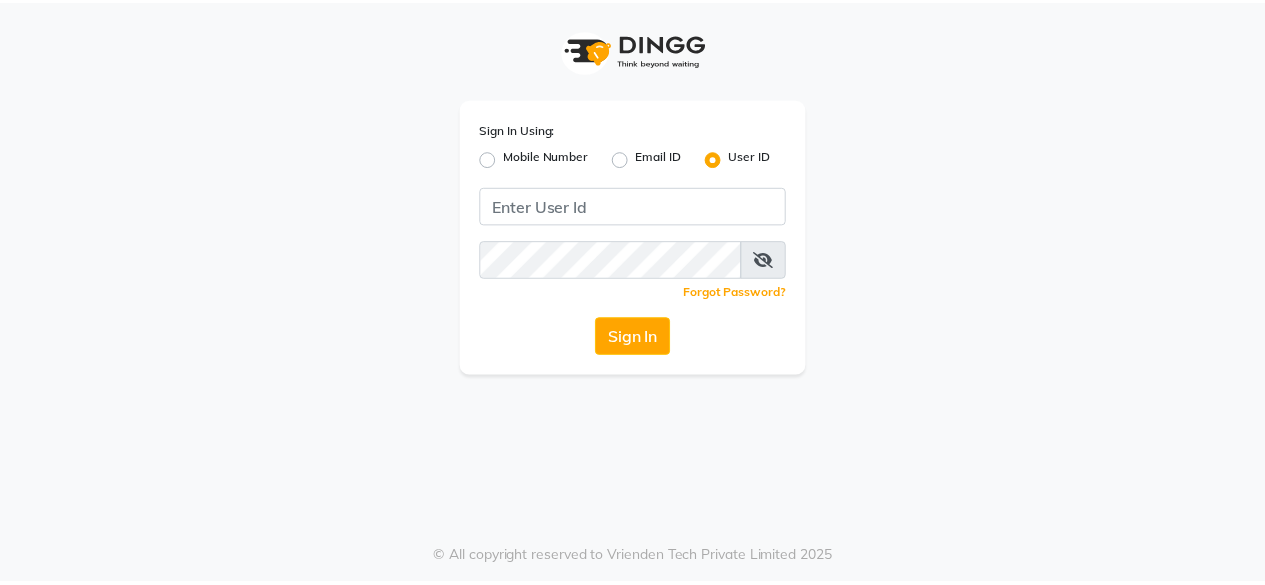 scroll, scrollTop: 0, scrollLeft: 0, axis: both 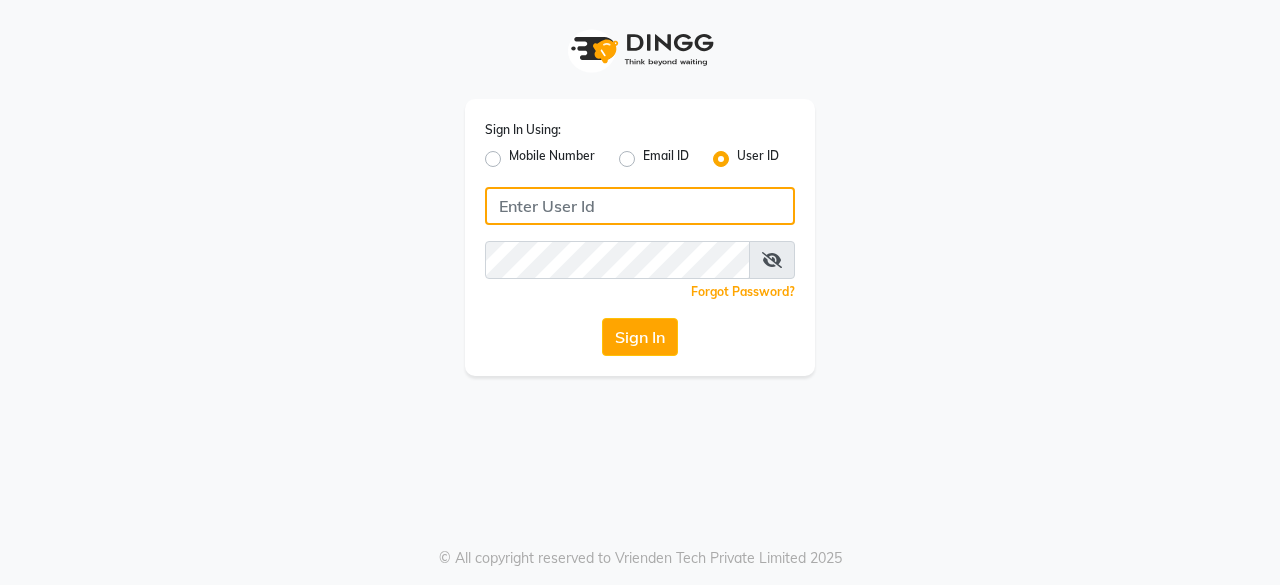 type on "[EMAIL_ADDRESS][DOMAIN_NAME]" 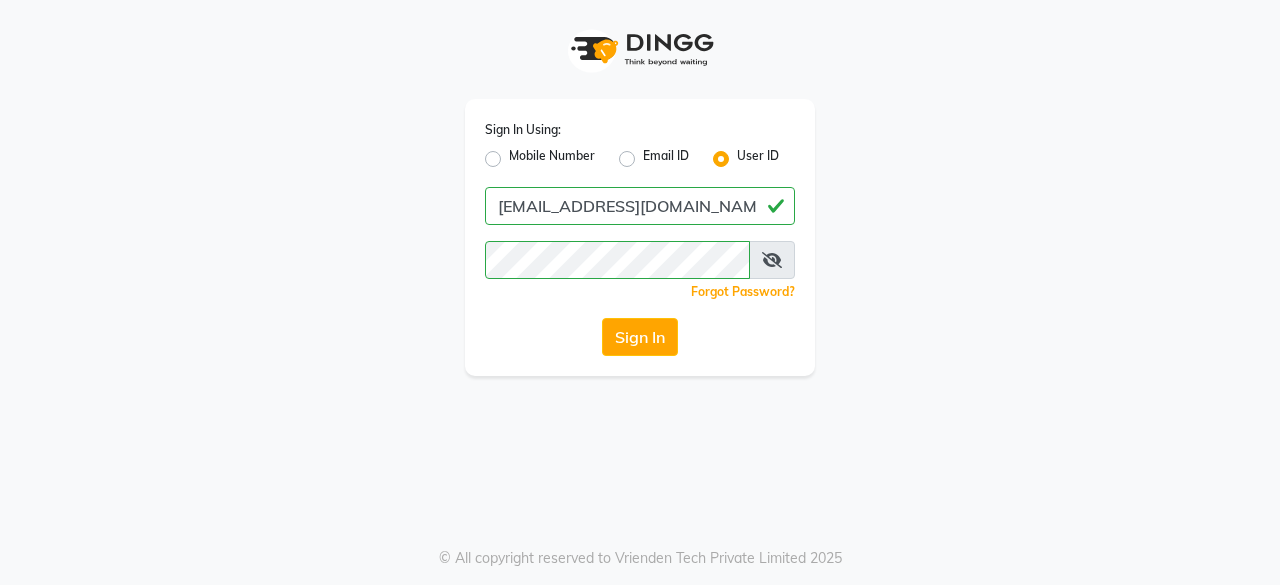 click on "Email ID" 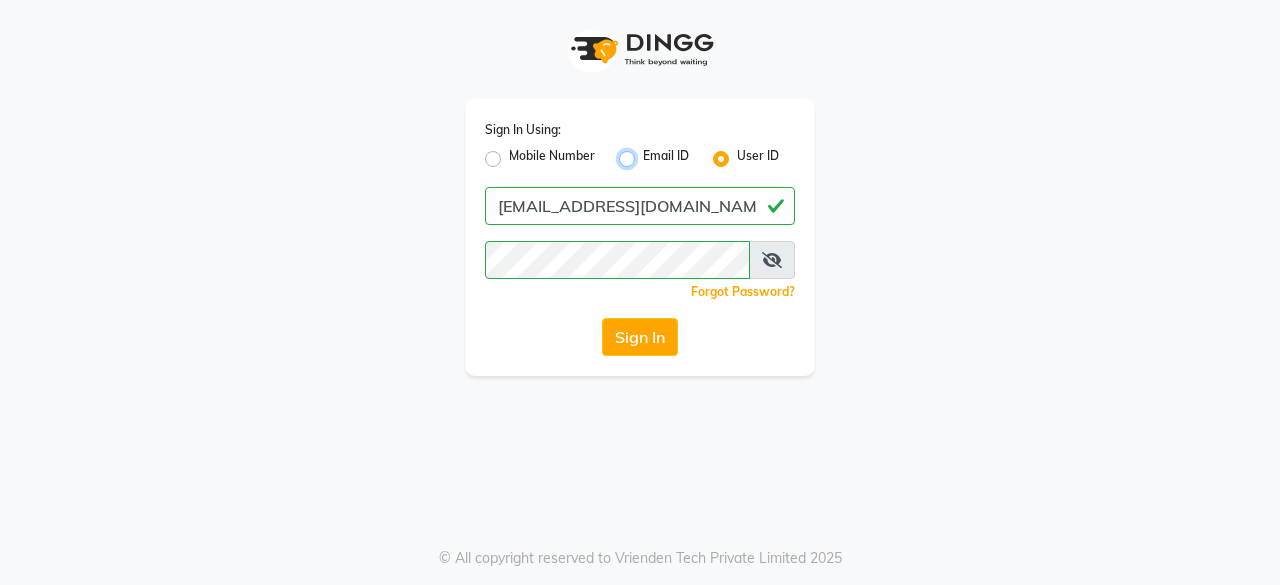 click on "Email ID" at bounding box center (649, 153) 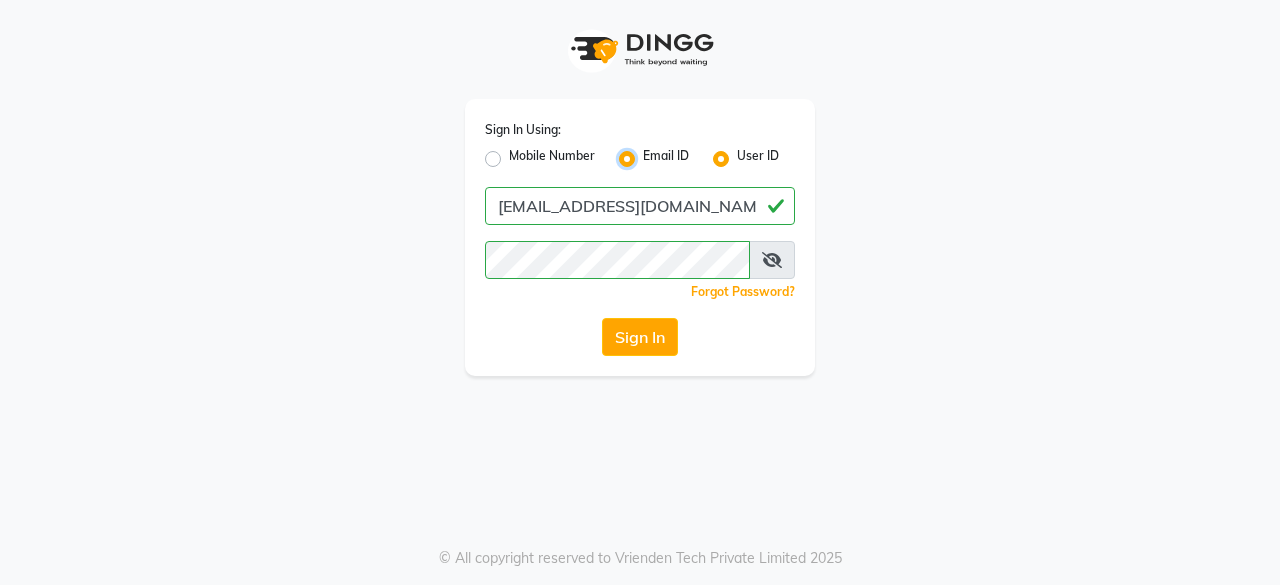 radio on "false" 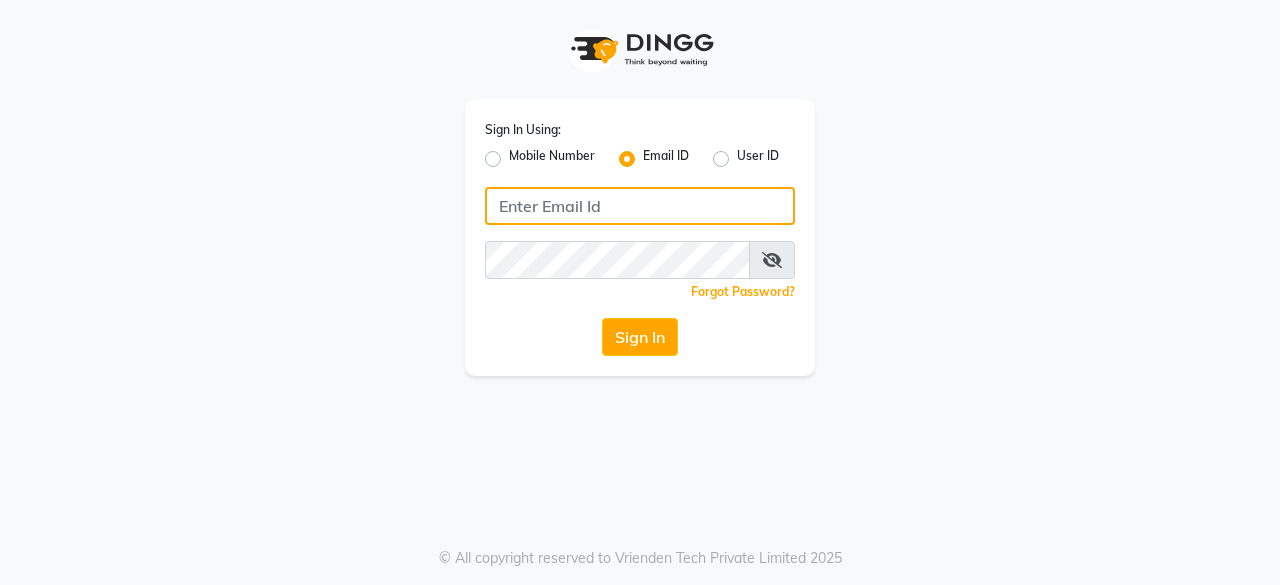click 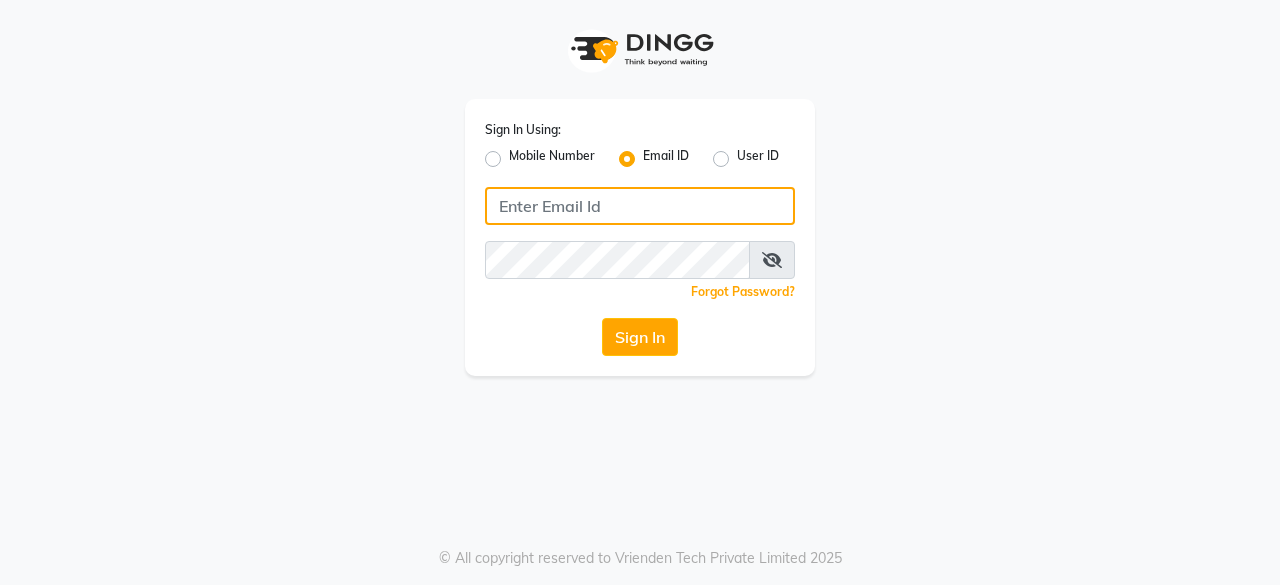type on "[EMAIL_ADDRESS][DOMAIN_NAME]" 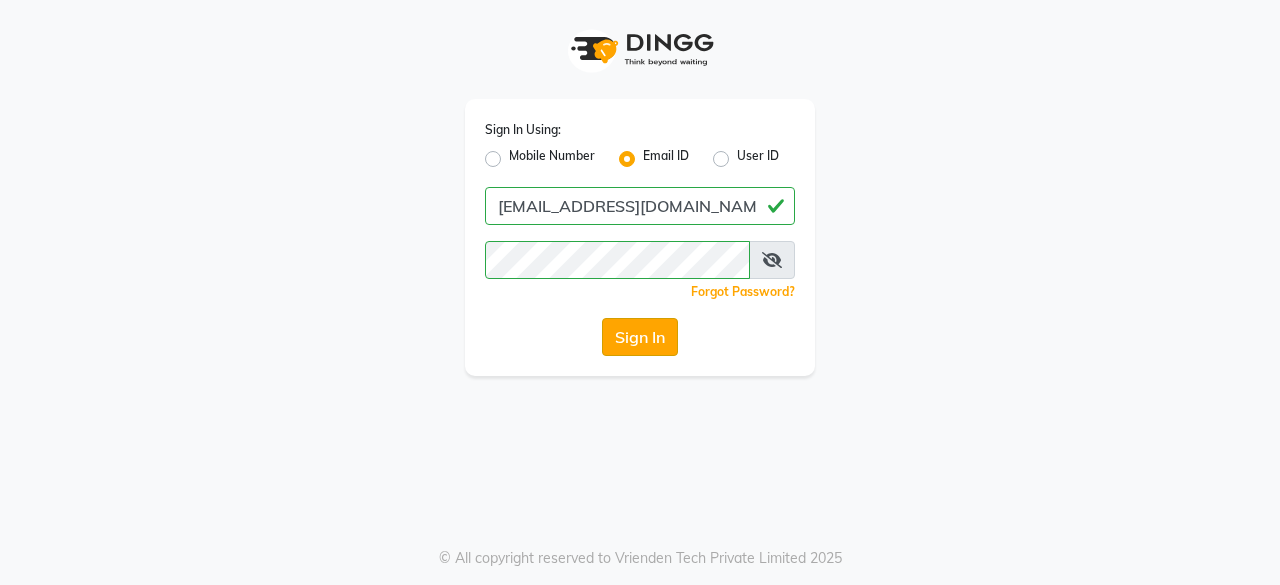 click on "Sign In" 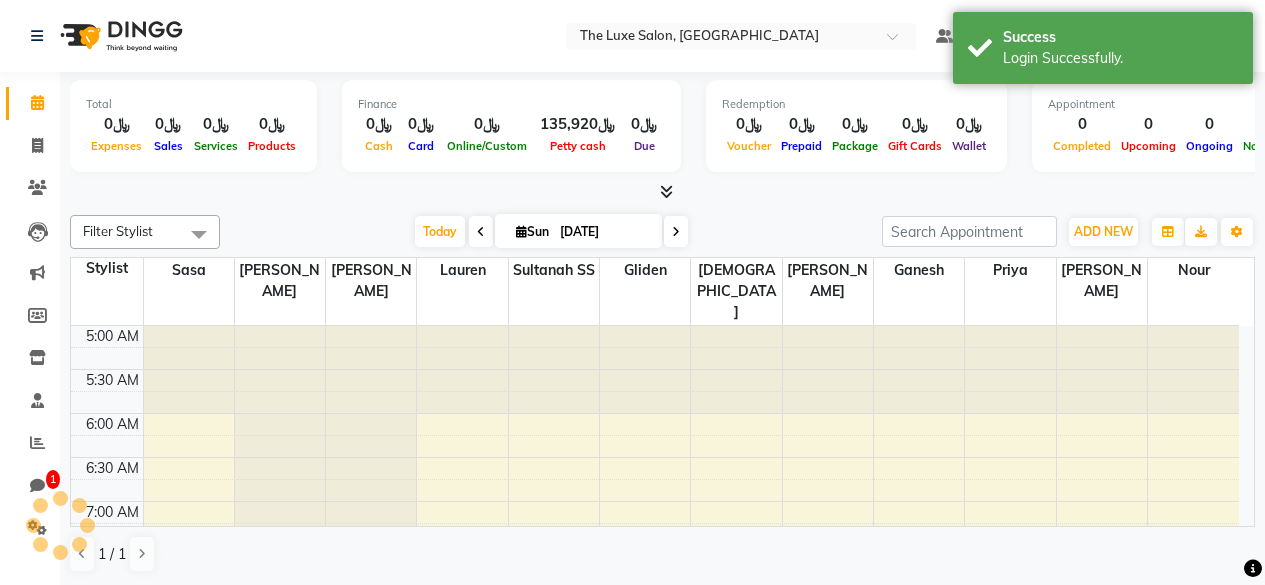 scroll, scrollTop: 89, scrollLeft: 0, axis: vertical 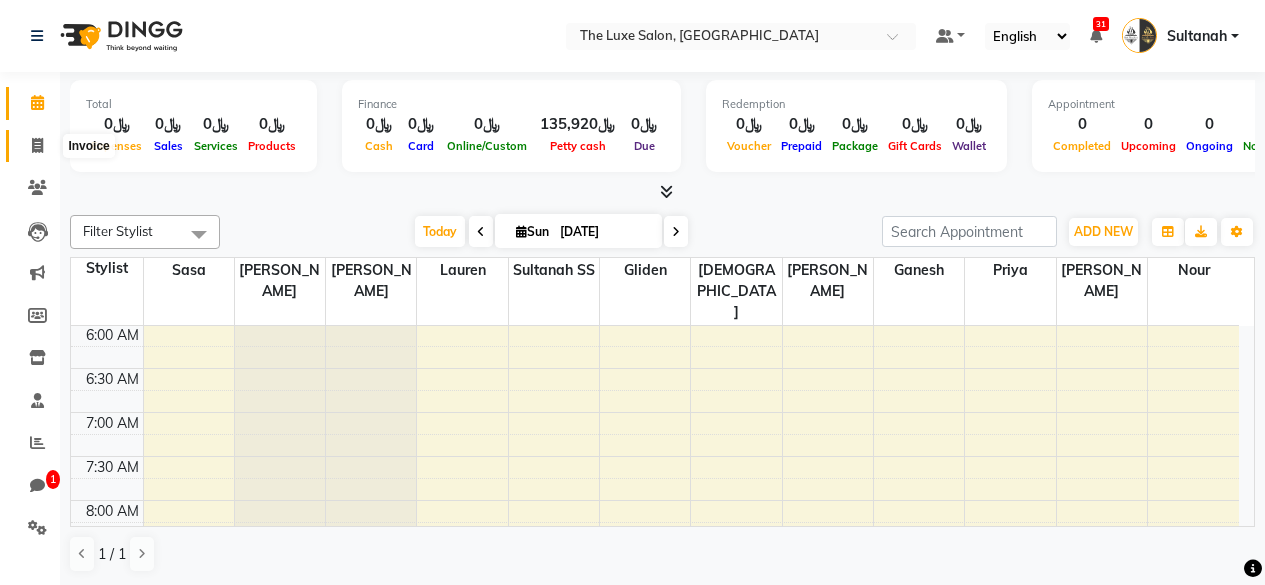 click 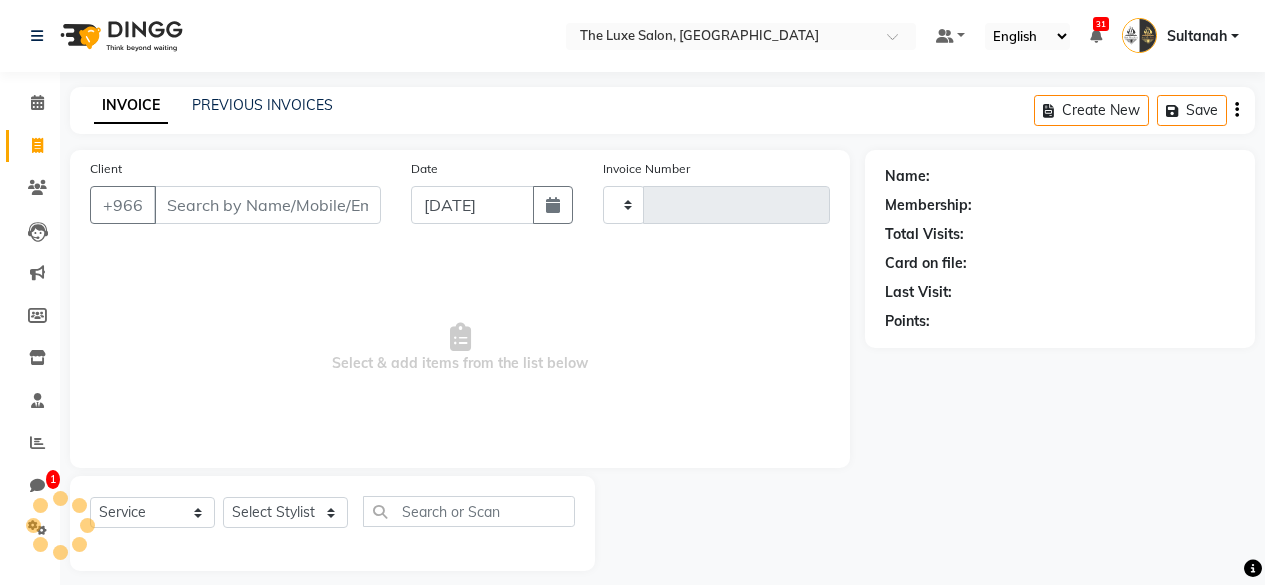 type on "00213" 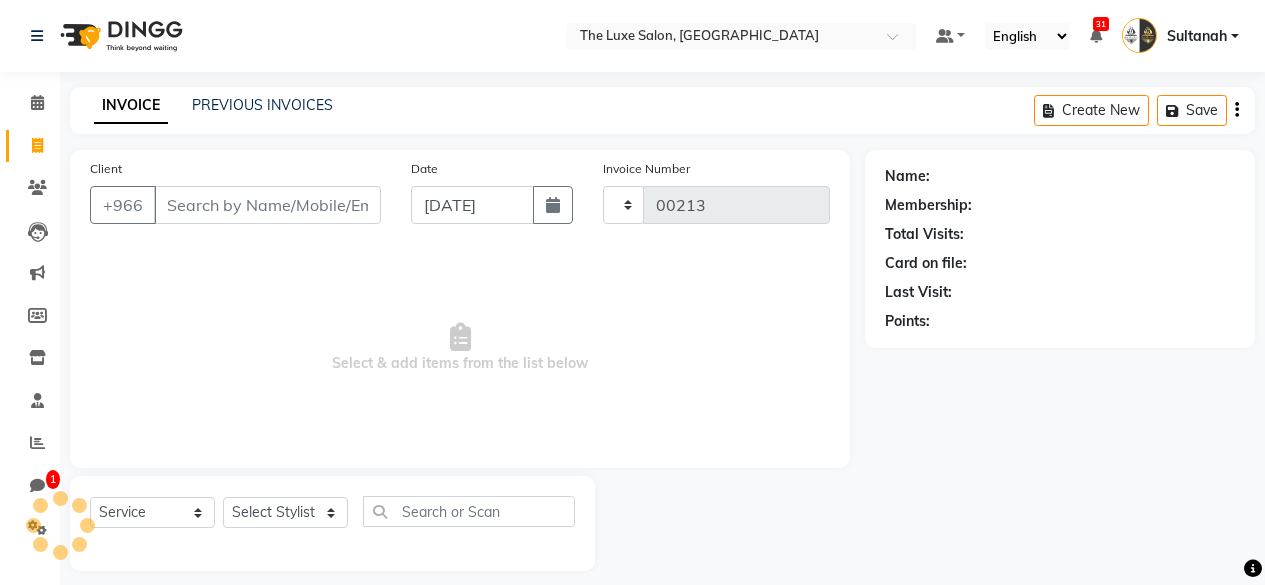select on "181" 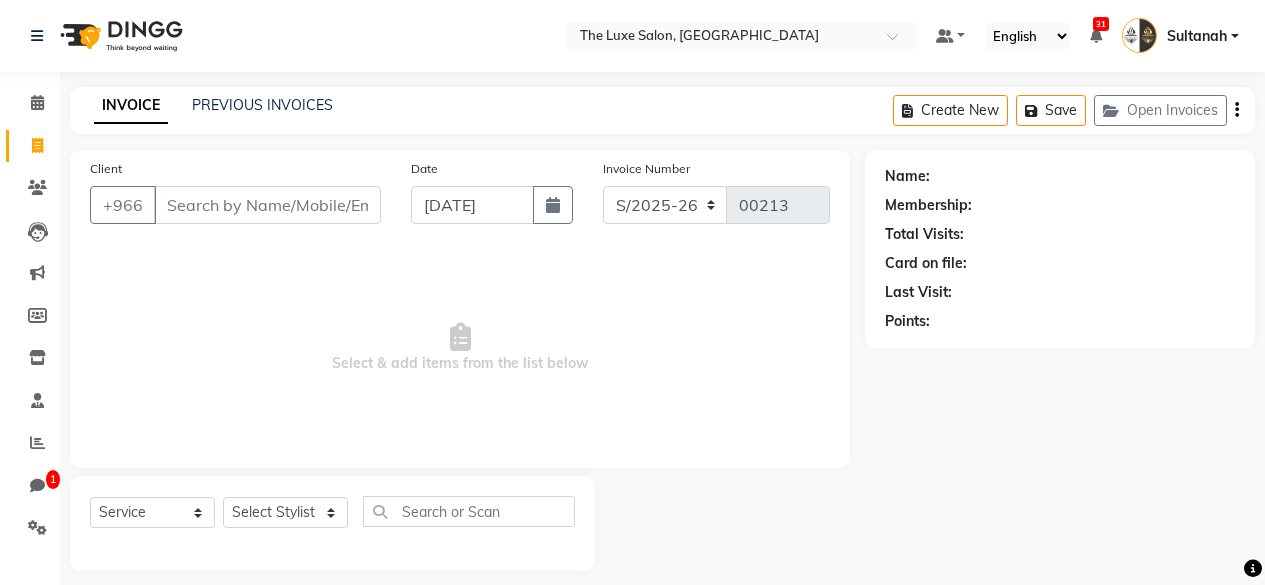 click on "Client" at bounding box center (267, 205) 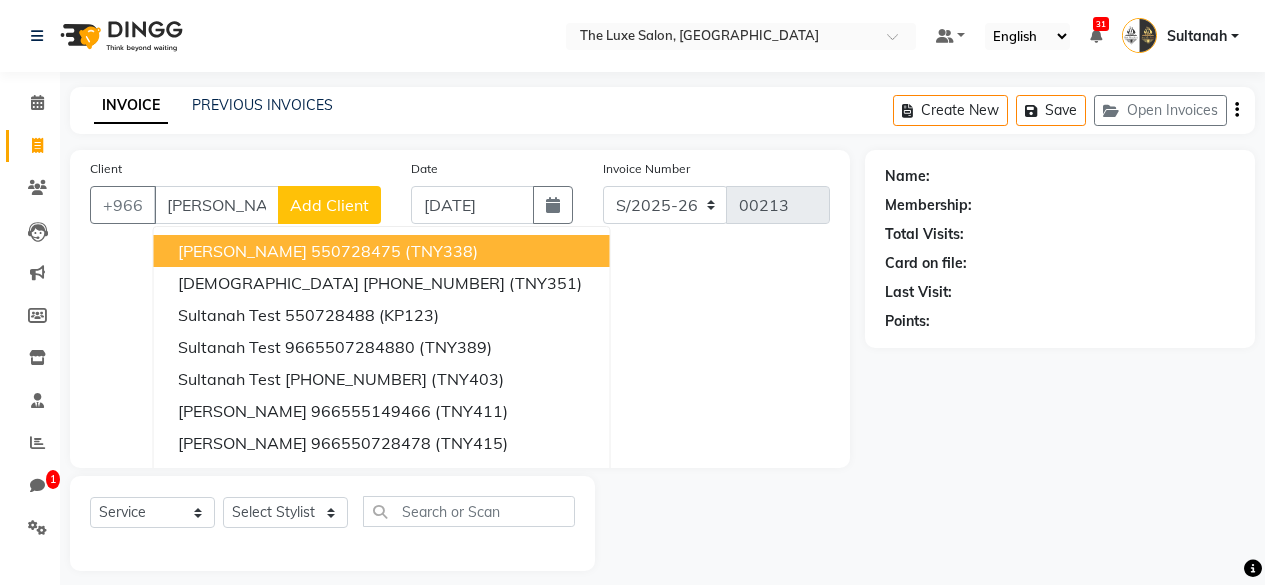 click on "[PERSON_NAME]" at bounding box center (242, 251) 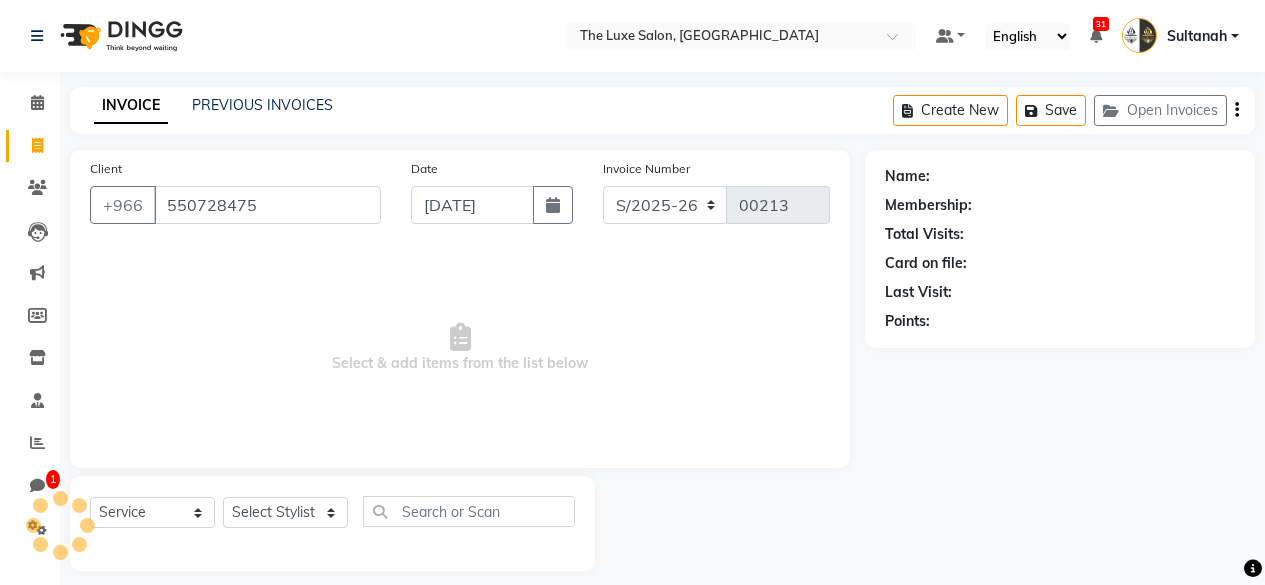 type on "550728475" 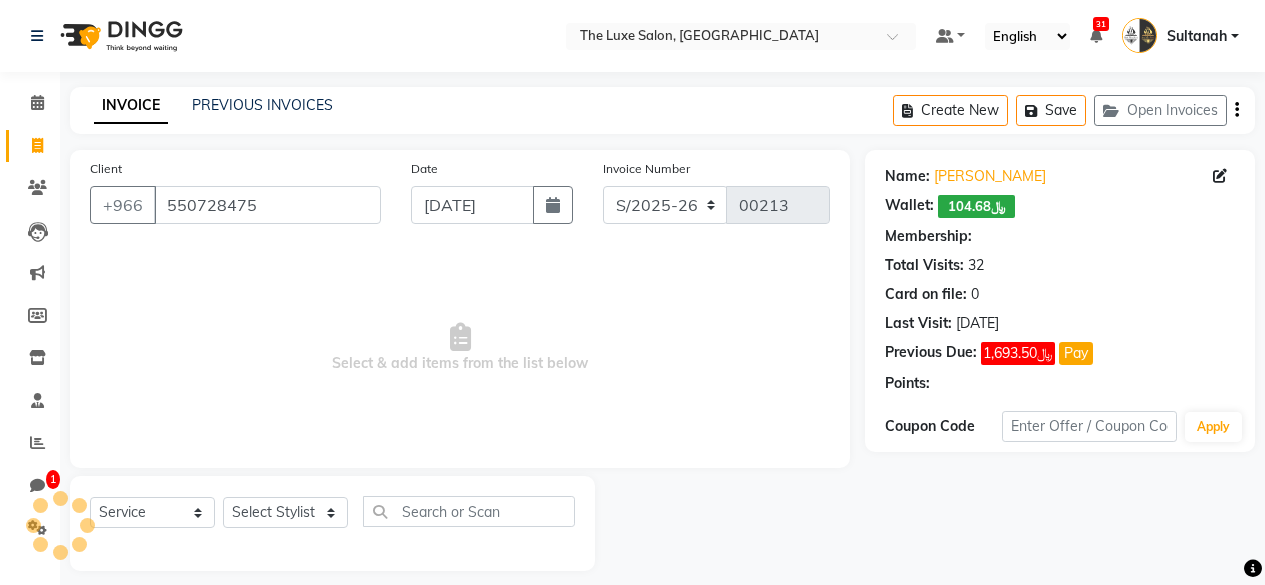 select on "2: Object" 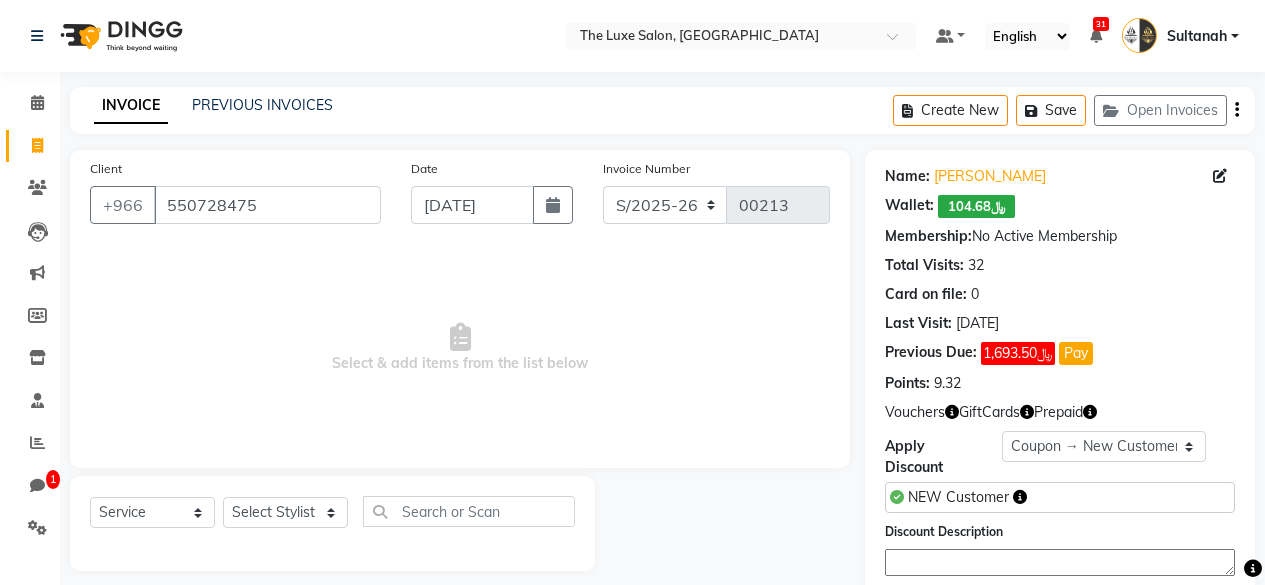 scroll, scrollTop: 48, scrollLeft: 0, axis: vertical 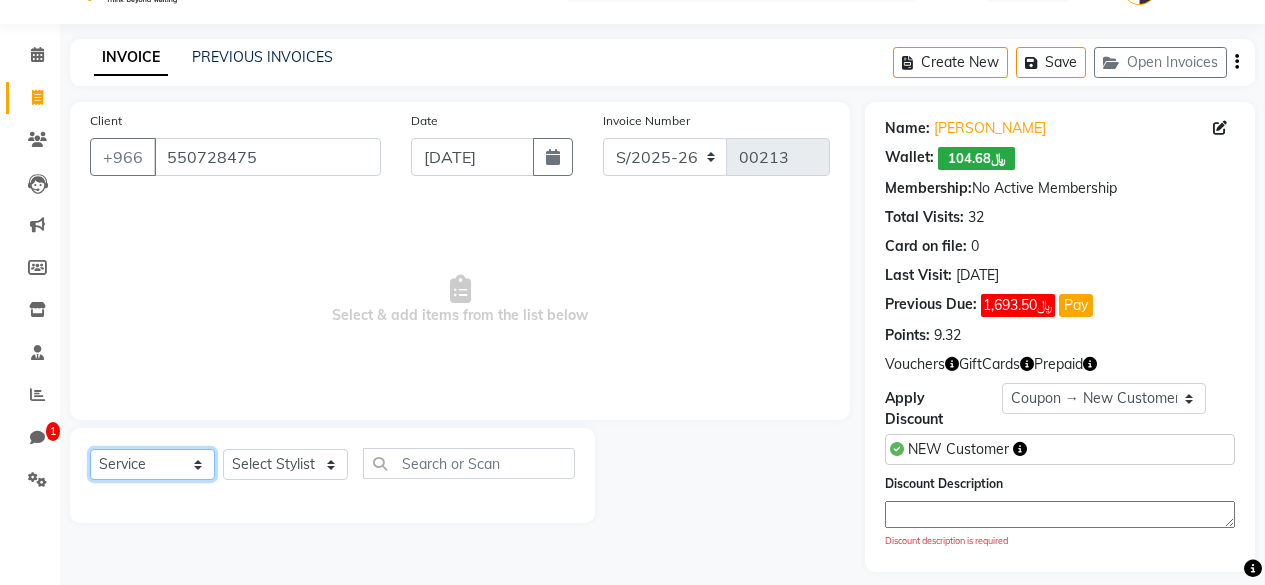 click on "Select  Service  Product  Membership  Package Voucher Prepaid Gift Card" 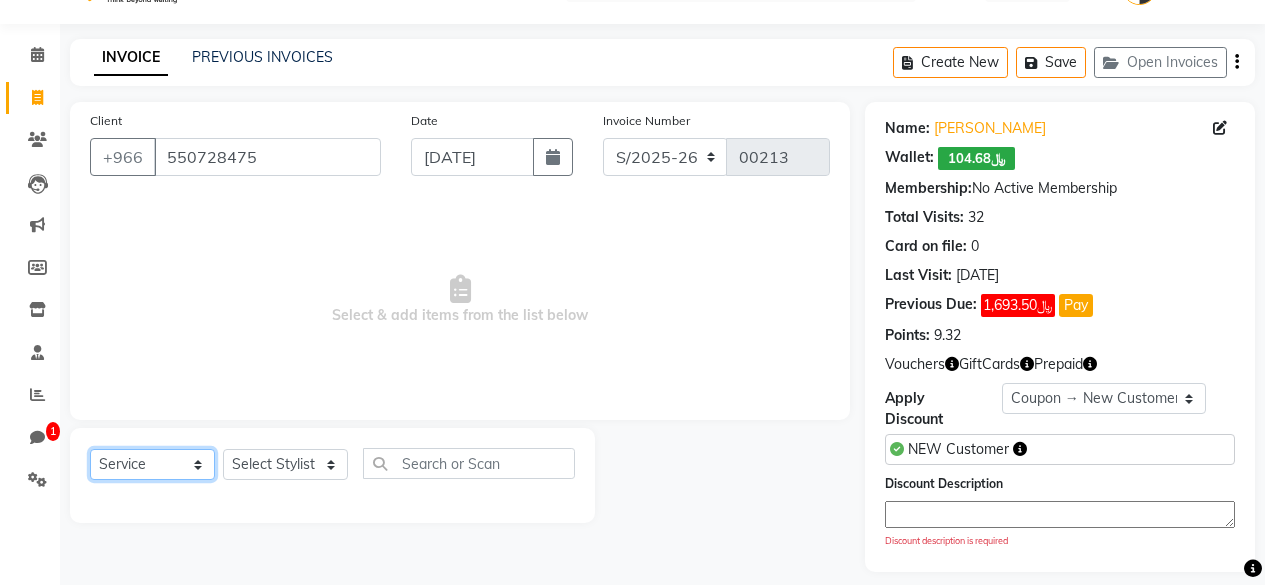 select on "G" 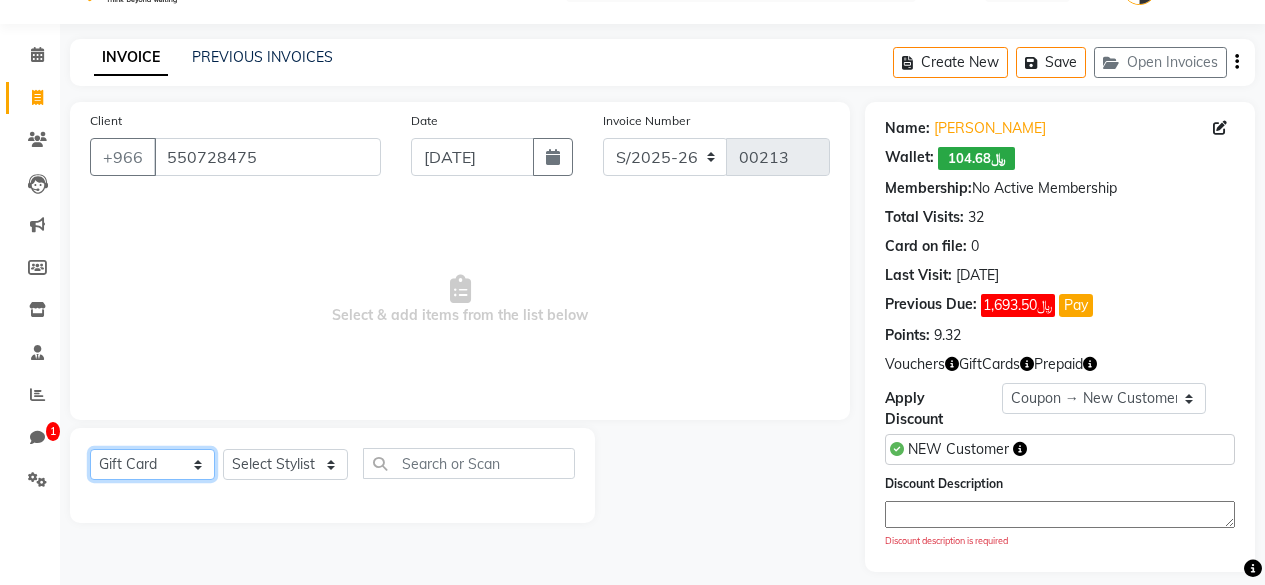 click on "Select  Service  Product  Membership  Package Voucher Prepaid Gift Card" 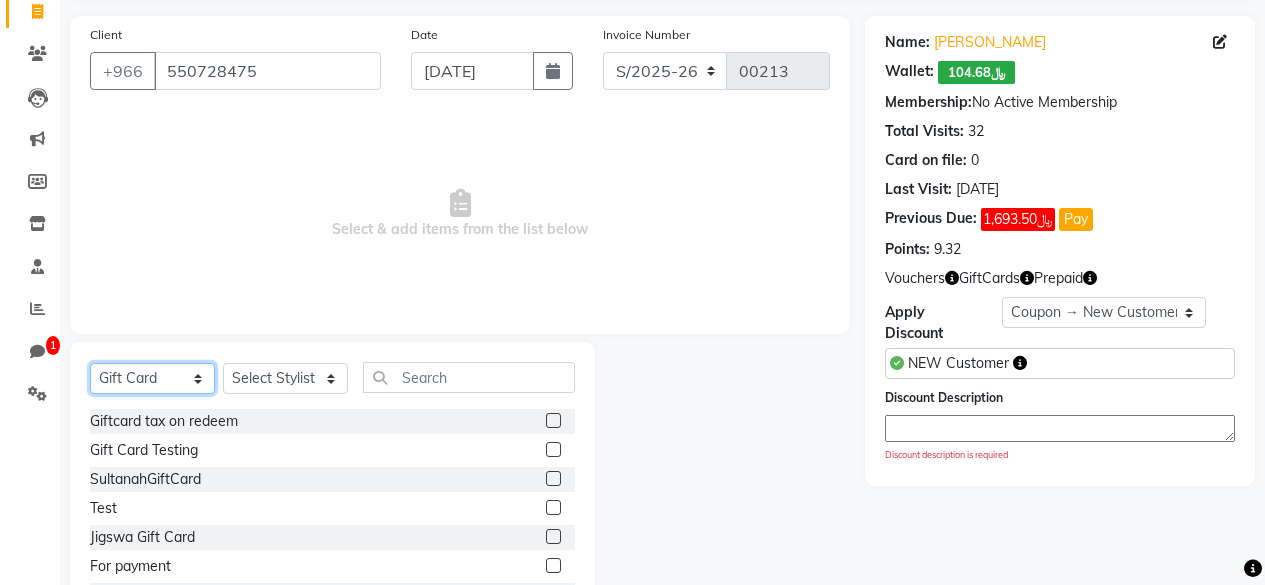 scroll, scrollTop: 247, scrollLeft: 0, axis: vertical 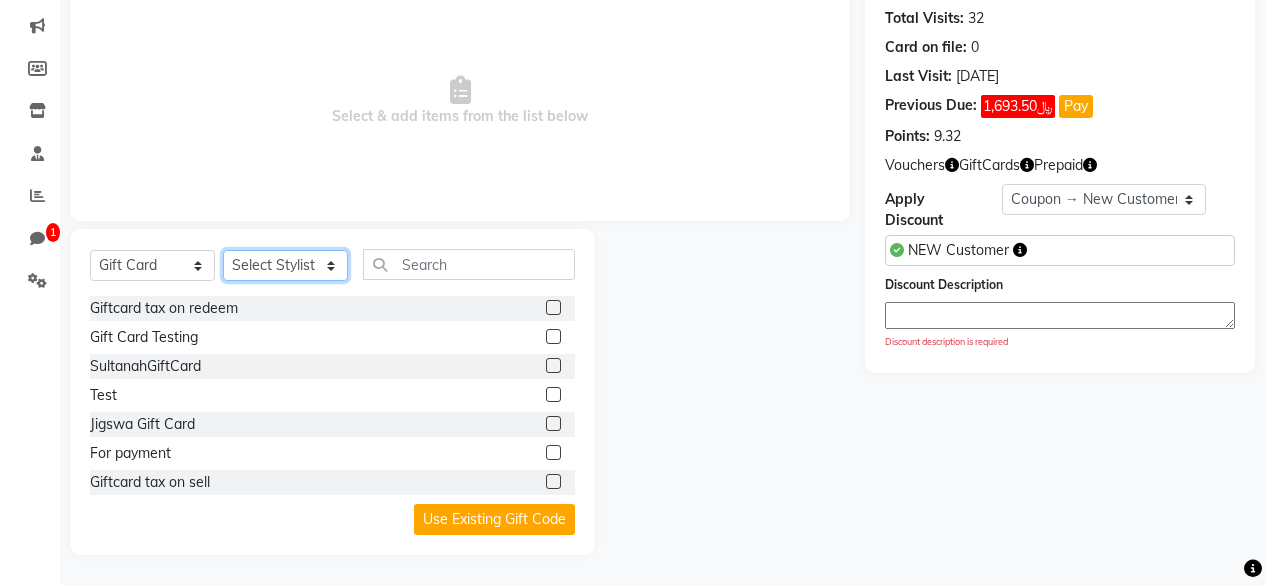 click on "Select Stylist David W Devendra Ganesh Gliden Harsh Jason Lauren Lorenzo Nour Priya Sasa Sibin staff-qa-1 staff-qa-2 staff-qa-3 Sultanah Sultanah SS Vishnu" 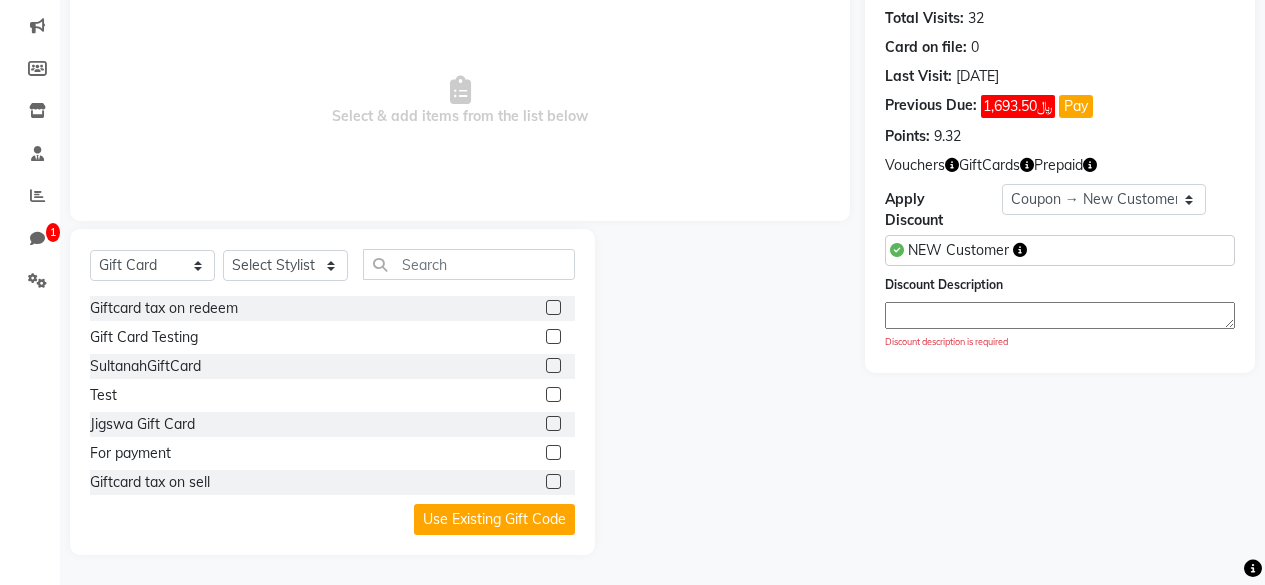 click on "Select & add items from the list below" at bounding box center [460, 101] 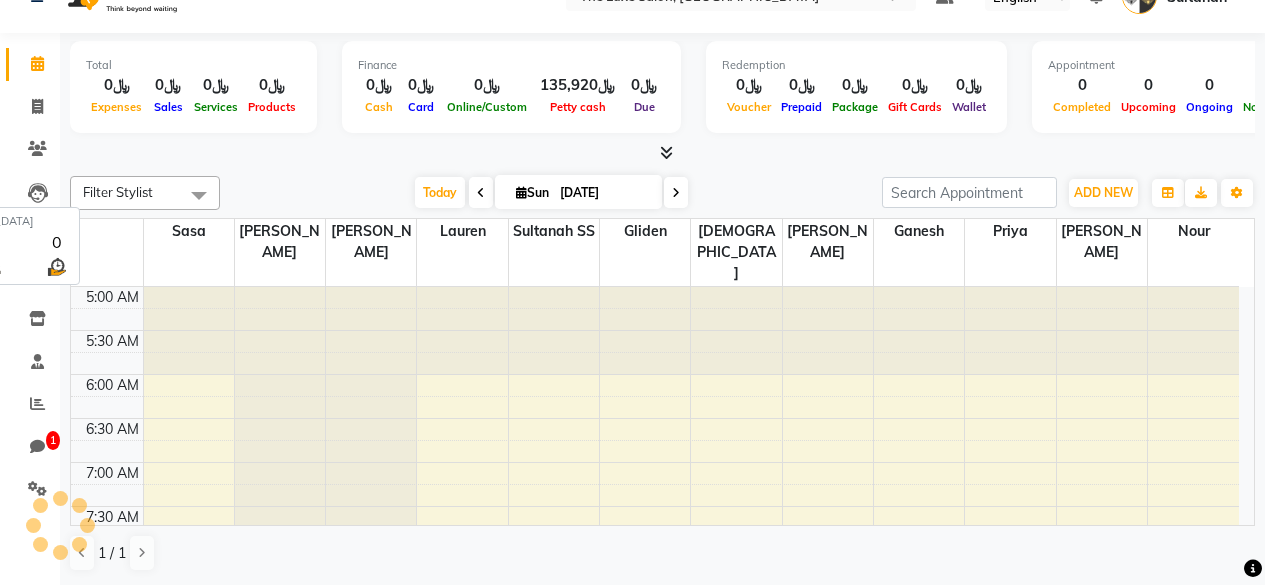 scroll, scrollTop: 0, scrollLeft: 0, axis: both 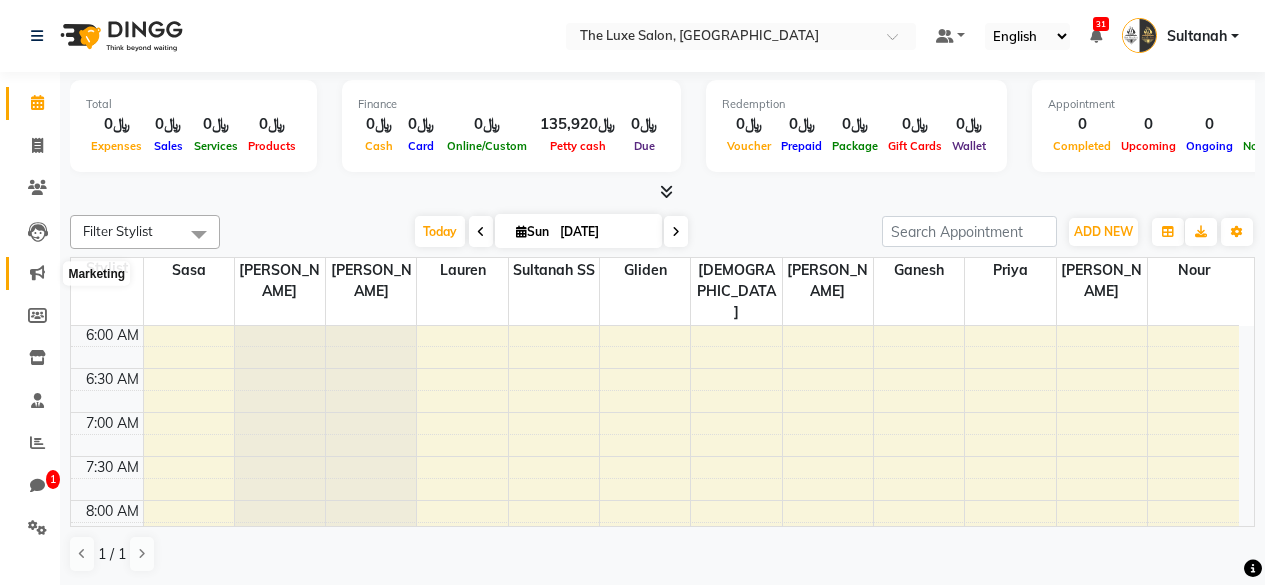 click 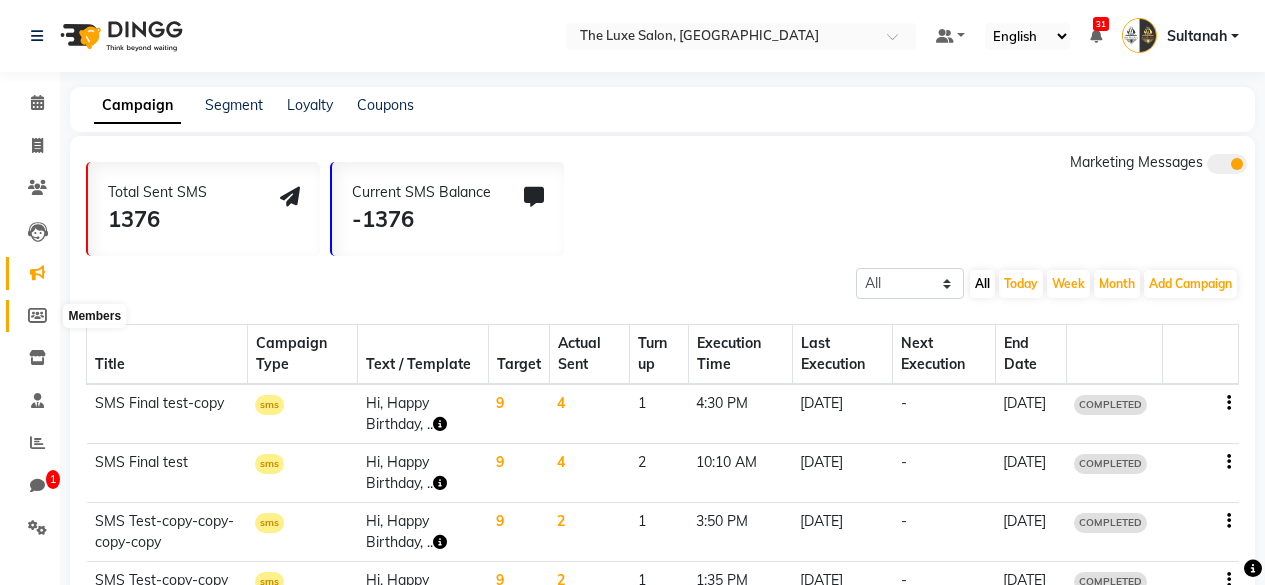 click 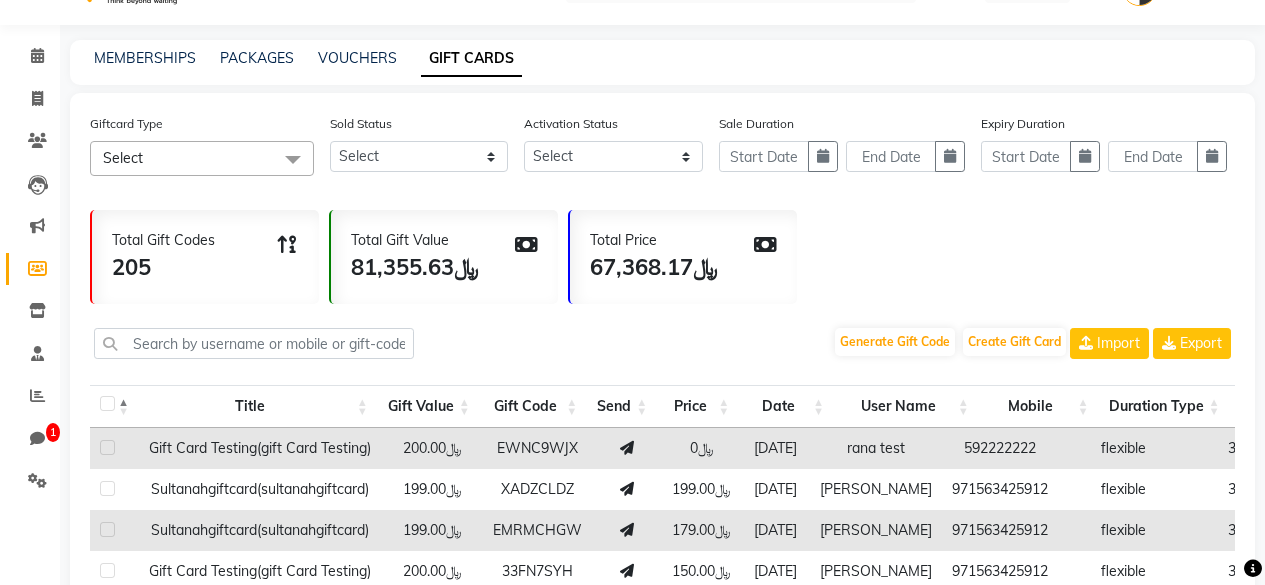scroll, scrollTop: 51, scrollLeft: 0, axis: vertical 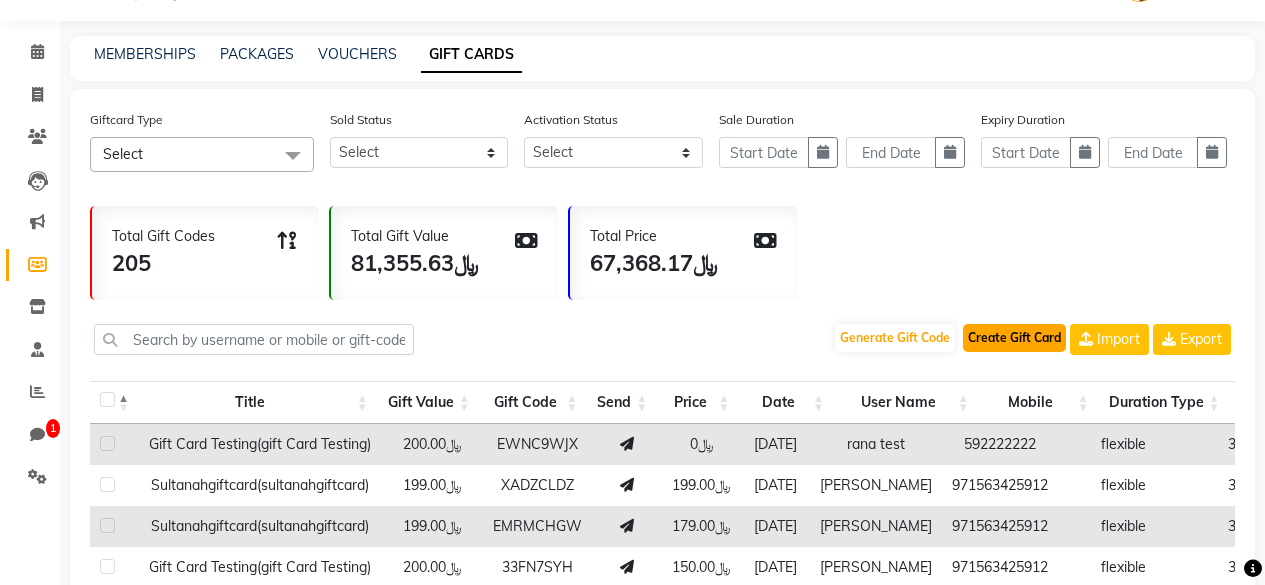 click on "Create Gift Card" 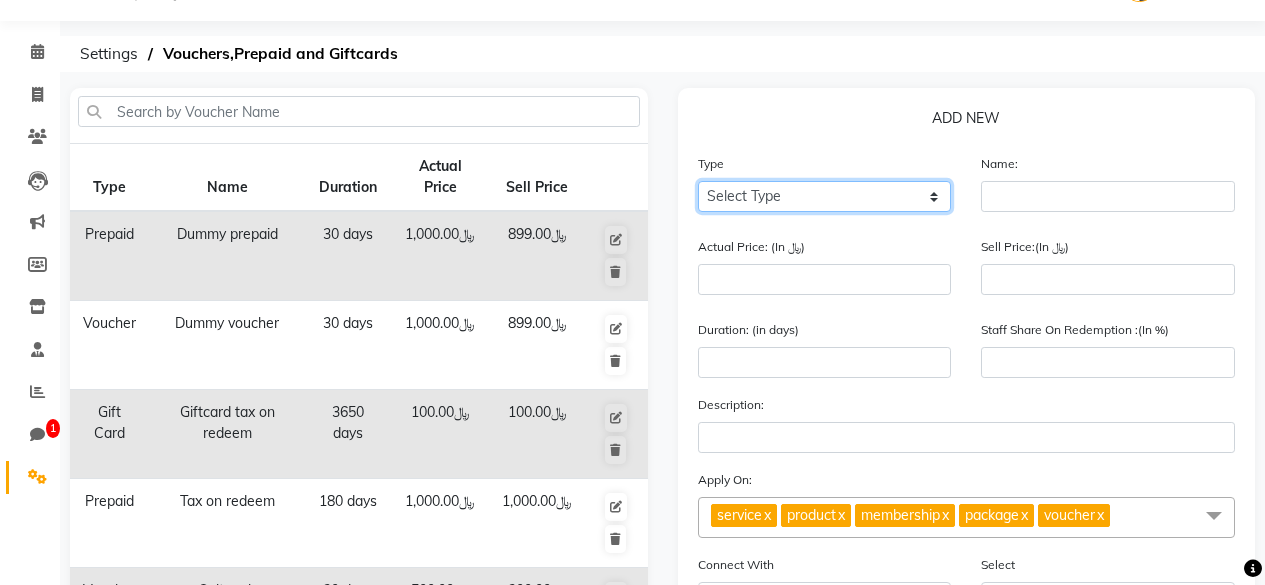 click on "Select Type Voucher Prepaid Gift Card" 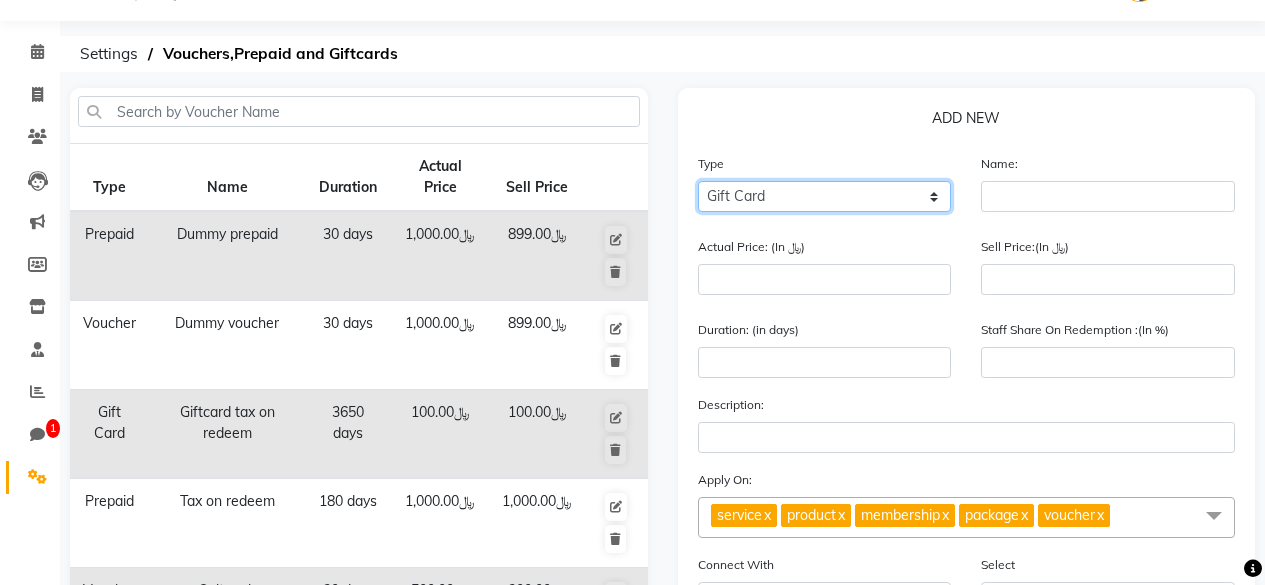 click on "Select Type Voucher Prepaid Gift Card" 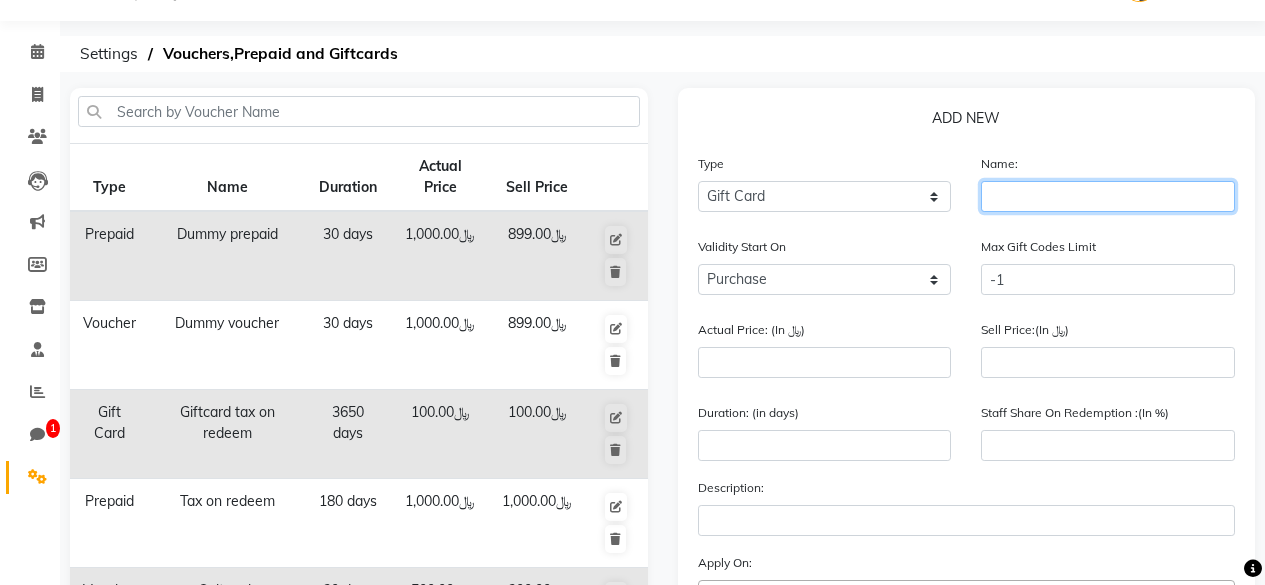 click 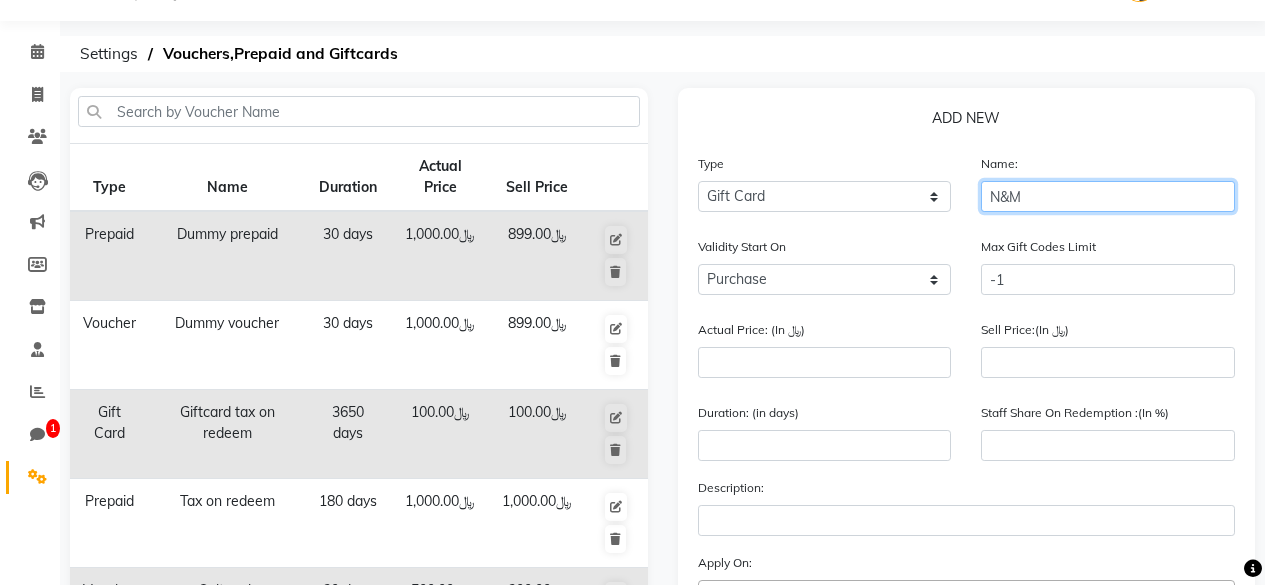 type on "N&M" 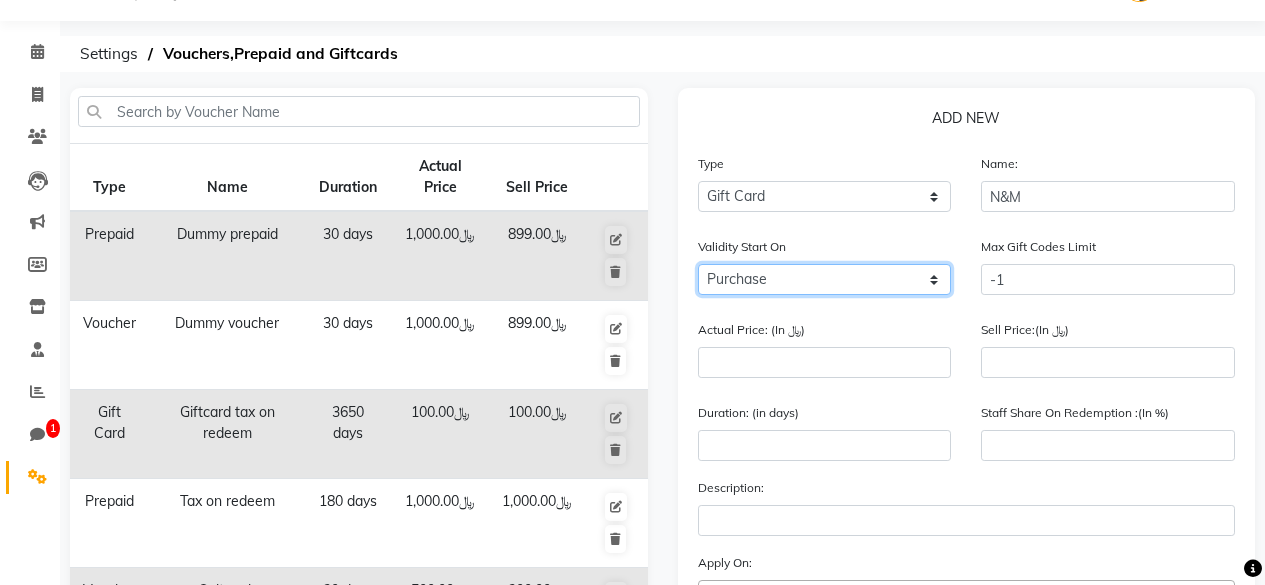 click on "Purchase Activate" 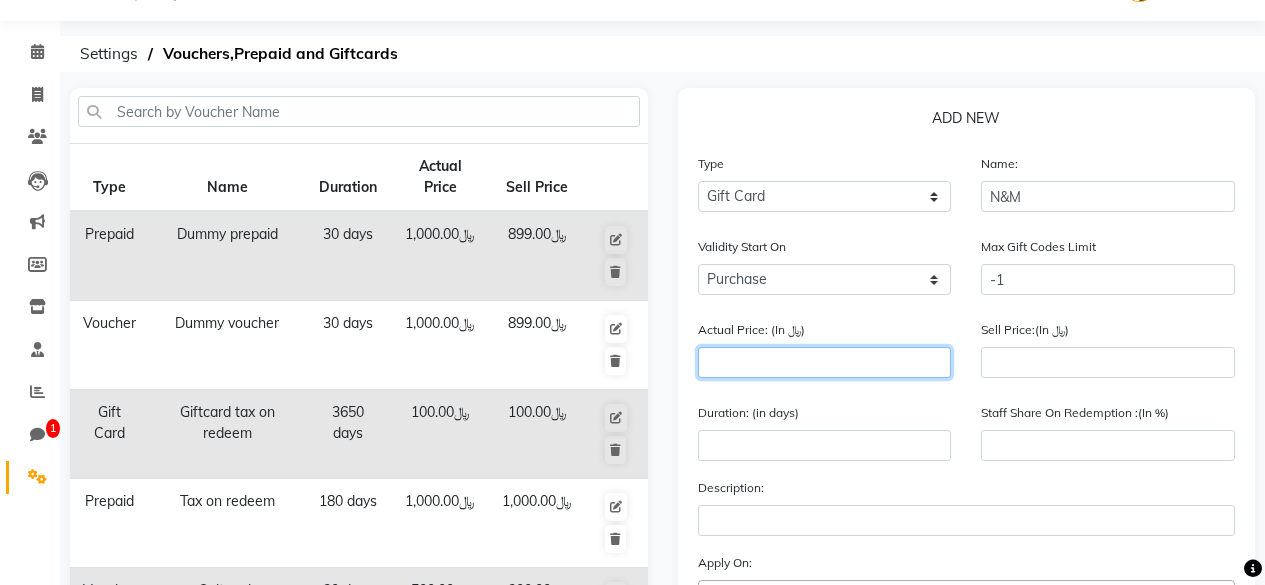 click 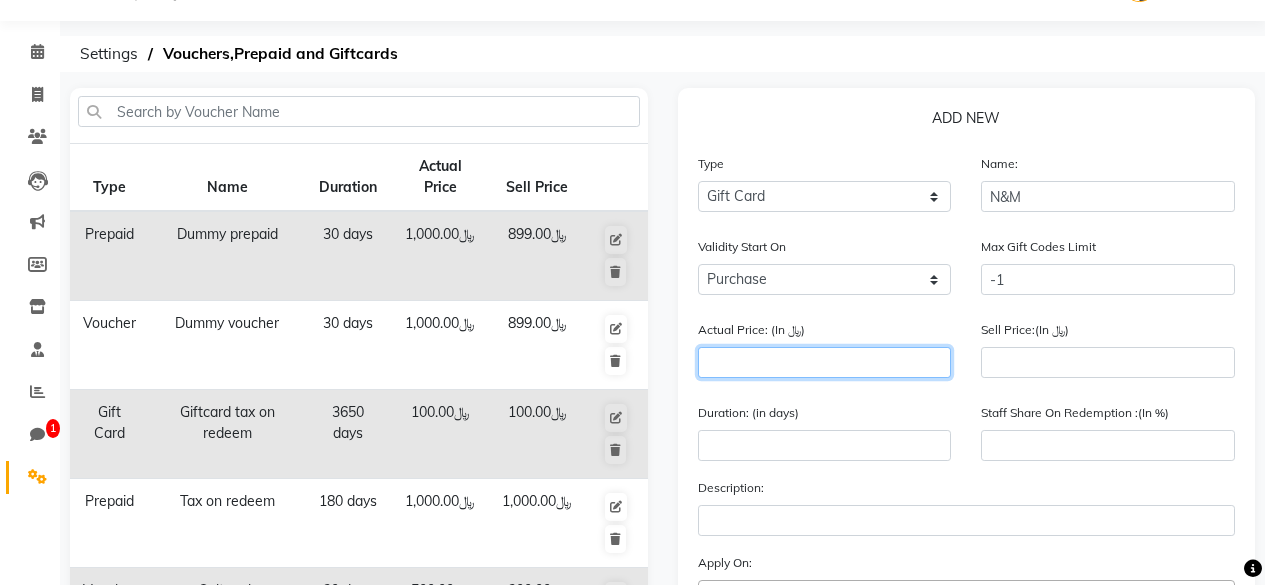 type on "8" 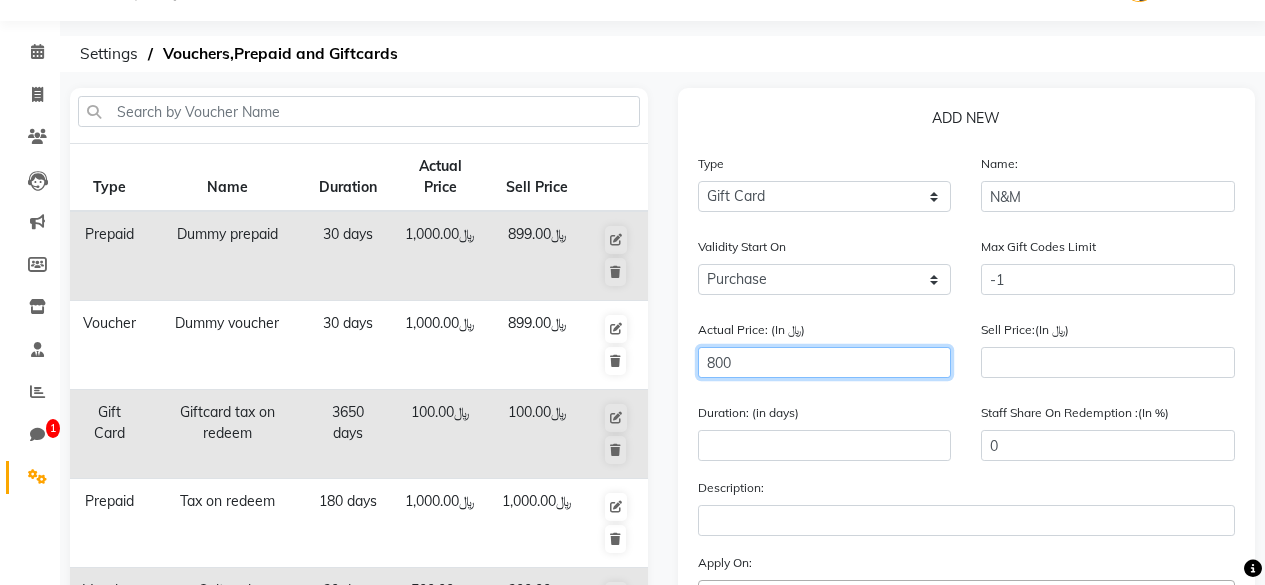 type on "800" 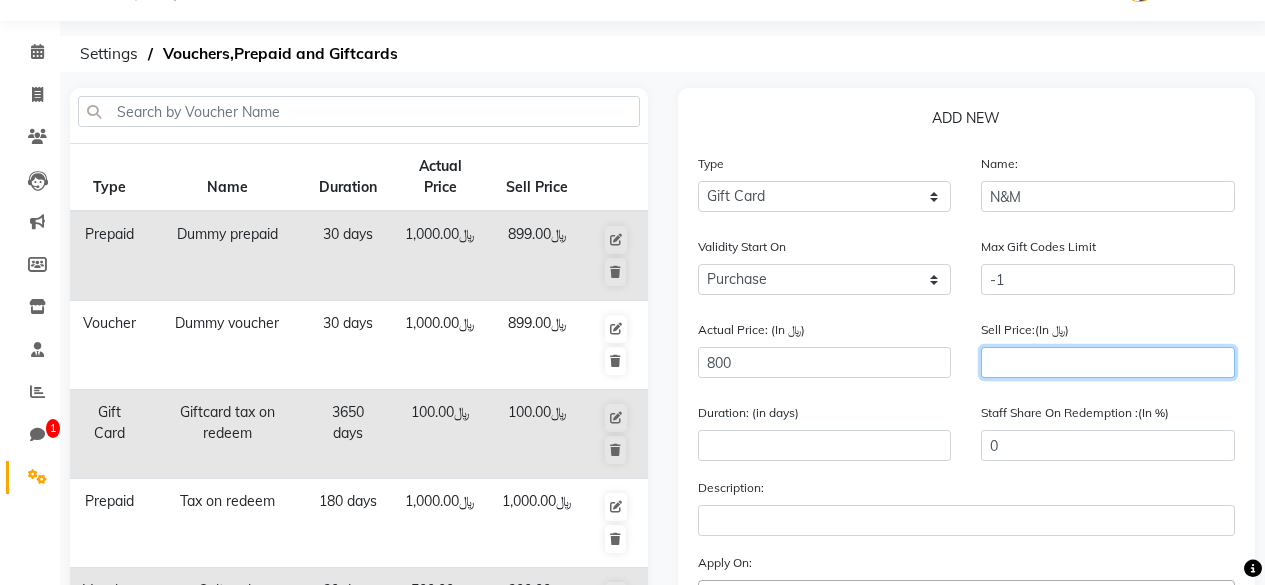 click 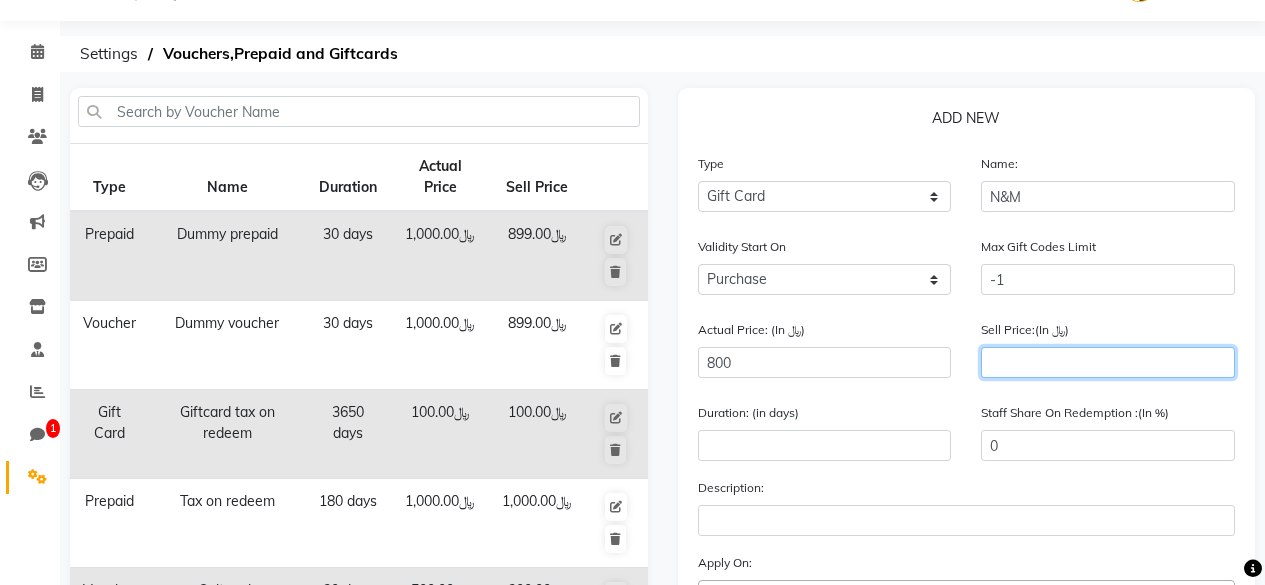 type on "8" 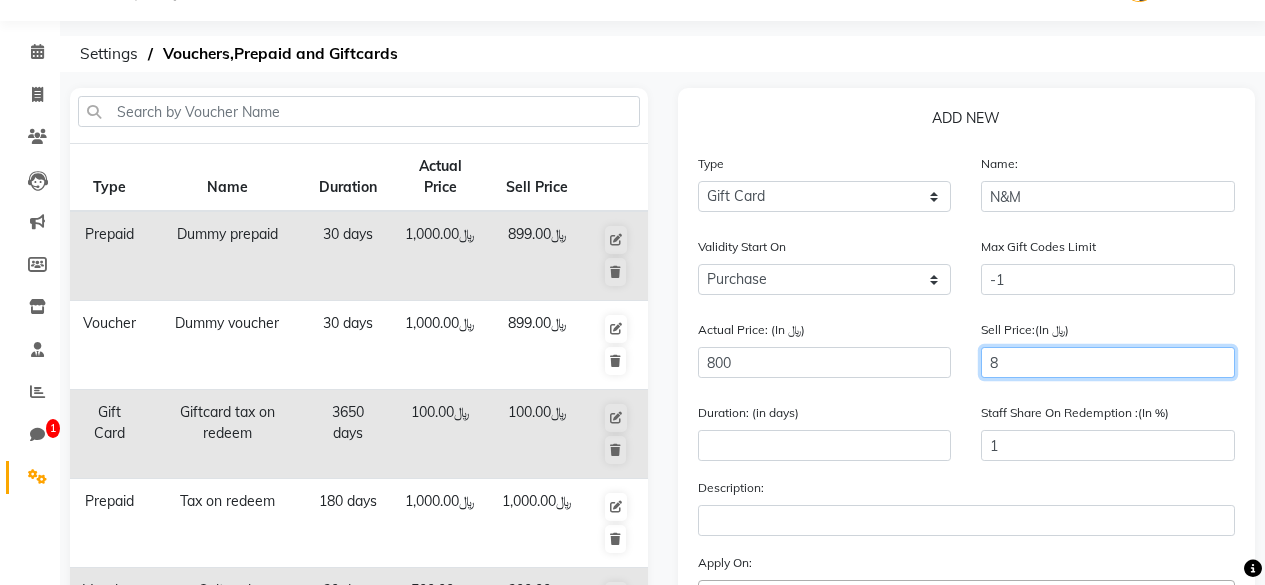 type on "85" 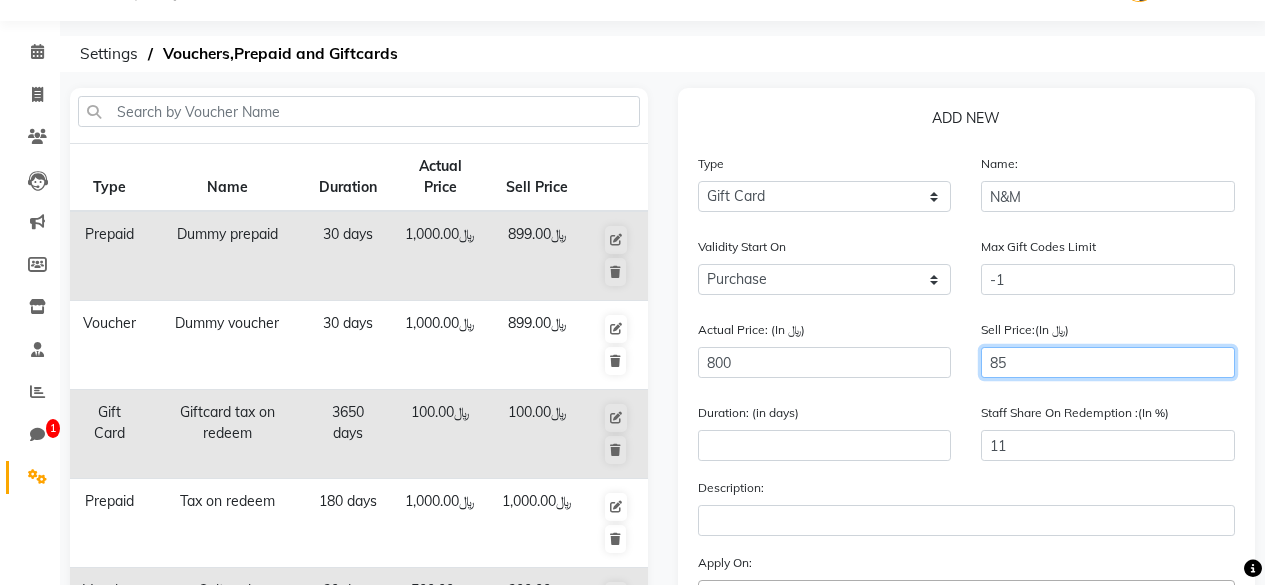 type on "850" 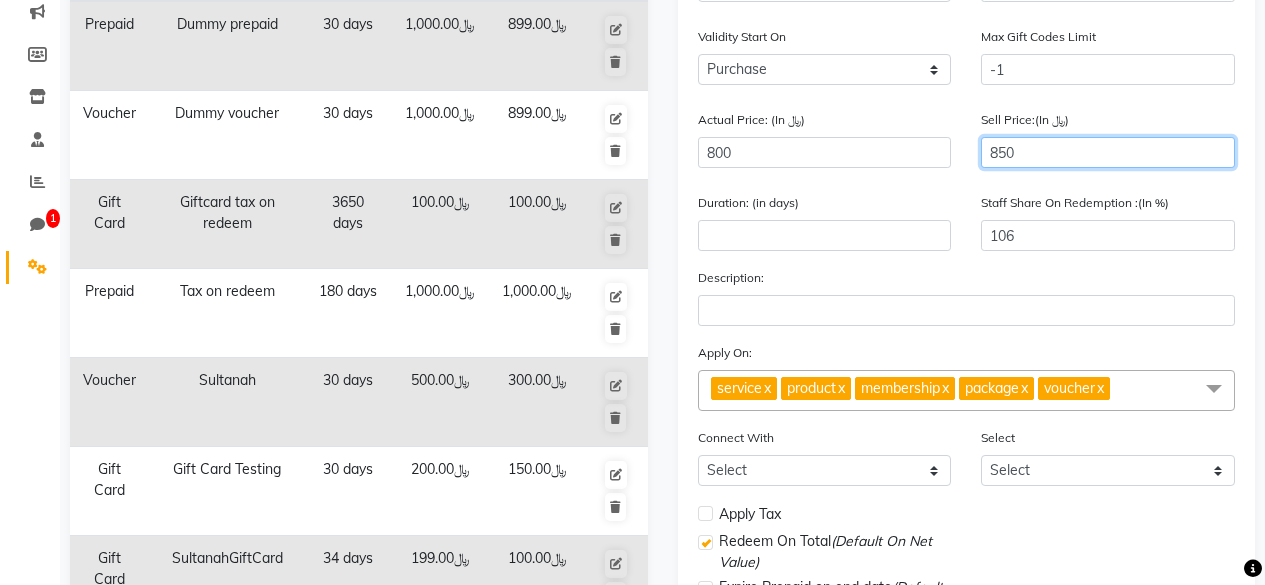 scroll, scrollTop: 262, scrollLeft: 0, axis: vertical 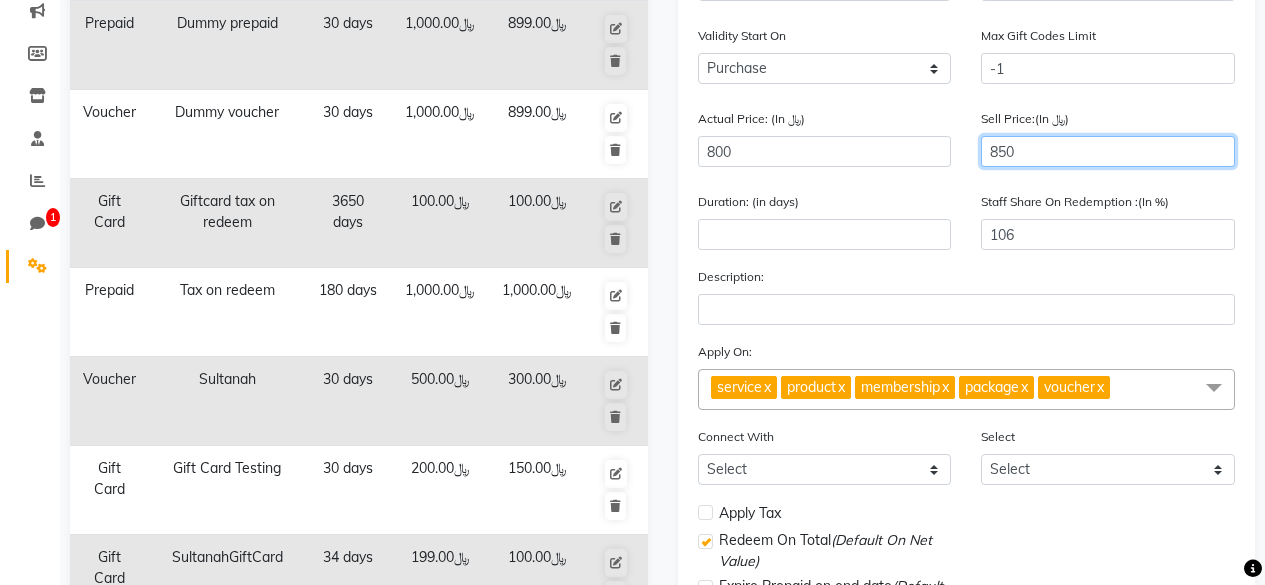 type on "850" 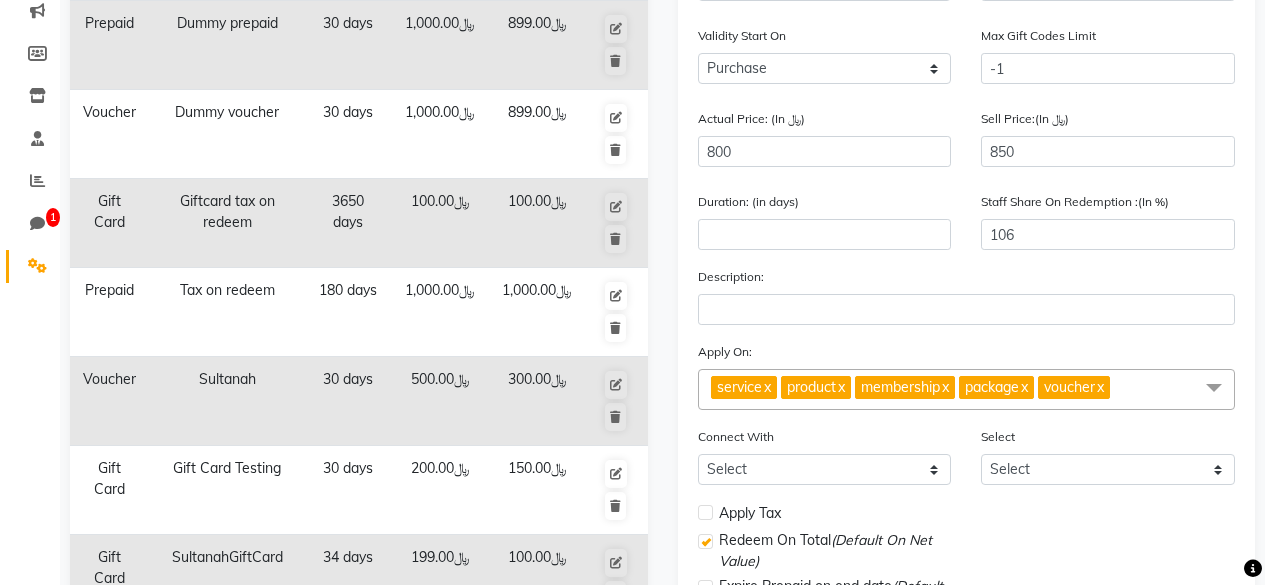 click on "x" 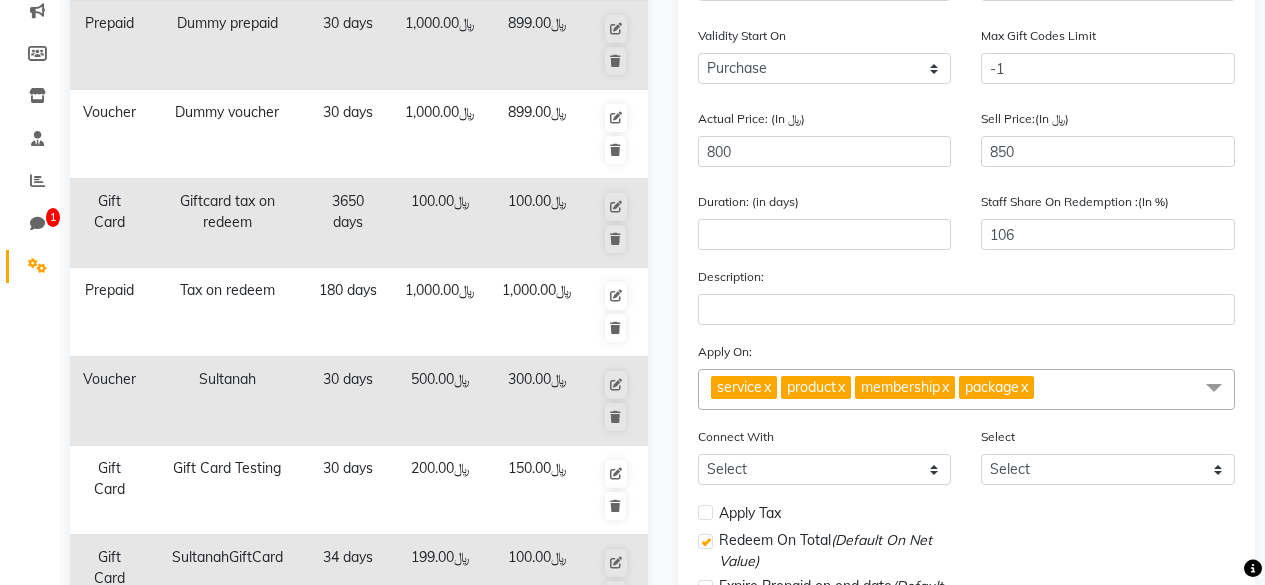 click on "x" 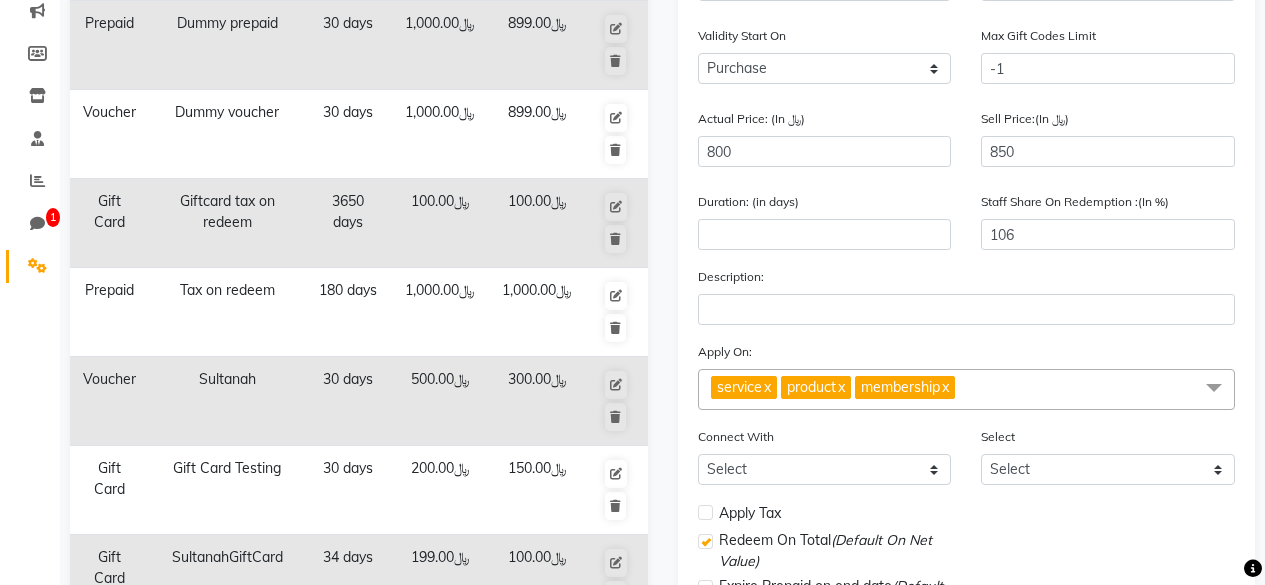 click on "x" 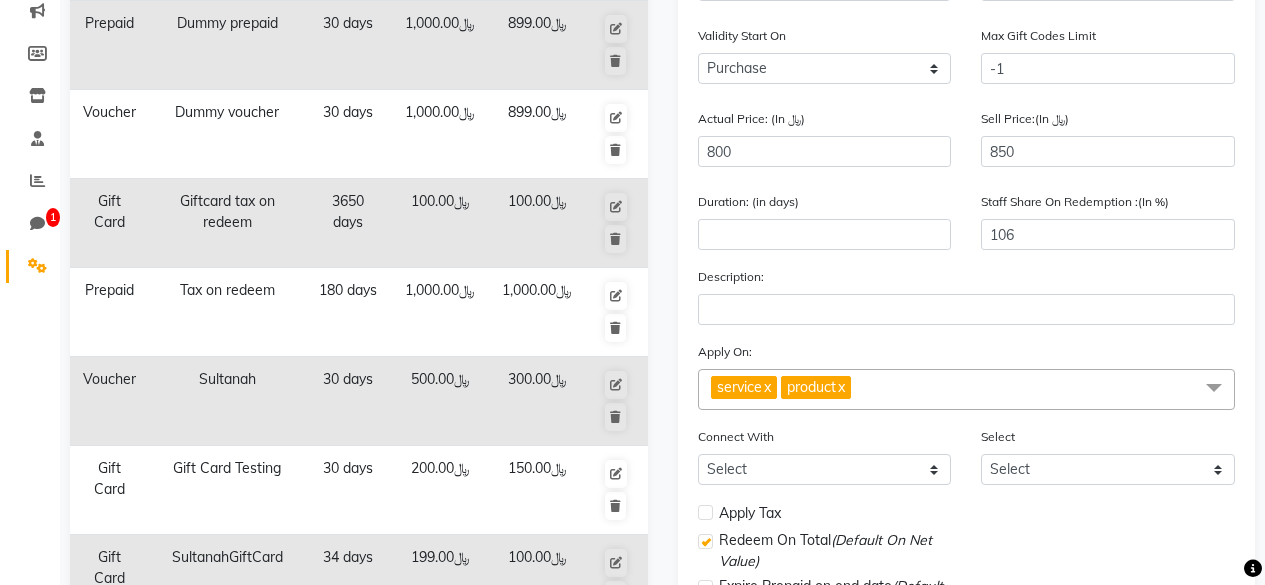 click on "x" 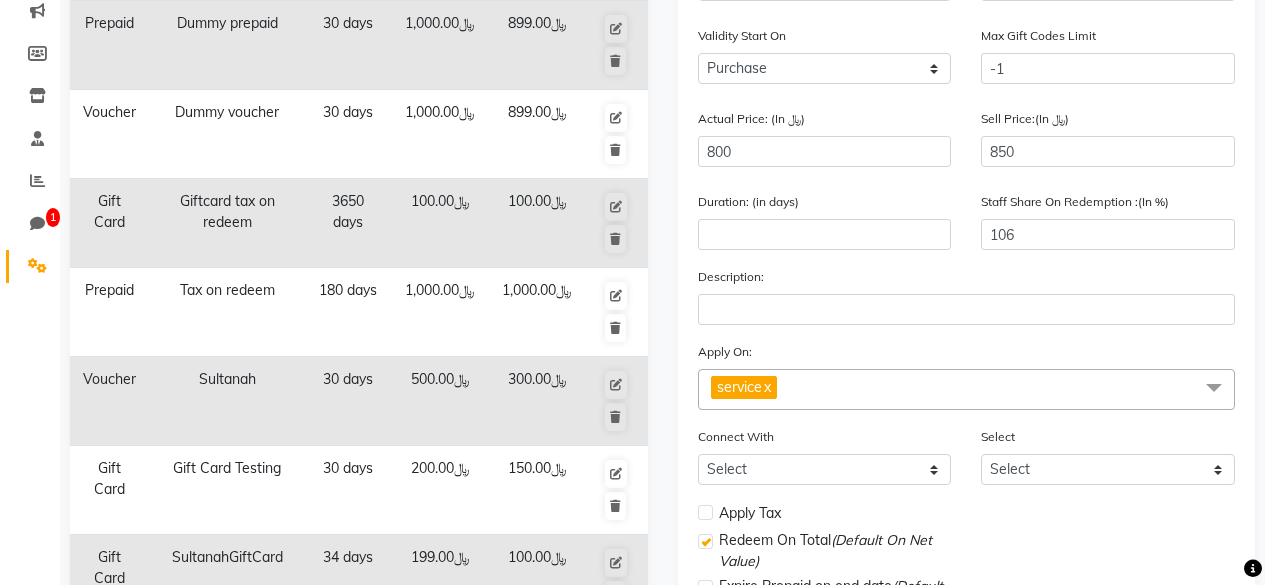 click on "service  x" 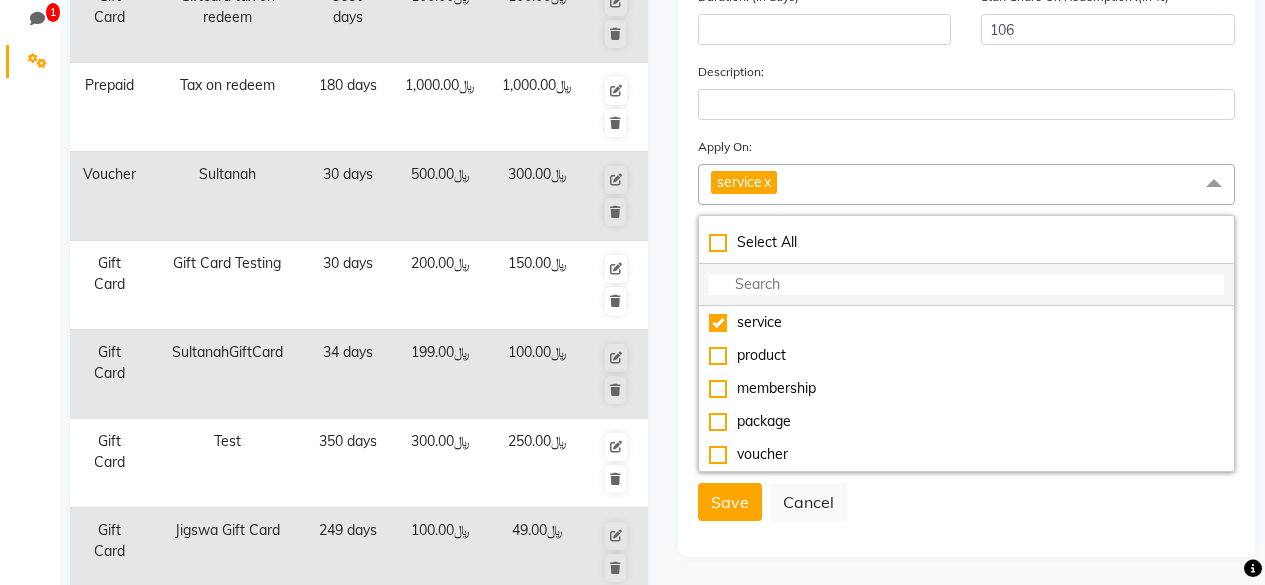 scroll, scrollTop: 473, scrollLeft: 0, axis: vertical 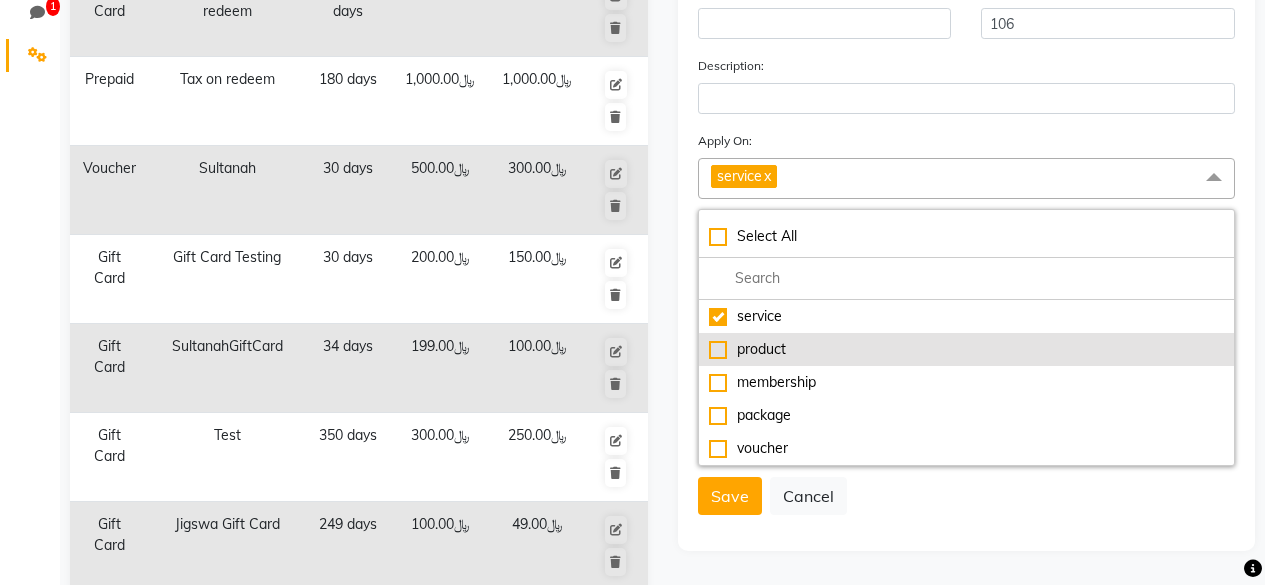 click on "product" 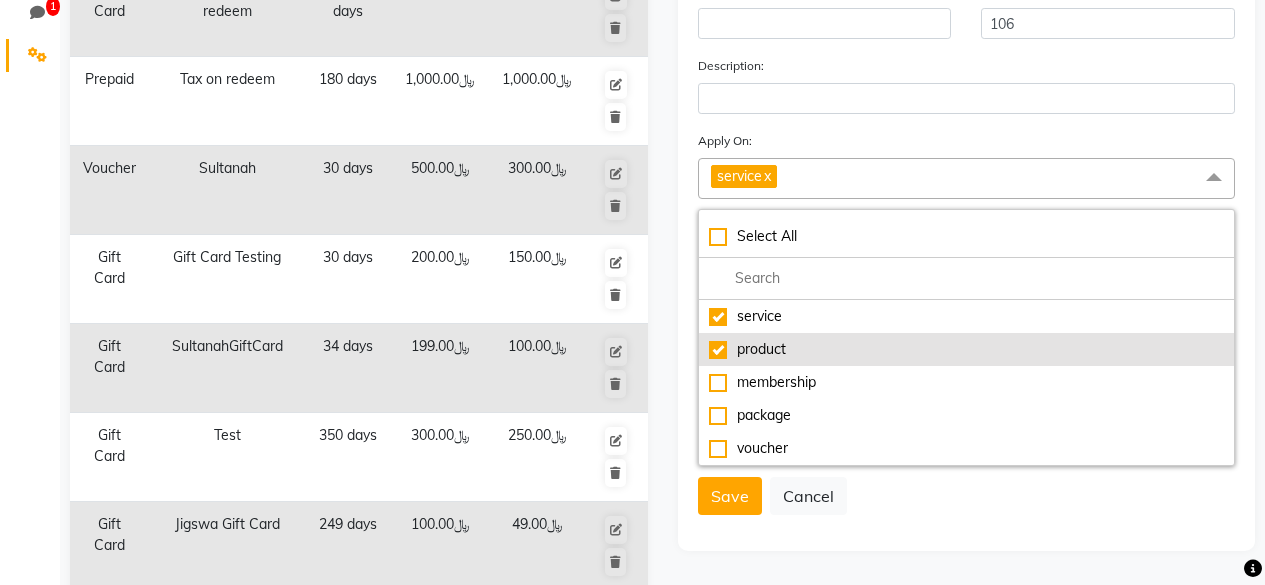 checkbox on "true" 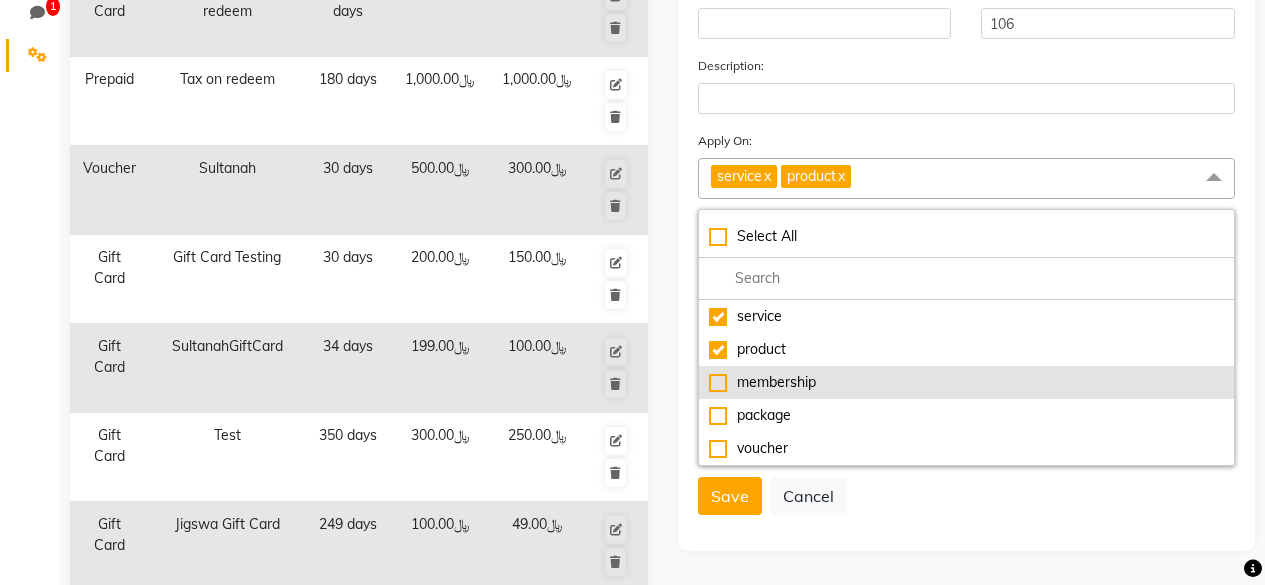 click on "membership" 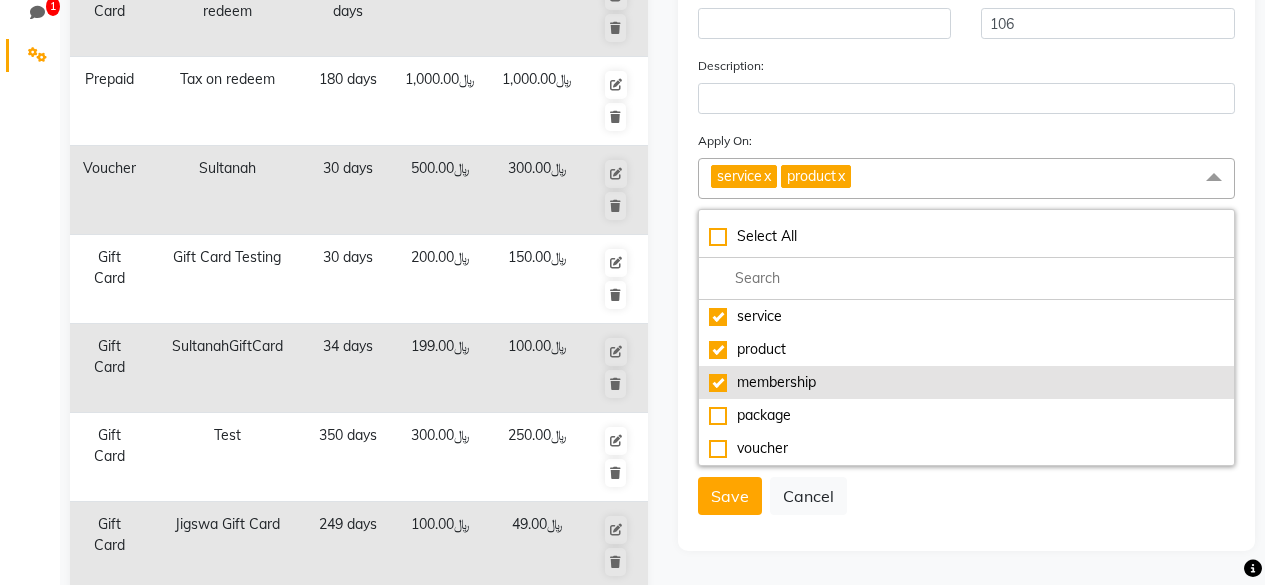 checkbox on "true" 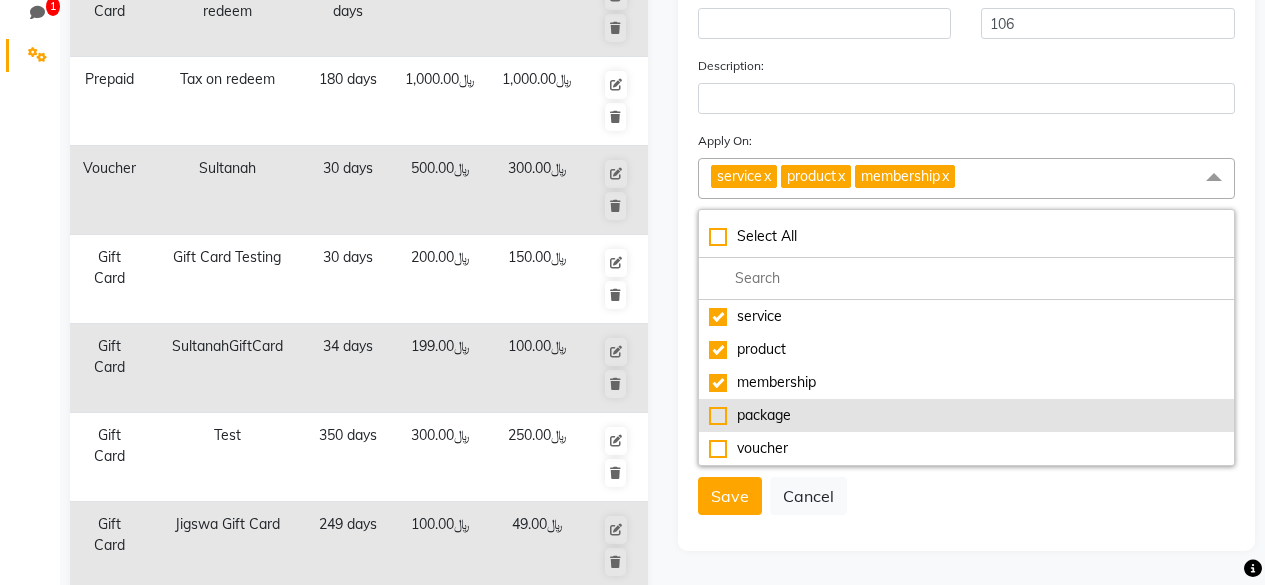 click on "package" 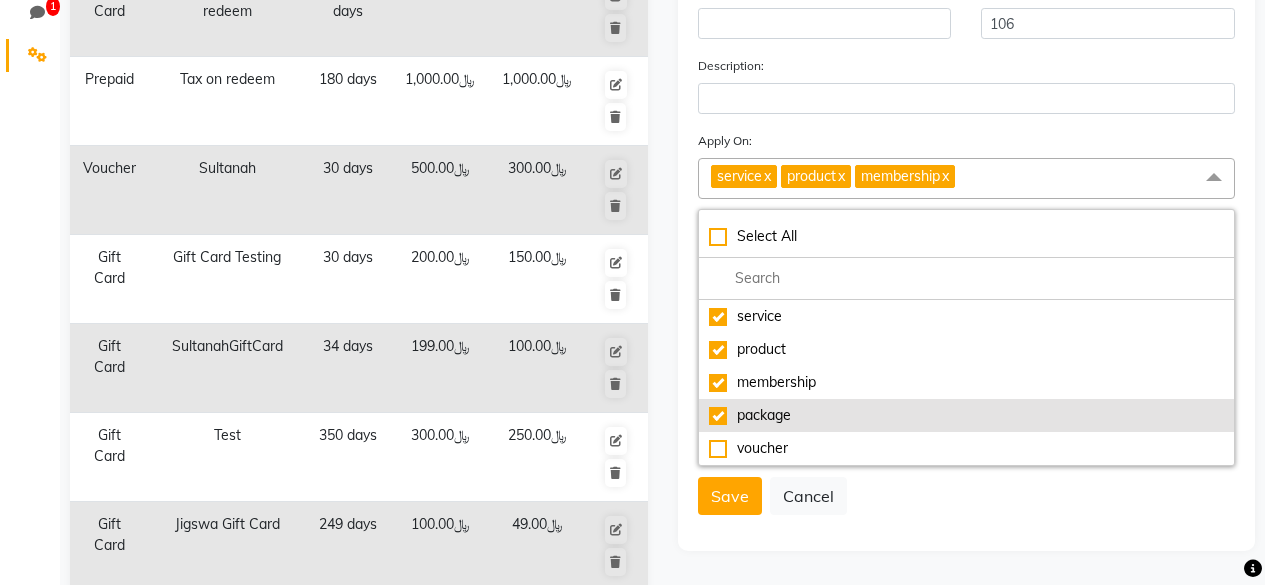 checkbox on "true" 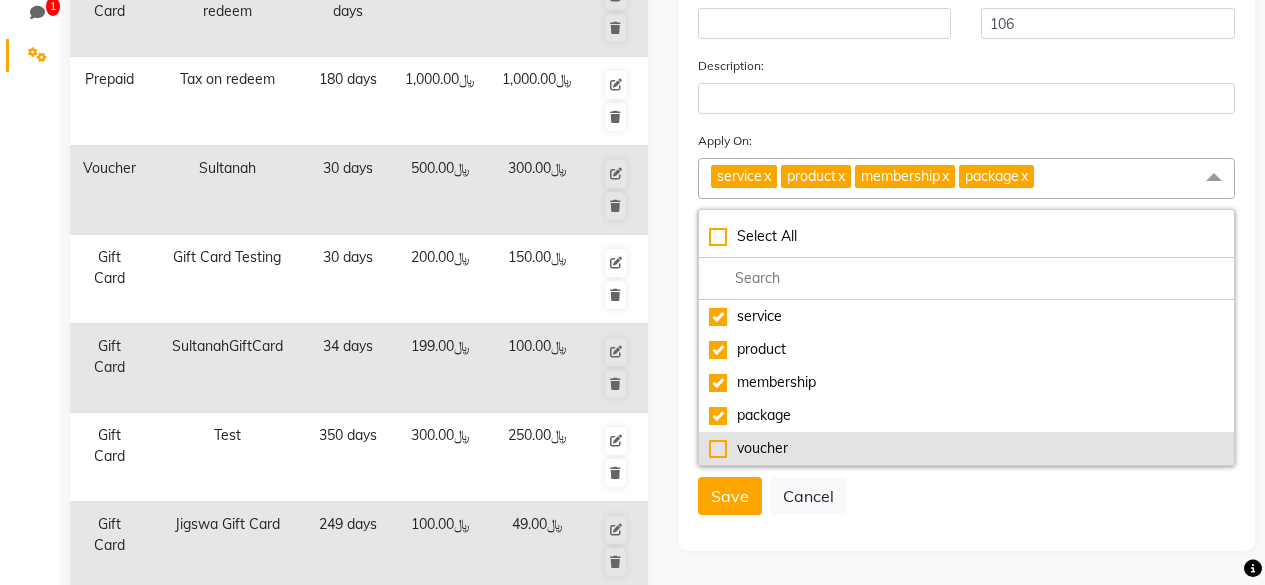 click on "voucher" 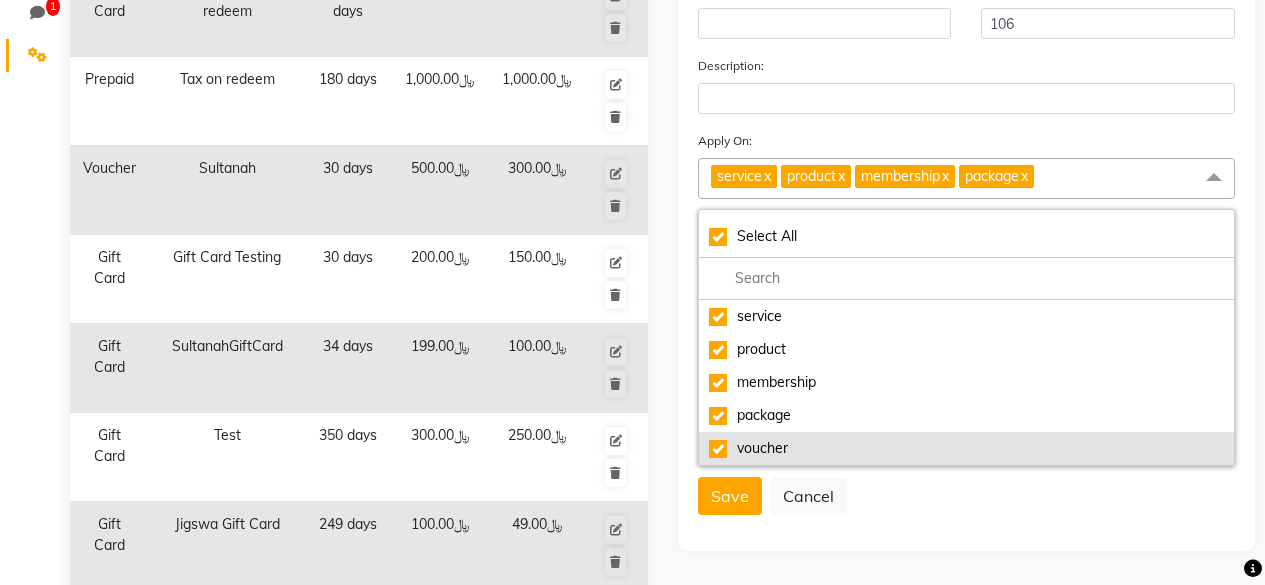 checkbox on "true" 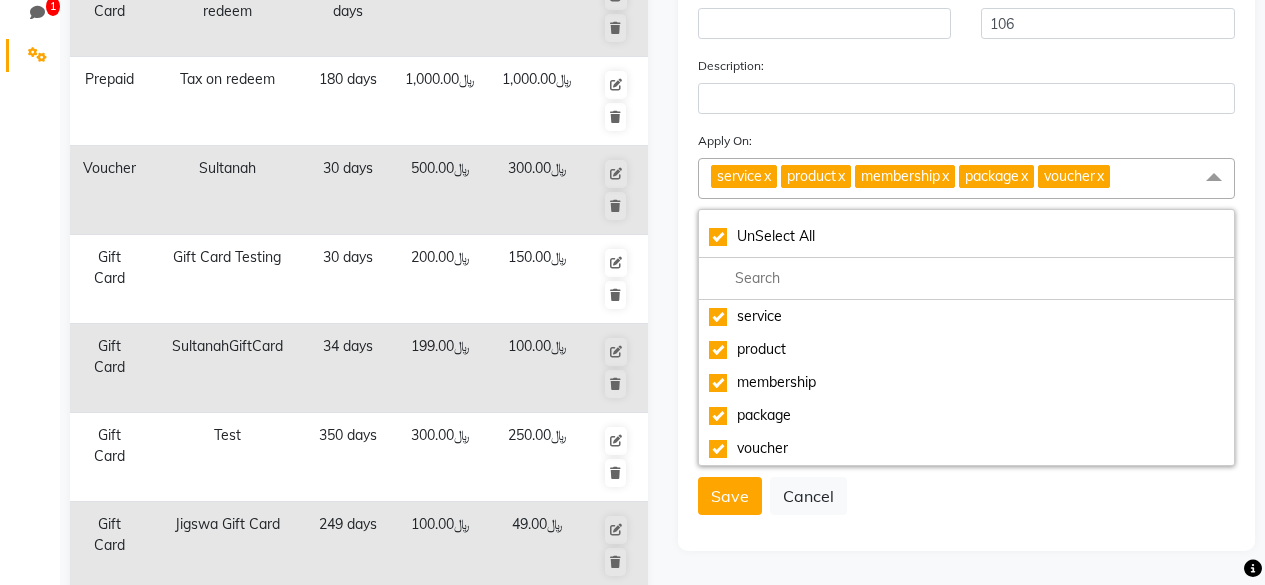 click on "Save   Cancel" 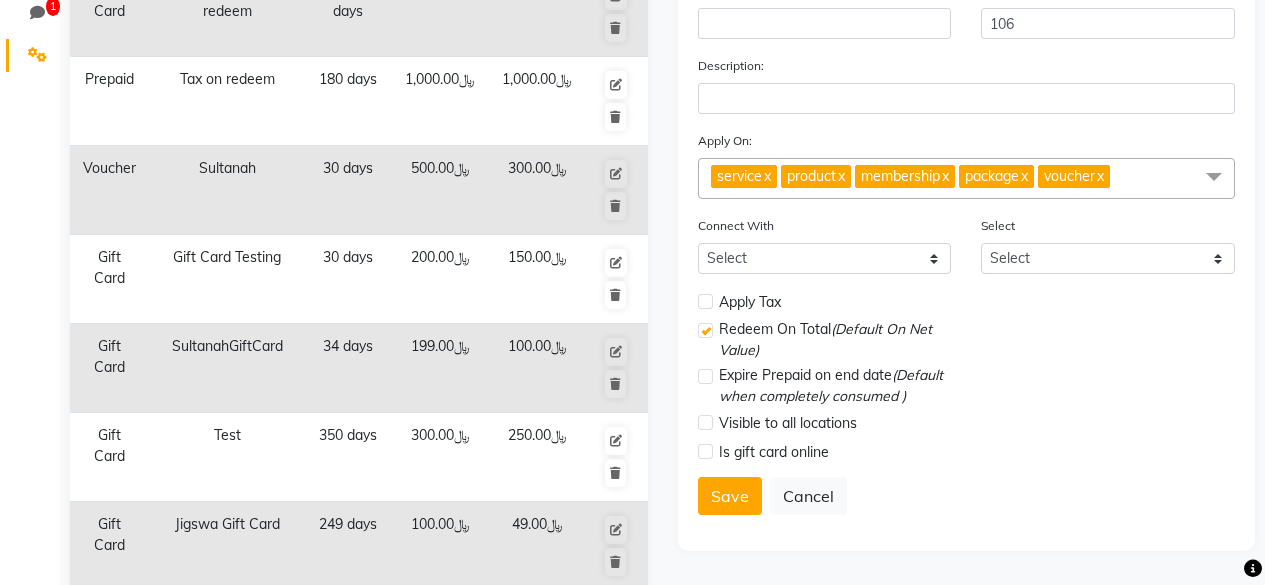 click on "Apply Tax" 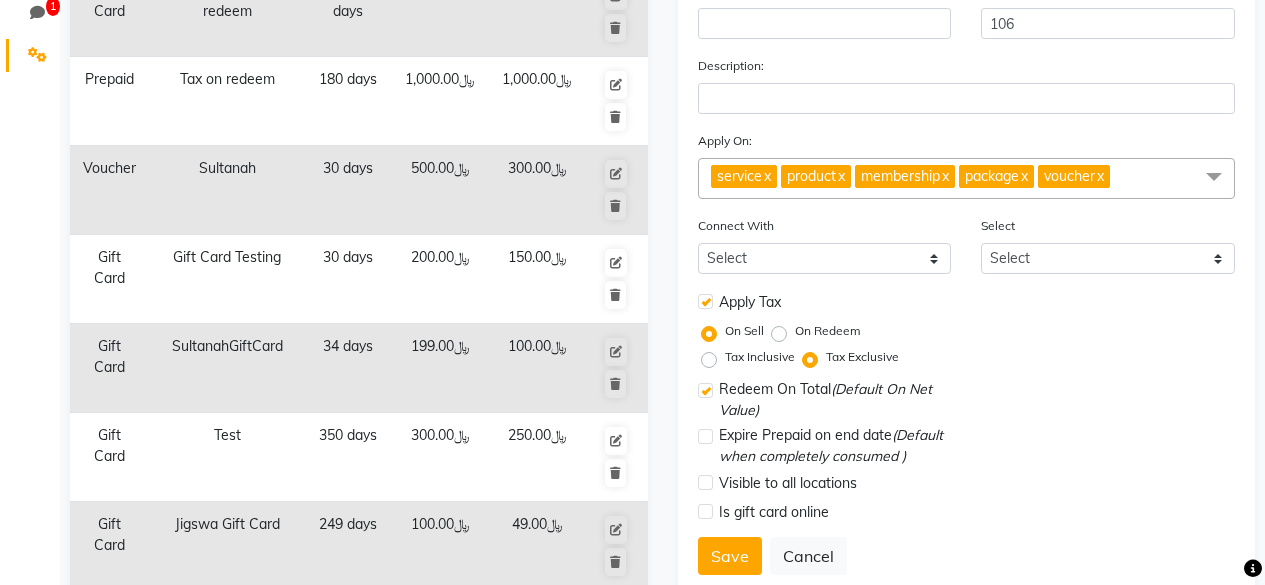 click on "Tax Inclusive" 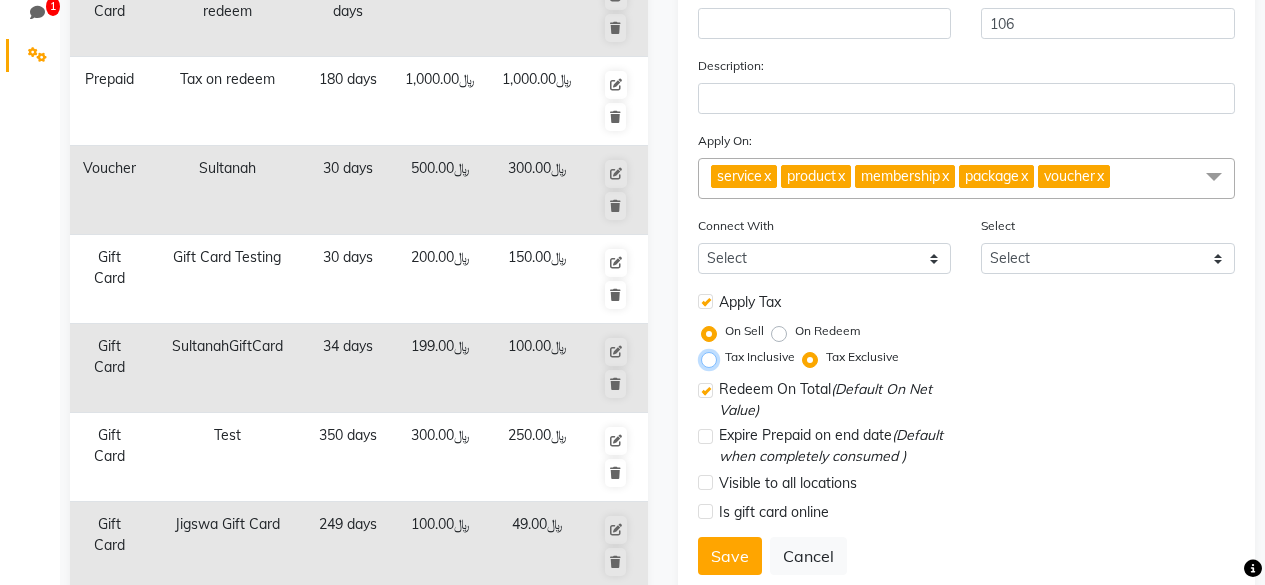click on "Tax Inclusive" at bounding box center (713, 357) 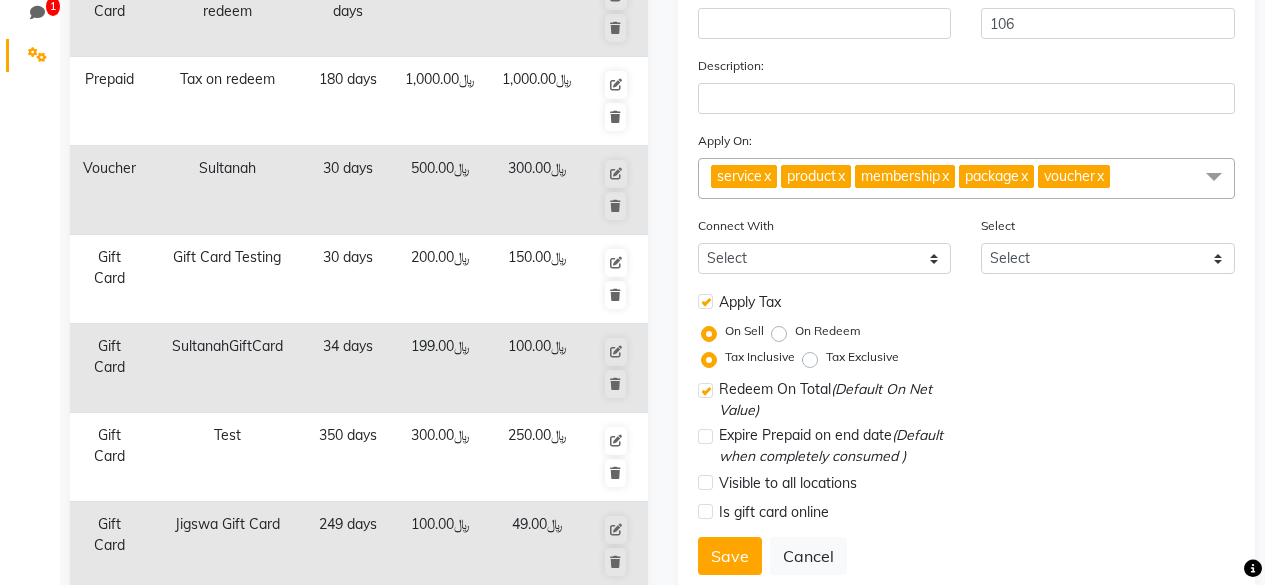 click 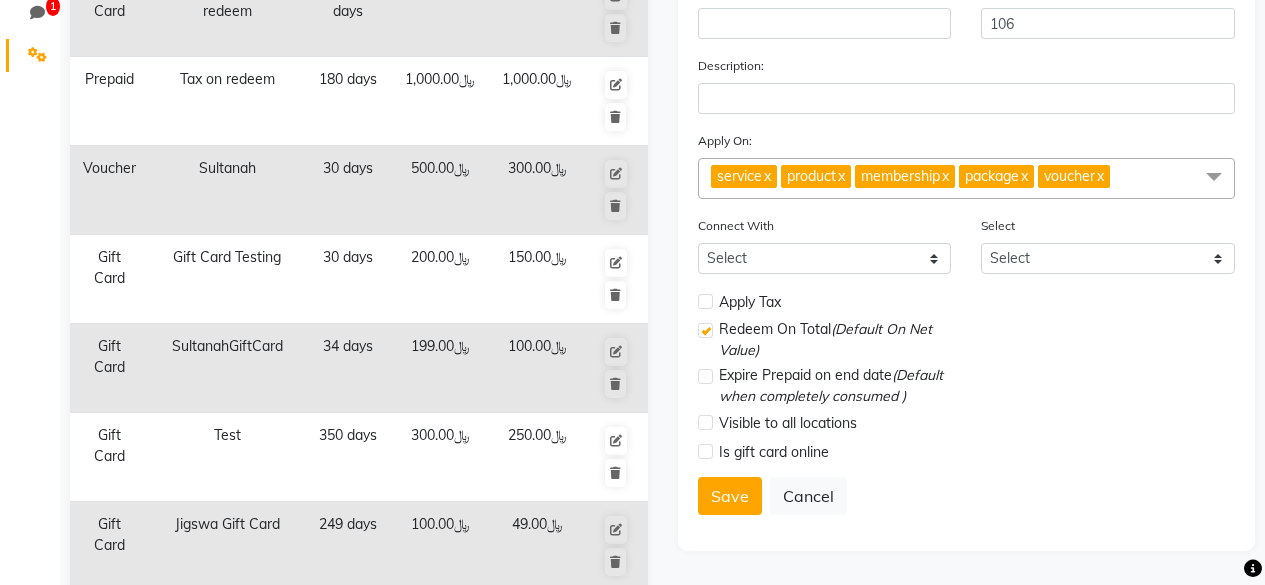click 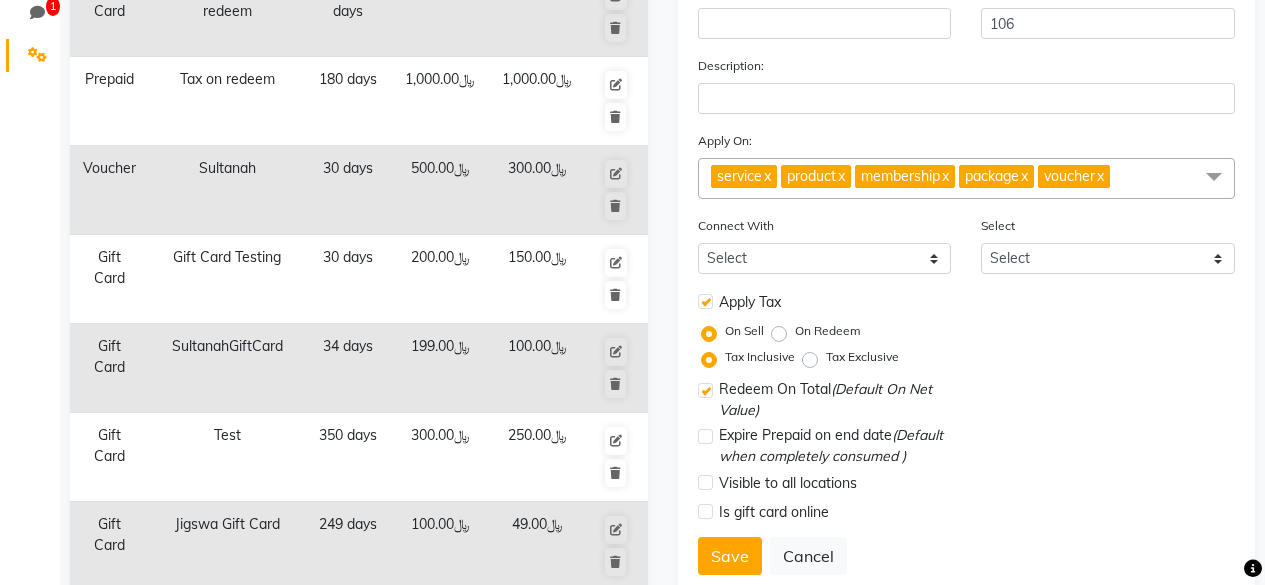 click on "Tax Exclusive" 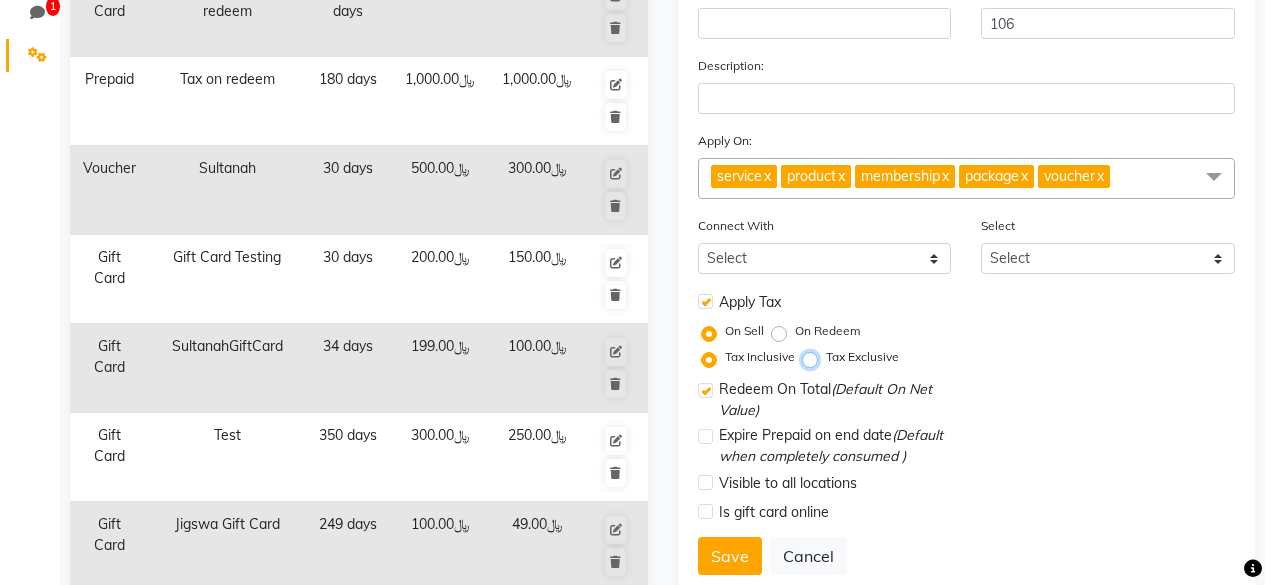 click on "Tax Exclusive" at bounding box center (814, 357) 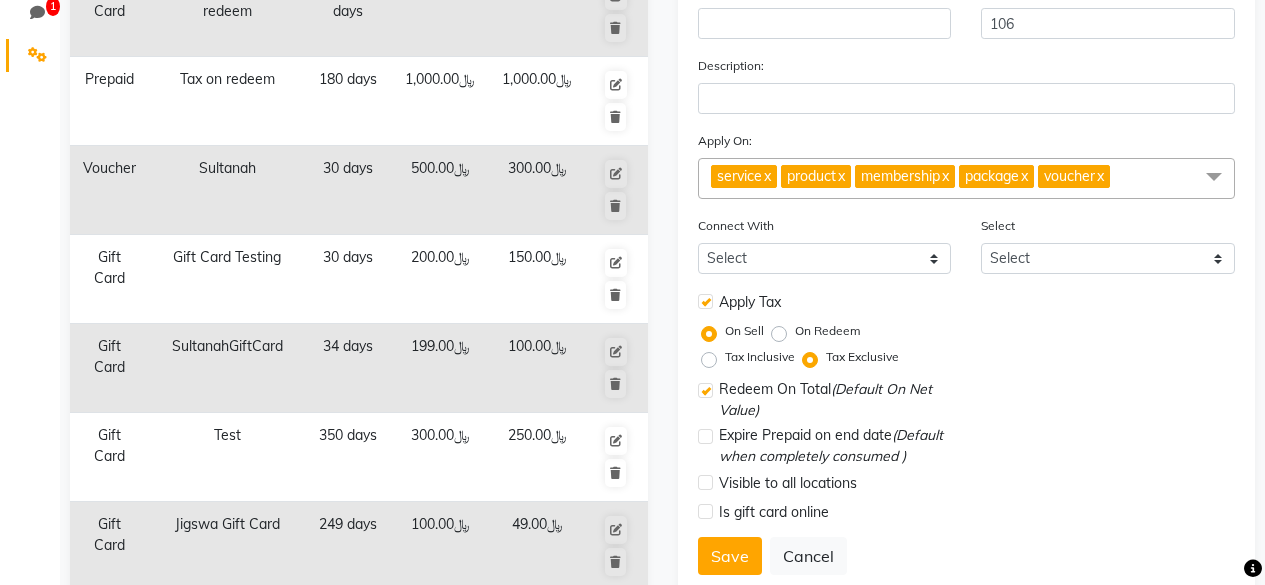 click on "Tax Inclusive" 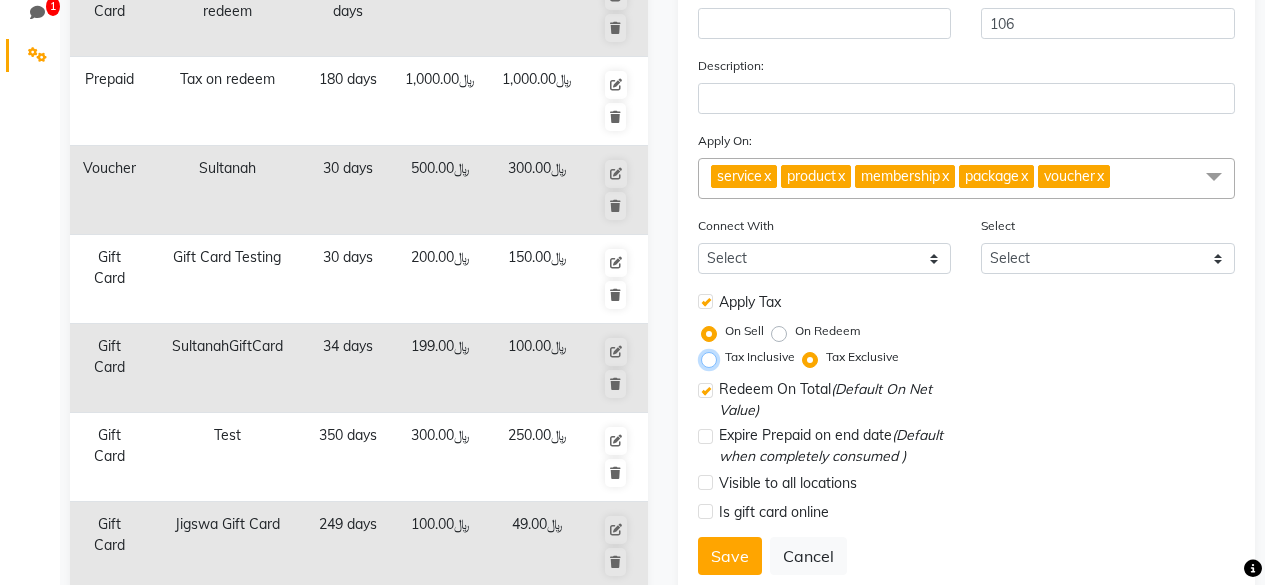 click on "Tax Inclusive" at bounding box center [713, 357] 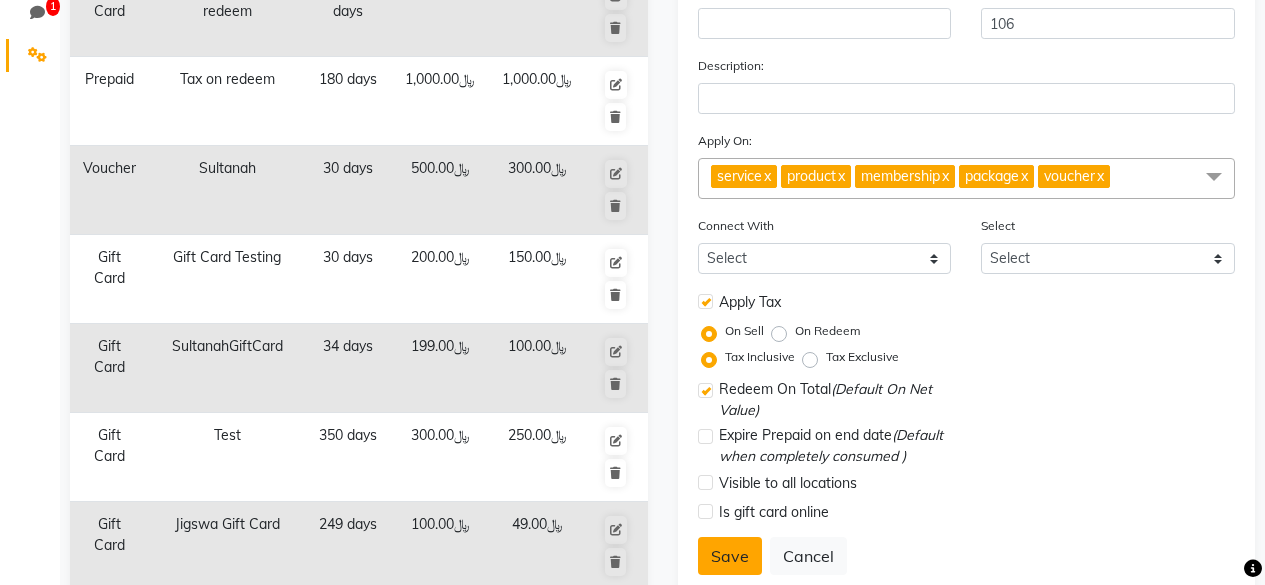 click on "Save" 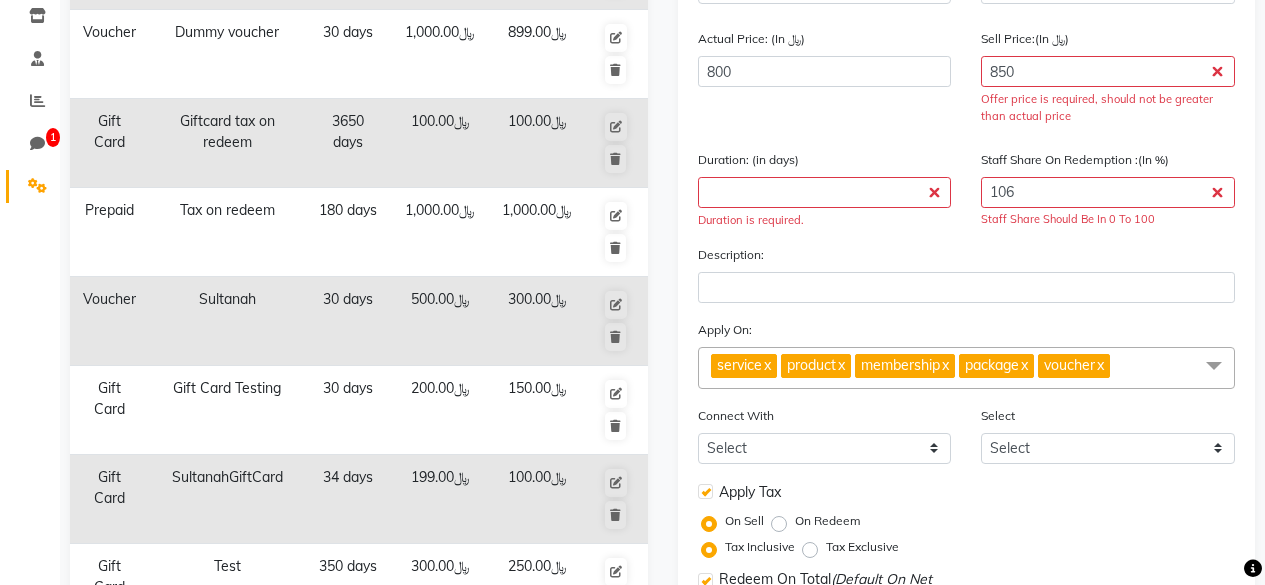 scroll, scrollTop: 339, scrollLeft: 0, axis: vertical 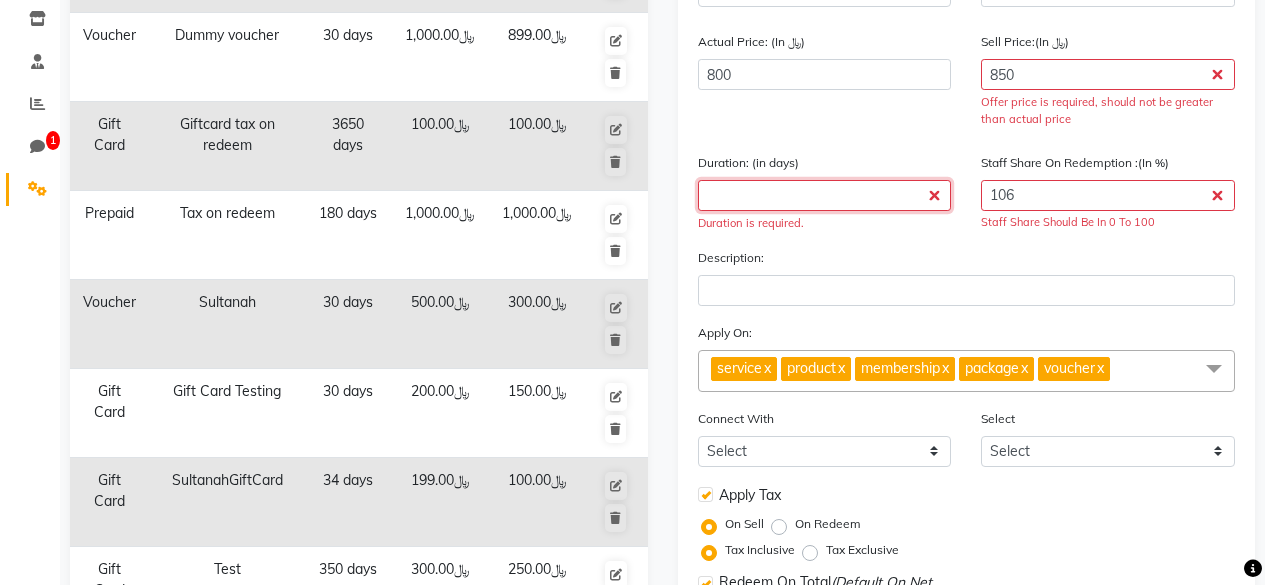 click 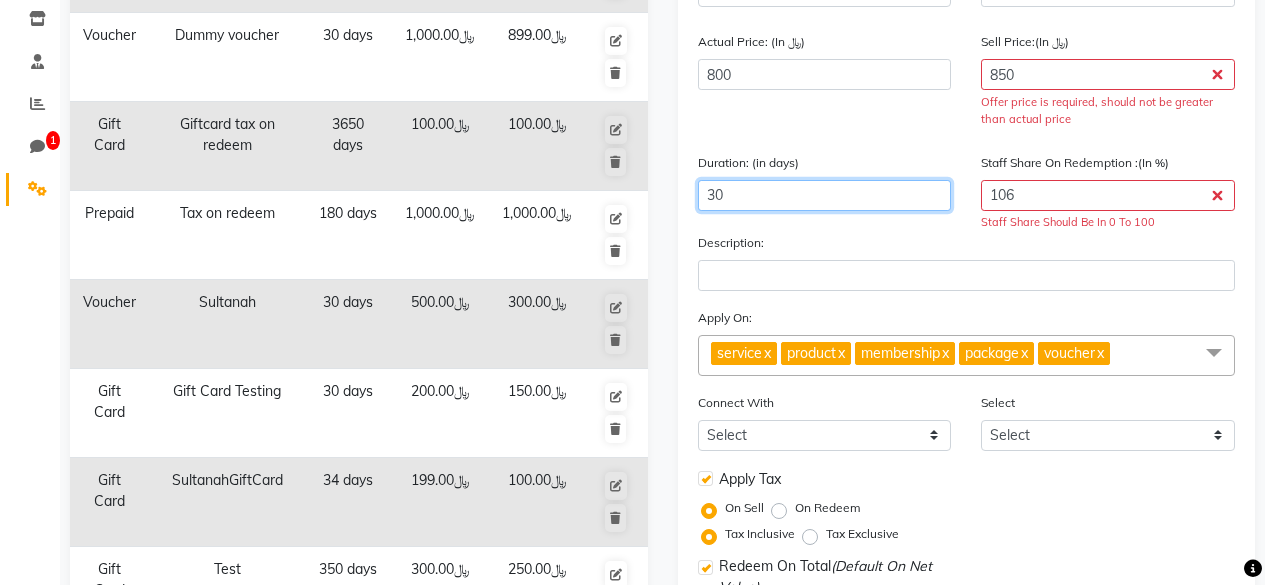 type on "30" 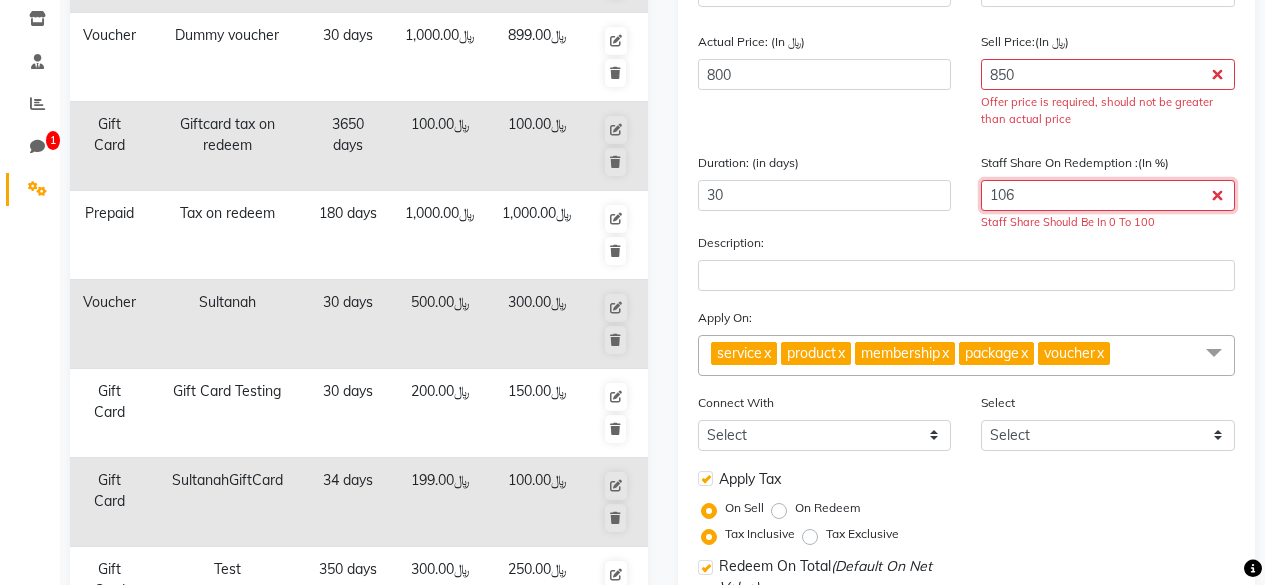 drag, startPoint x: 1031, startPoint y: 192, endPoint x: 866, endPoint y: 190, distance: 165.01212 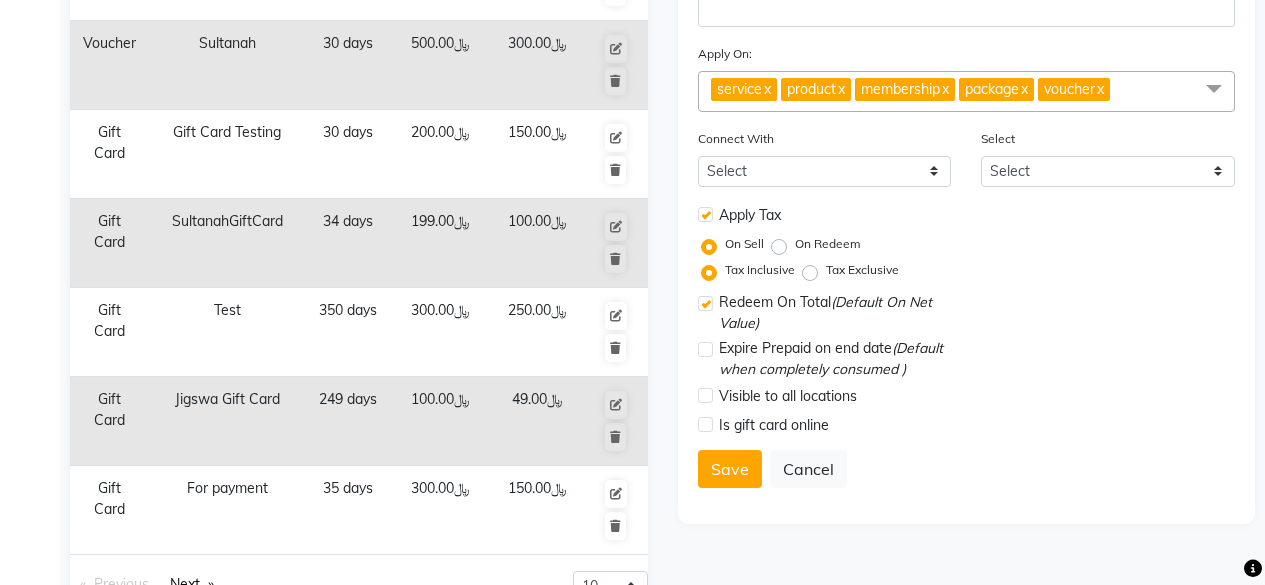 scroll, scrollTop: 657, scrollLeft: 0, axis: vertical 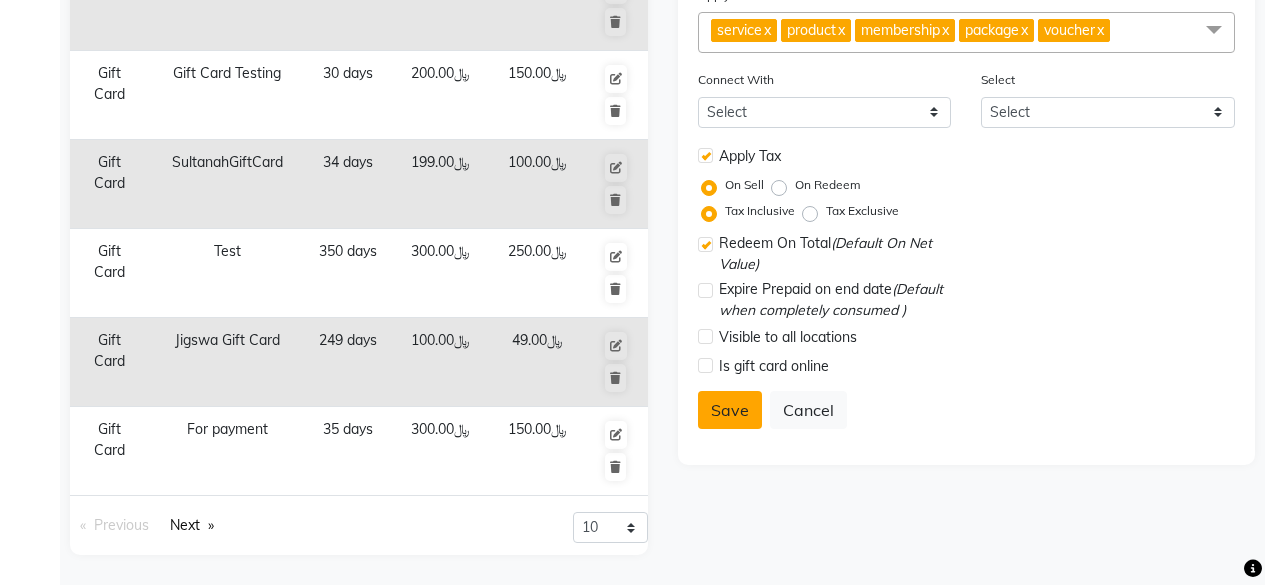 type on "100" 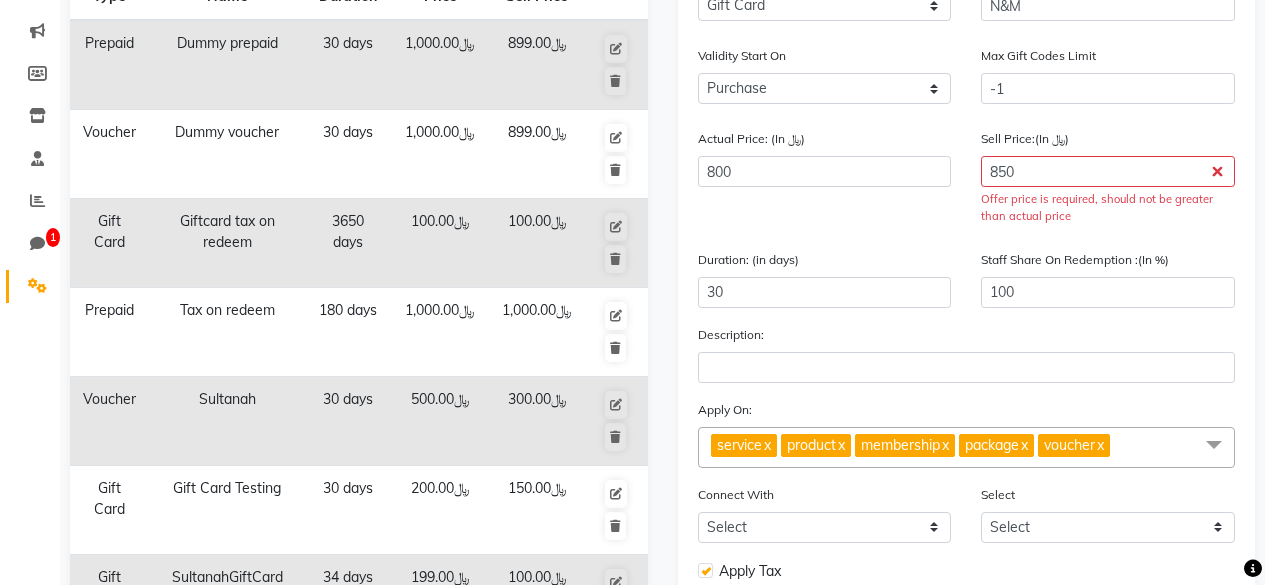 scroll, scrollTop: 241, scrollLeft: 0, axis: vertical 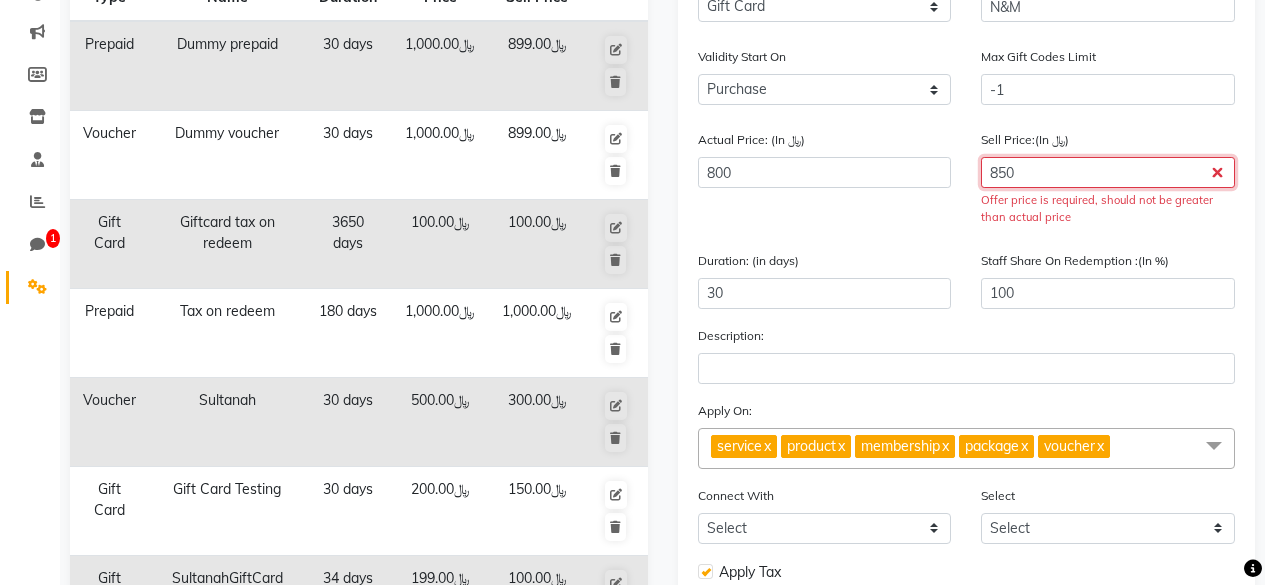 click on "850" 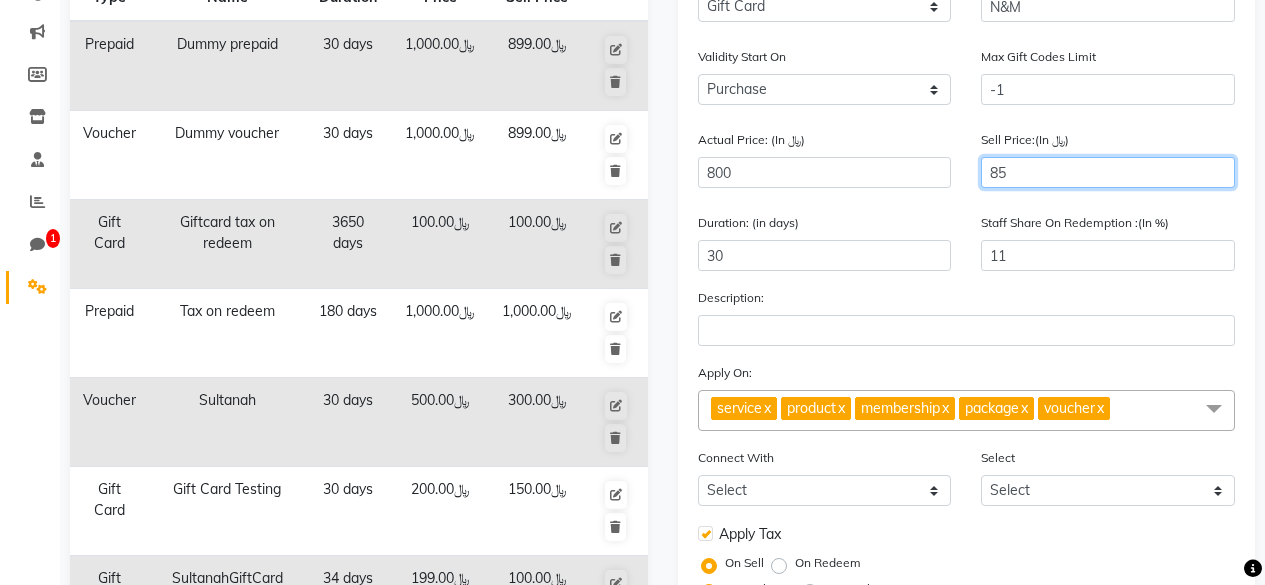 type on "8" 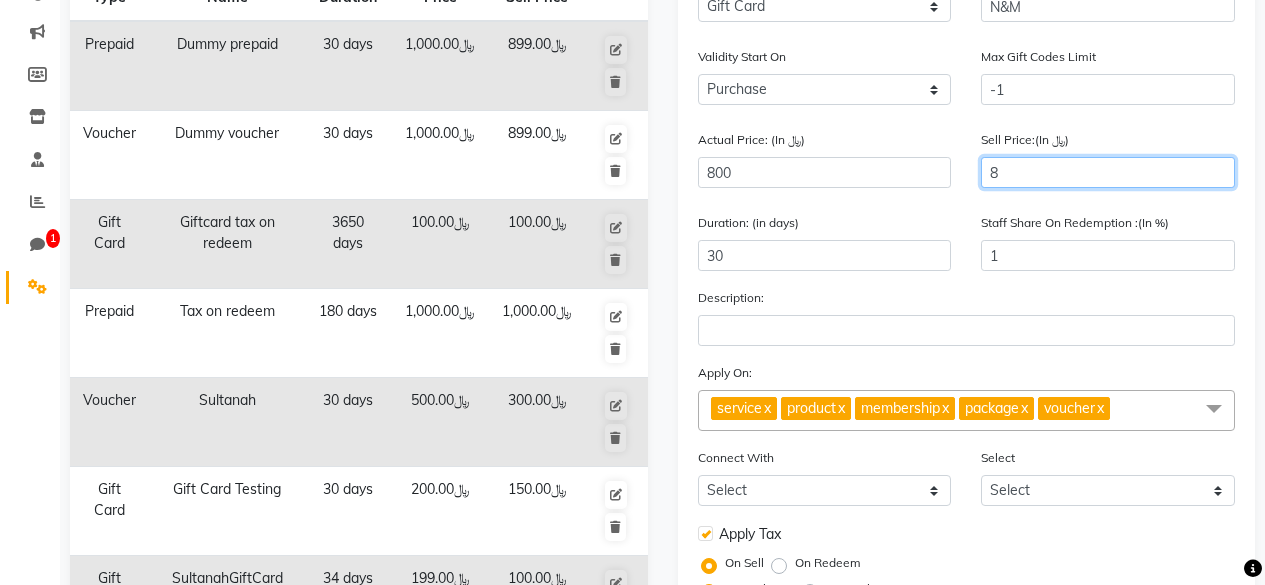 type on "80" 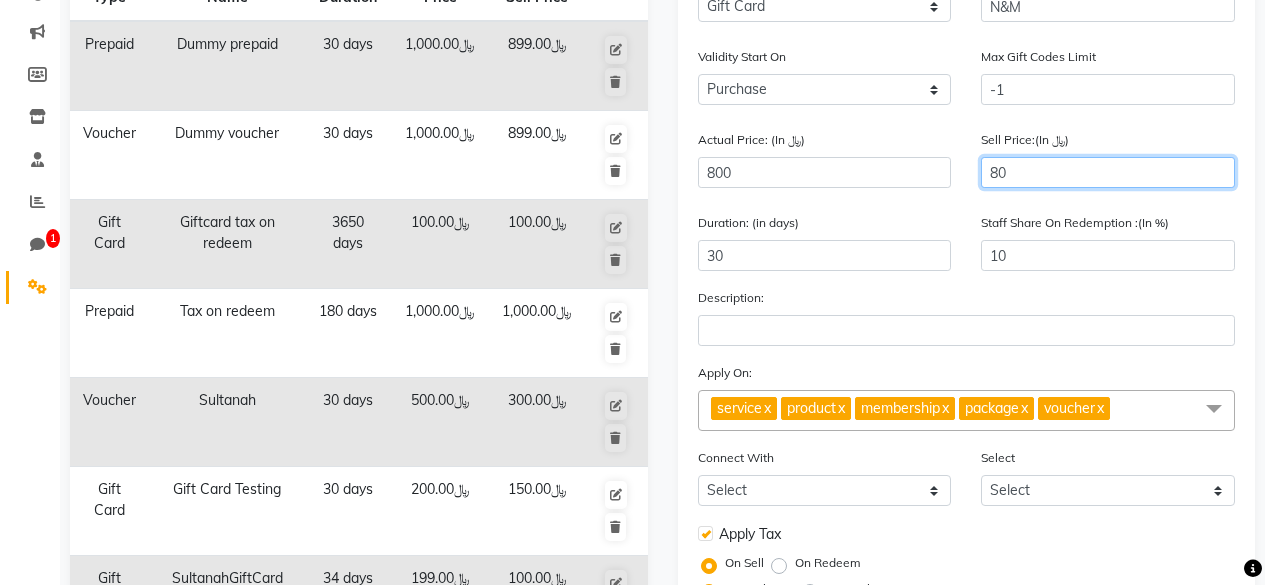 type on "800" 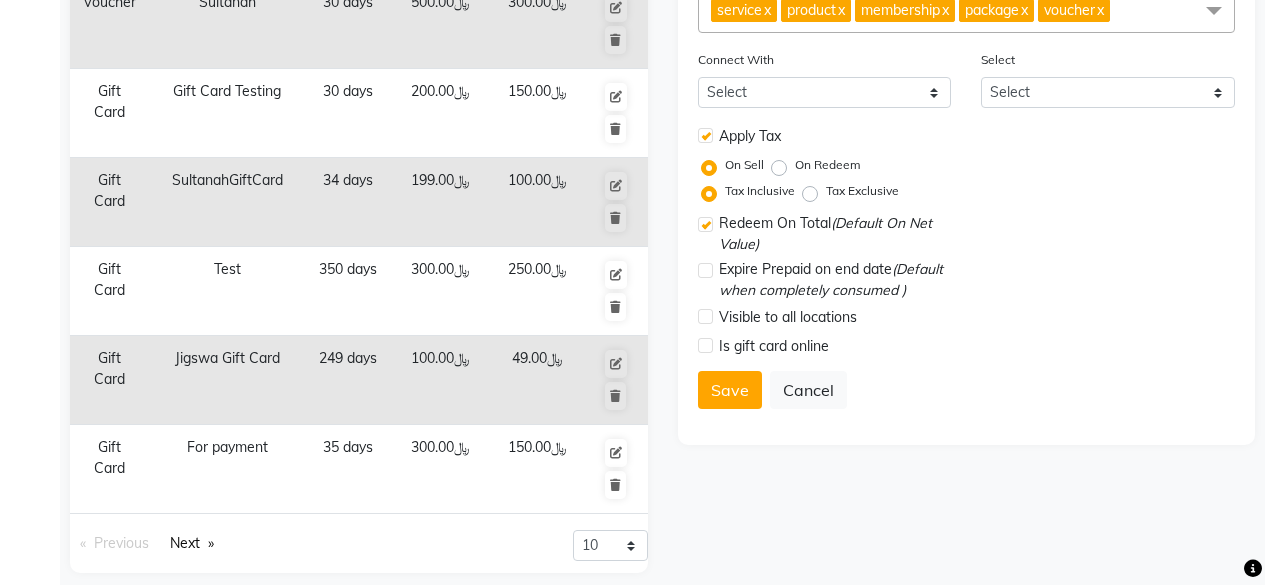 scroll, scrollTop: 657, scrollLeft: 0, axis: vertical 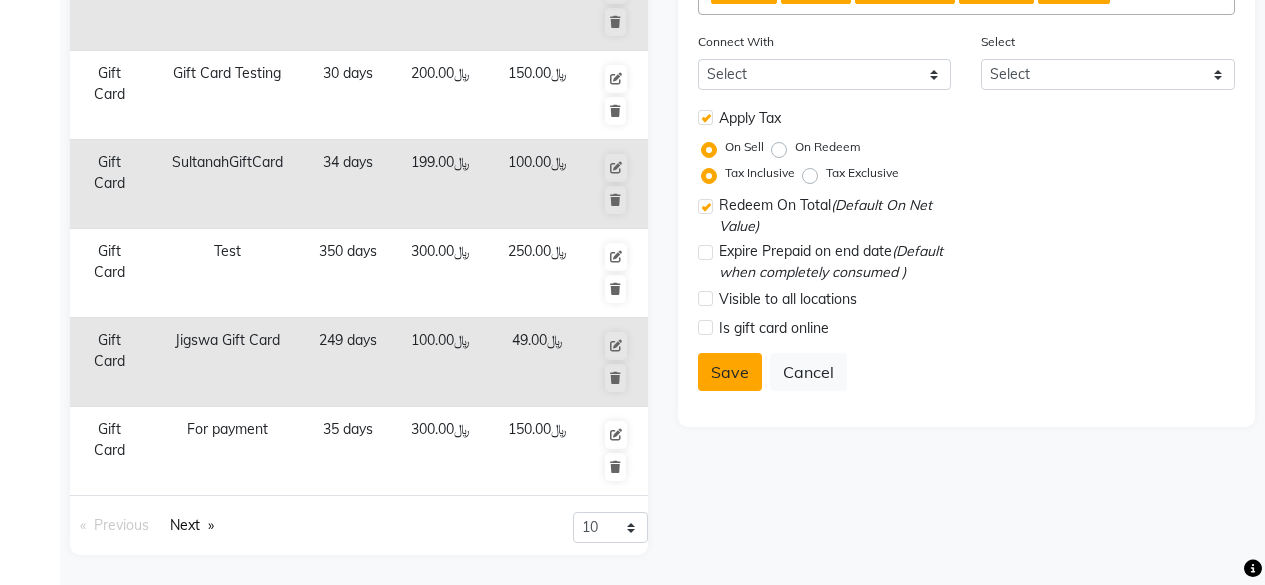 type on "800" 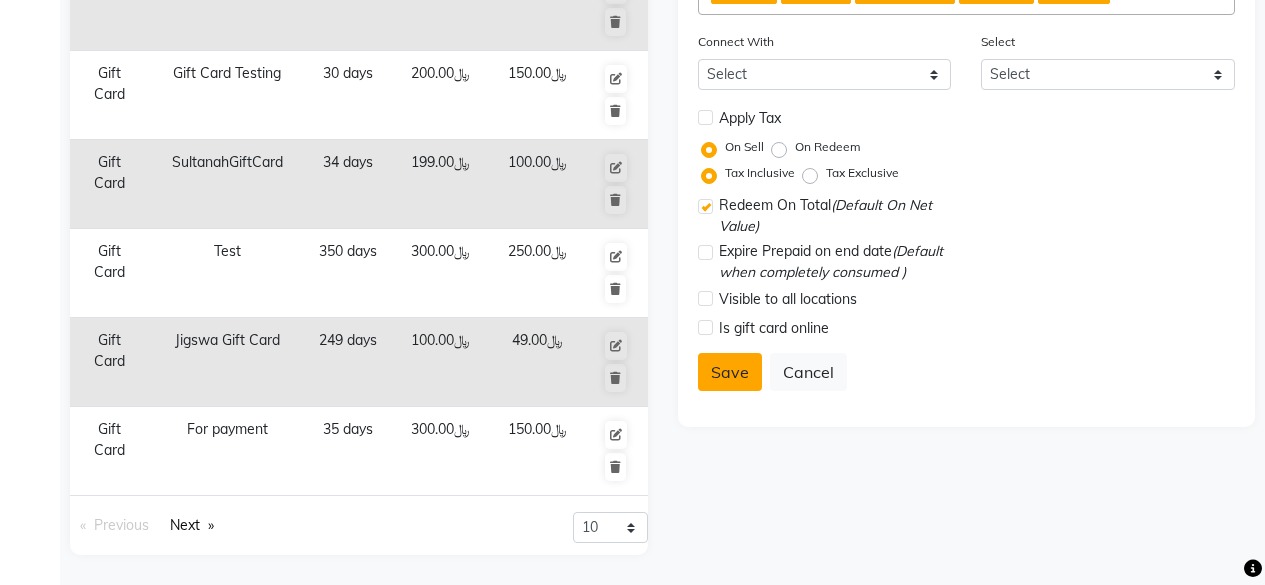select 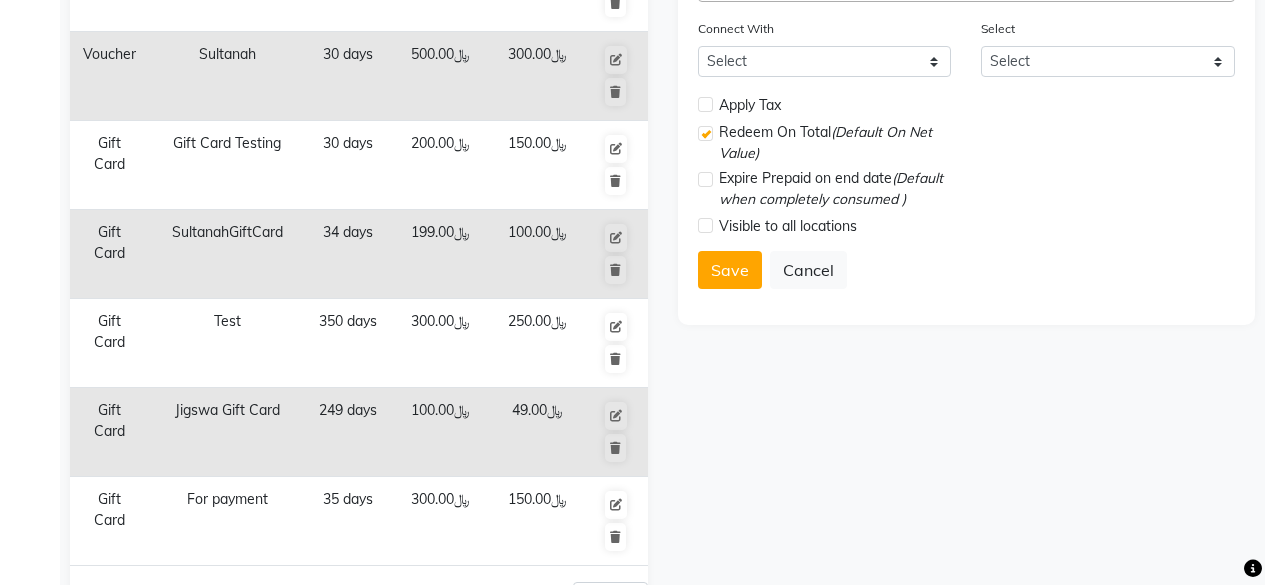 scroll, scrollTop: 657, scrollLeft: 0, axis: vertical 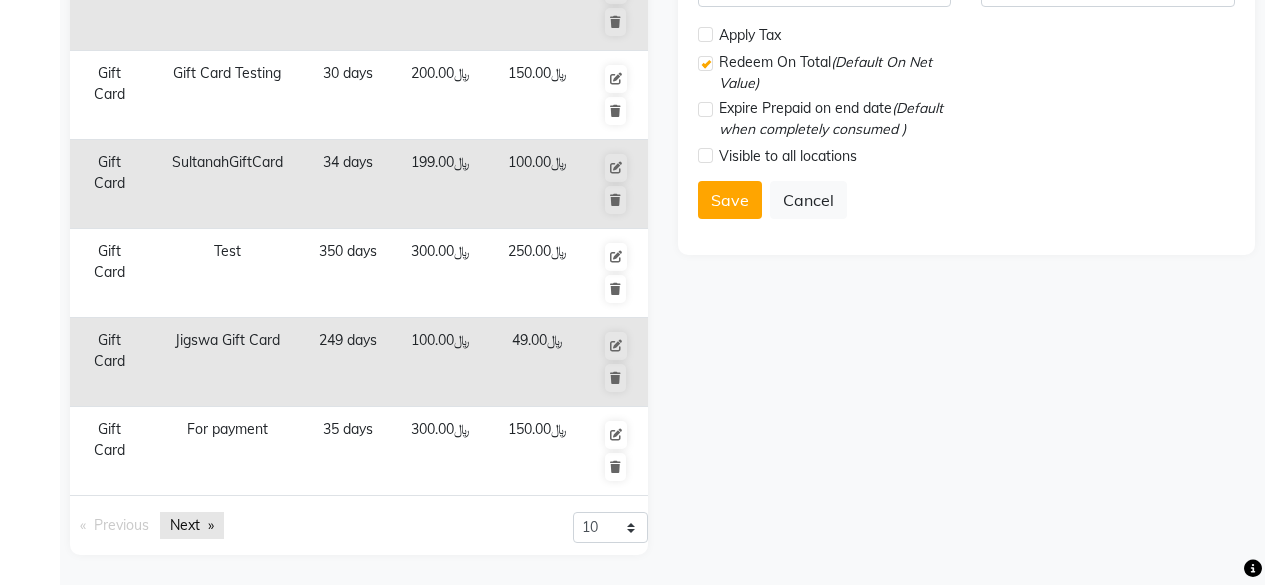 click on "Next  page" 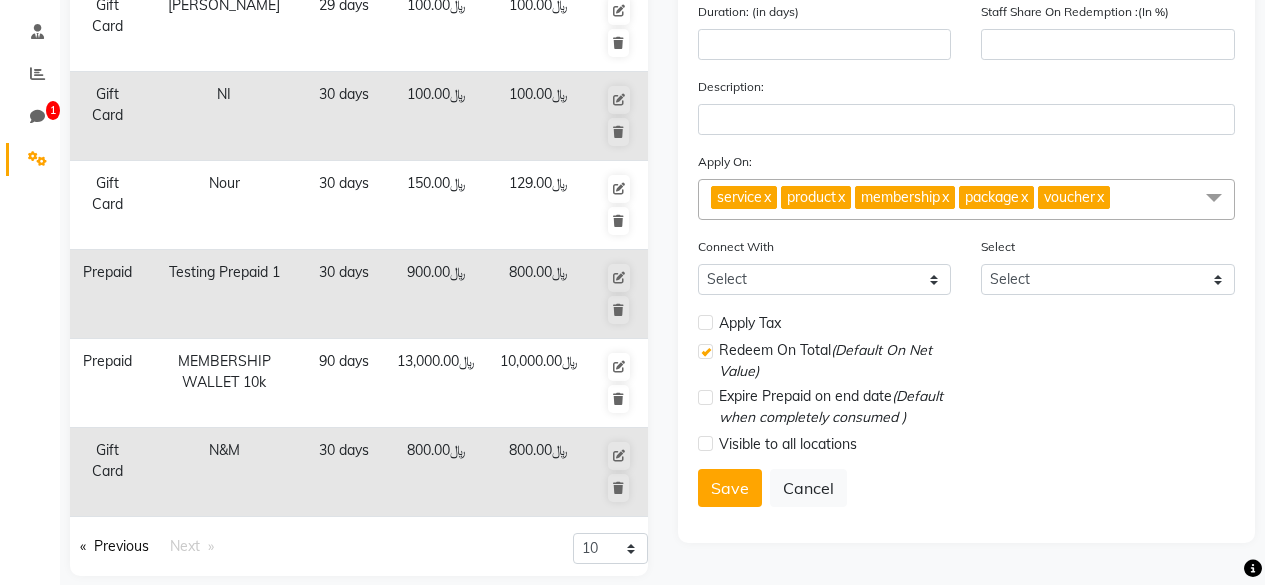 scroll, scrollTop: 0, scrollLeft: 0, axis: both 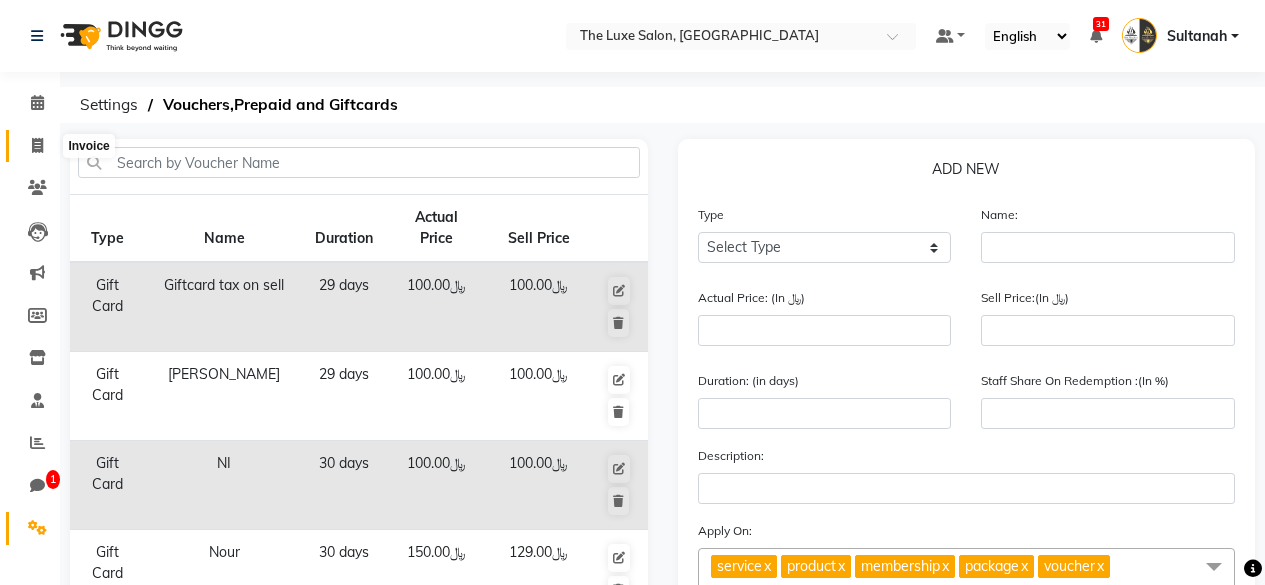 click 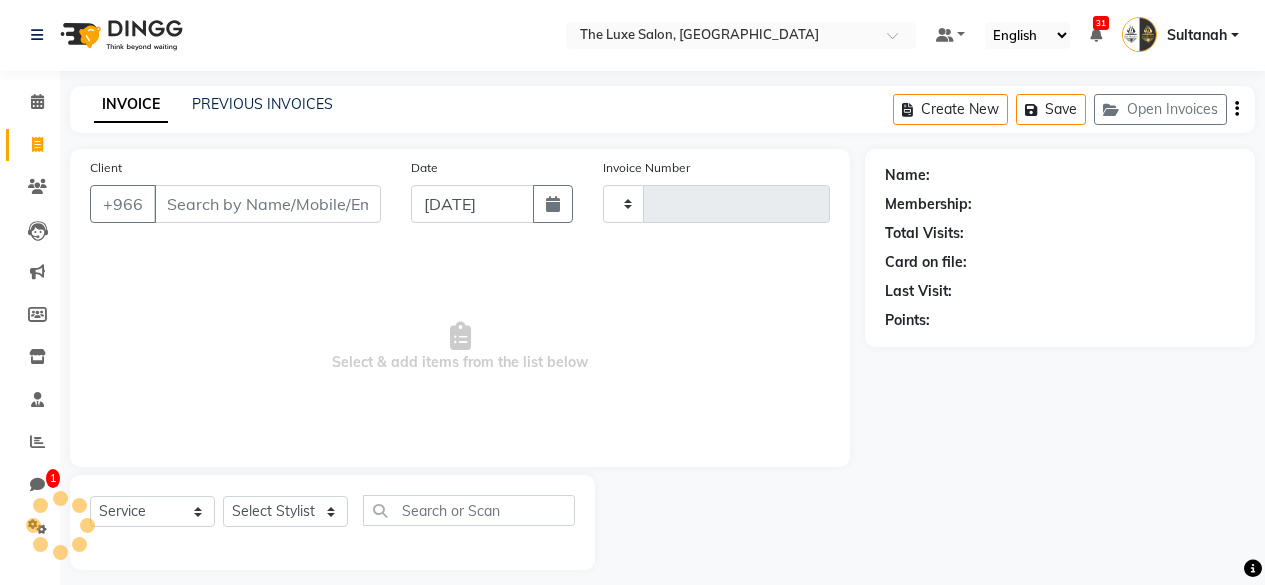 type on "00213" 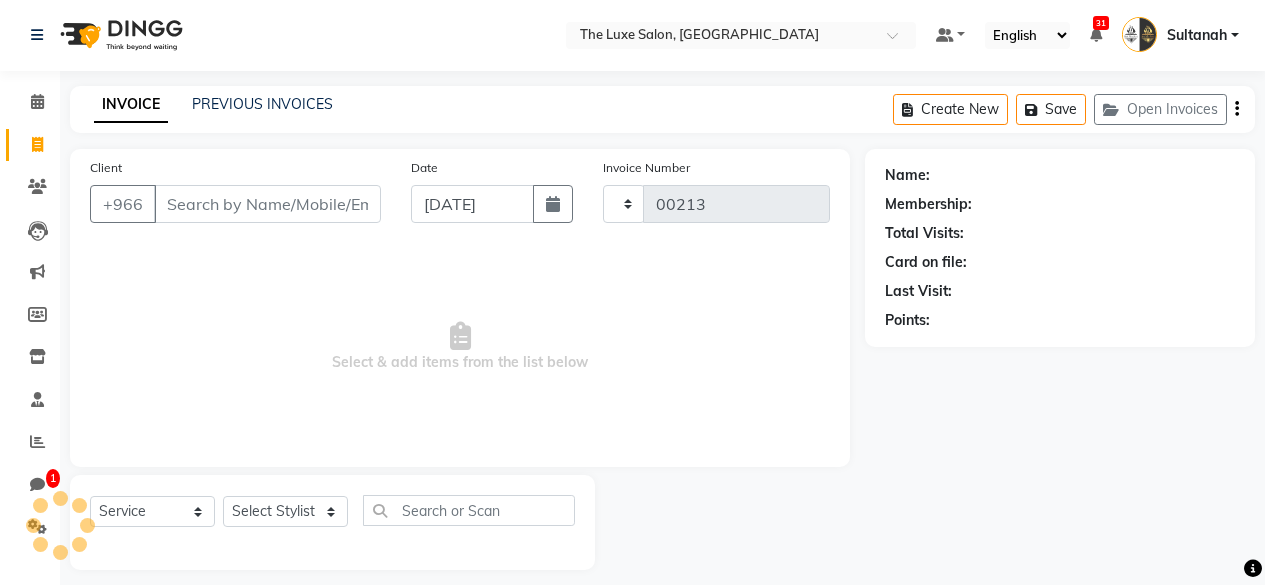 select on "181" 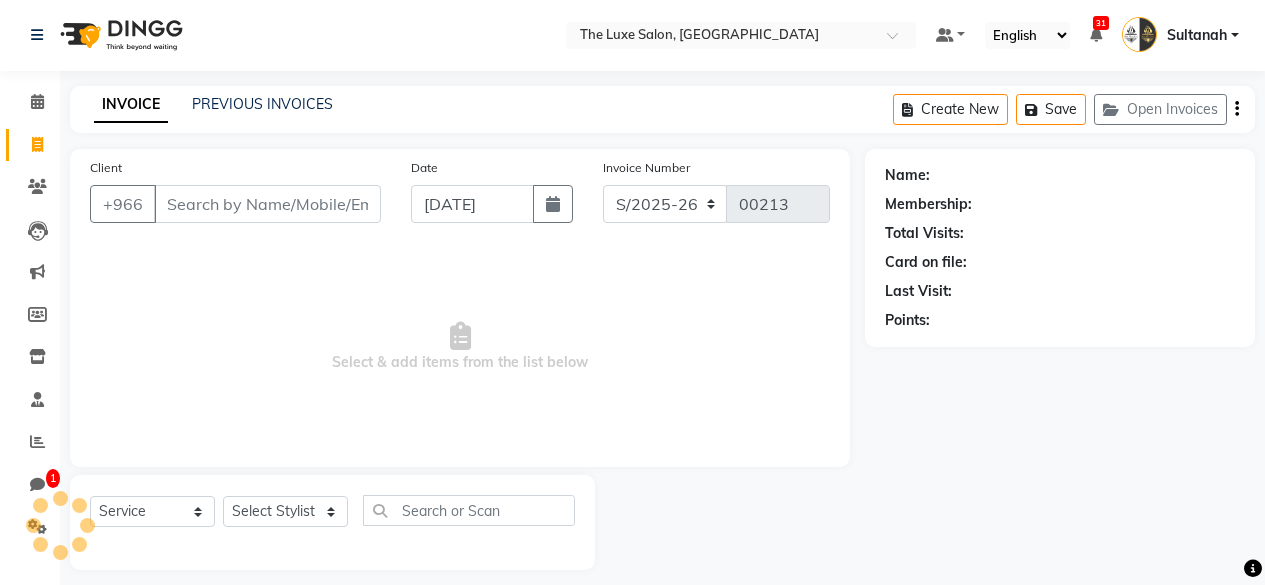 scroll, scrollTop: 16, scrollLeft: 0, axis: vertical 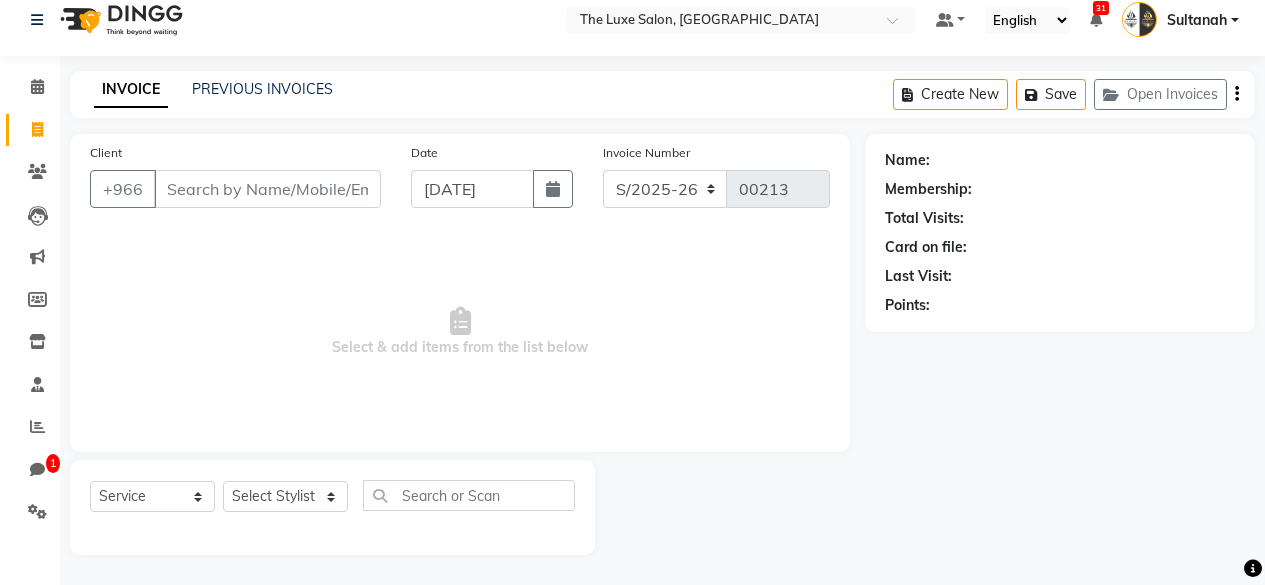click on "Client" at bounding box center (267, 189) 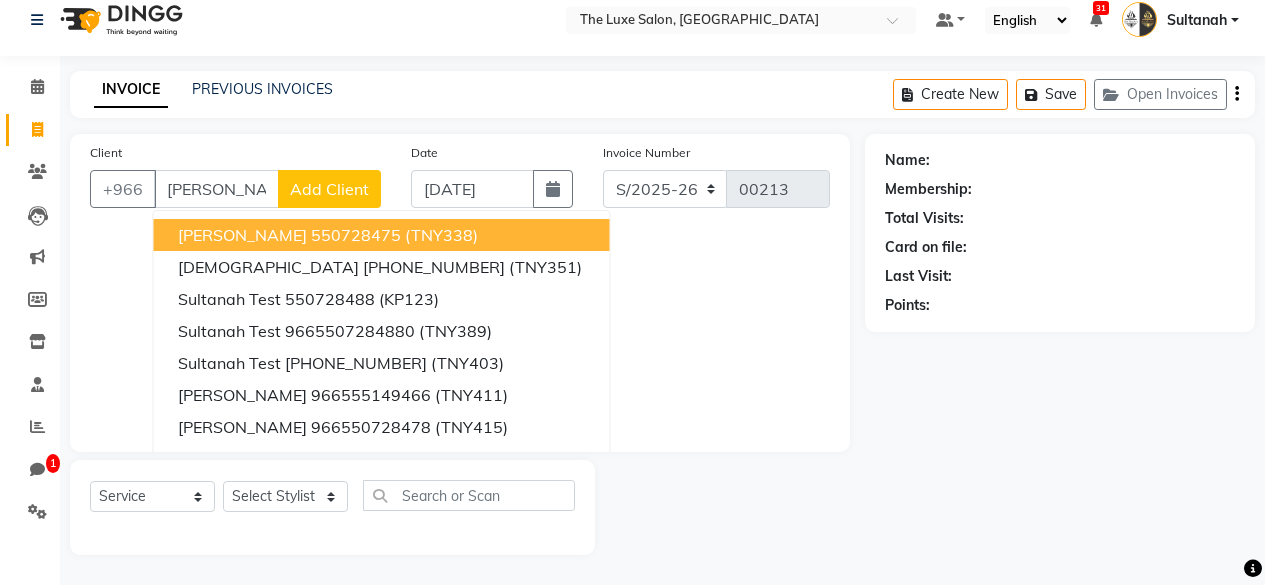 click on "Sultanah ALotaibi" at bounding box center [242, 235] 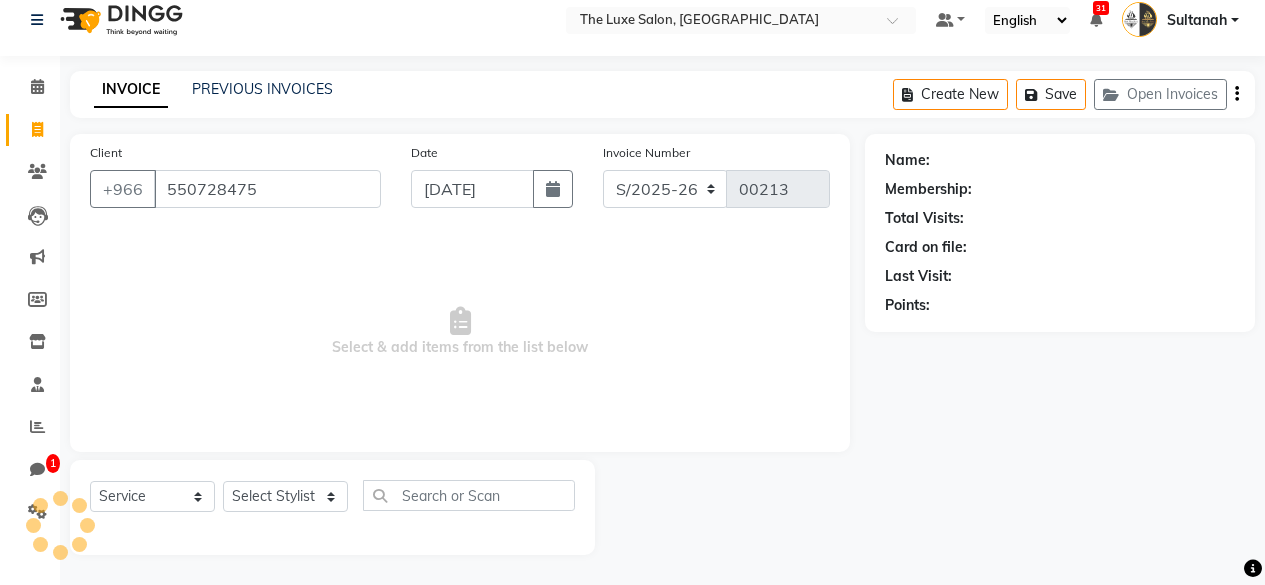 type on "550728475" 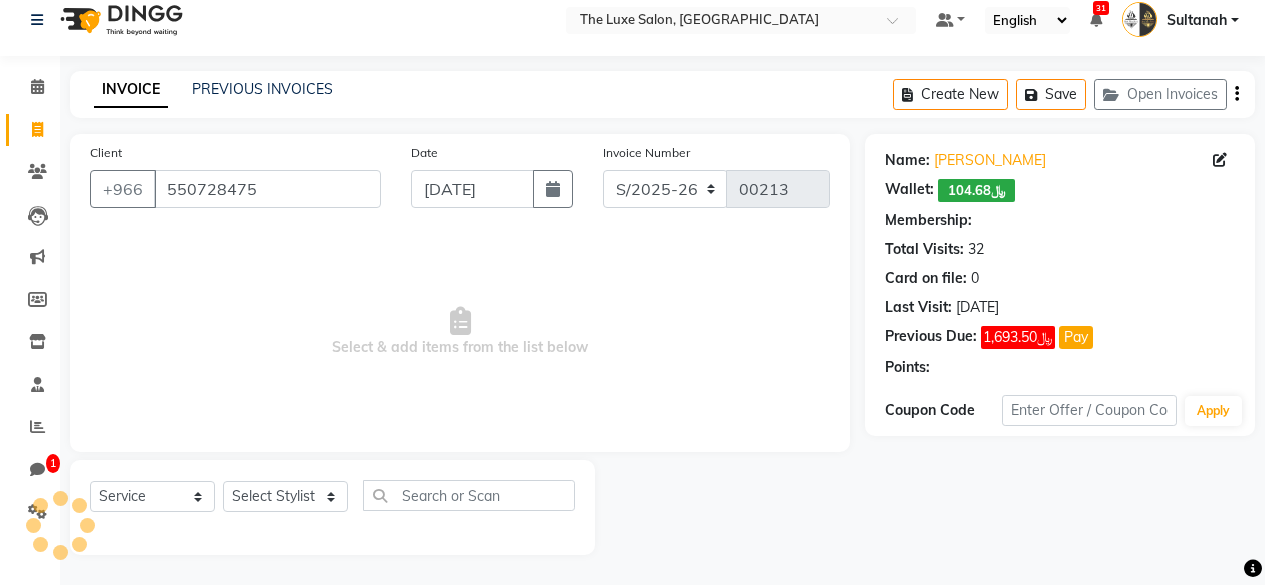 select on "2: Object" 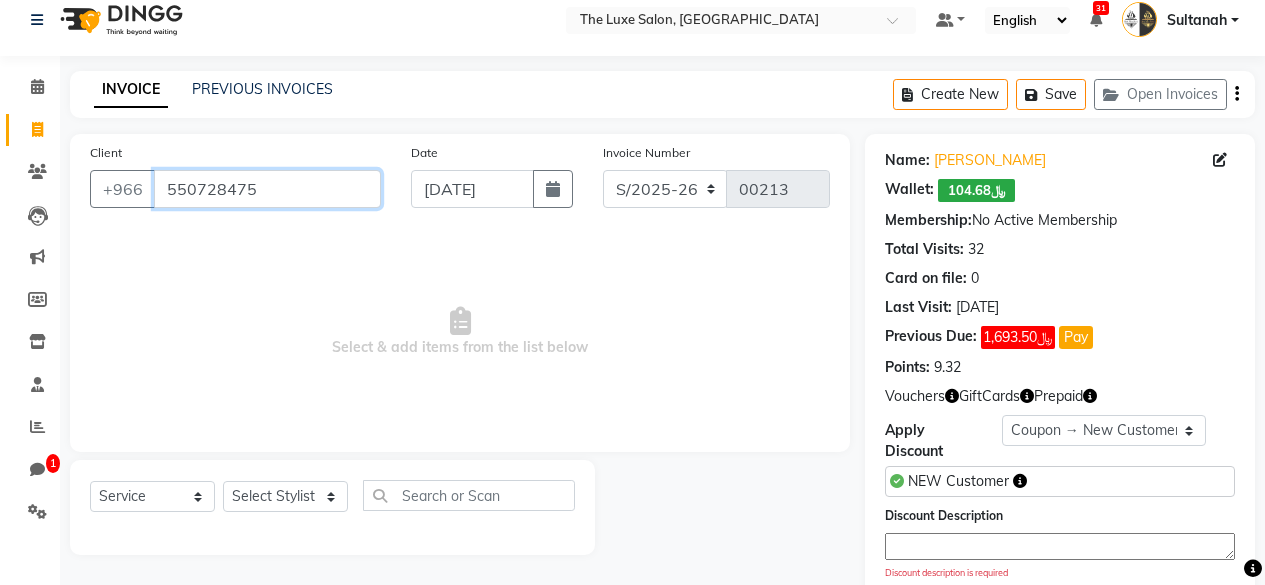 click on "550728475" at bounding box center [267, 189] 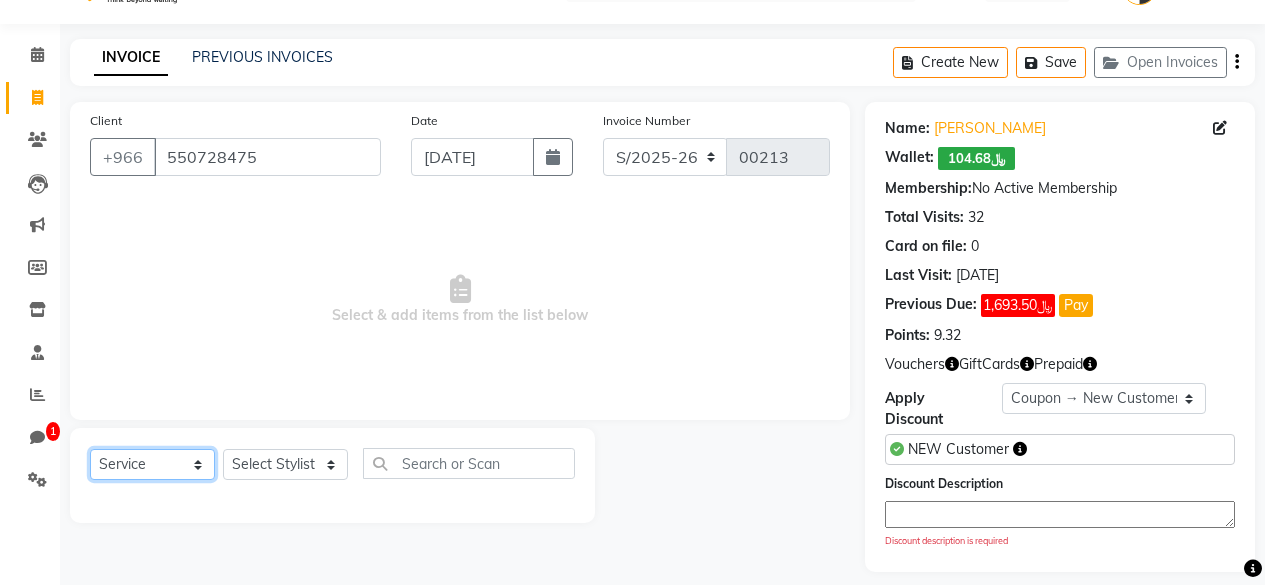 click on "Select  Service  Product  Membership  Package Voucher Prepaid Gift Card" 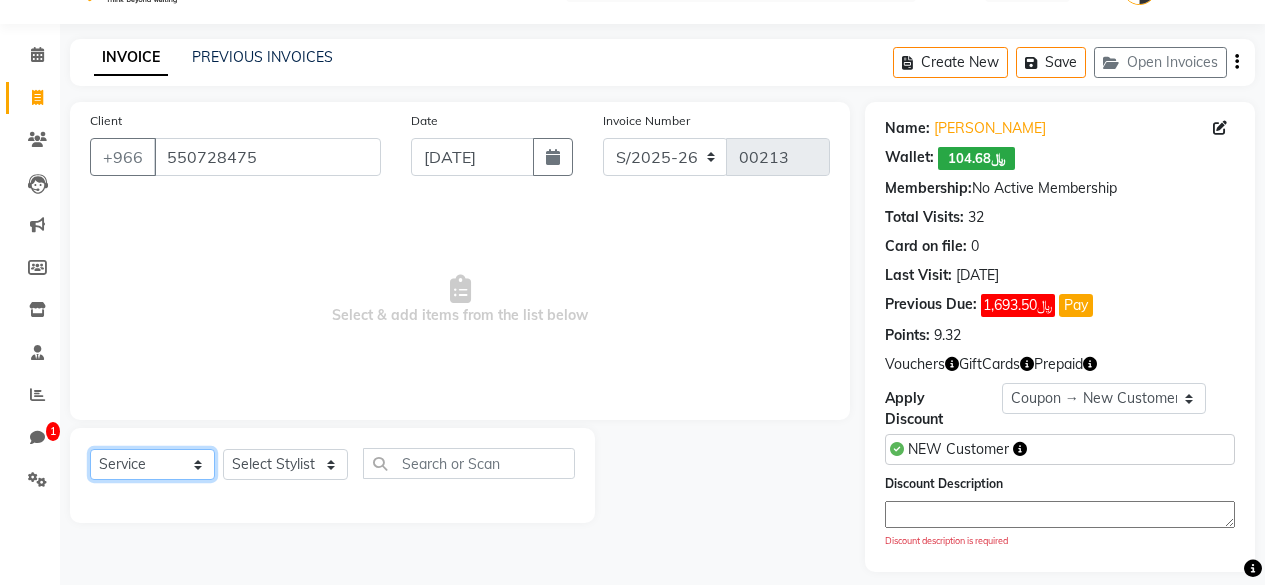 select on "G" 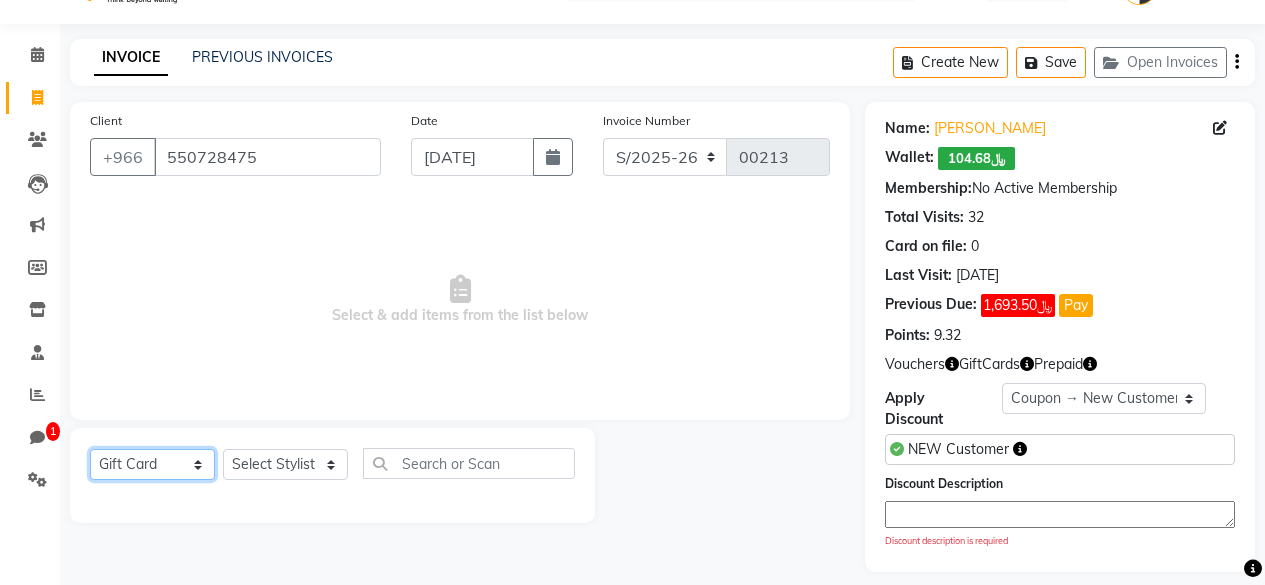 click on "Select  Service  Product  Membership  Package Voucher Prepaid Gift Card" 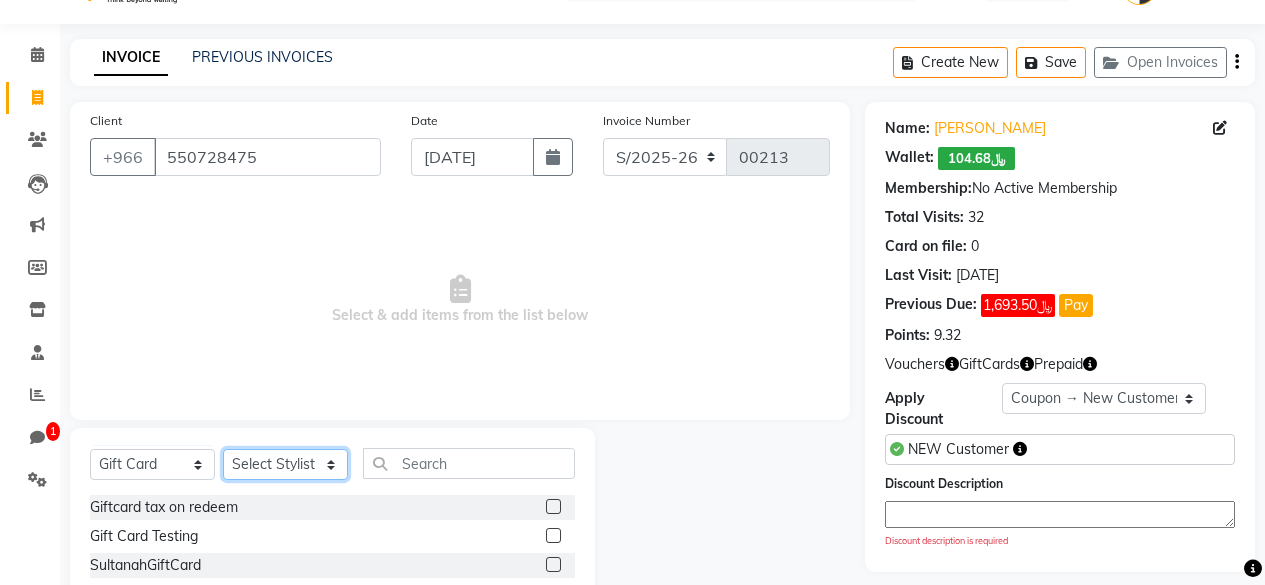 click on "Select Stylist David W Devendra Ganesh Gliden Harsh Jason Lauren Lorenzo Nour Priya Sasa Sibin staff-qa-1 staff-qa-2 staff-qa-3 Sultanah Sultanah SS Vishnu" 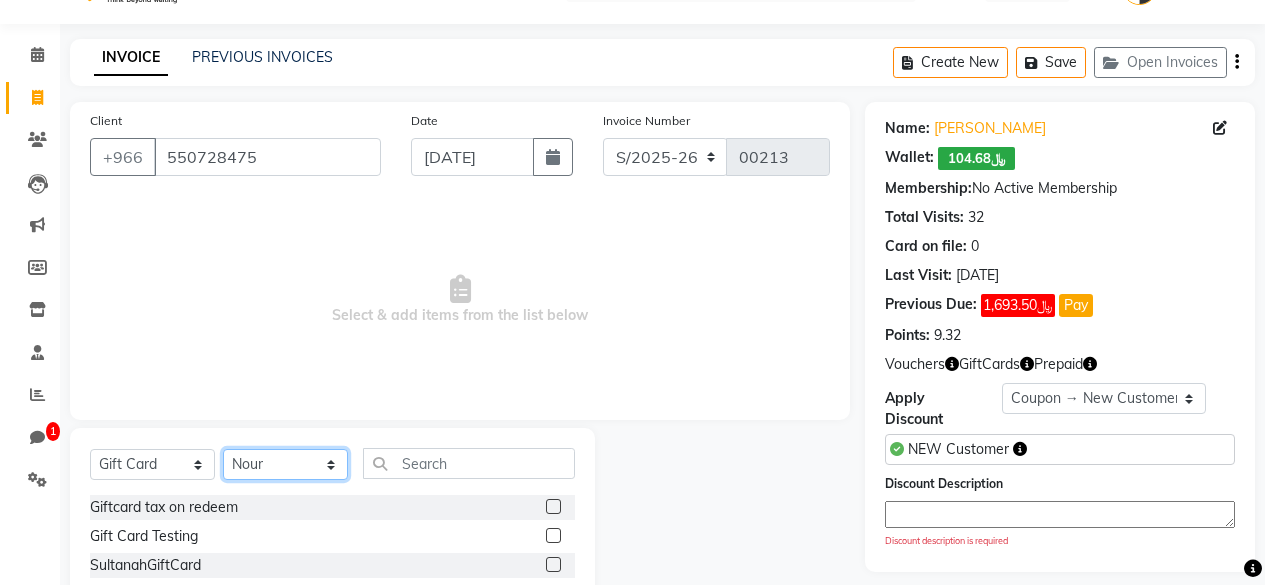 click on "Select Stylist David W Devendra Ganesh Gliden Harsh Jason Lauren Lorenzo Nour Priya Sasa Sibin staff-qa-1 staff-qa-2 staff-qa-3 Sultanah Sultanah SS Vishnu" 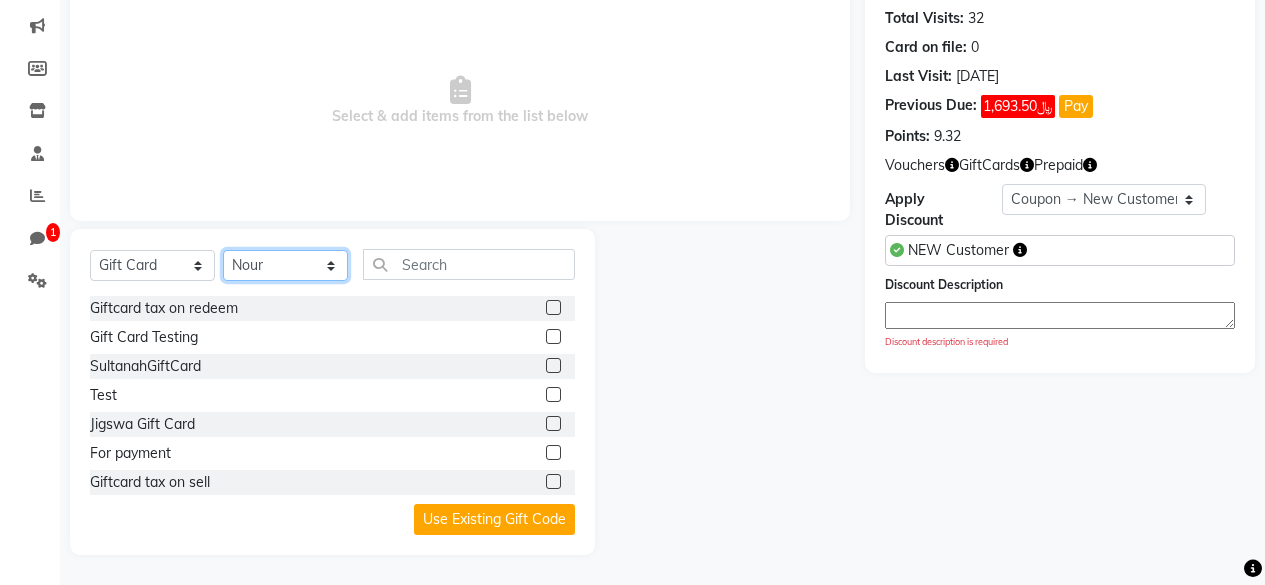 click on "Select Stylist David W Devendra Ganesh Gliden Harsh Jason Lauren Lorenzo Nour Priya Sasa Sibin staff-qa-1 staff-qa-2 staff-qa-3 Sultanah Sultanah SS Vishnu" 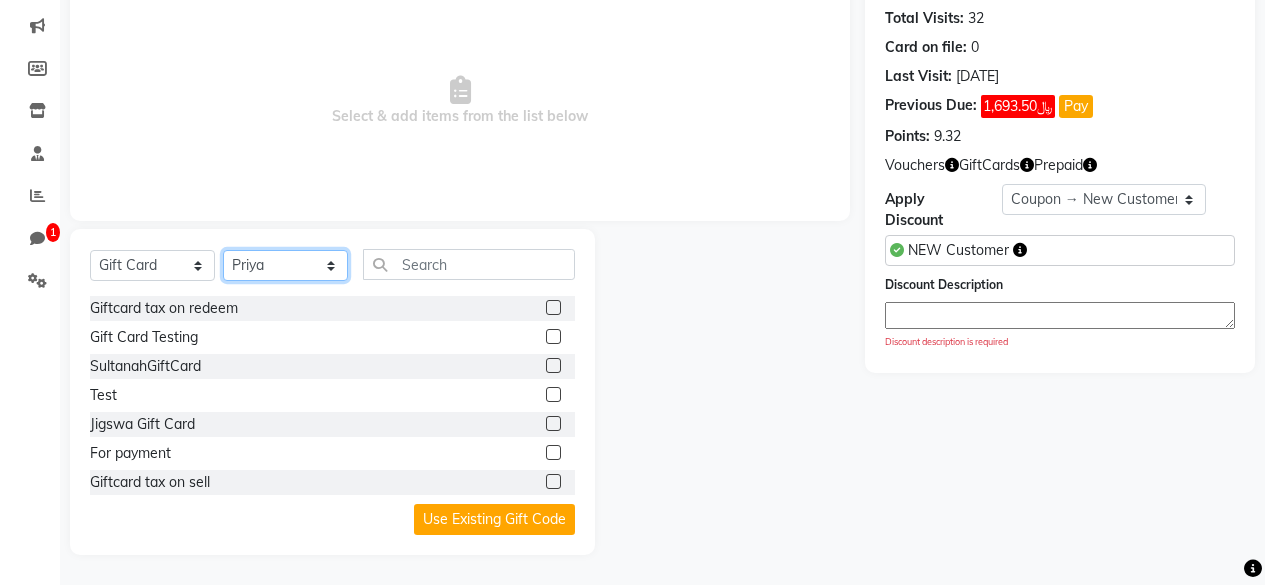 click on "Select Stylist David W Devendra Ganesh Gliden Harsh Jason Lauren Lorenzo Nour Priya Sasa Sibin staff-qa-1 staff-qa-2 staff-qa-3 Sultanah Sultanah SS Vishnu" 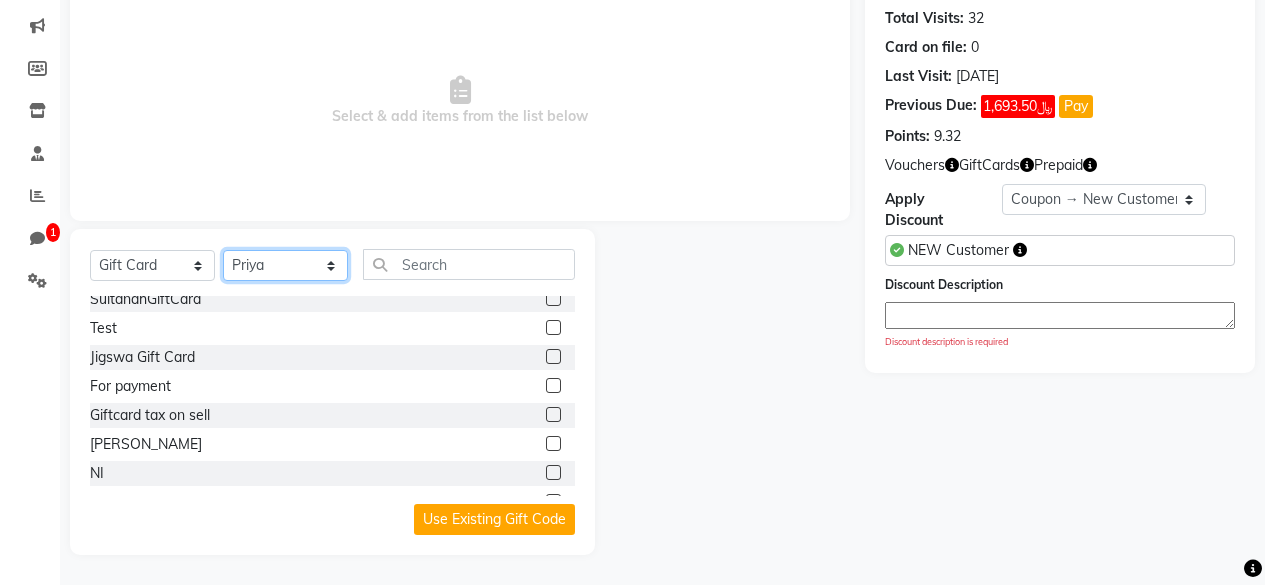 scroll, scrollTop: 119, scrollLeft: 0, axis: vertical 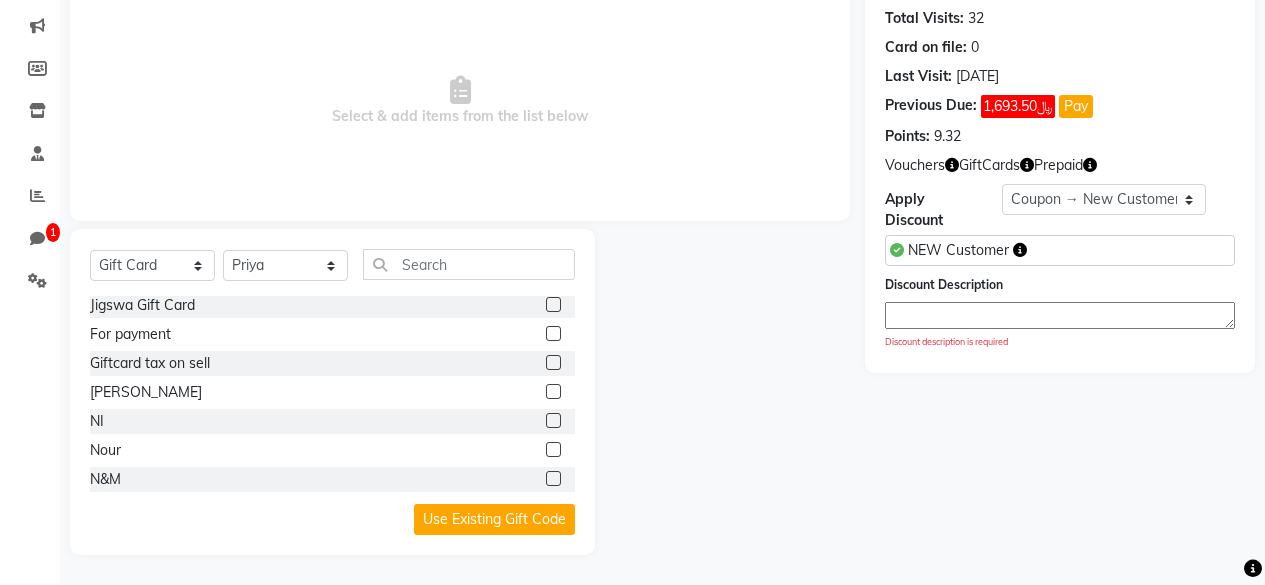 click 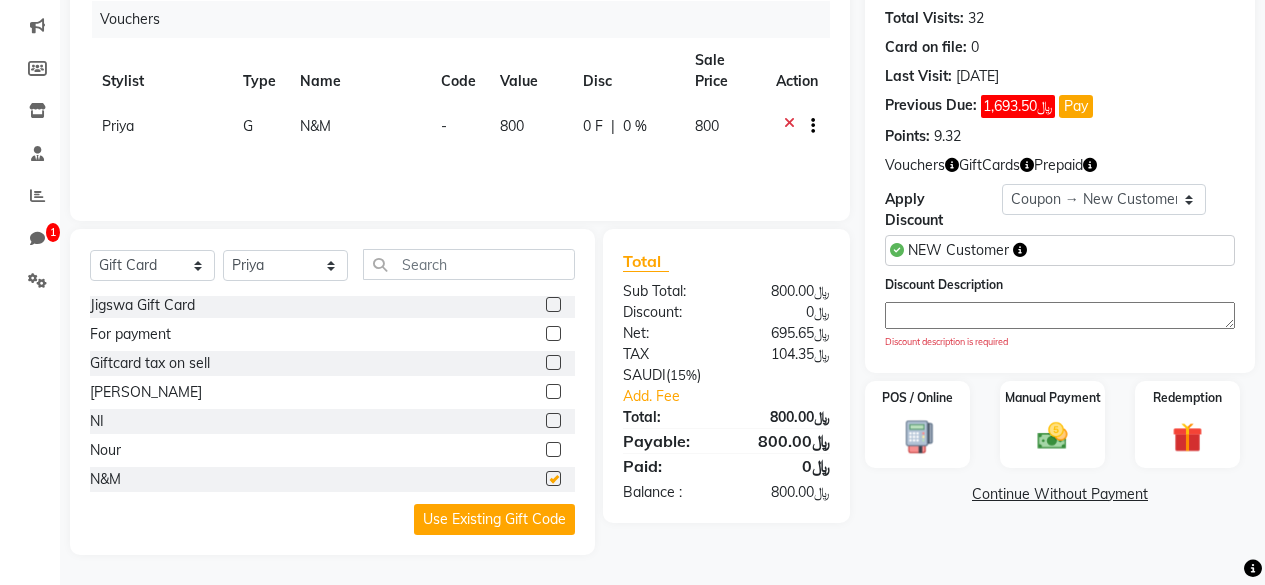 checkbox on "false" 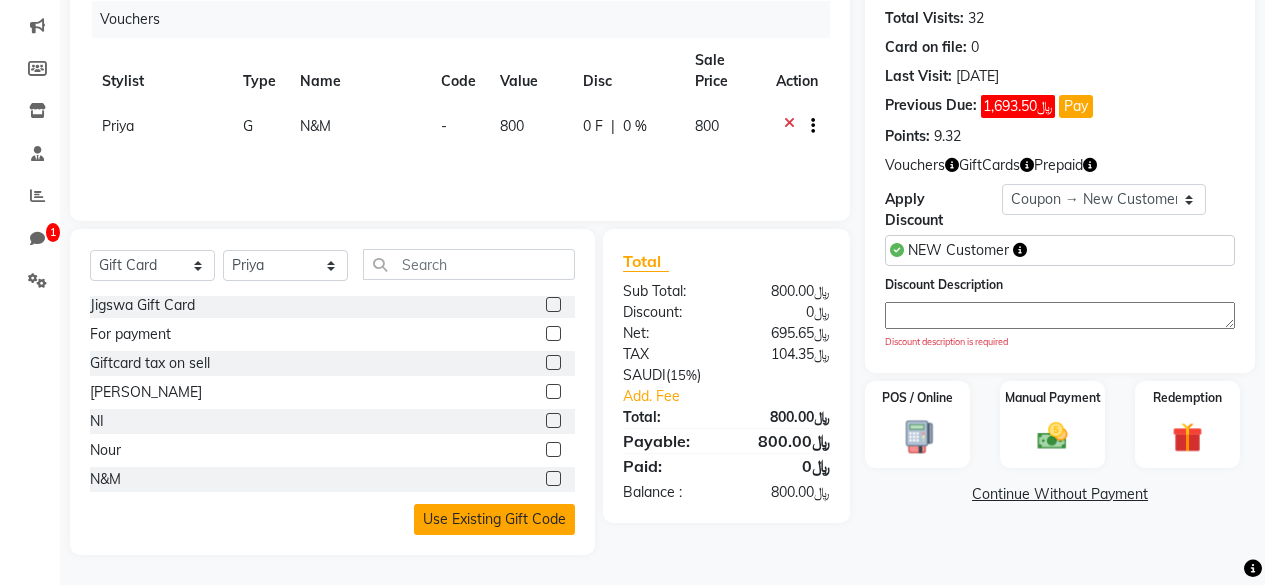 click on "Use Existing Gift Code" 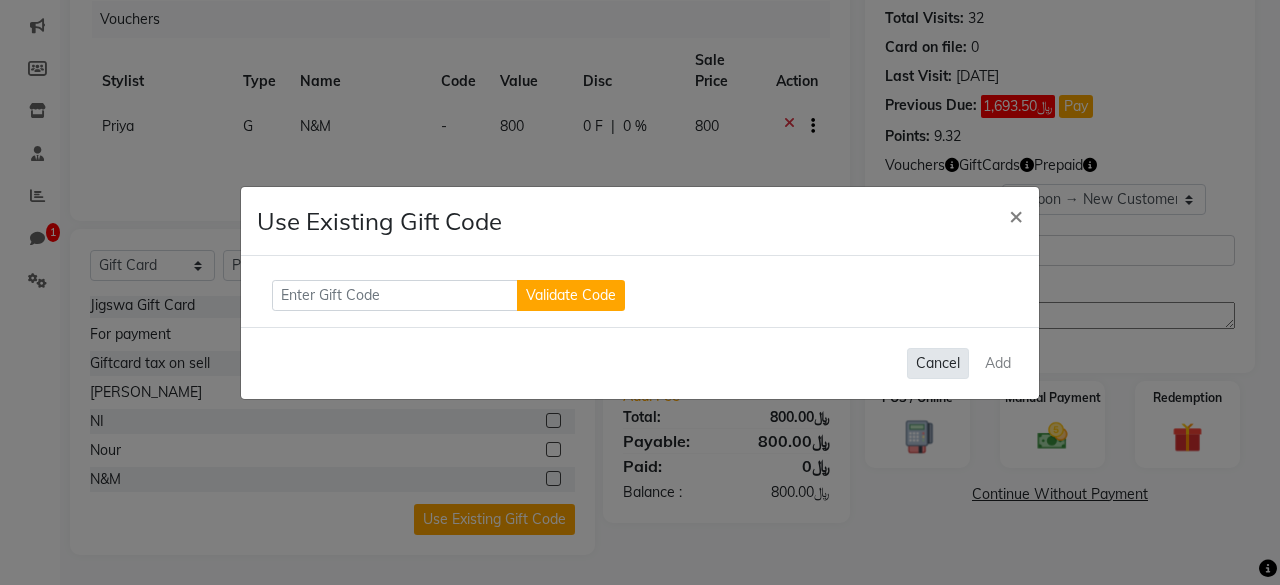 click on "Cancel" 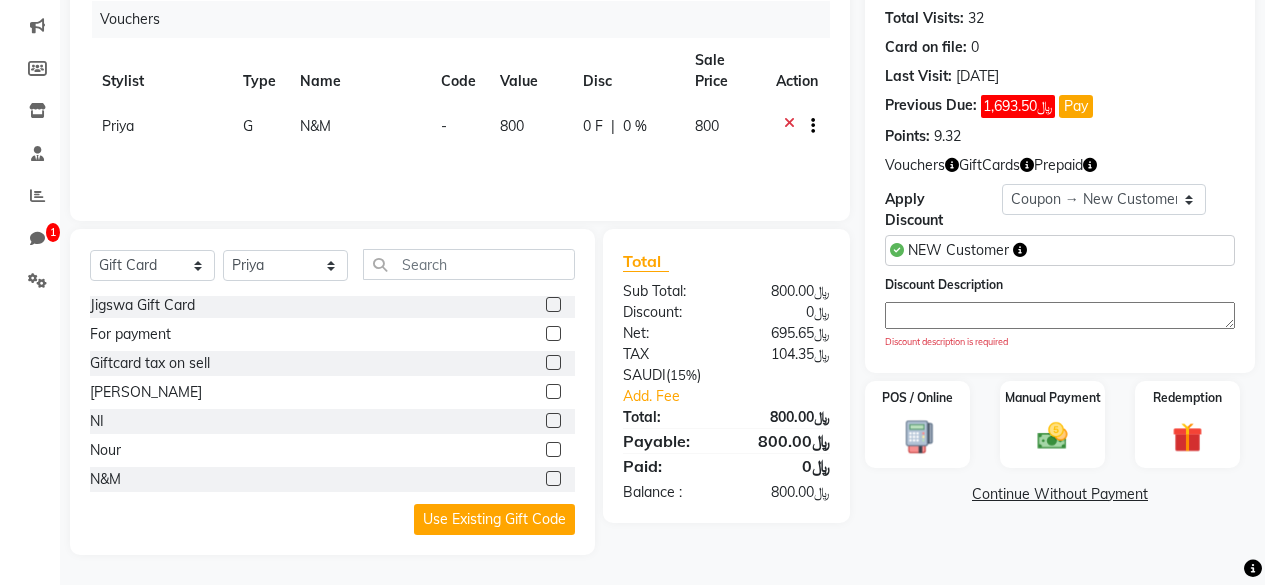 click 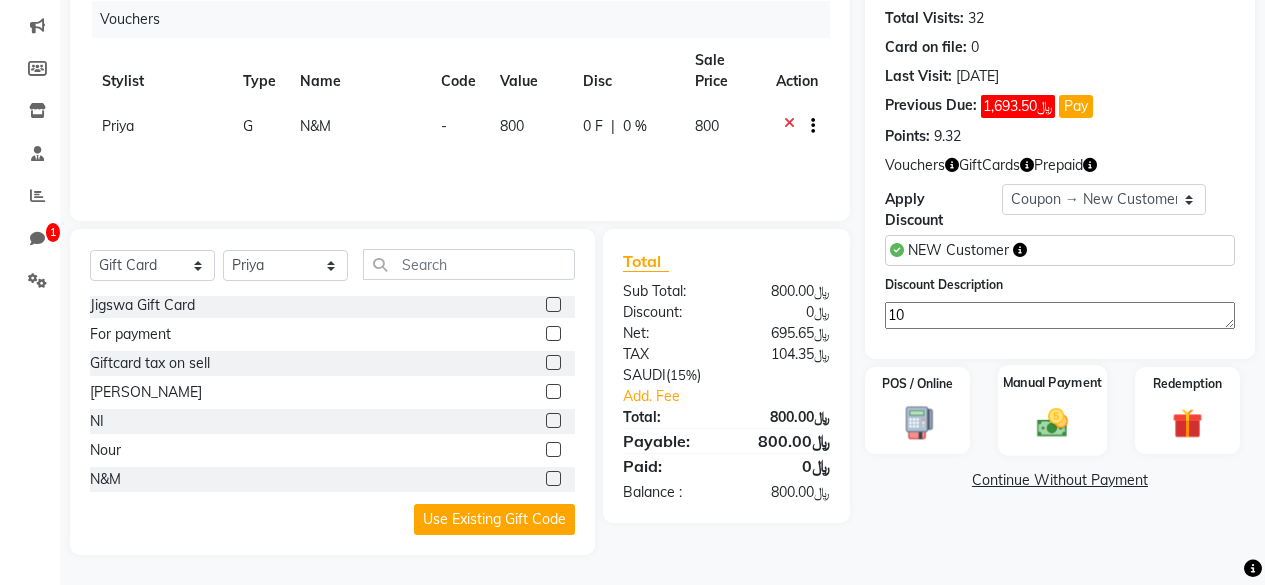 type on "10" 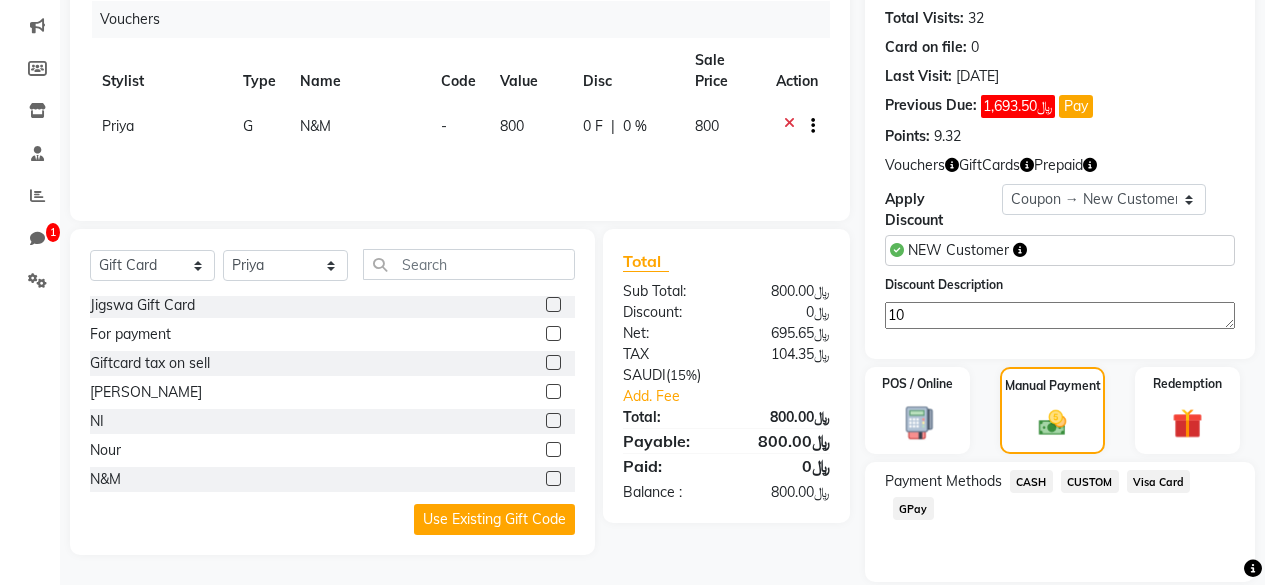 click on "CASH" 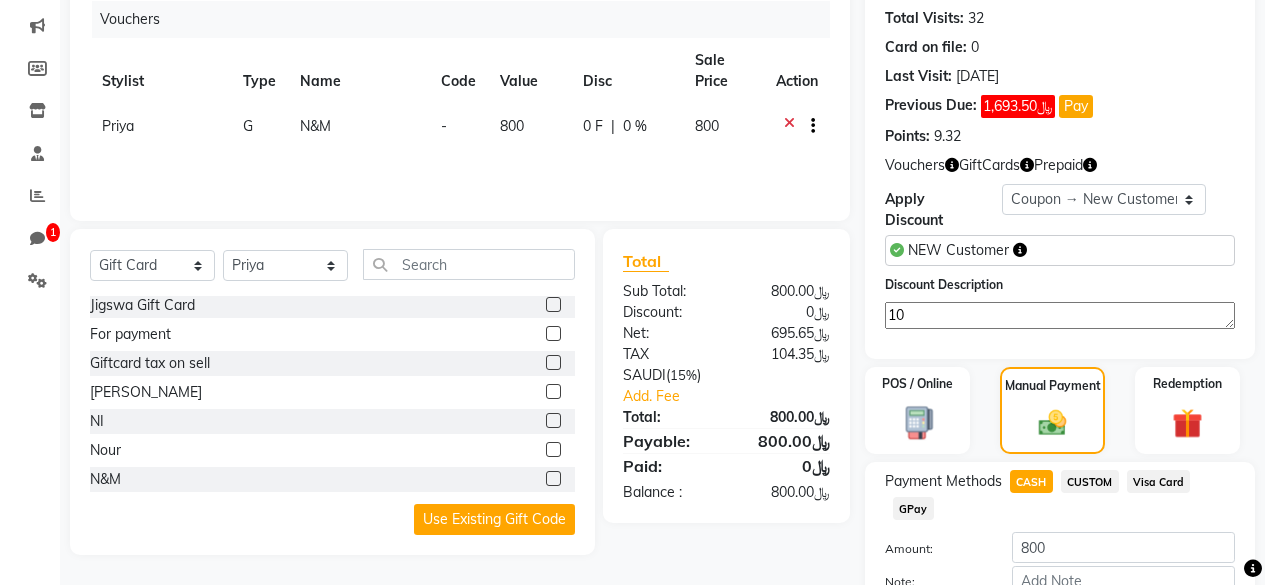 scroll, scrollTop: 354, scrollLeft: 0, axis: vertical 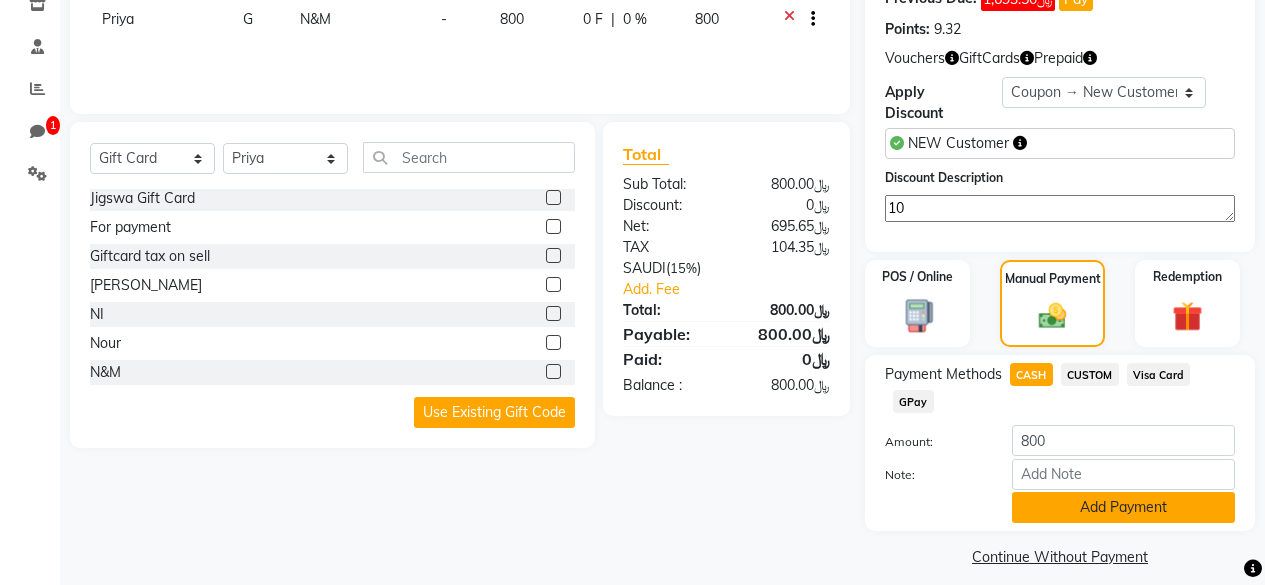 click on "Add Payment" 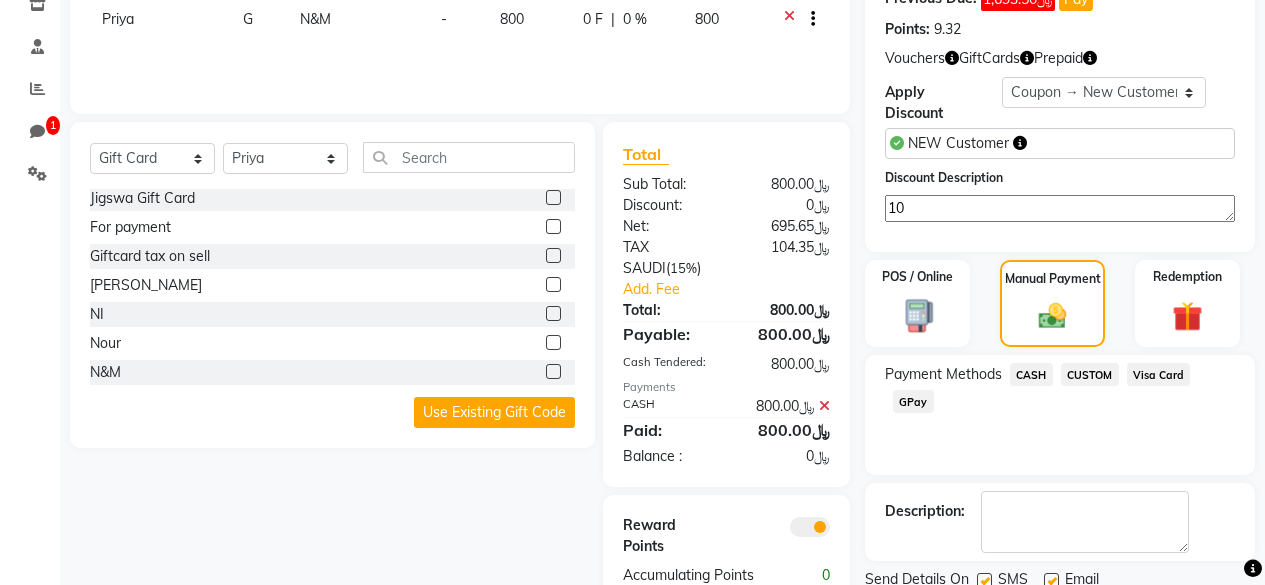 scroll, scrollTop: 426, scrollLeft: 0, axis: vertical 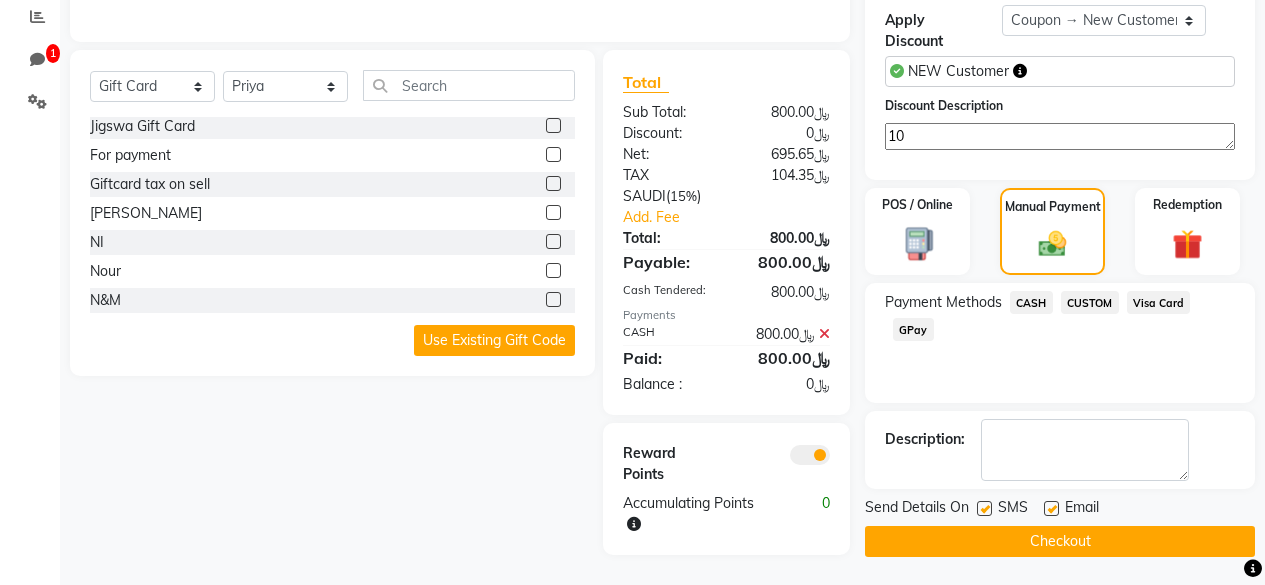 click on "Checkout" 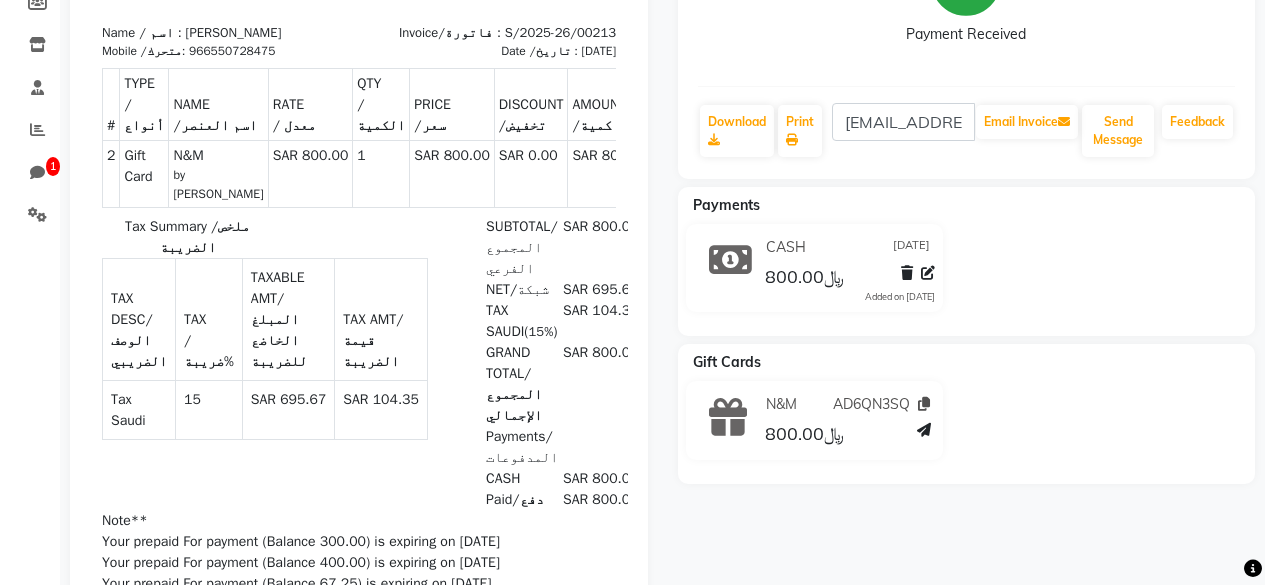 scroll, scrollTop: 348, scrollLeft: 0, axis: vertical 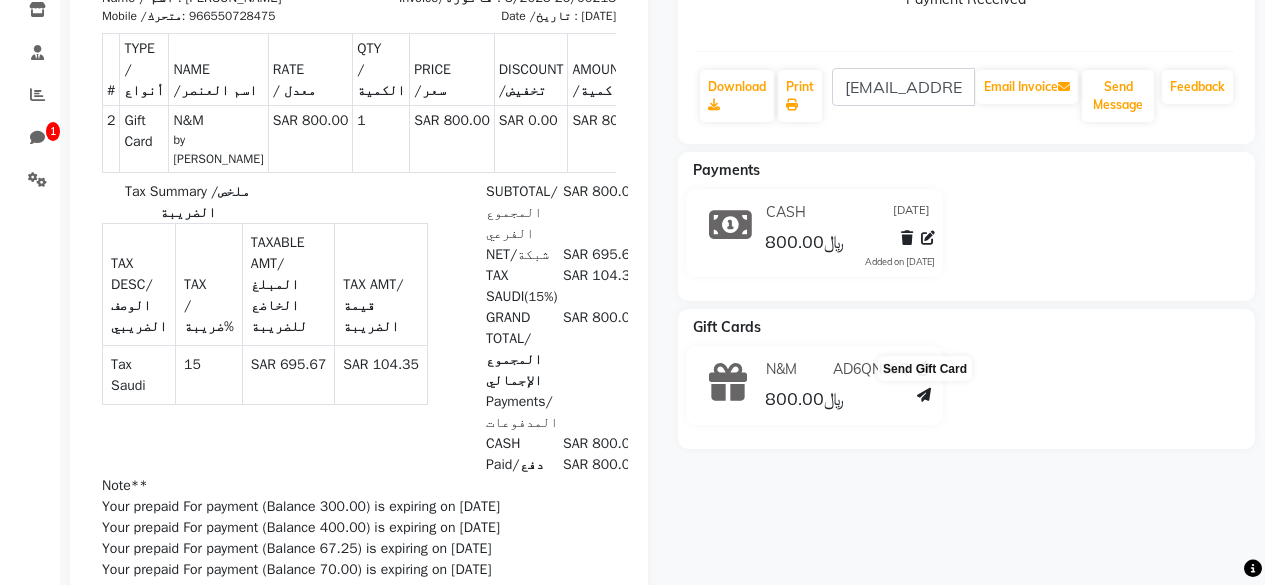 click 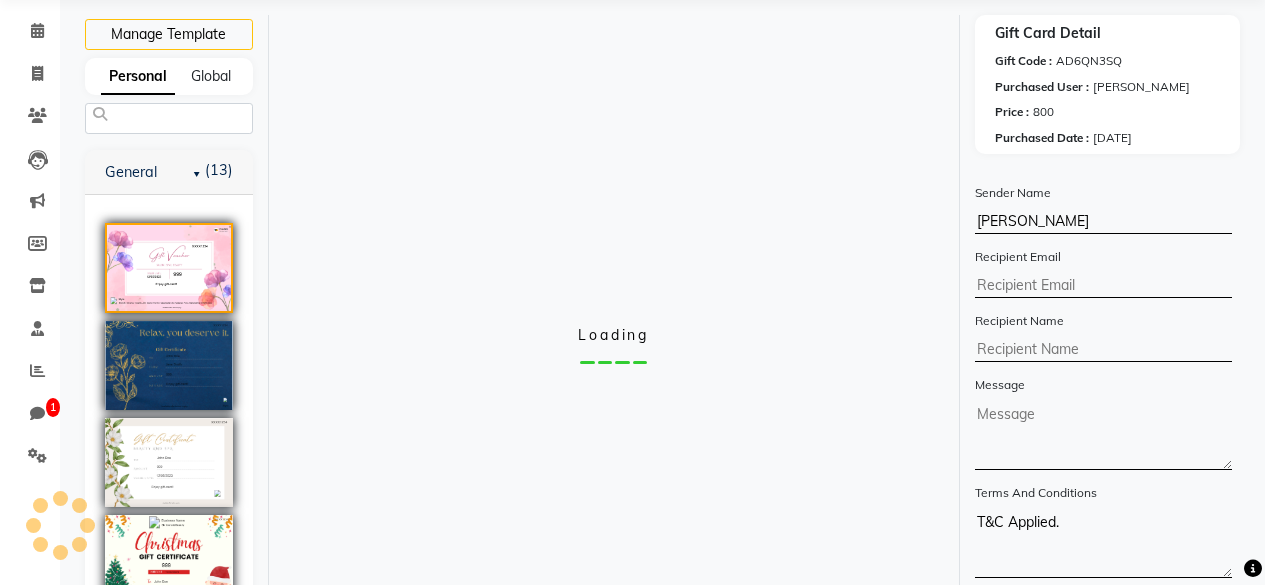 scroll, scrollTop: 192, scrollLeft: 0, axis: vertical 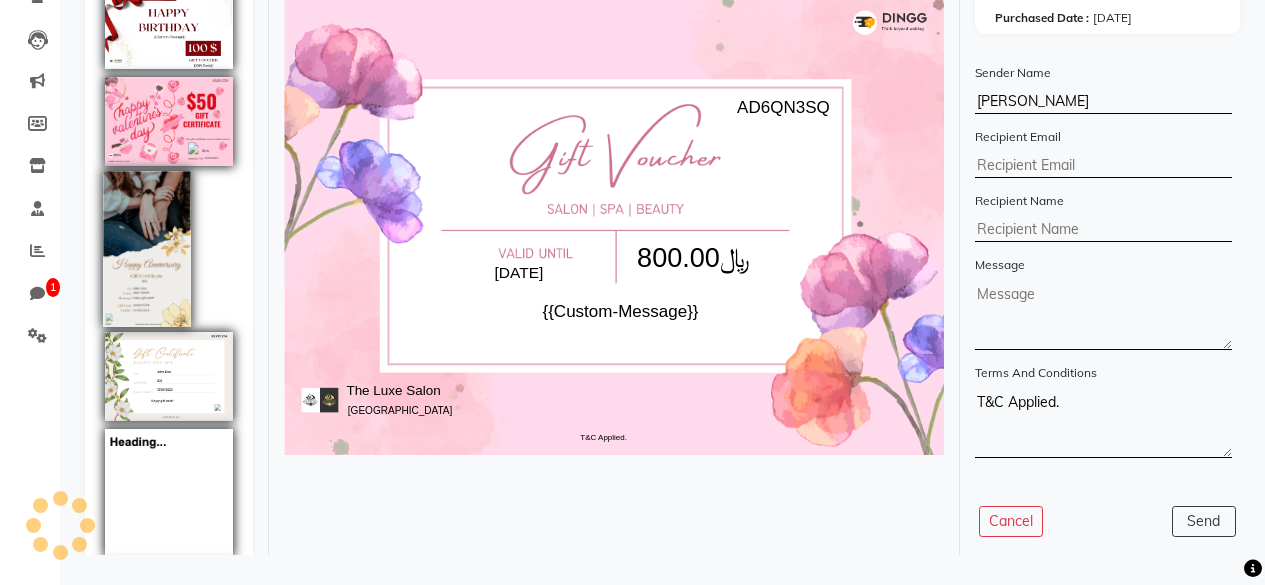 click at bounding box center (146, 249) 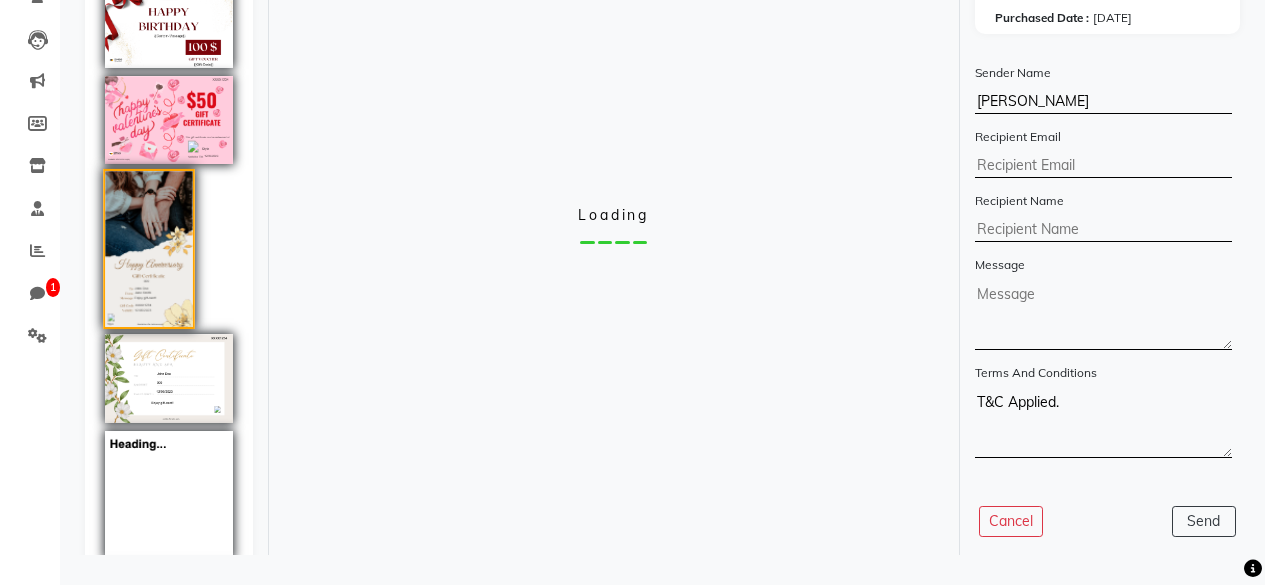 scroll, scrollTop: 743, scrollLeft: 0, axis: vertical 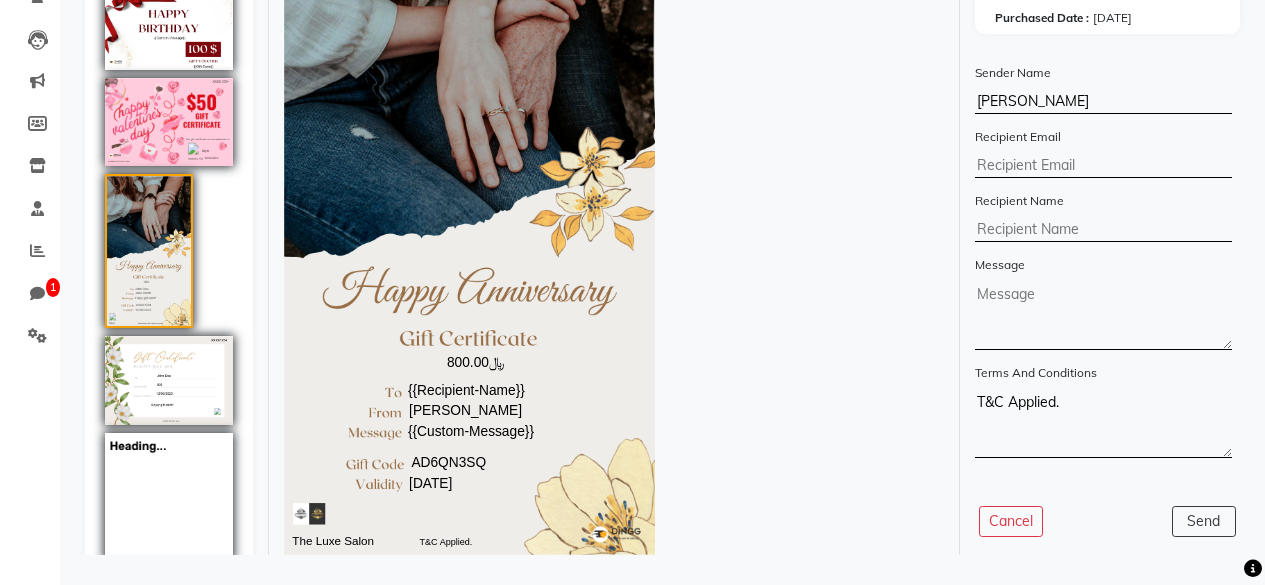 click at bounding box center [1103, 166] 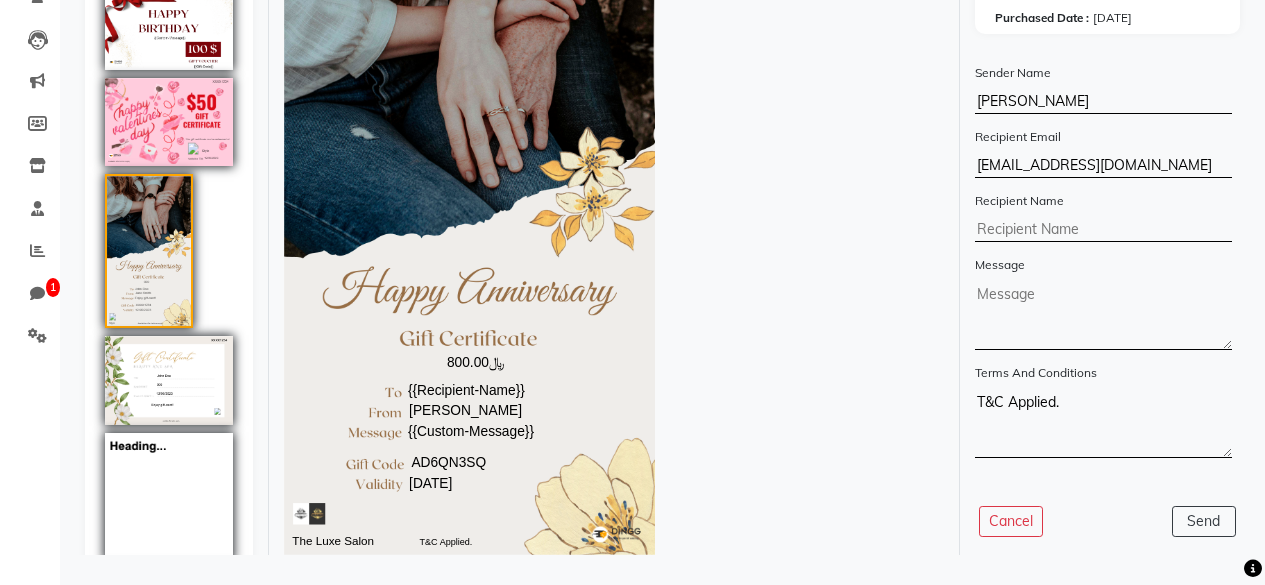 type on "nalhalabi@trustangle.com" 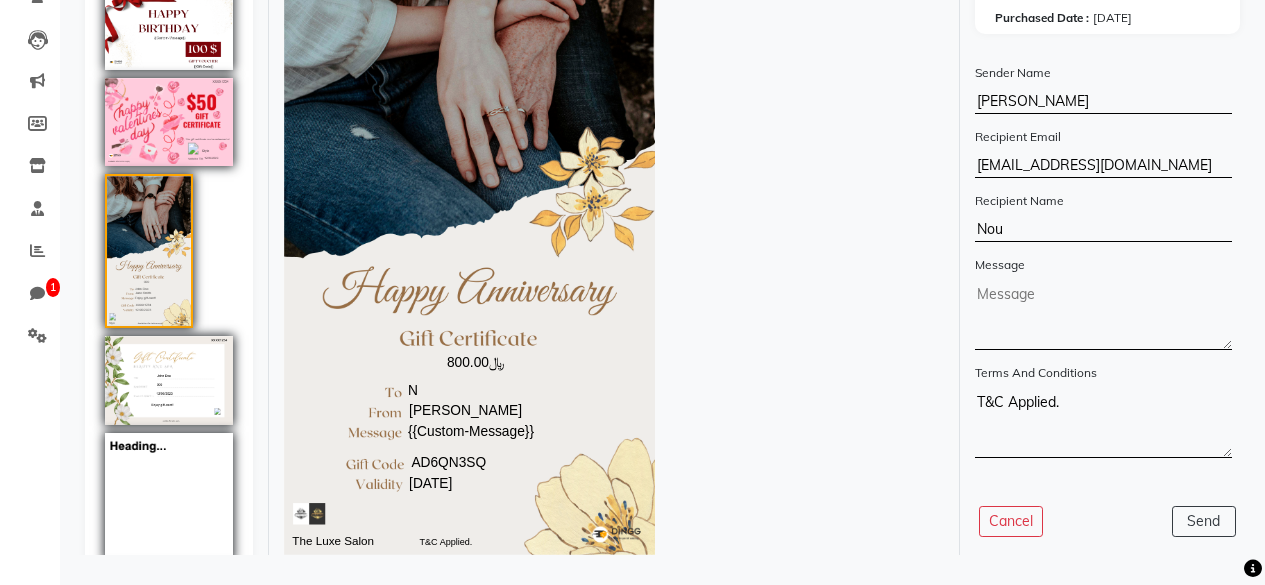 type on "Nour" 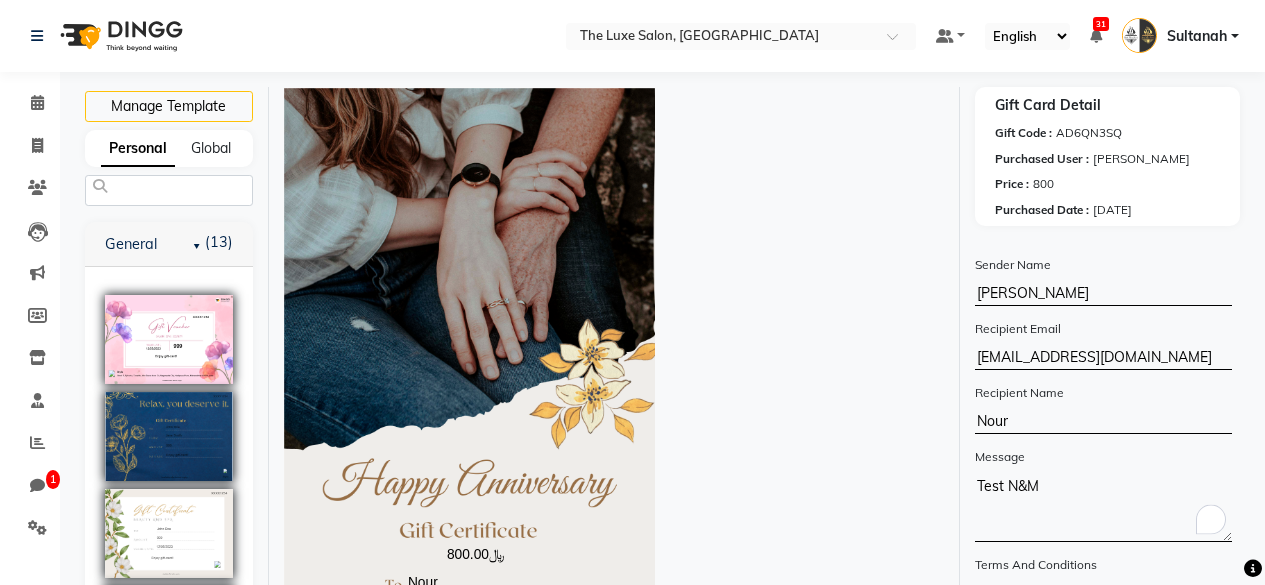 scroll, scrollTop: 192, scrollLeft: 0, axis: vertical 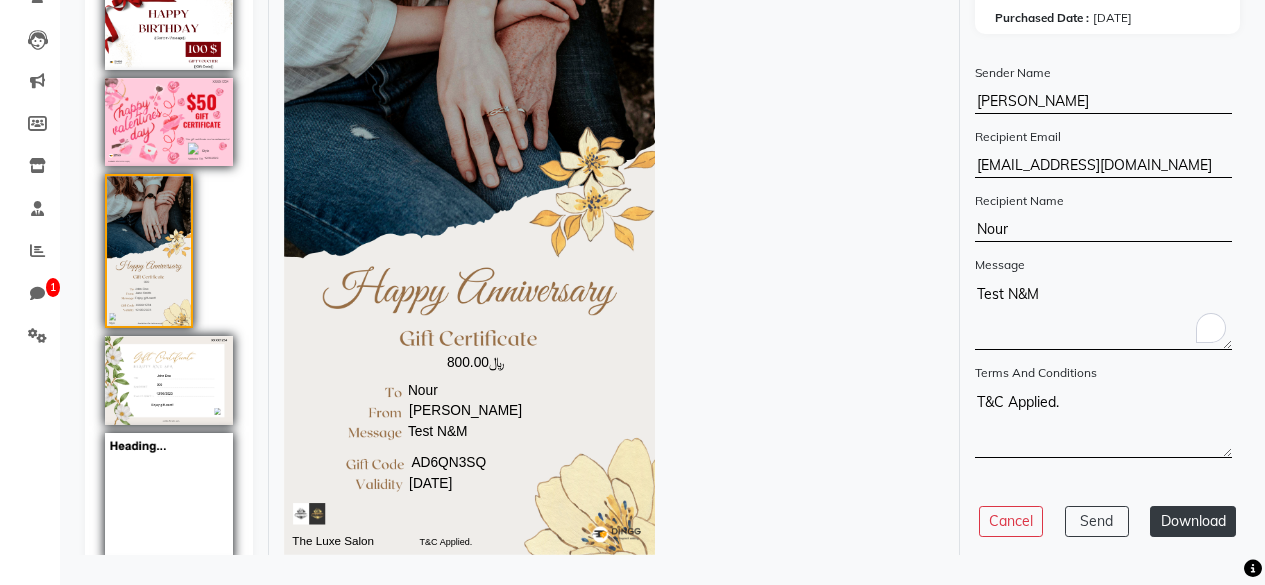 type on "Test N&M" 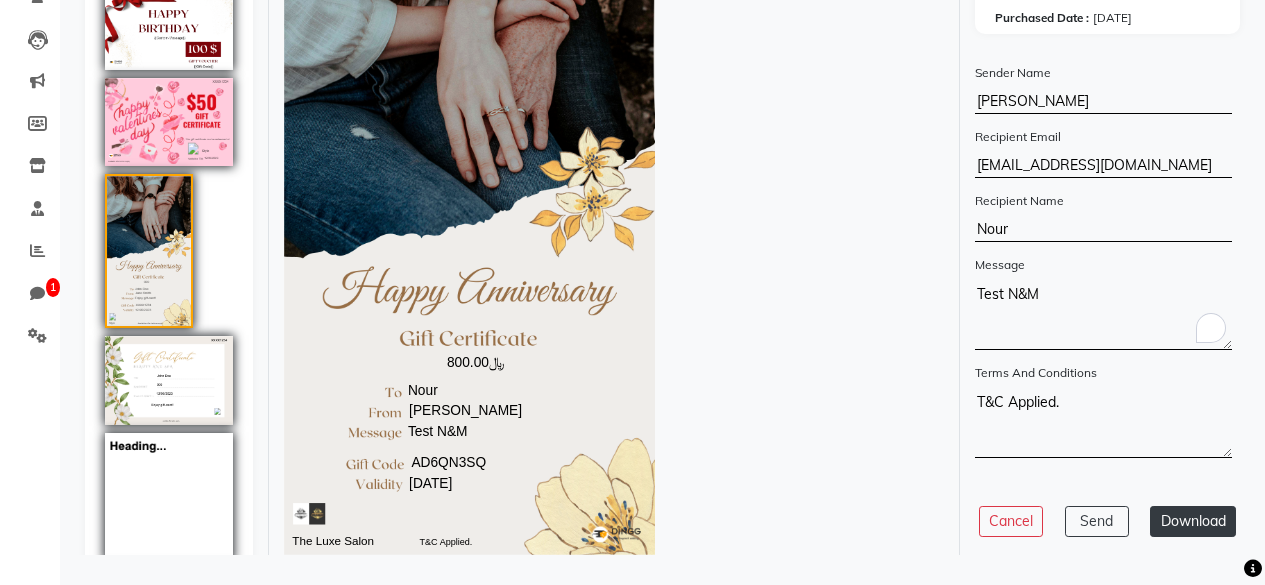 scroll, scrollTop: 0, scrollLeft: 0, axis: both 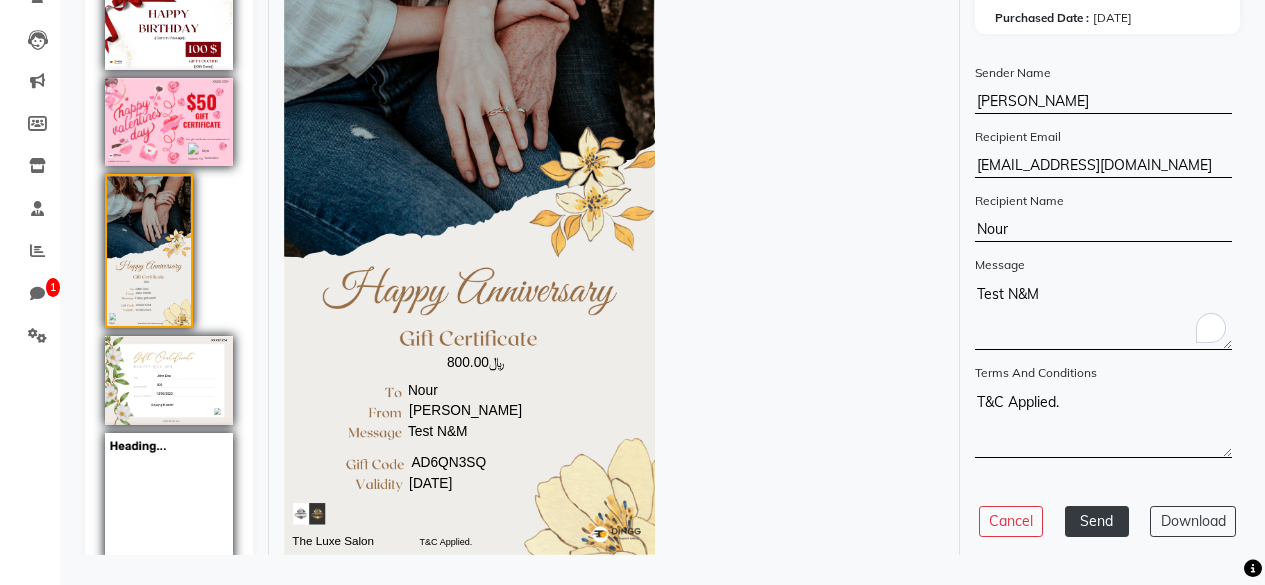 click on "Send" 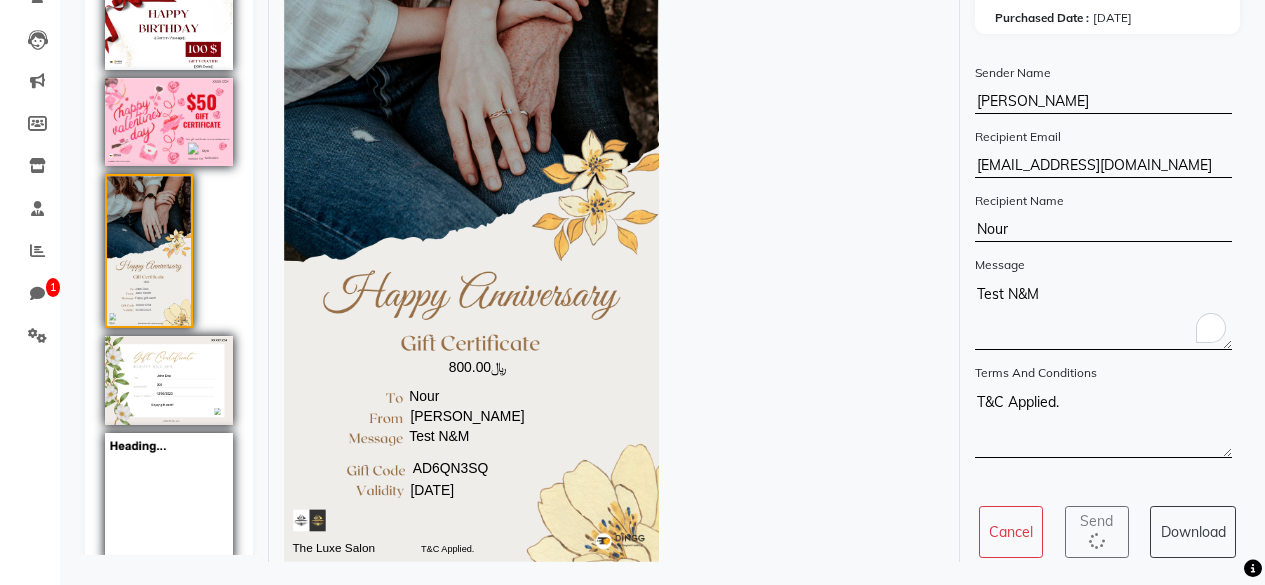 scroll, scrollTop: 0, scrollLeft: 0, axis: both 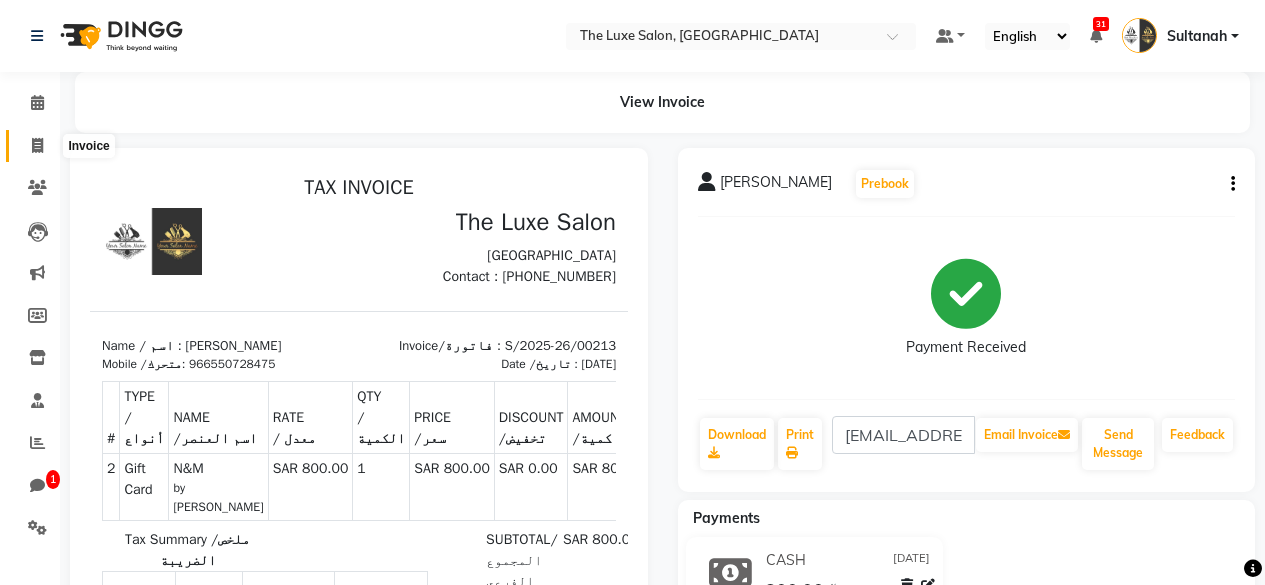 click 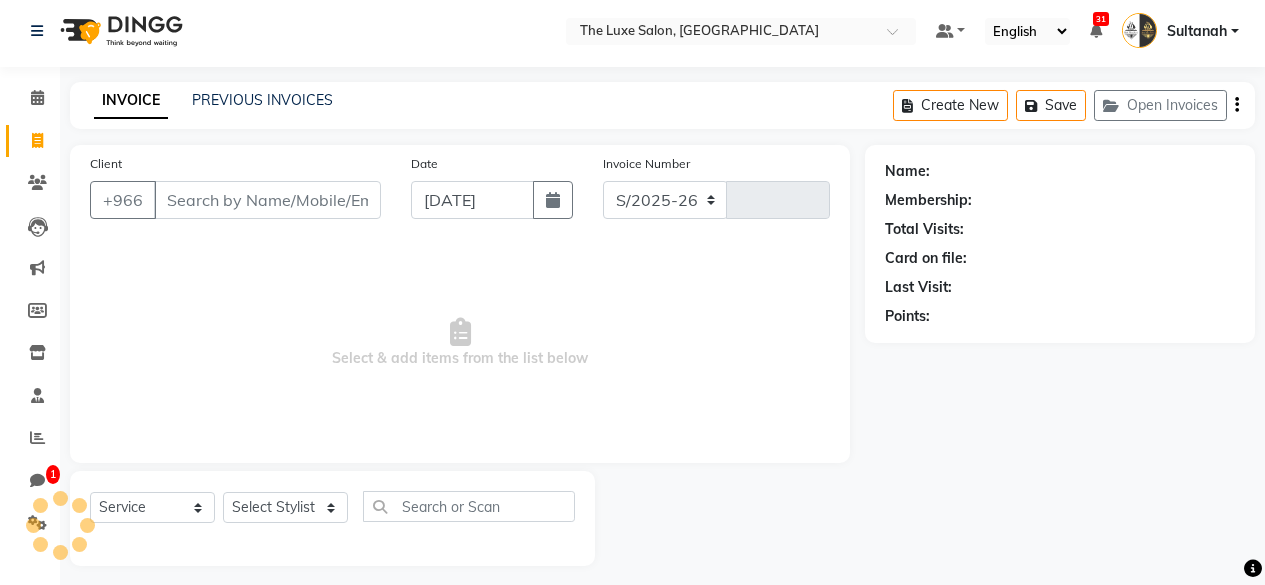 select on "181" 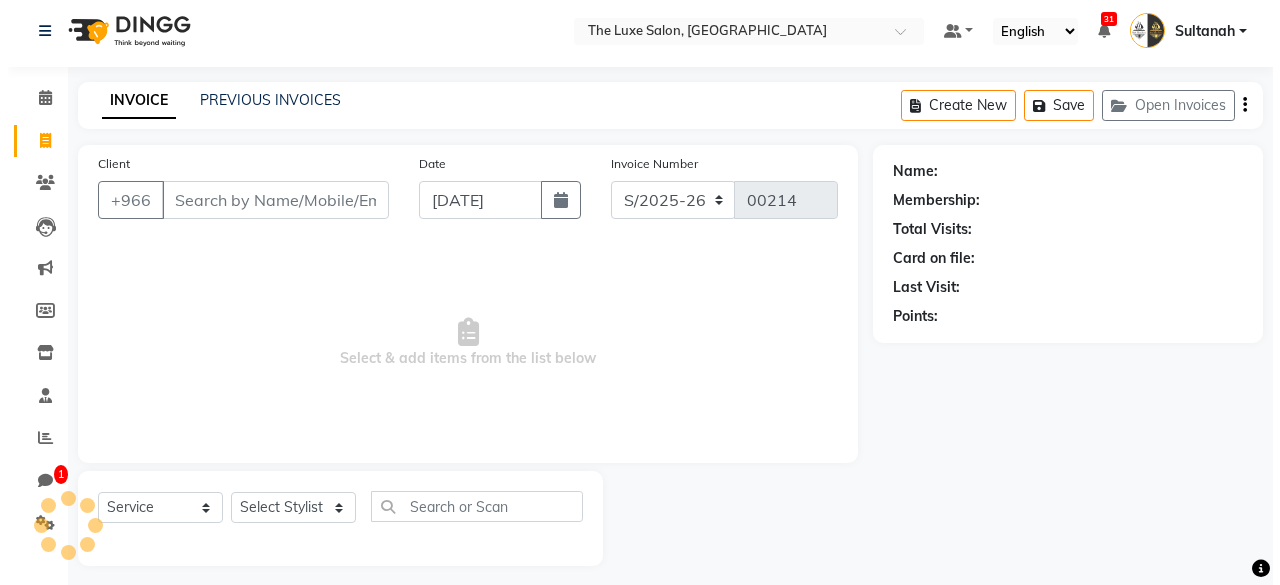 scroll, scrollTop: 16, scrollLeft: 0, axis: vertical 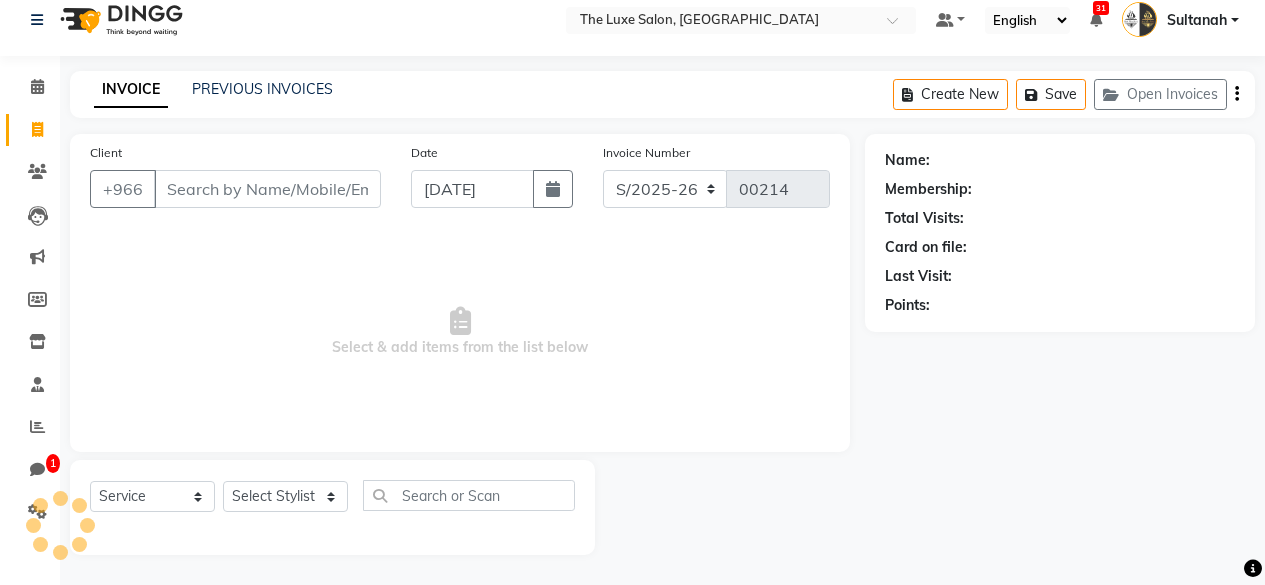 click on "Client" at bounding box center (267, 189) 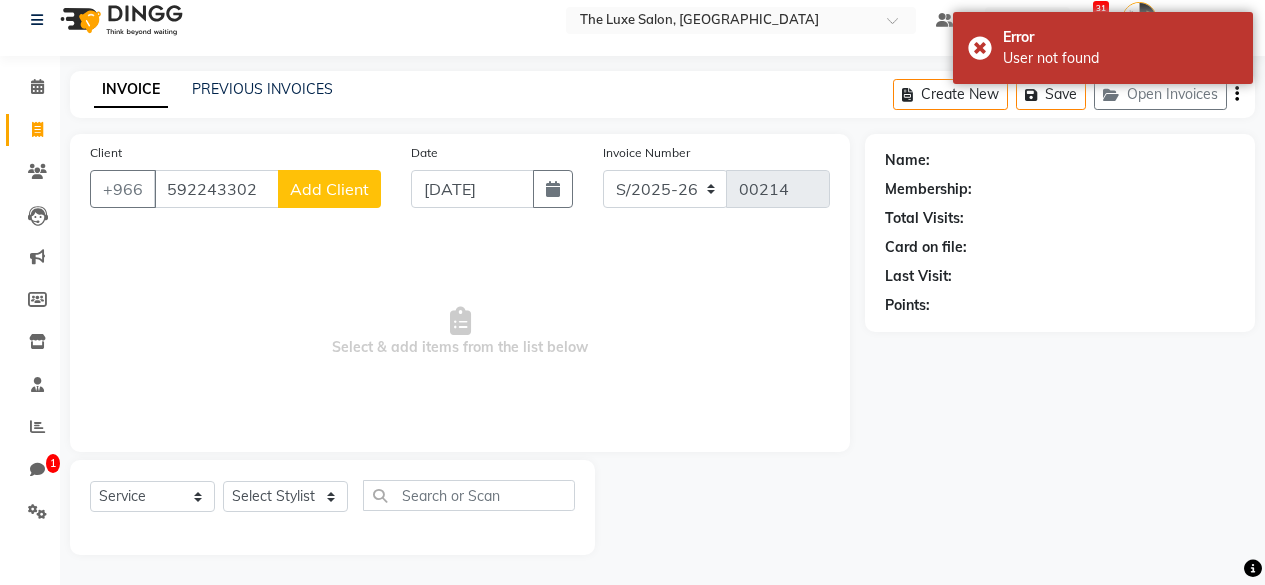 type on "592243302" 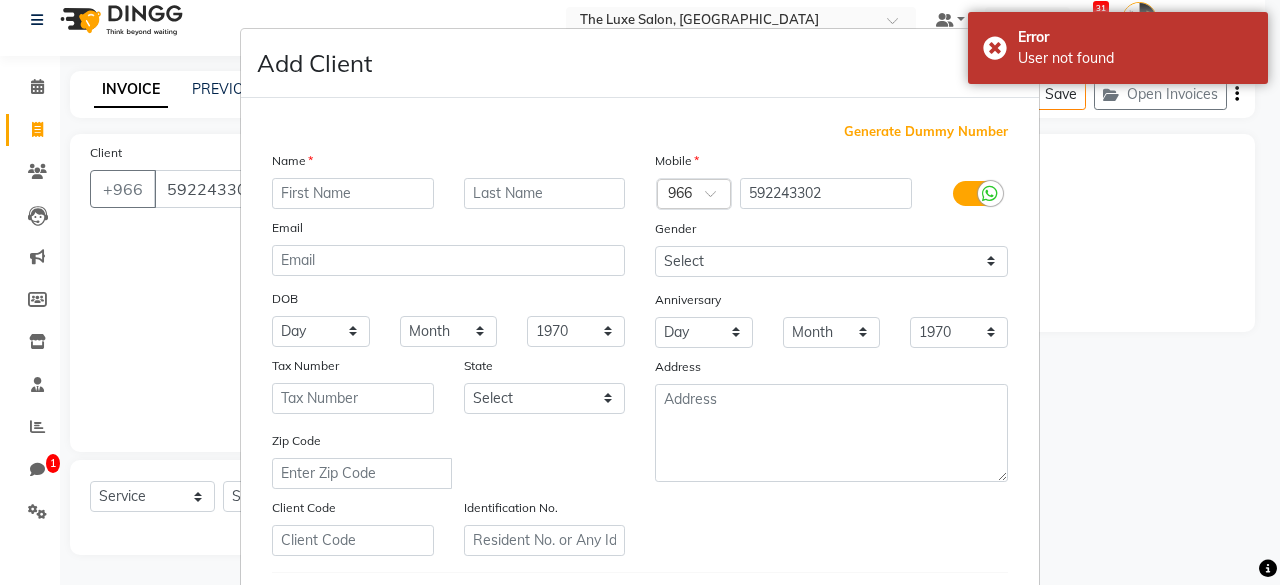 click at bounding box center [353, 193] 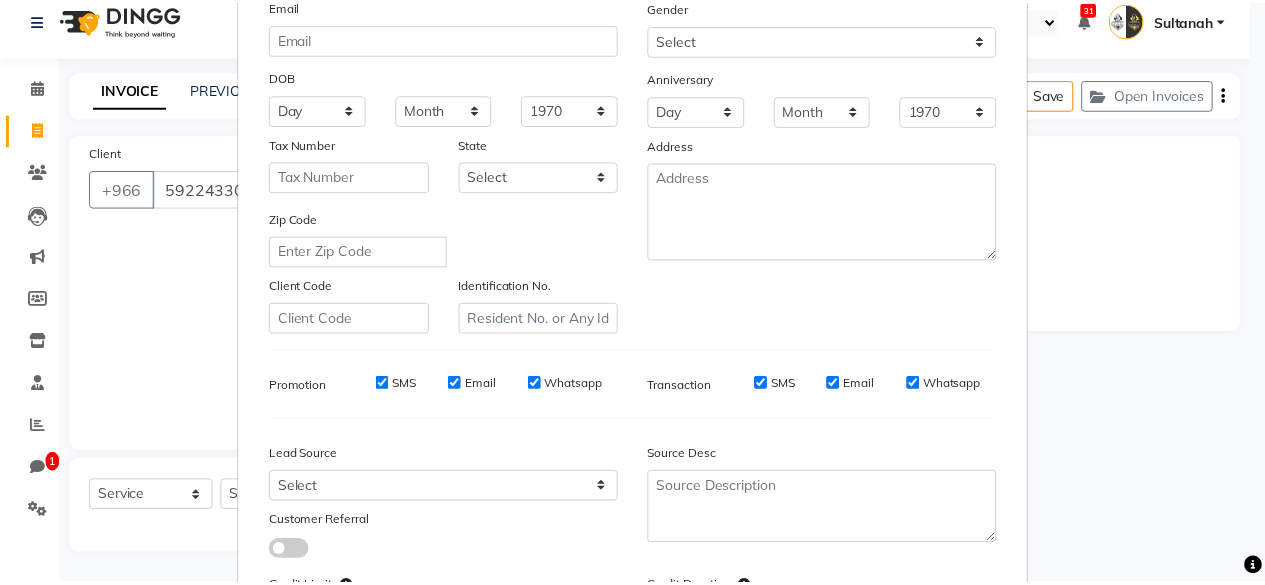 scroll, scrollTop: 412, scrollLeft: 0, axis: vertical 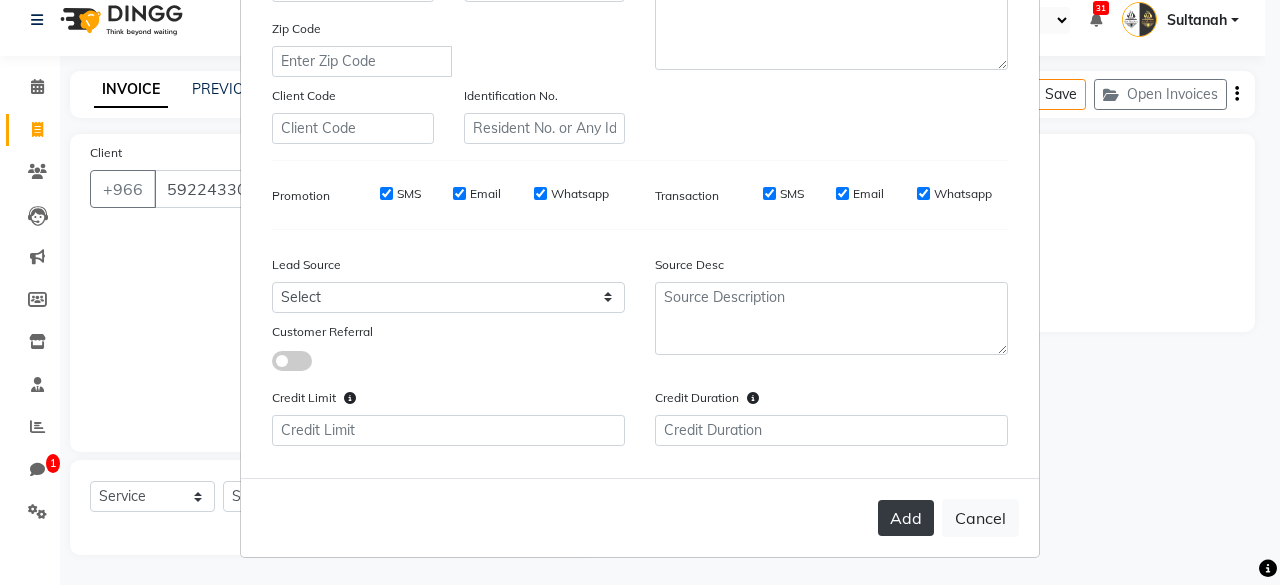 type on "Nour" 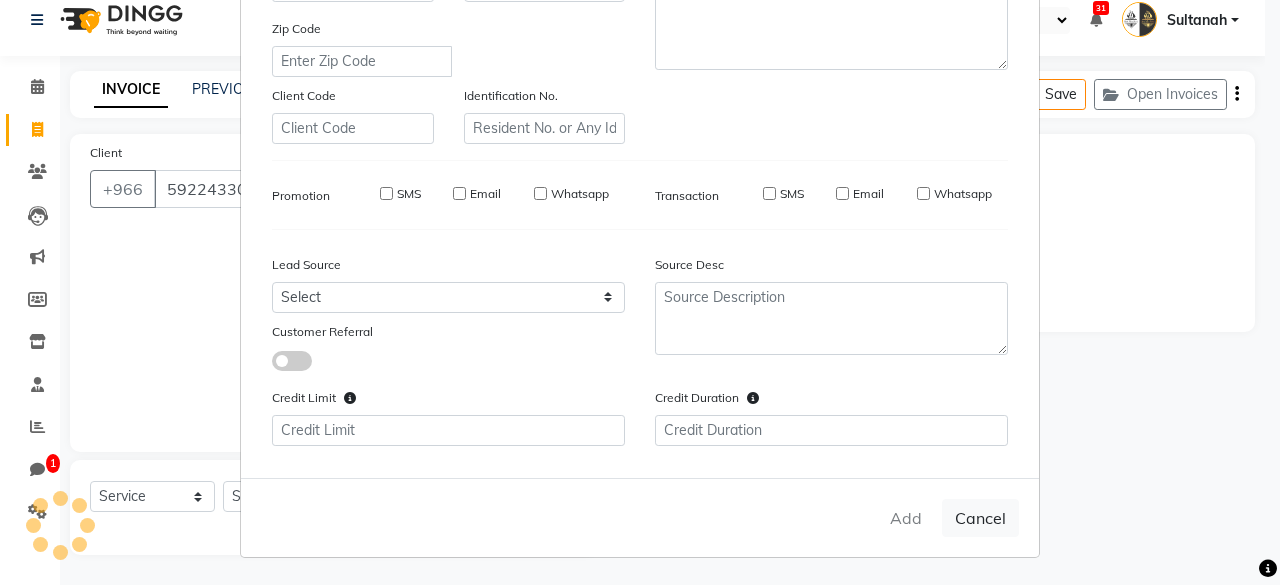 type 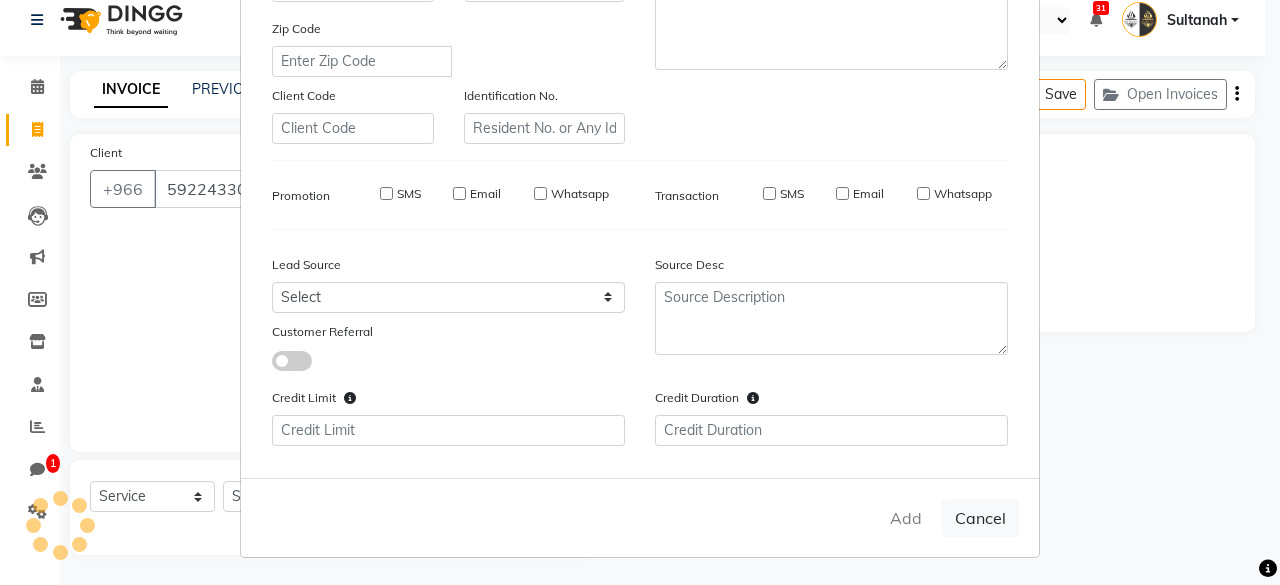 select 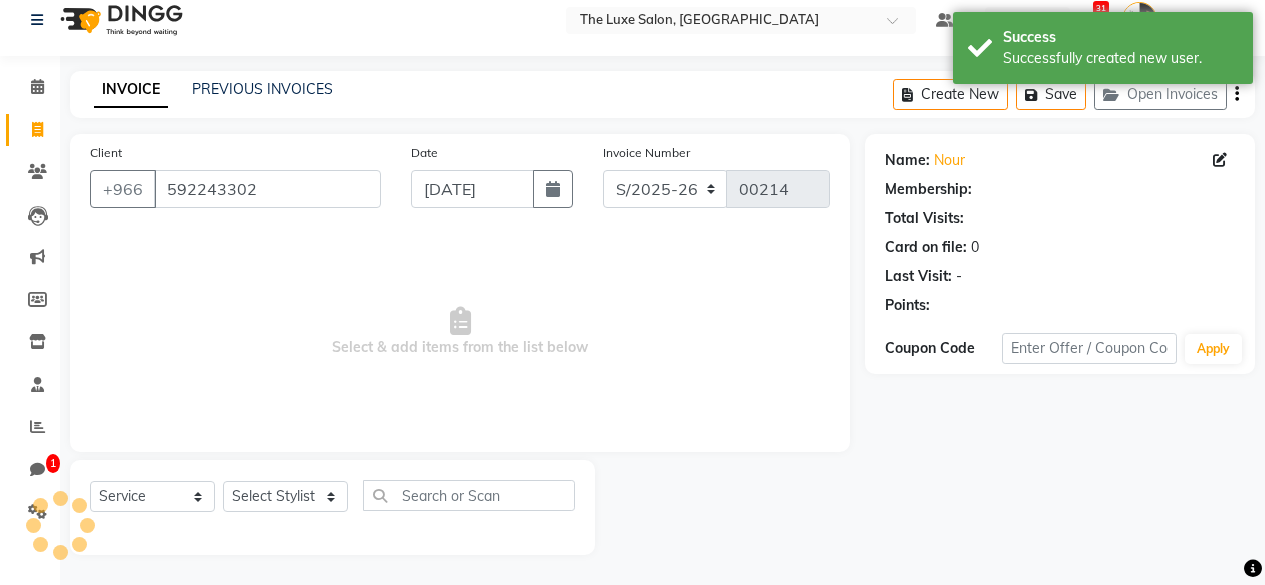 select on "2: Object" 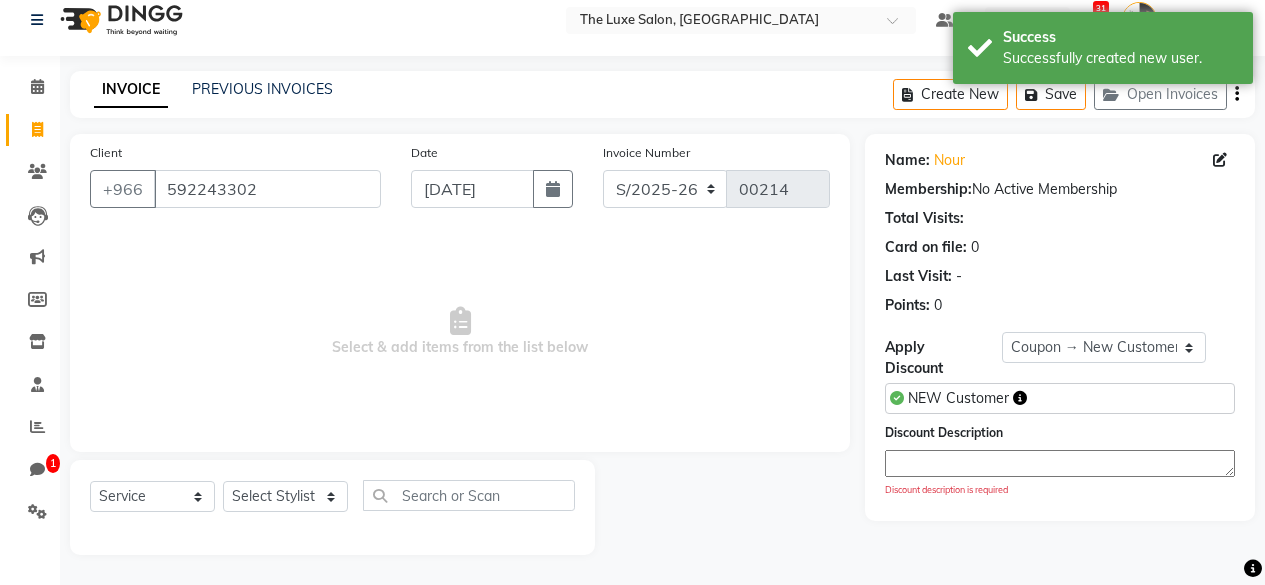 click 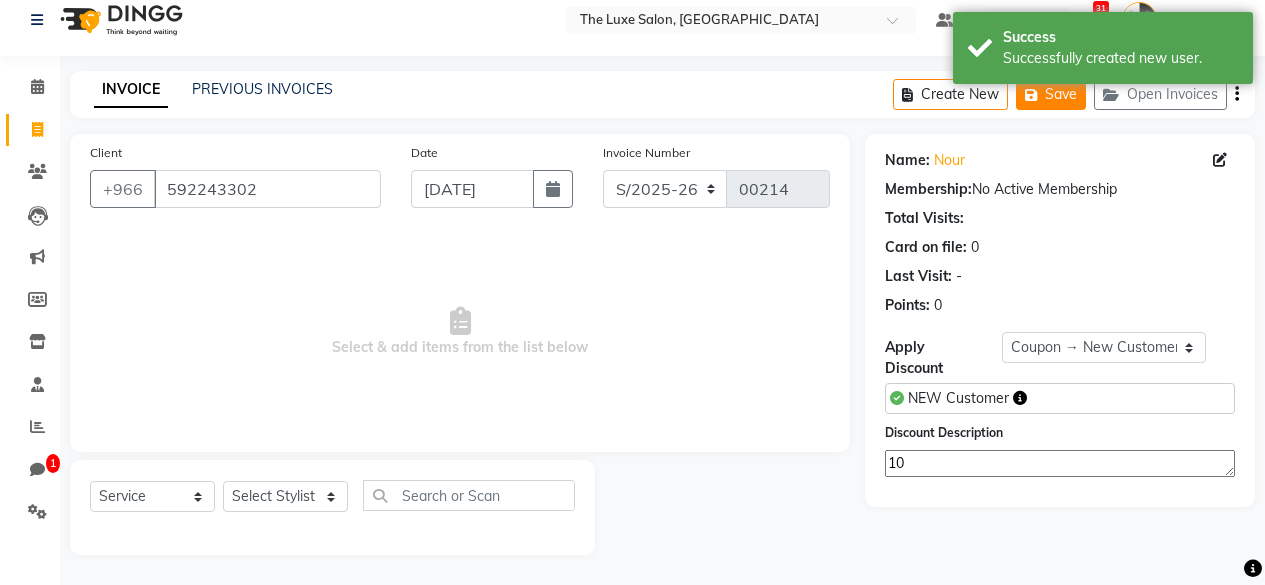 type on "10" 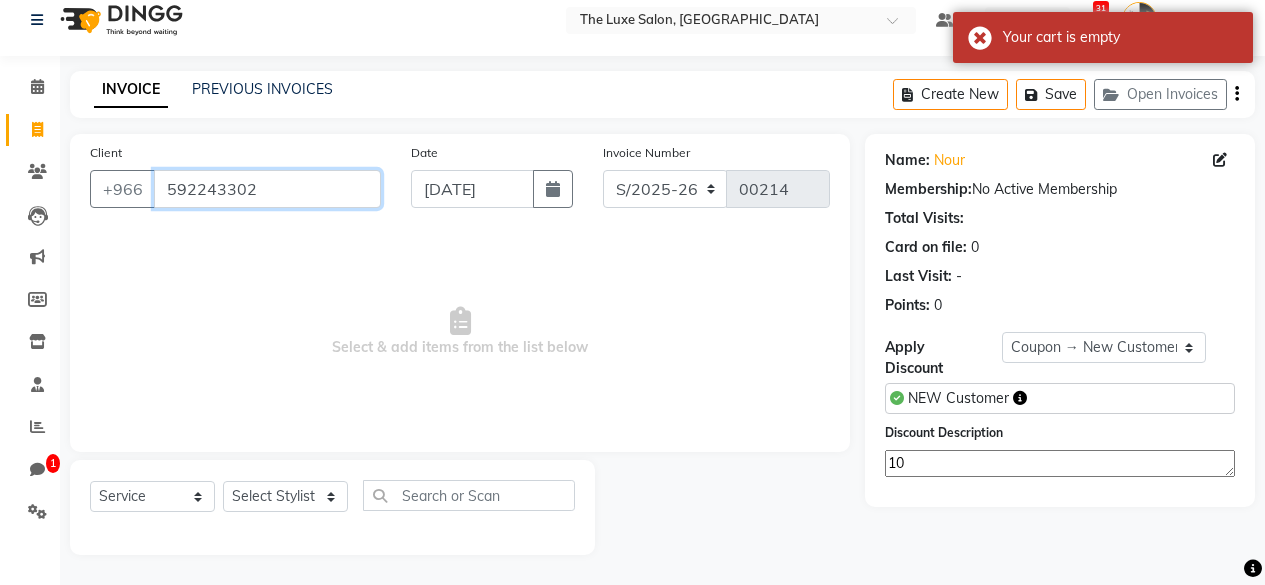 click on "592243302" at bounding box center (267, 189) 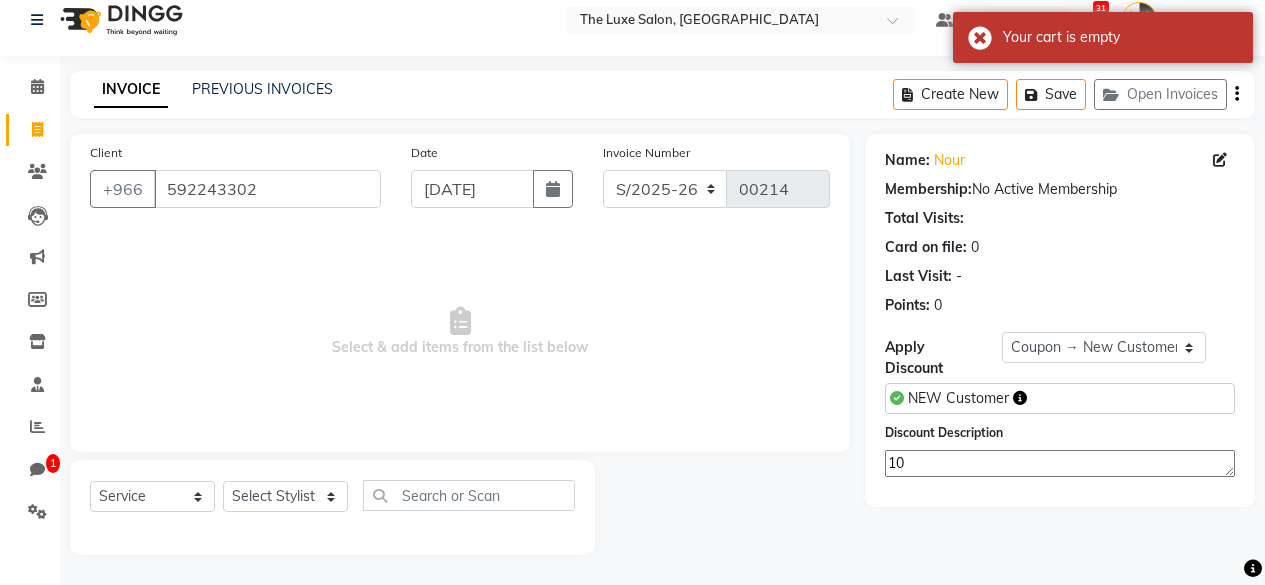 click on "Select & add items from the list below" at bounding box center [460, 332] 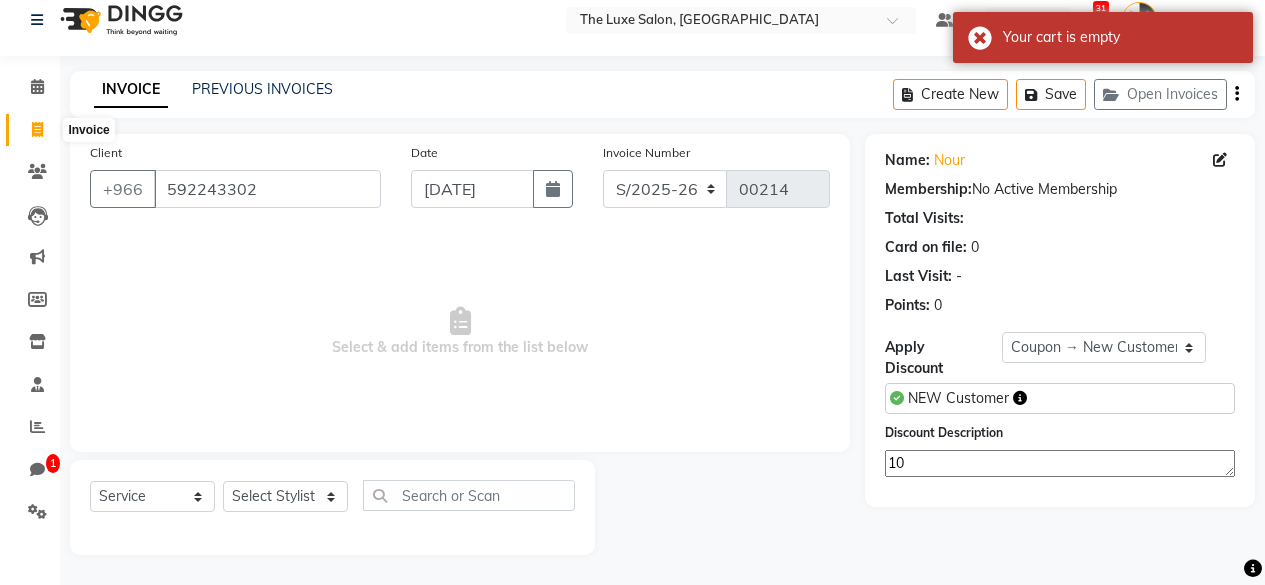 click 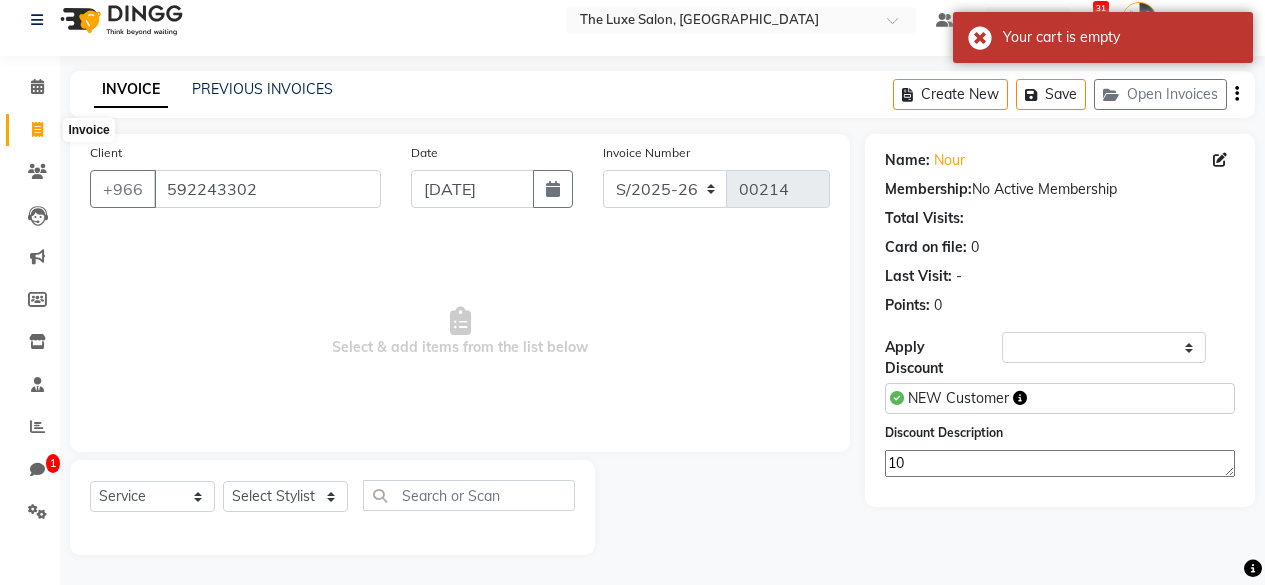 select on "service" 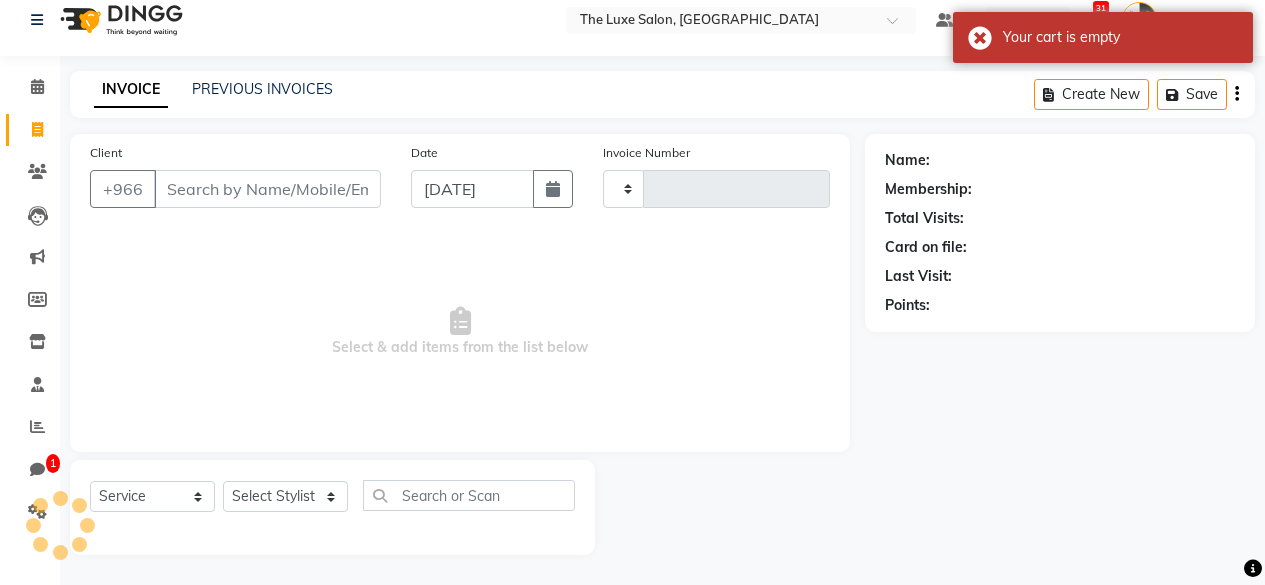 type on "00214" 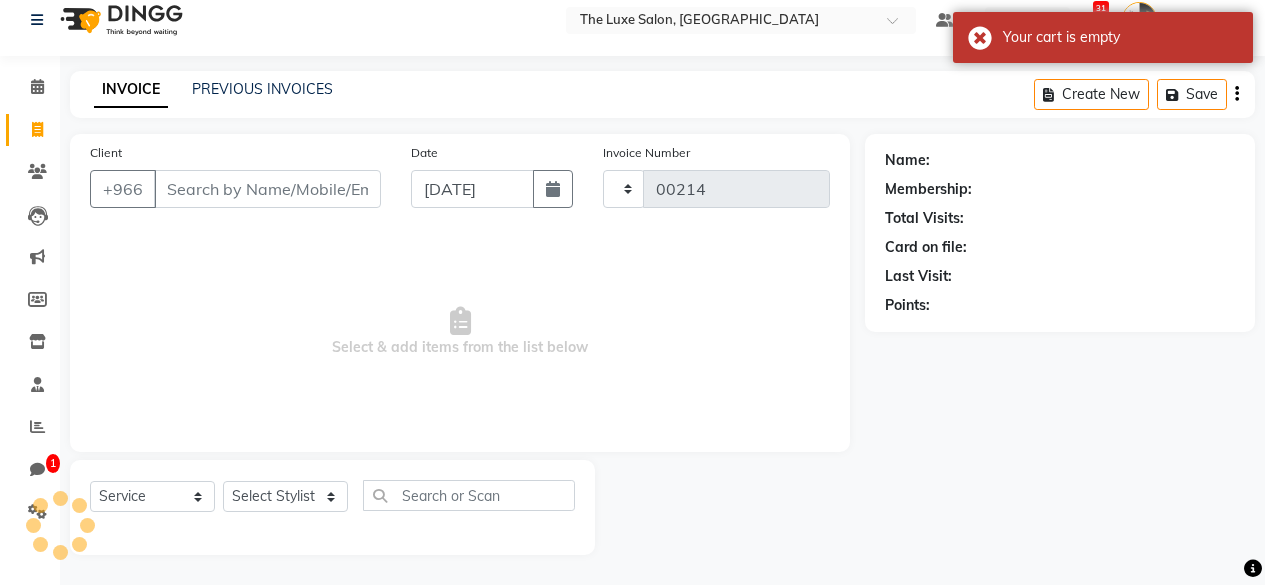 select on "181" 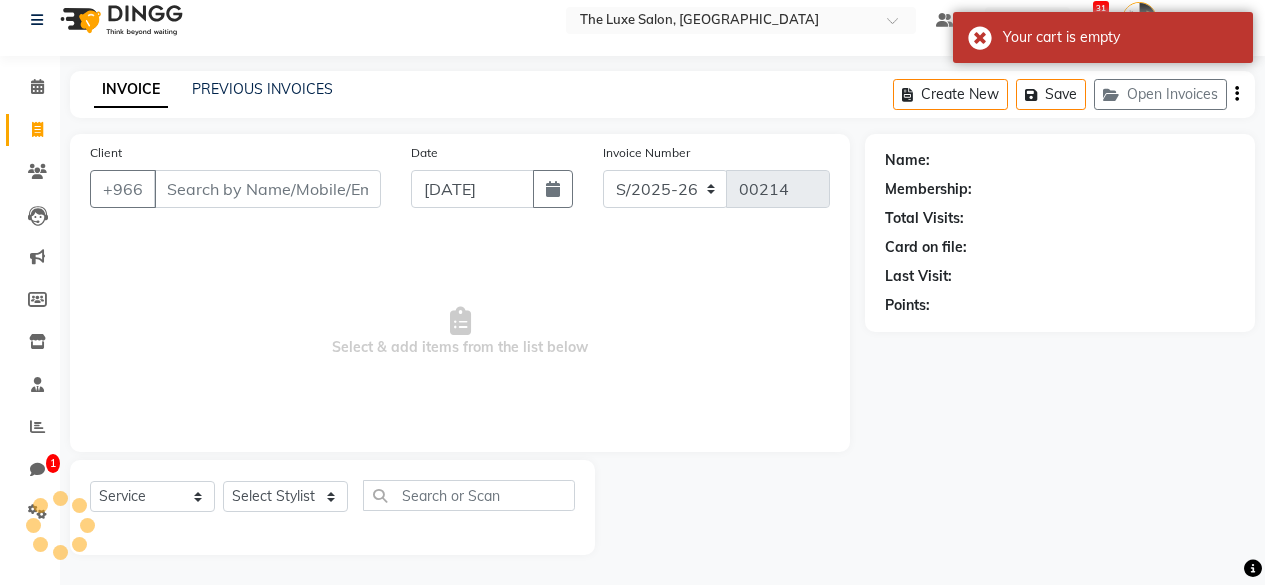 click on "Client" at bounding box center [267, 189] 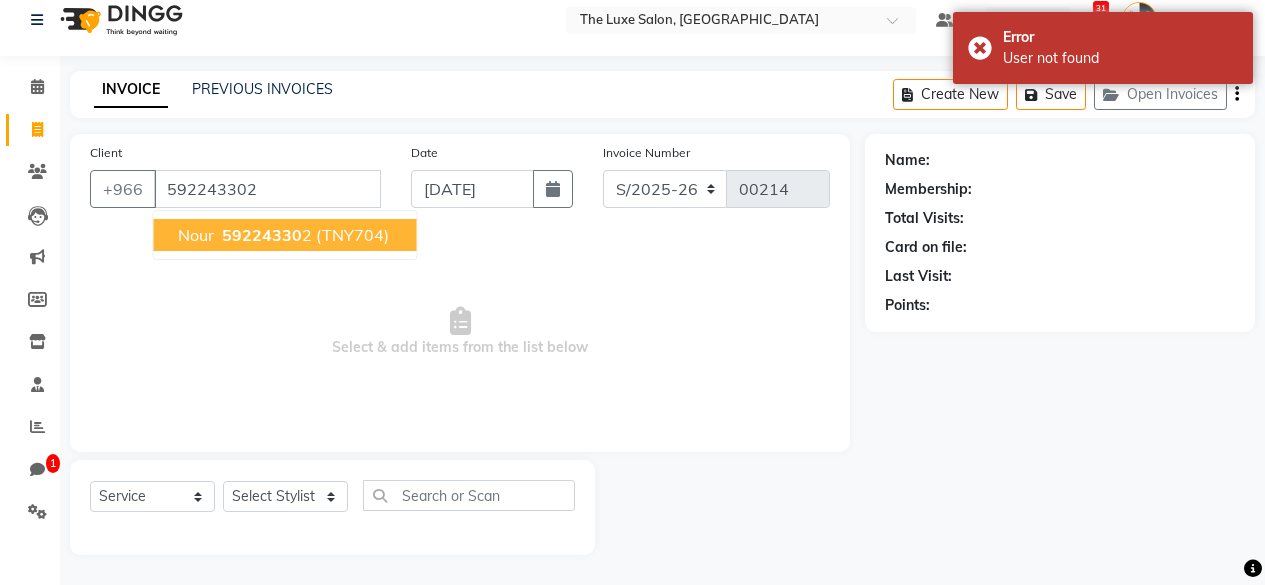 type on "592243302" 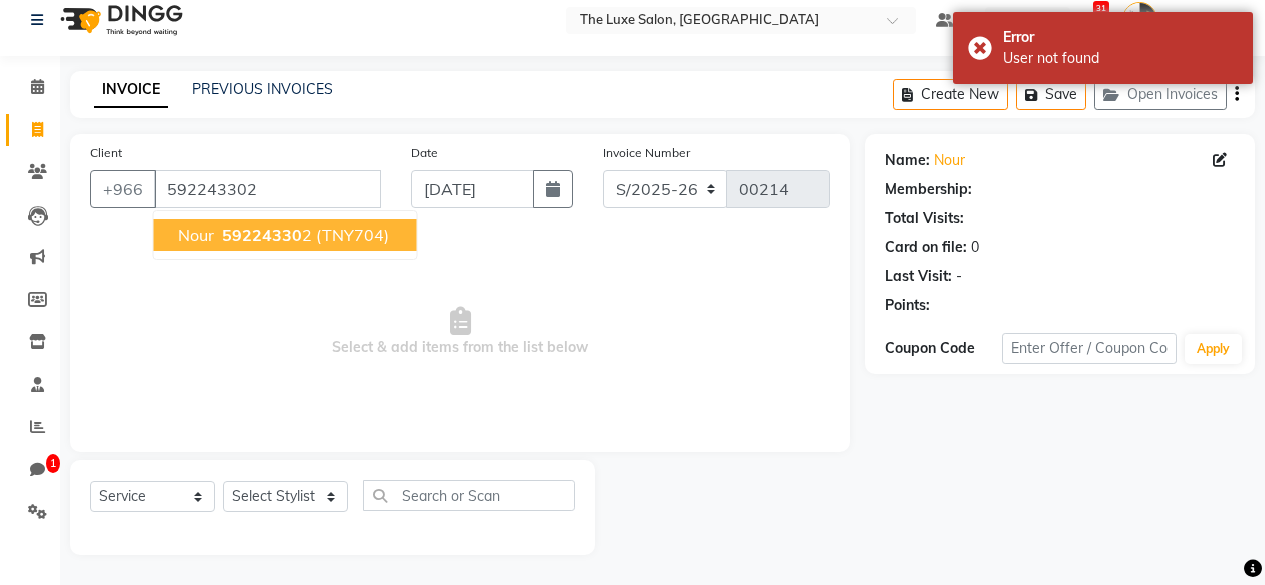 select on "2: Object" 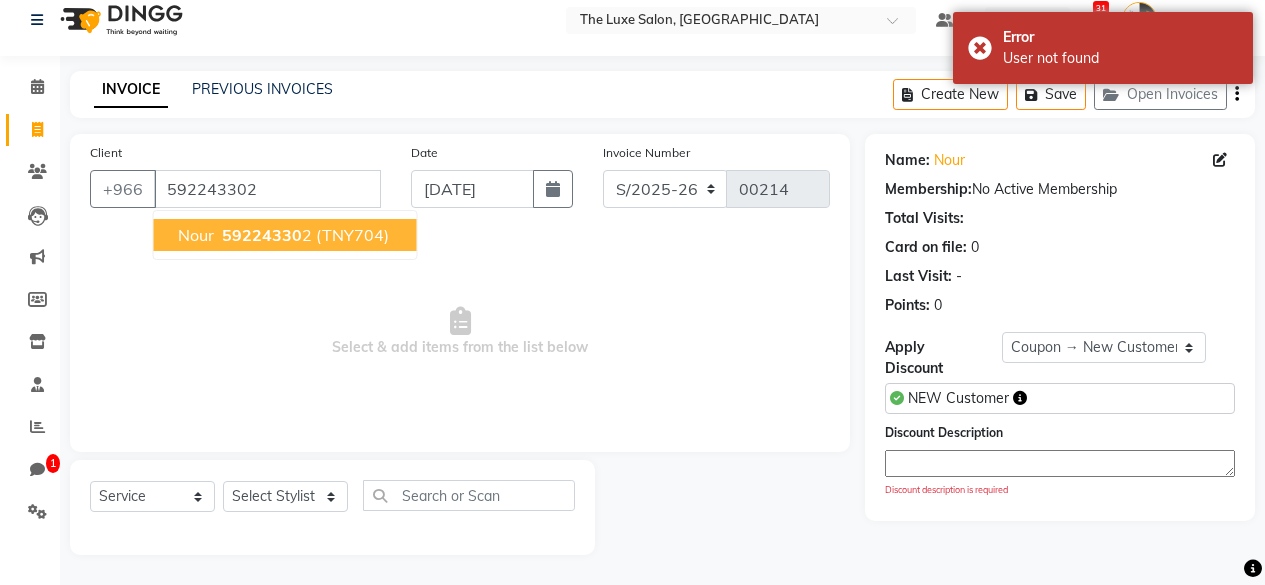 click on "59224330" at bounding box center [262, 235] 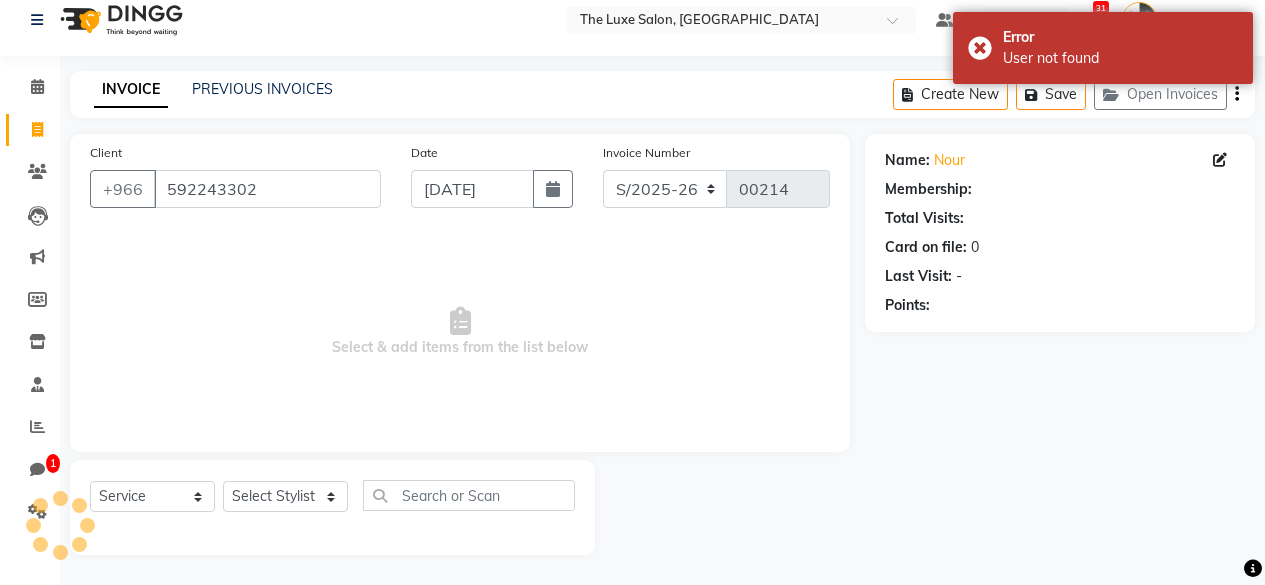 select on "2: Object" 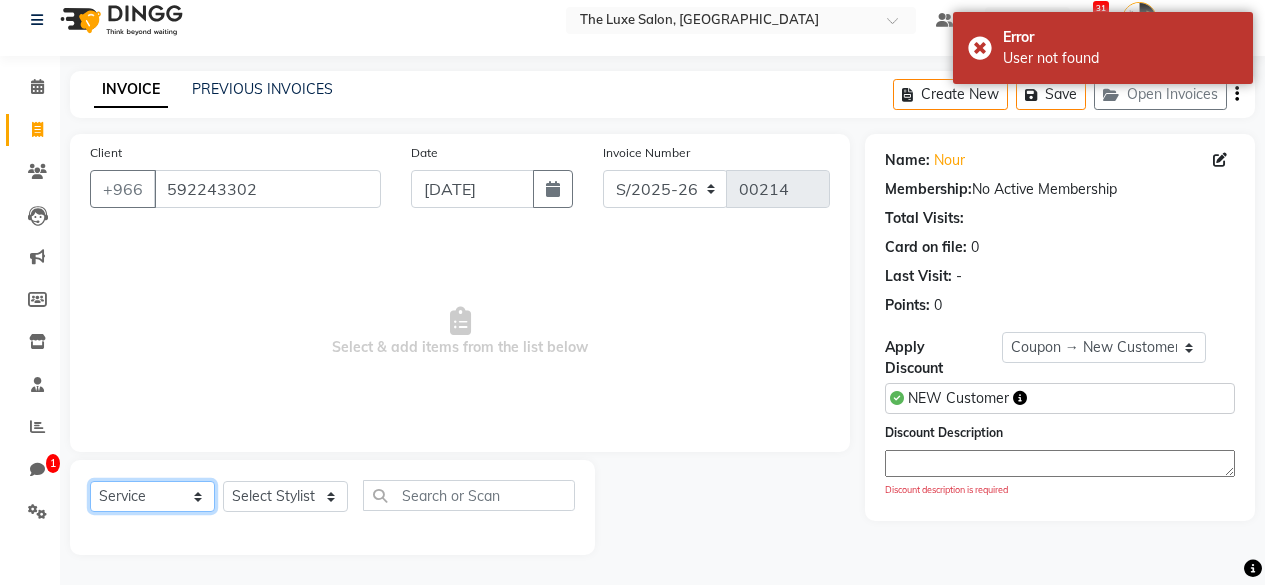 click on "Select  Service  Product  Membership  Package Voucher Prepaid Gift Card" 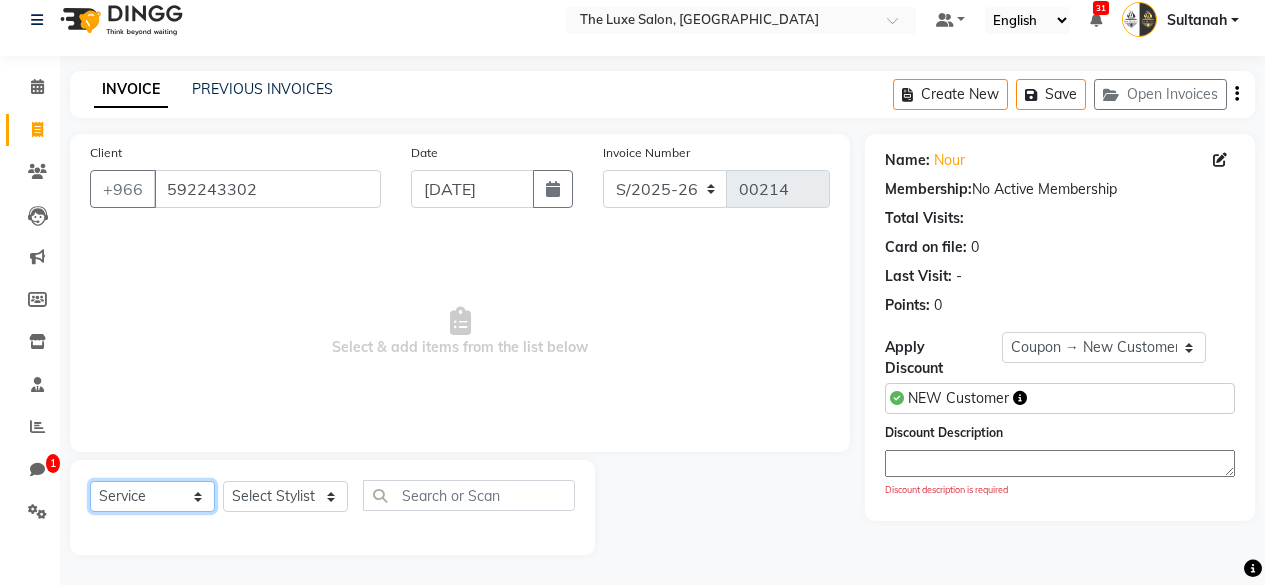 click on "Select  Service  Product  Membership  Package Voucher Prepaid Gift Card" 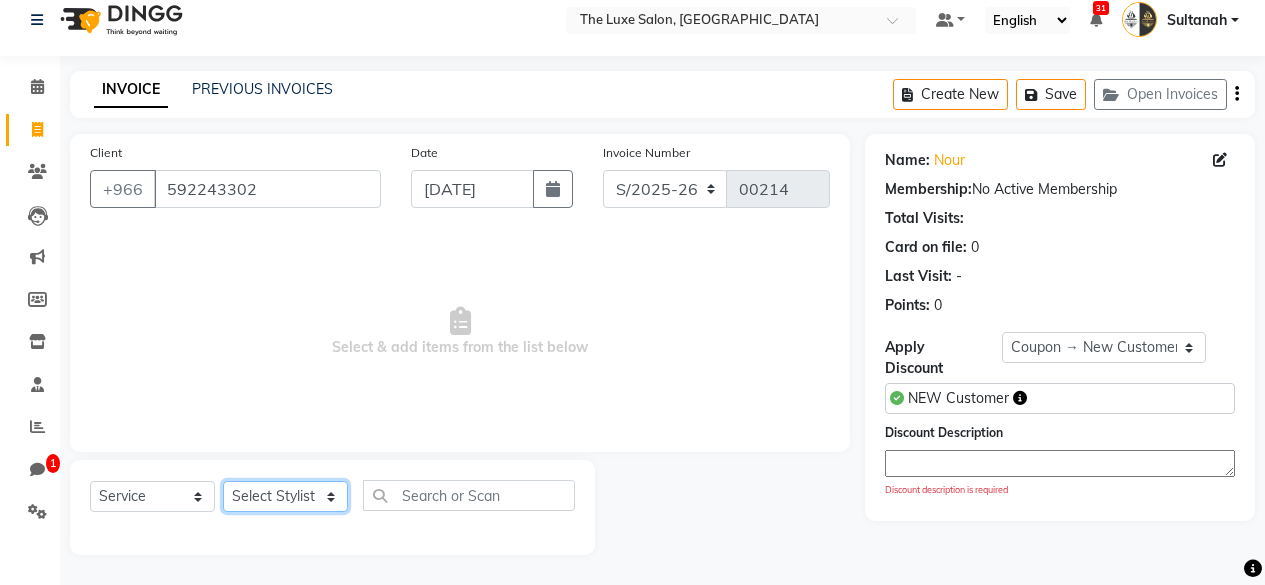 click on "Select Stylist David W Devendra Ganesh Gliden Harsh Jason Lauren Lorenzo Nour Priya Sasa Sibin staff-qa-1 staff-qa-2 staff-qa-3 Sultanah Sultanah SS Vishnu" 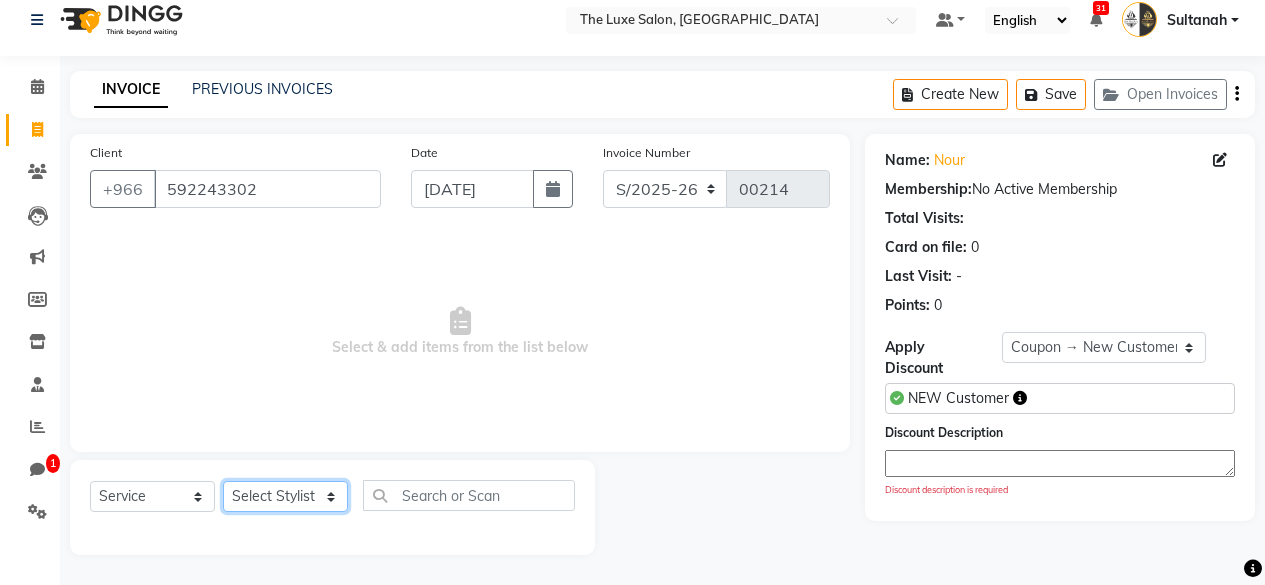 select on "5072" 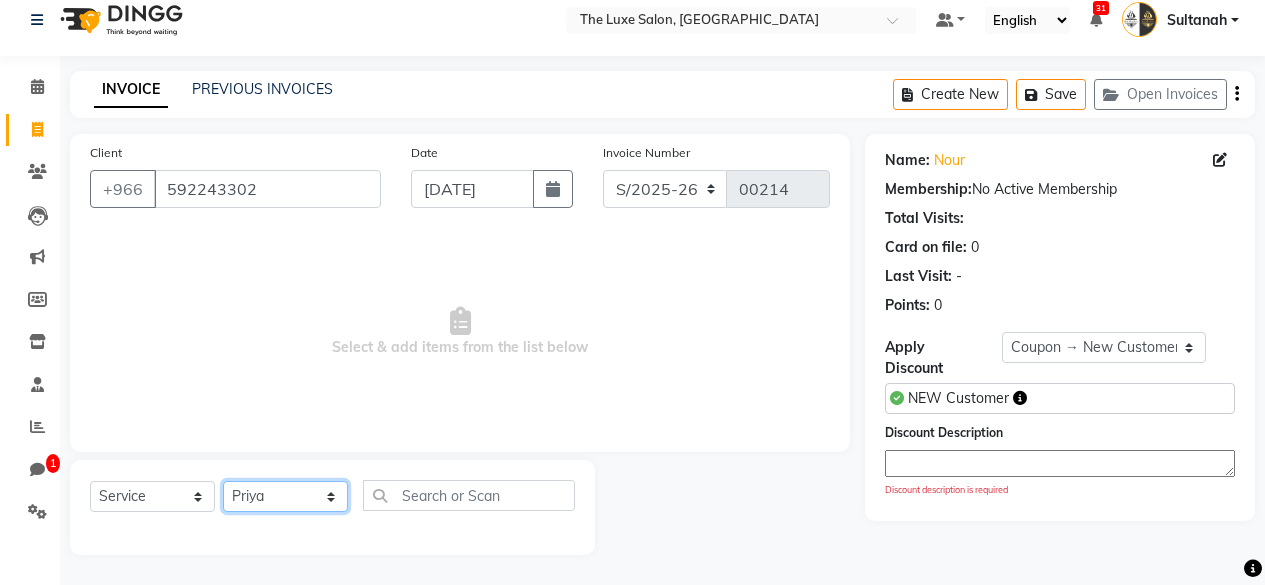 click on "Select Stylist [PERSON_NAME] W [PERSON_NAME] Gliden Harsh [PERSON_NAME] [PERSON_NAME] [PERSON_NAME] staff-qa-1 staff-qa-2 staff-qa-3 Sultanah Sultanah SS [PERSON_NAME]" 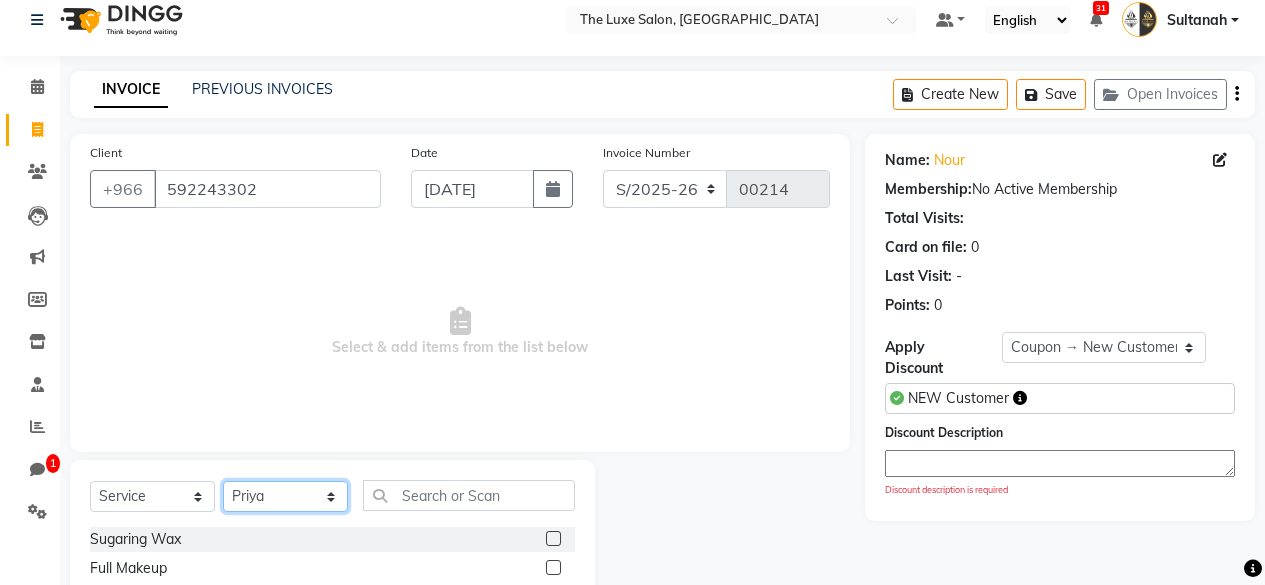 scroll, scrollTop: 216, scrollLeft: 0, axis: vertical 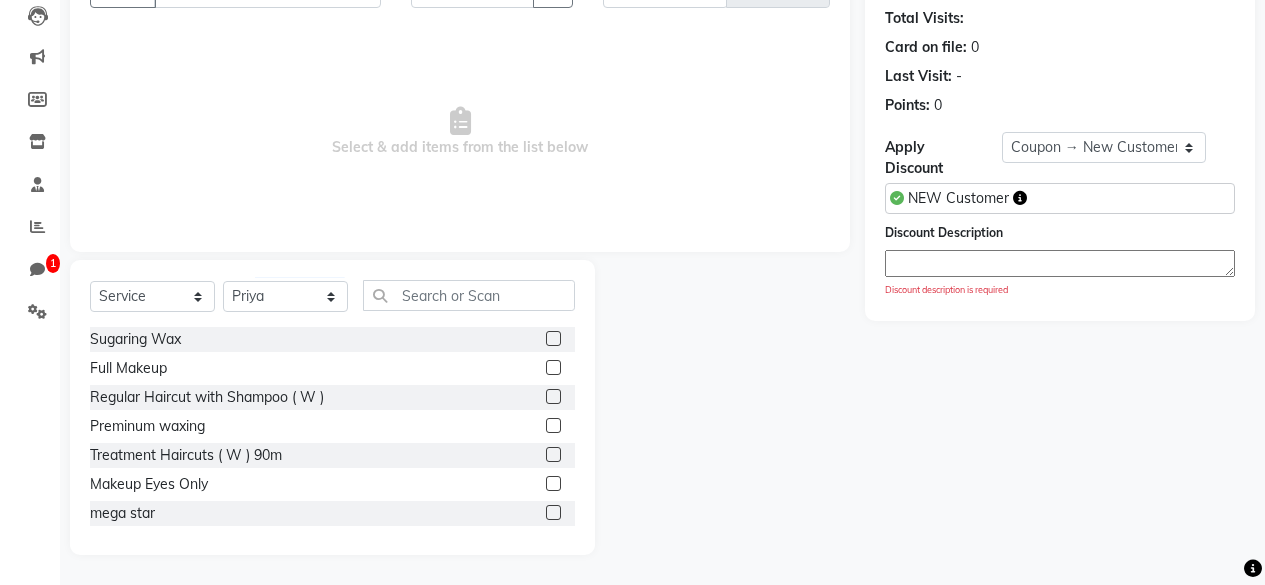 click 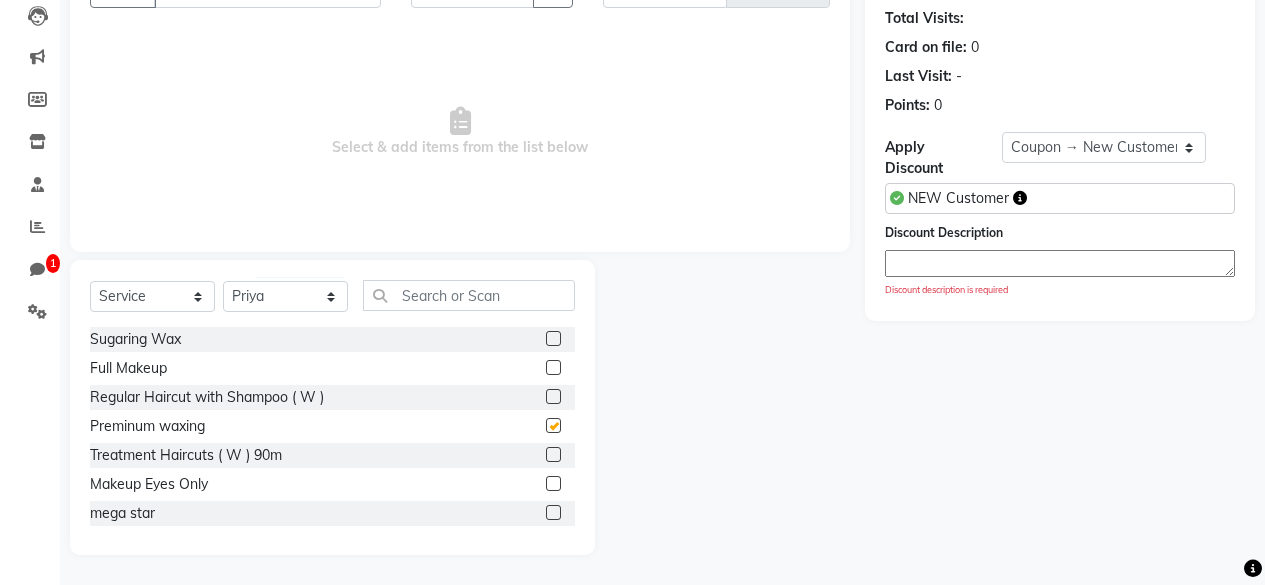 select on "L9BYMV" 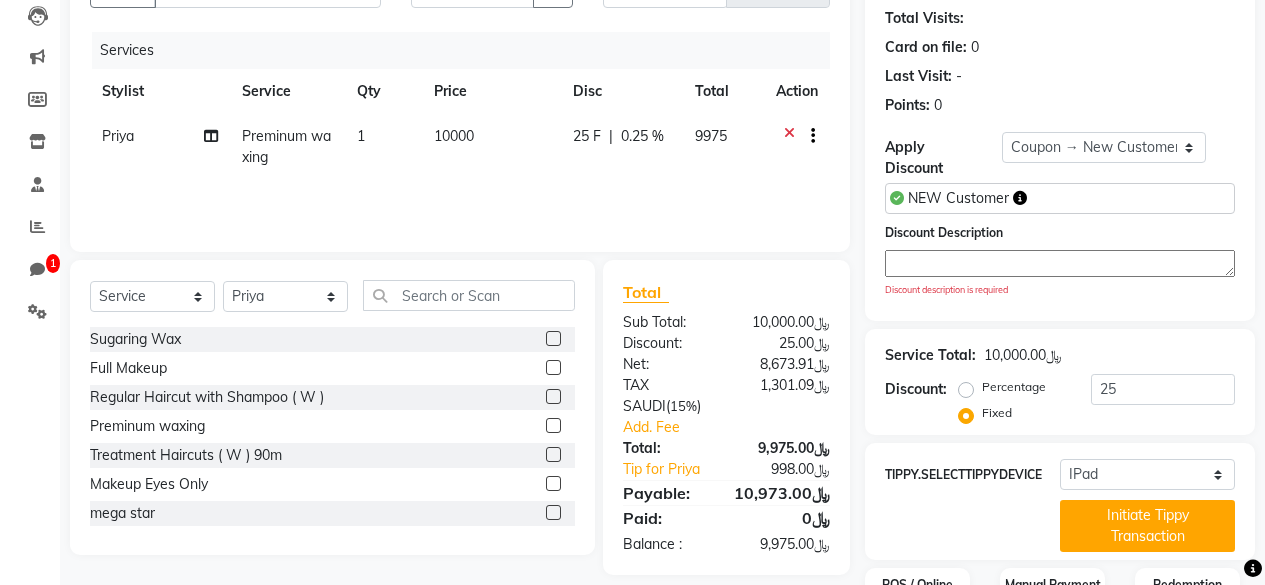 checkbox on "false" 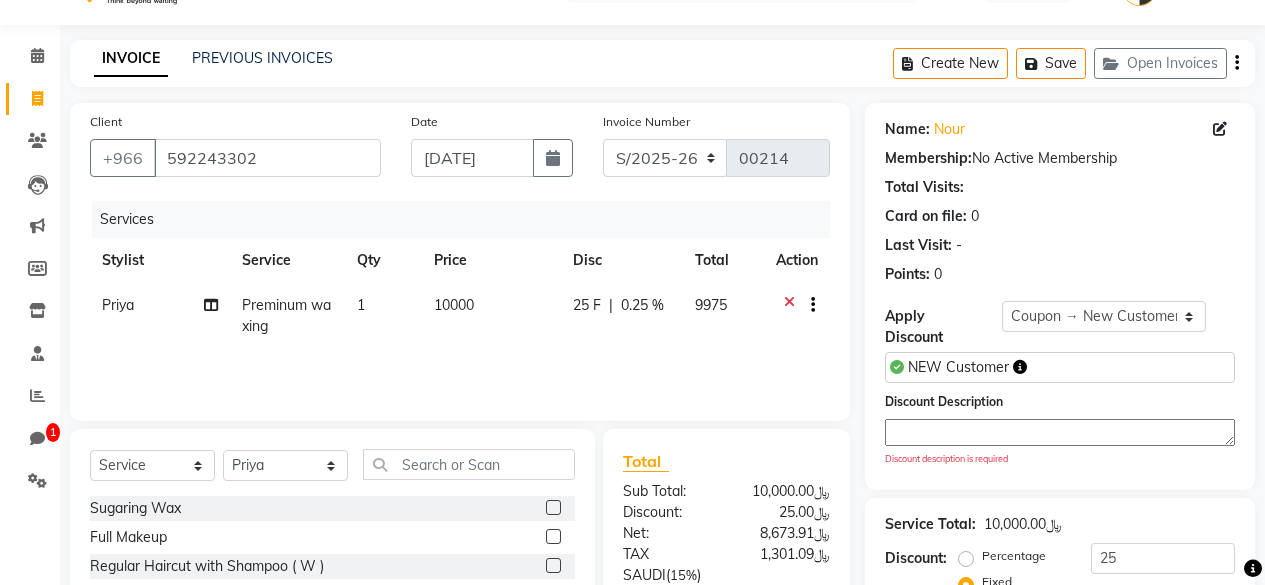 scroll, scrollTop: 36, scrollLeft: 0, axis: vertical 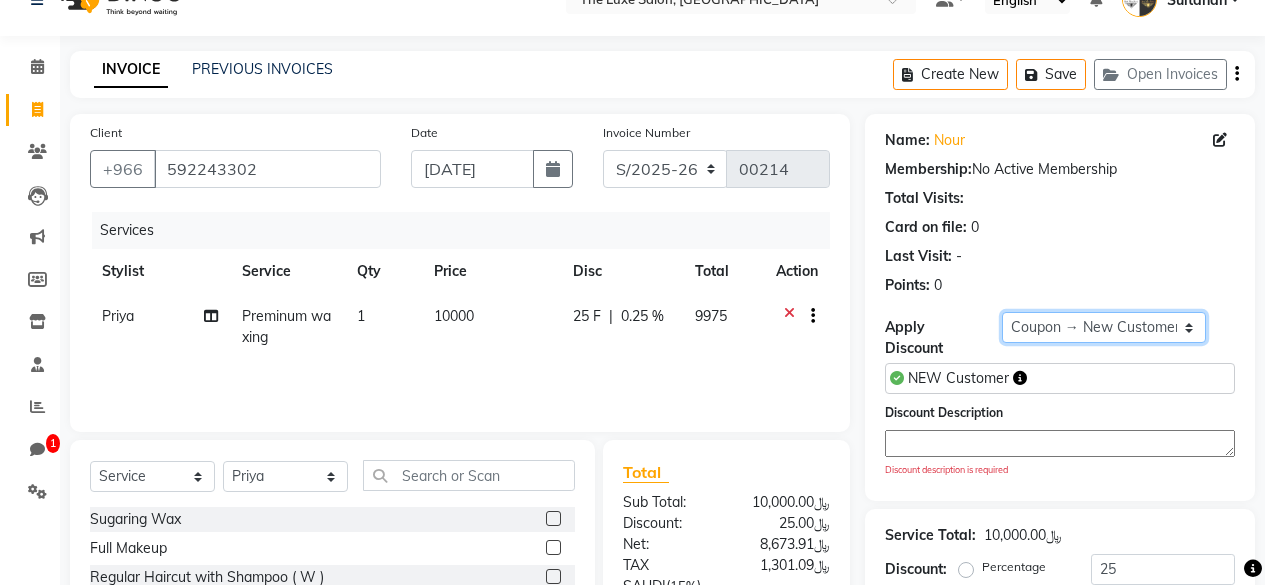 click on "Select  Loyalty → Loyality level 1  Coupon → New Customer" 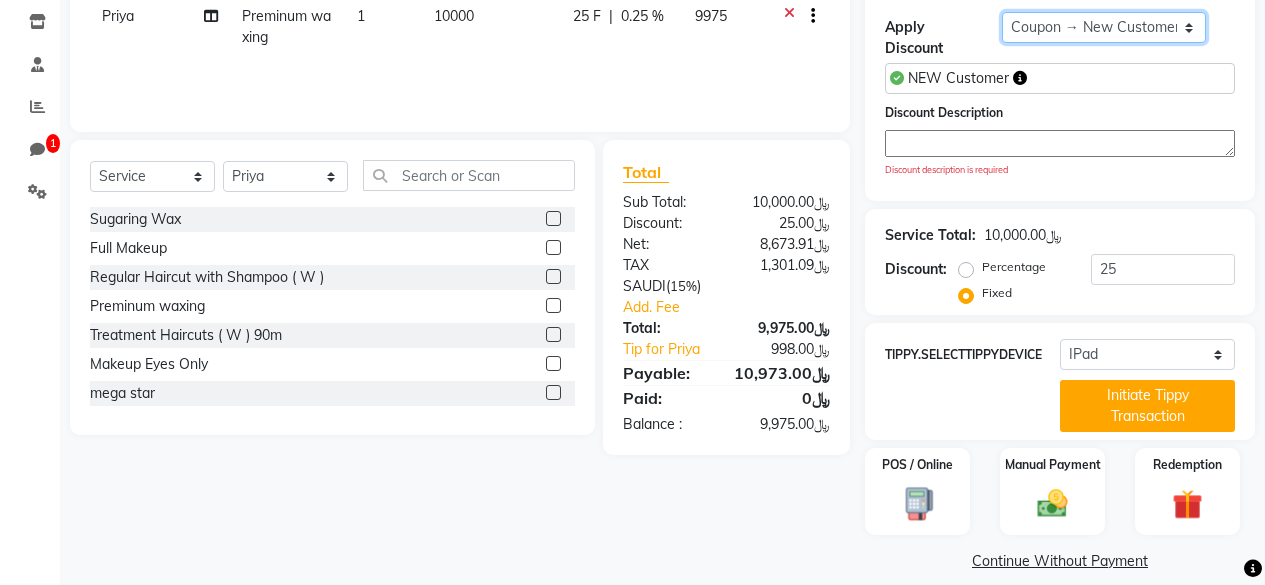 scroll, scrollTop: 341, scrollLeft: 0, axis: vertical 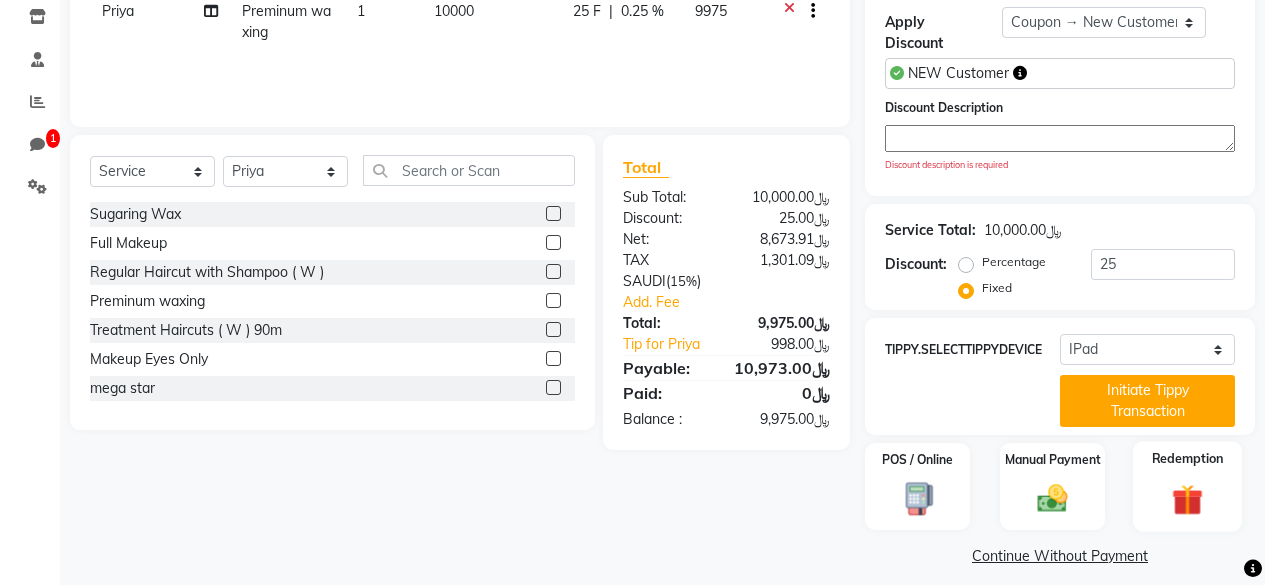 click on "Redemption" 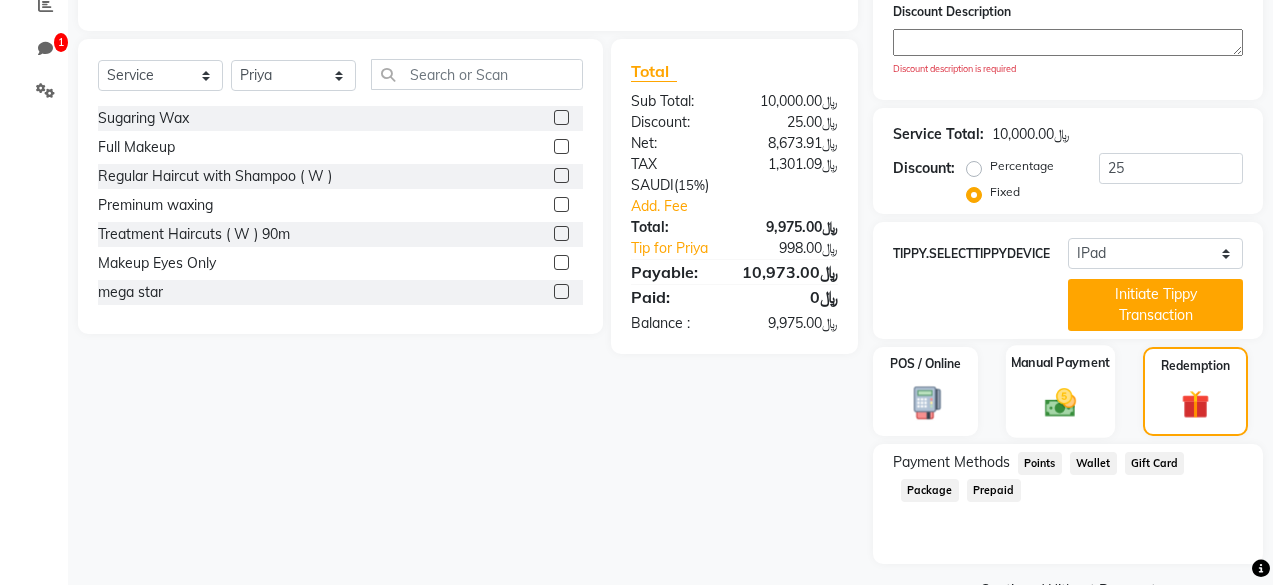 scroll, scrollTop: 470, scrollLeft: 0, axis: vertical 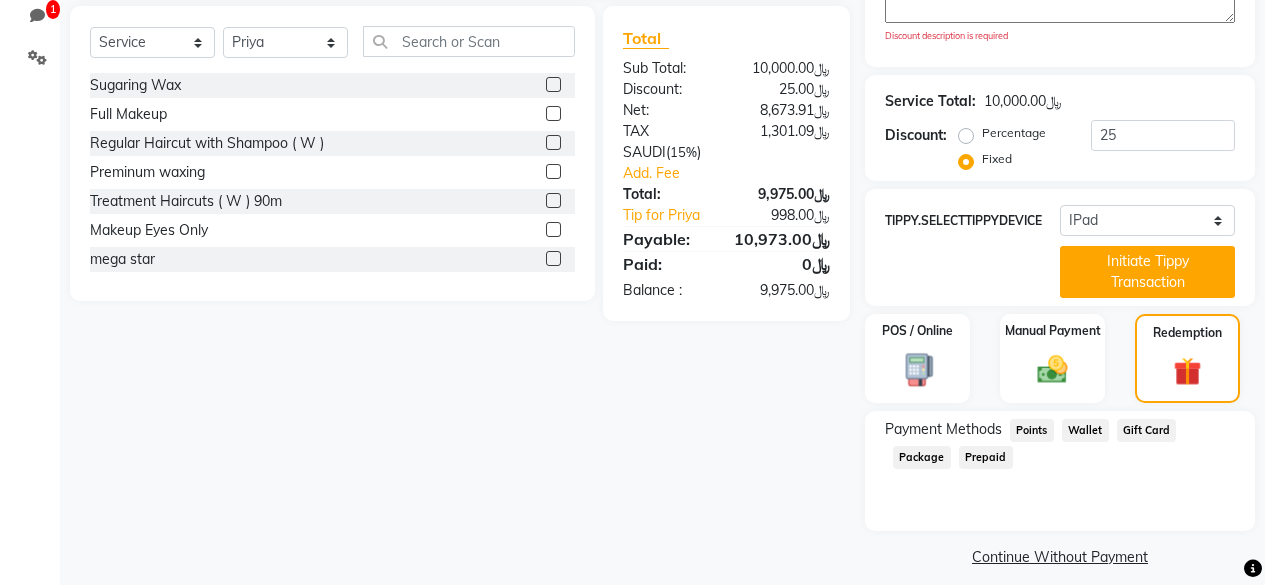 click on "Gift Card" 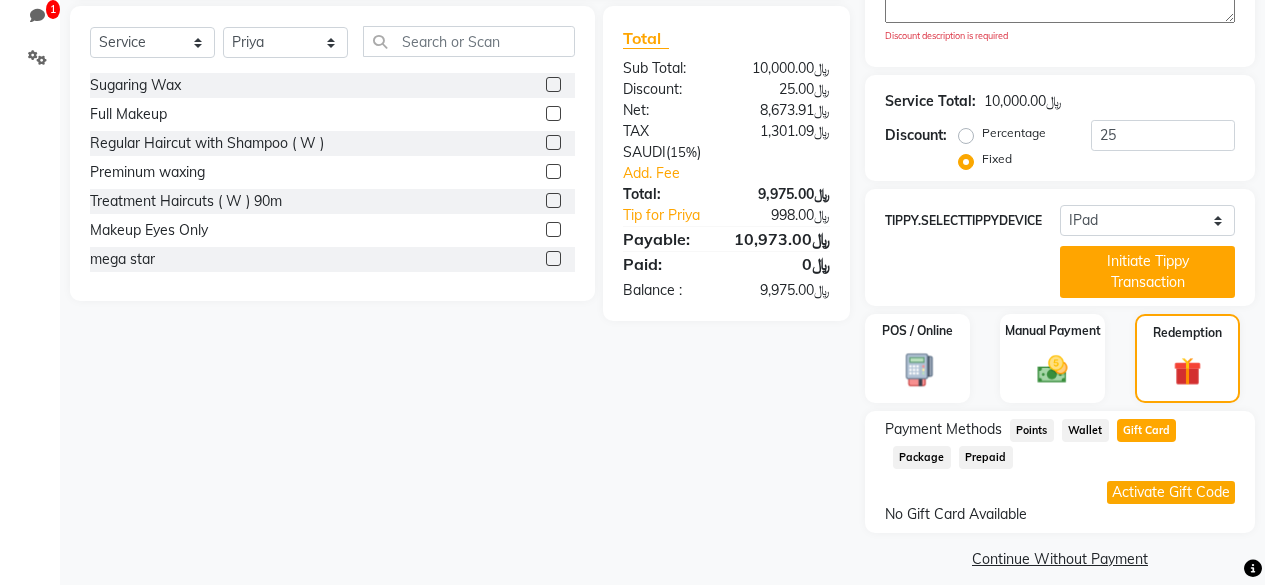 click on "Activate Gift Code" 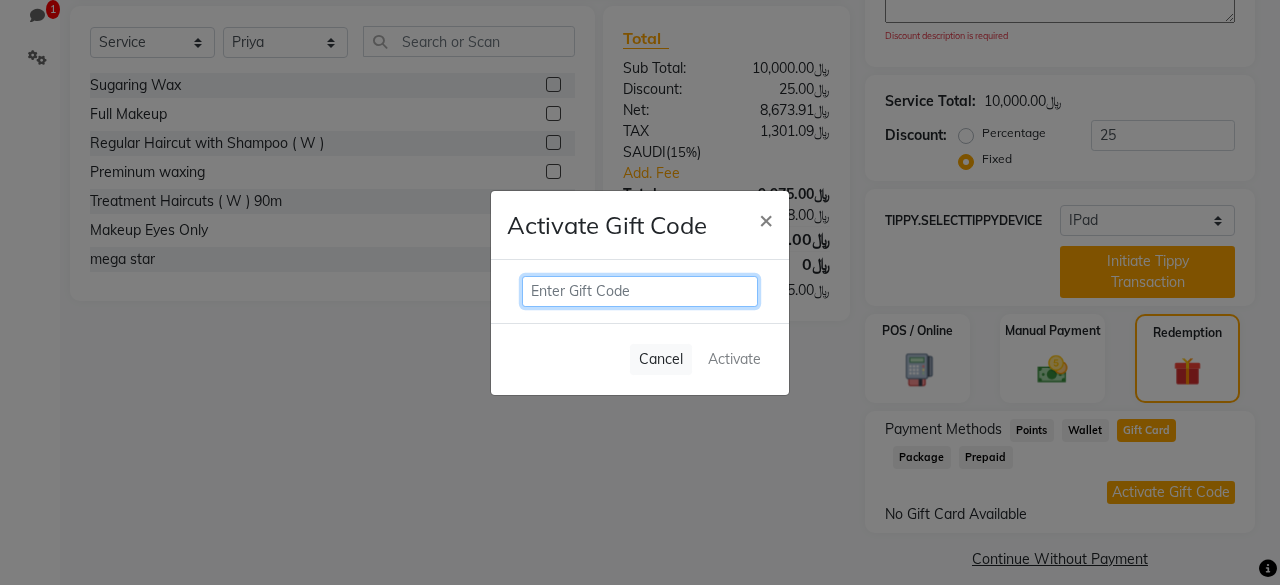 click 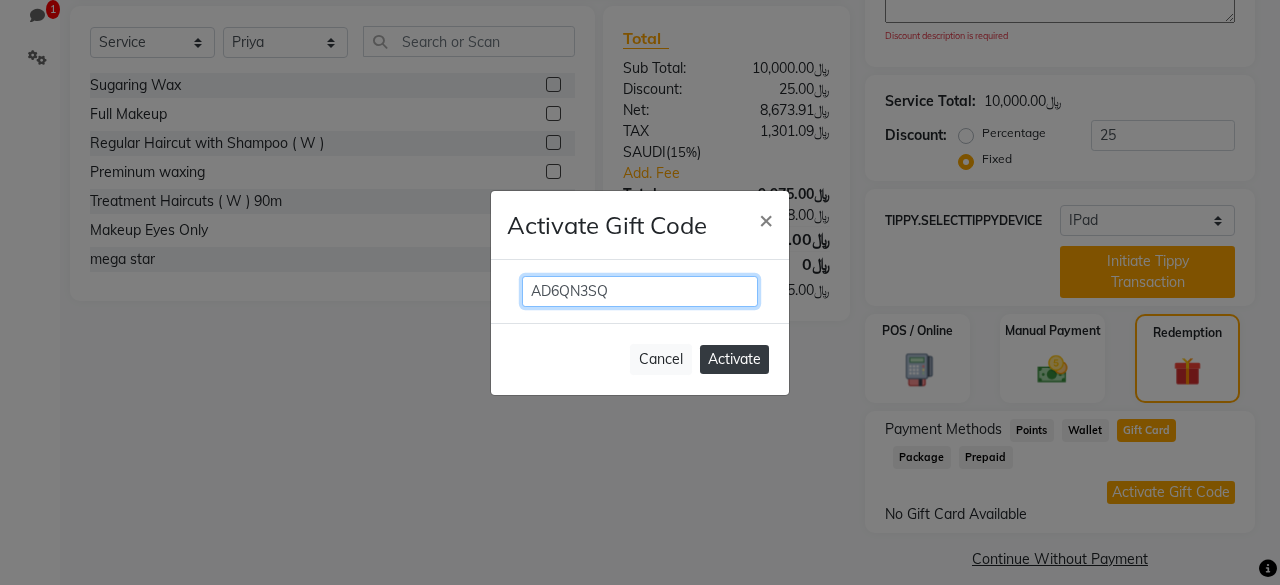 type on "AD6QN3SQ" 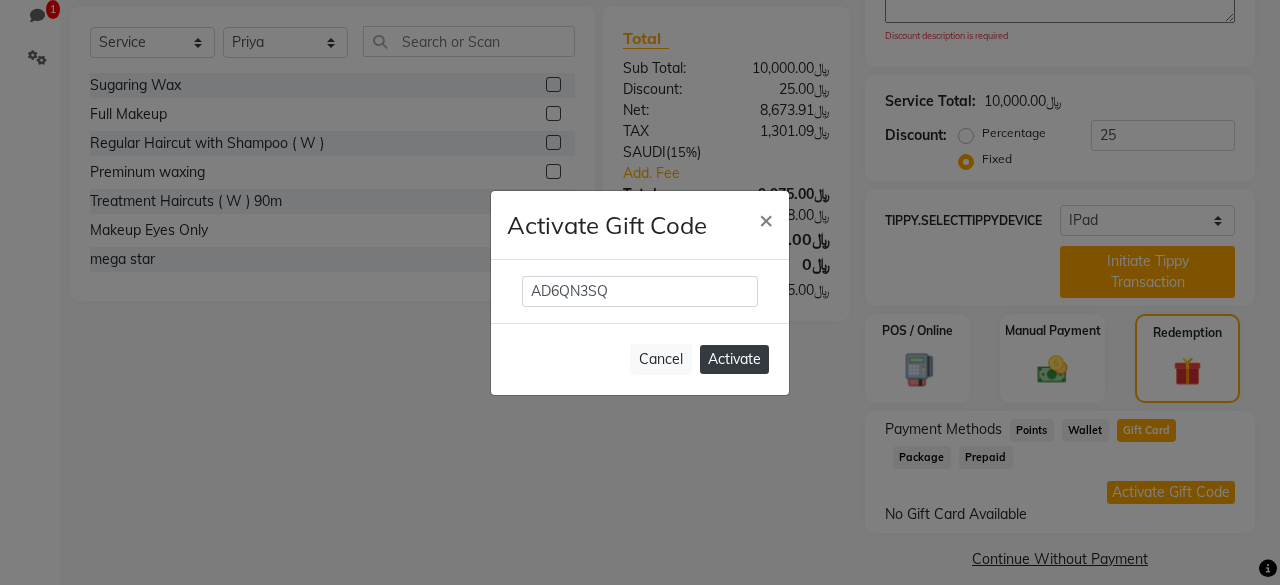 click on "Activate" 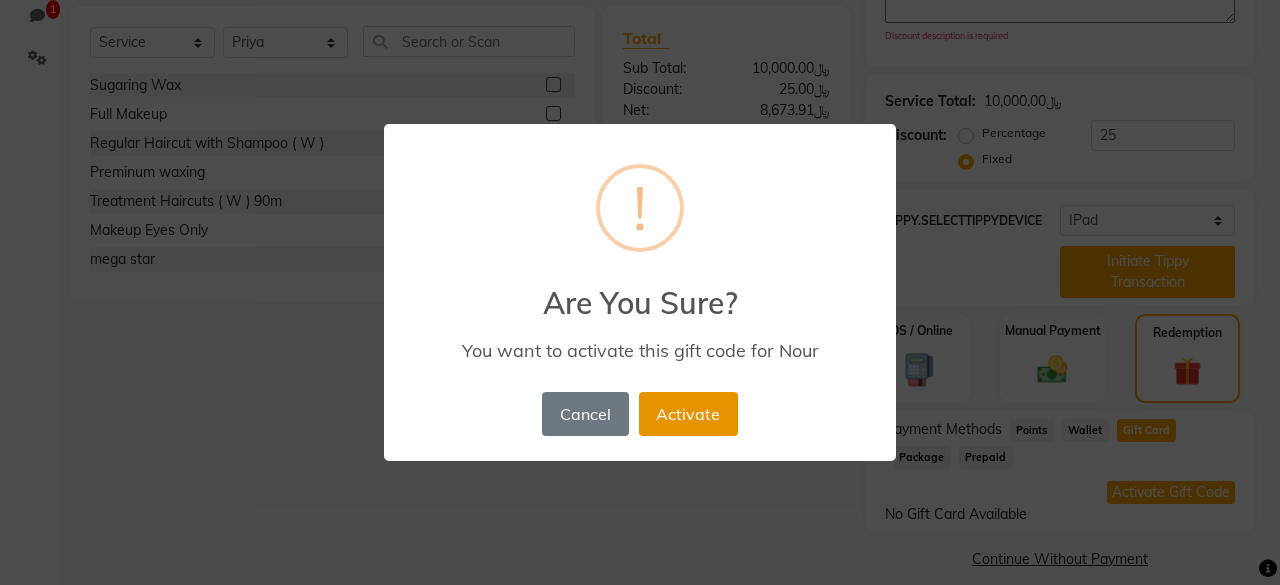click on "Activate" at bounding box center (688, 414) 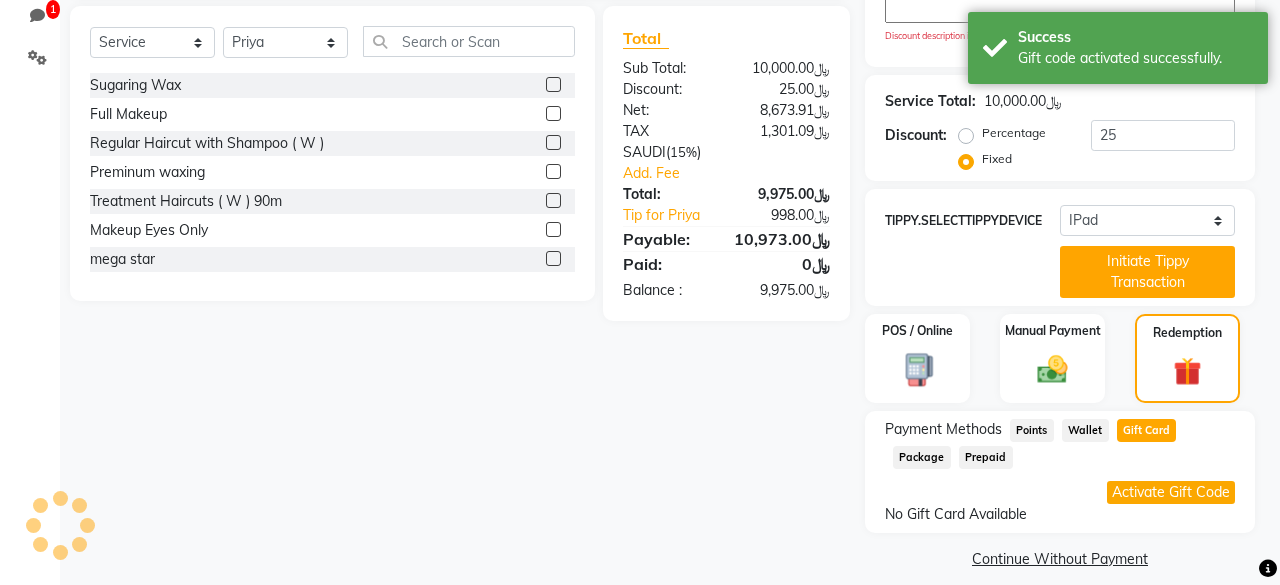 radio on "true" 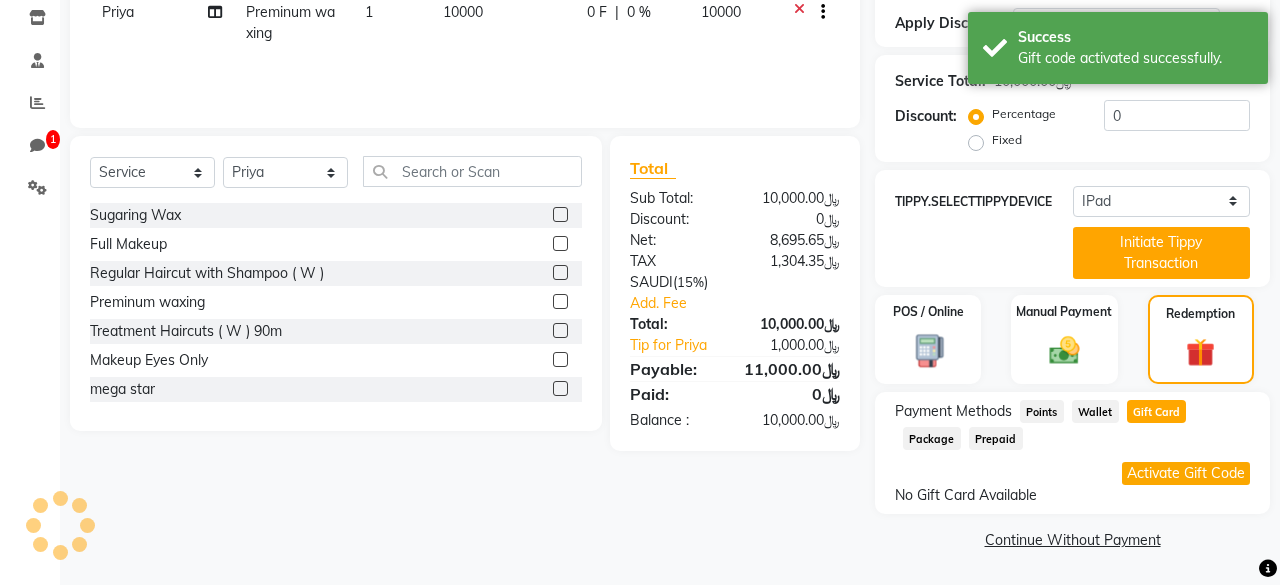 radio on "false" 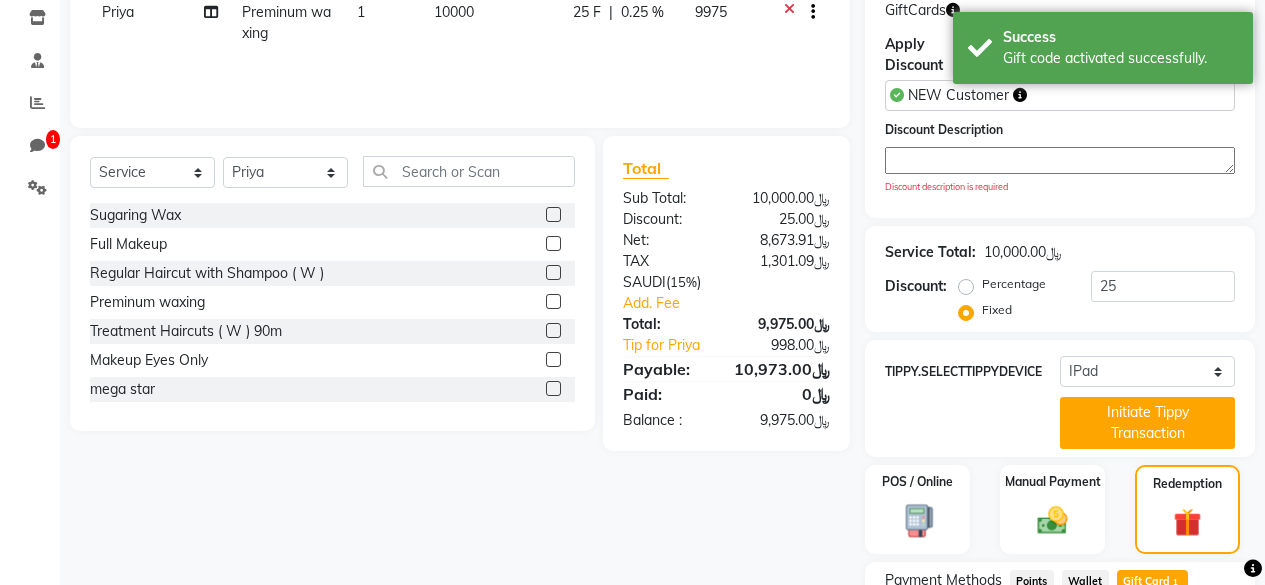 scroll, scrollTop: 566, scrollLeft: 0, axis: vertical 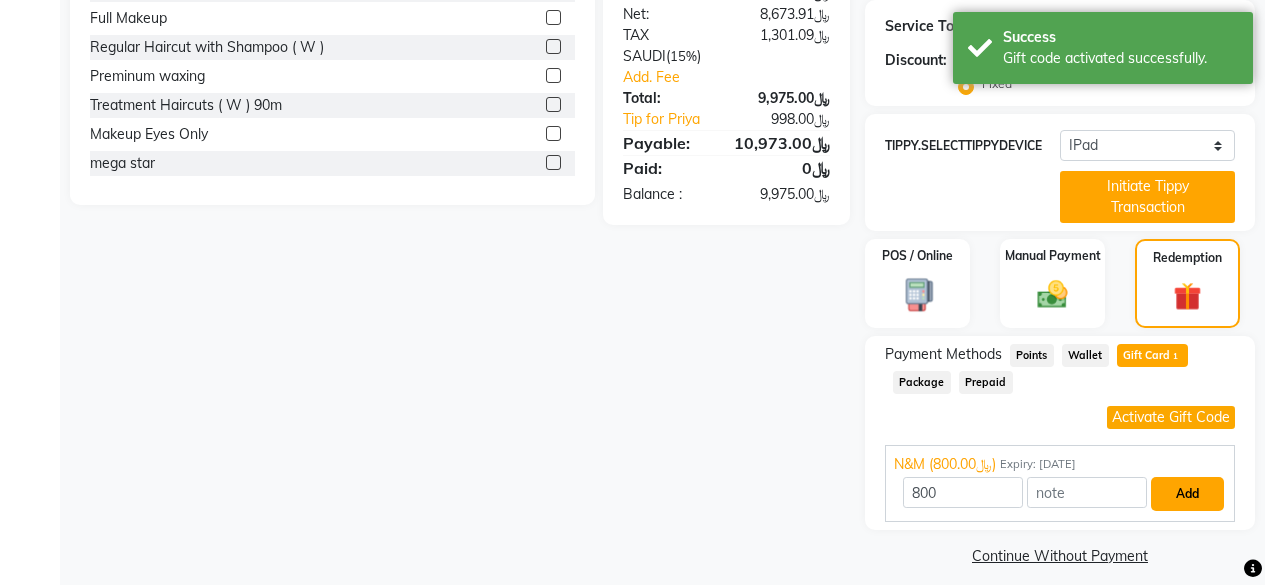 click on "Add" at bounding box center [1187, 494] 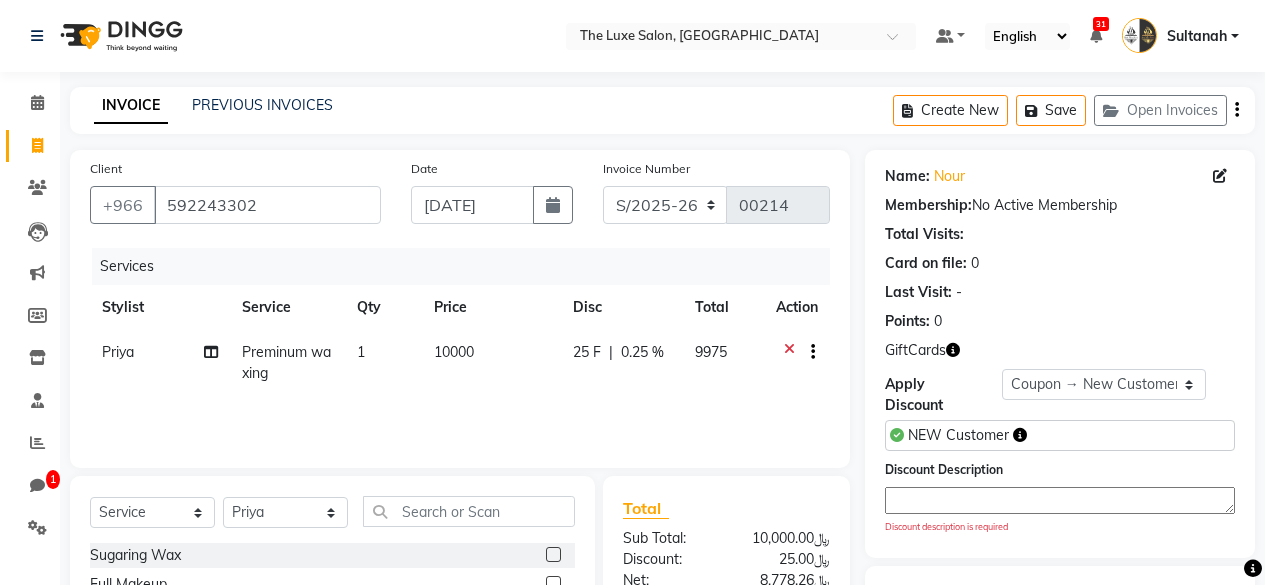 select on "service" 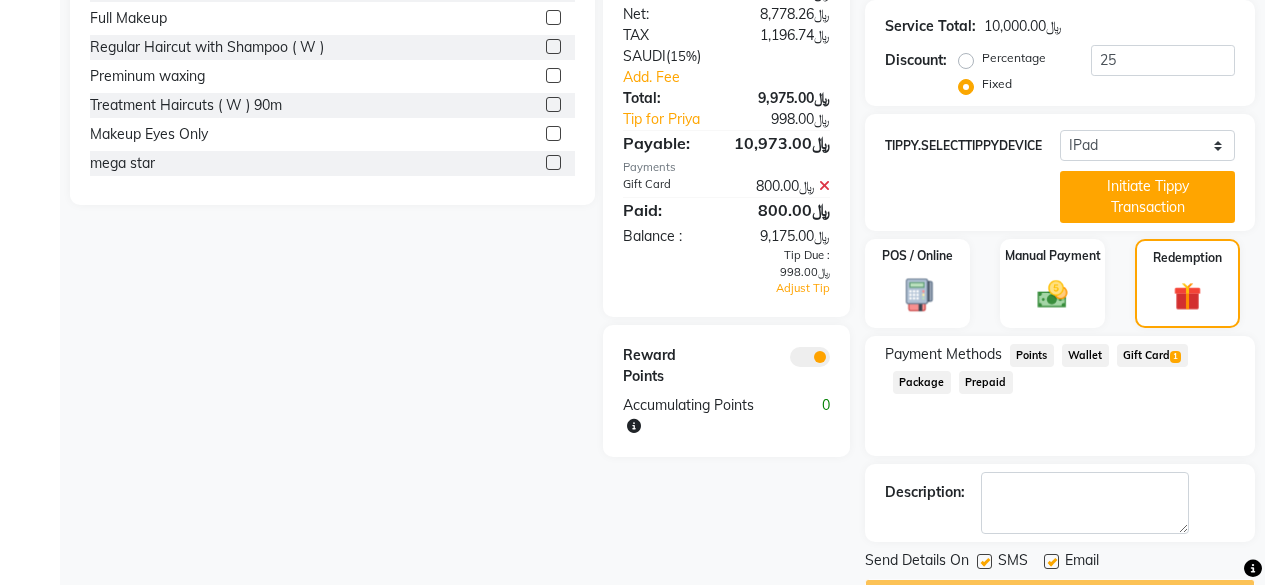 scroll, scrollTop: 0, scrollLeft: 0, axis: both 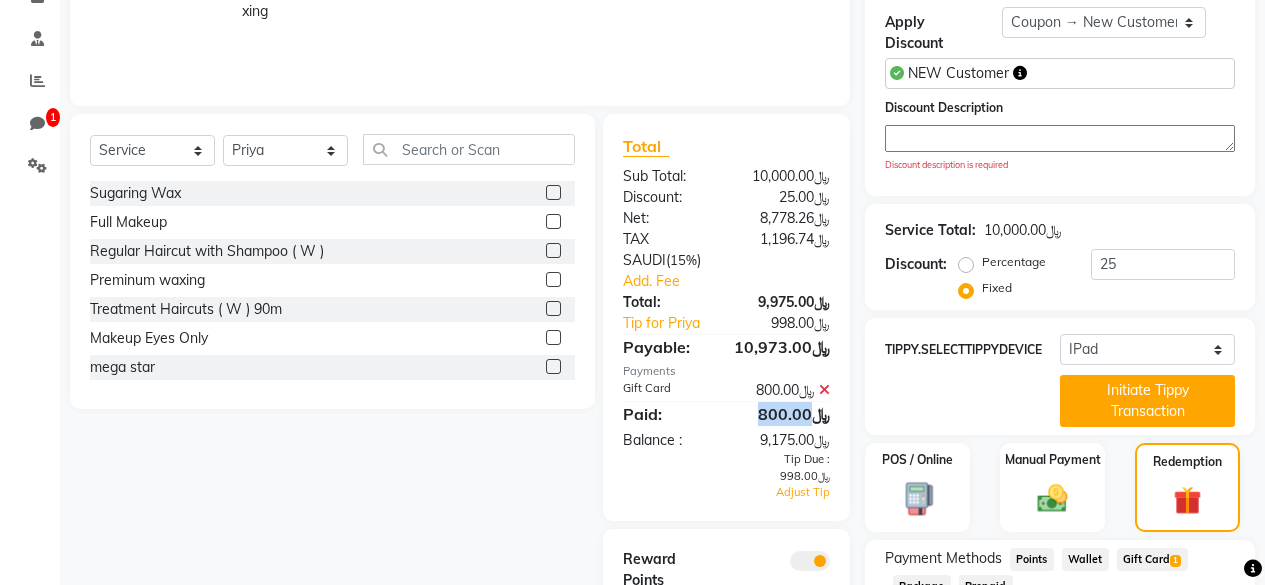 drag, startPoint x: 748, startPoint y: 414, endPoint x: 842, endPoint y: 416, distance: 94.02127 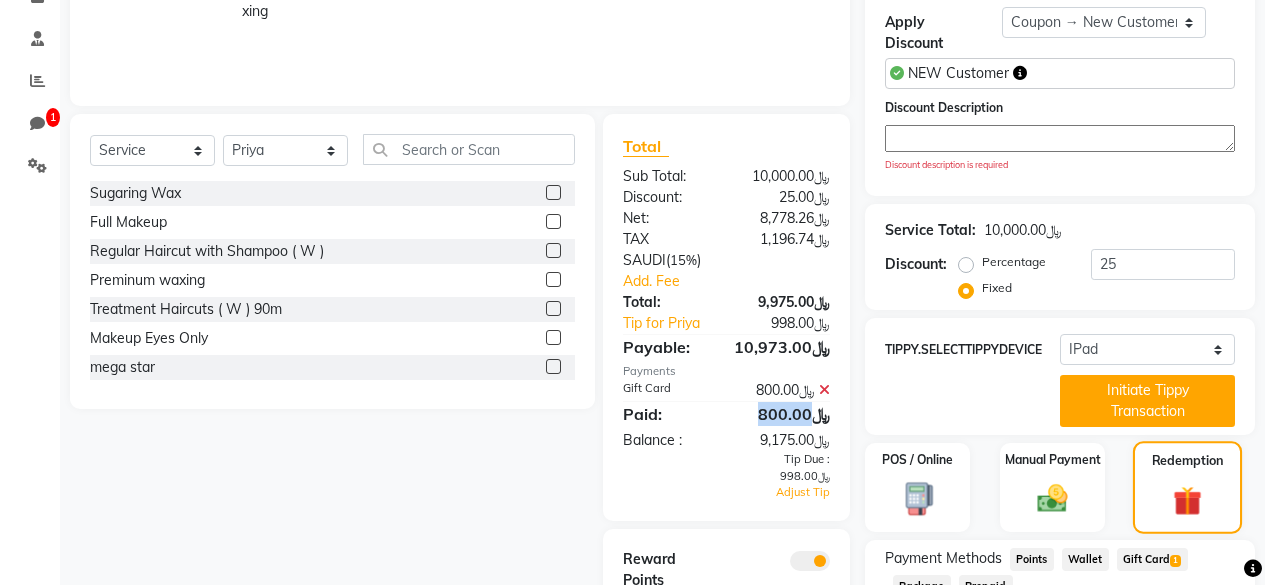 scroll, scrollTop: 604, scrollLeft: 0, axis: vertical 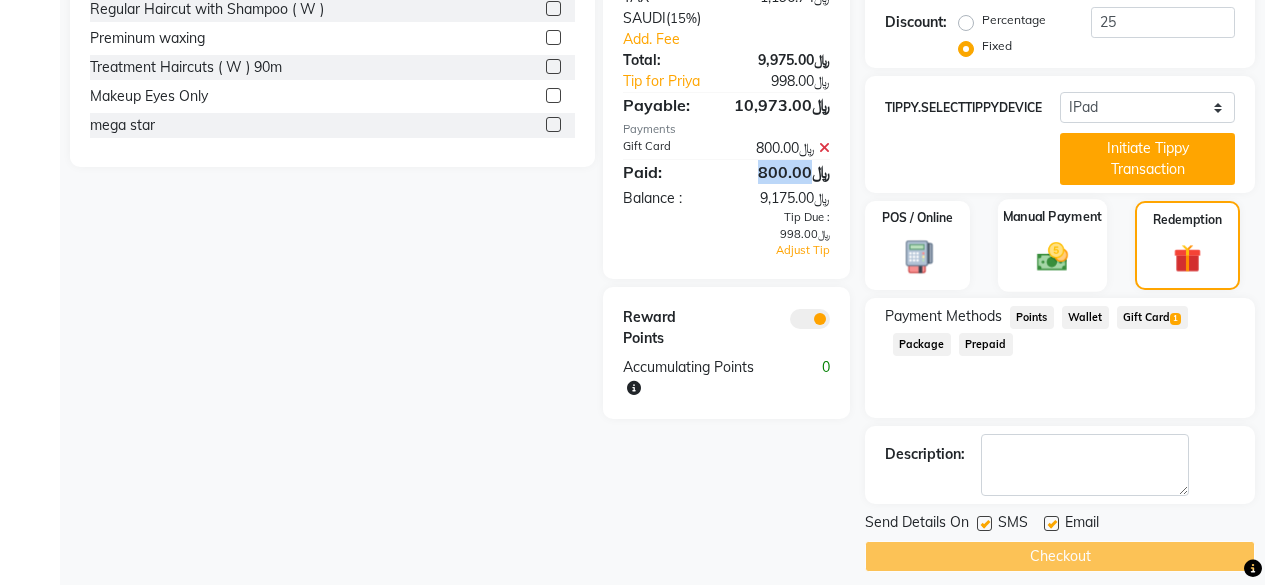 click 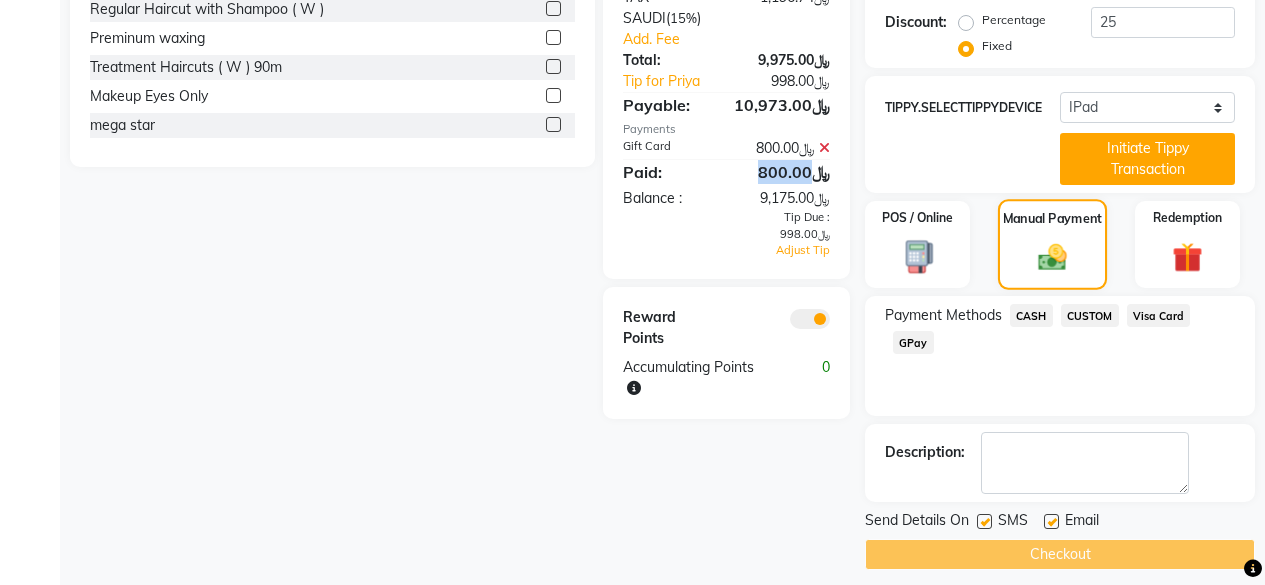 scroll, scrollTop: 603, scrollLeft: 0, axis: vertical 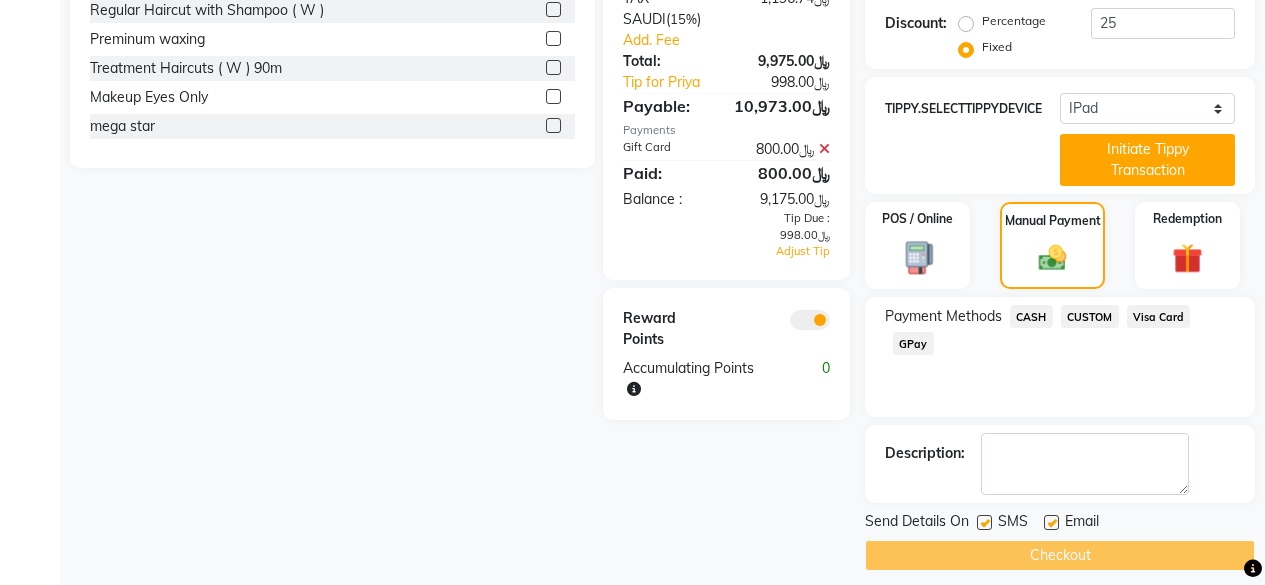 click on "CASH" 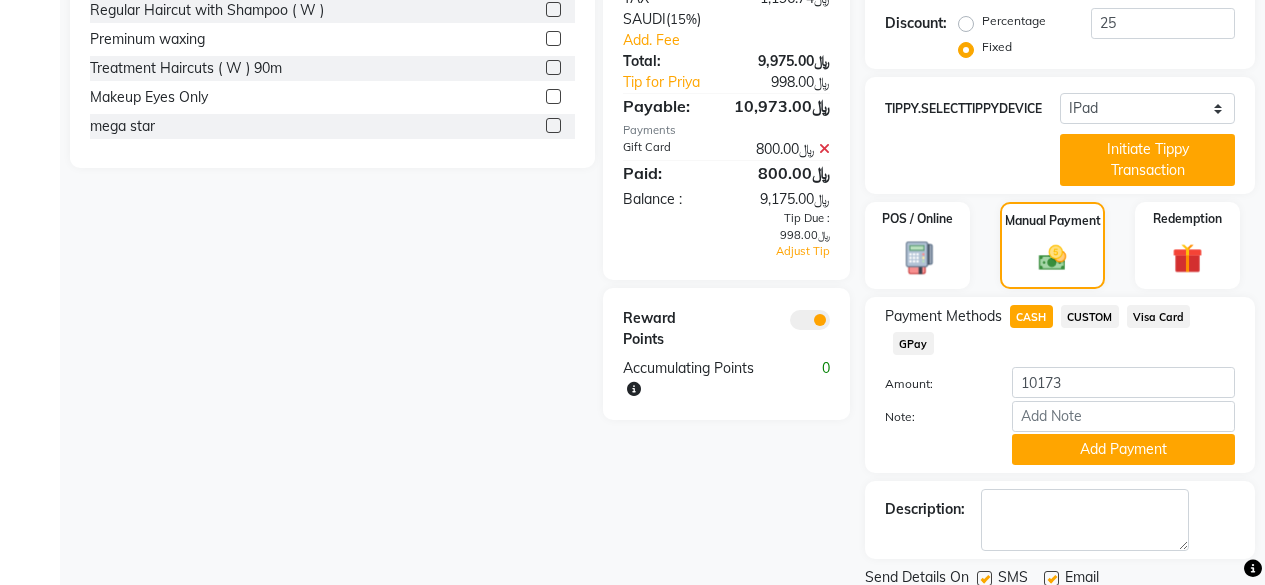 scroll, scrollTop: 604, scrollLeft: 0, axis: vertical 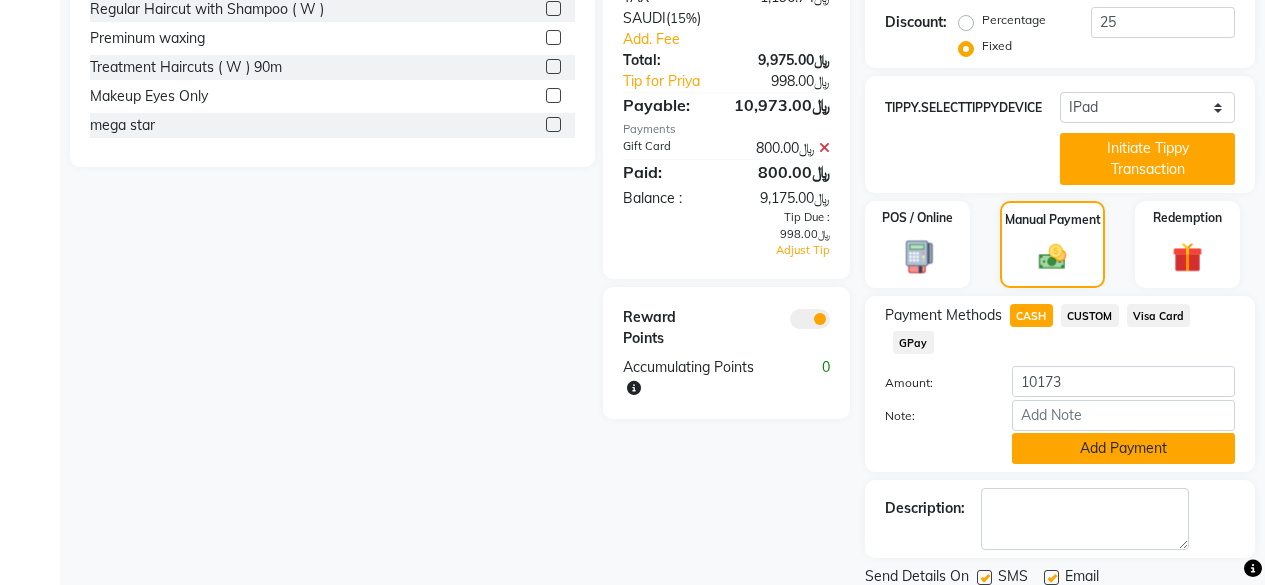 click on "Add Payment" 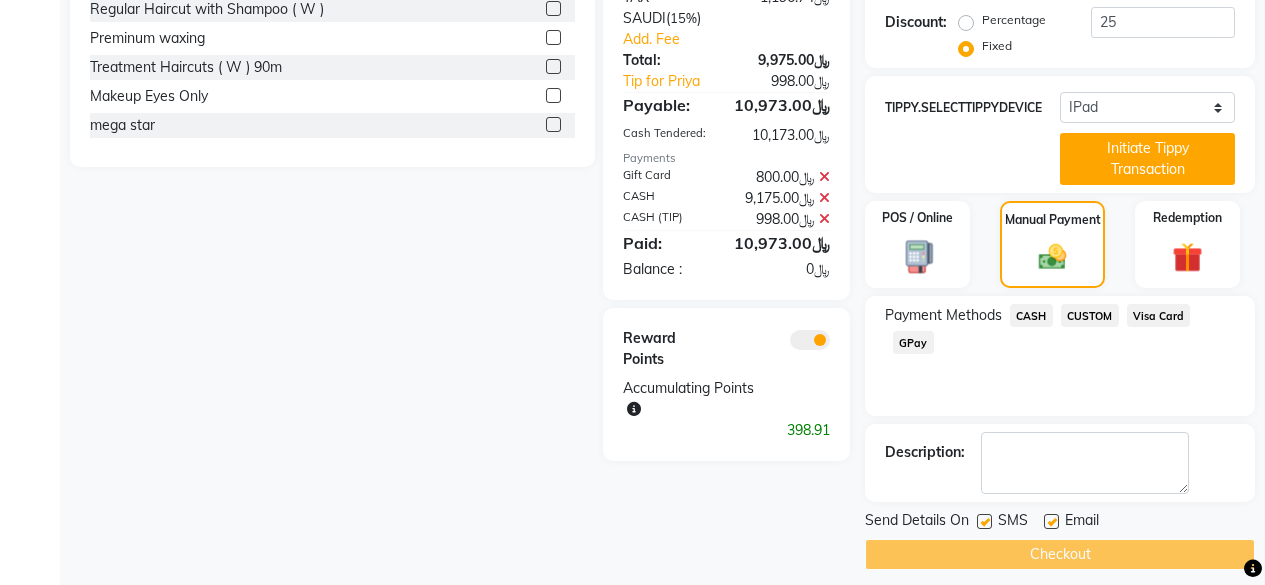 scroll, scrollTop: 603, scrollLeft: 0, axis: vertical 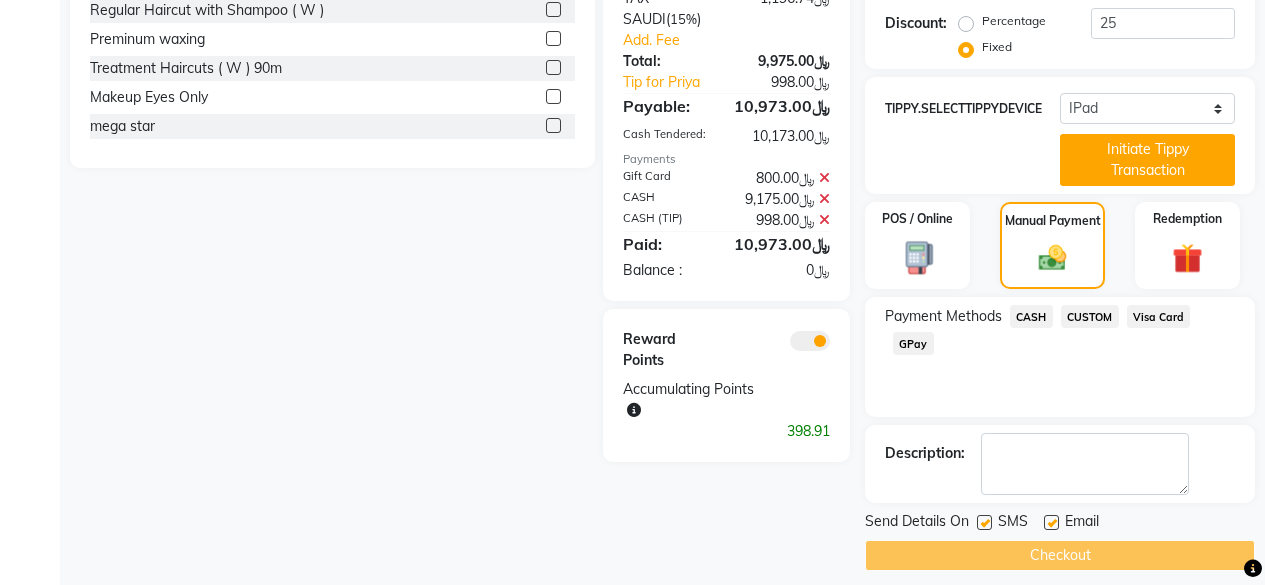 click on "Checkout" 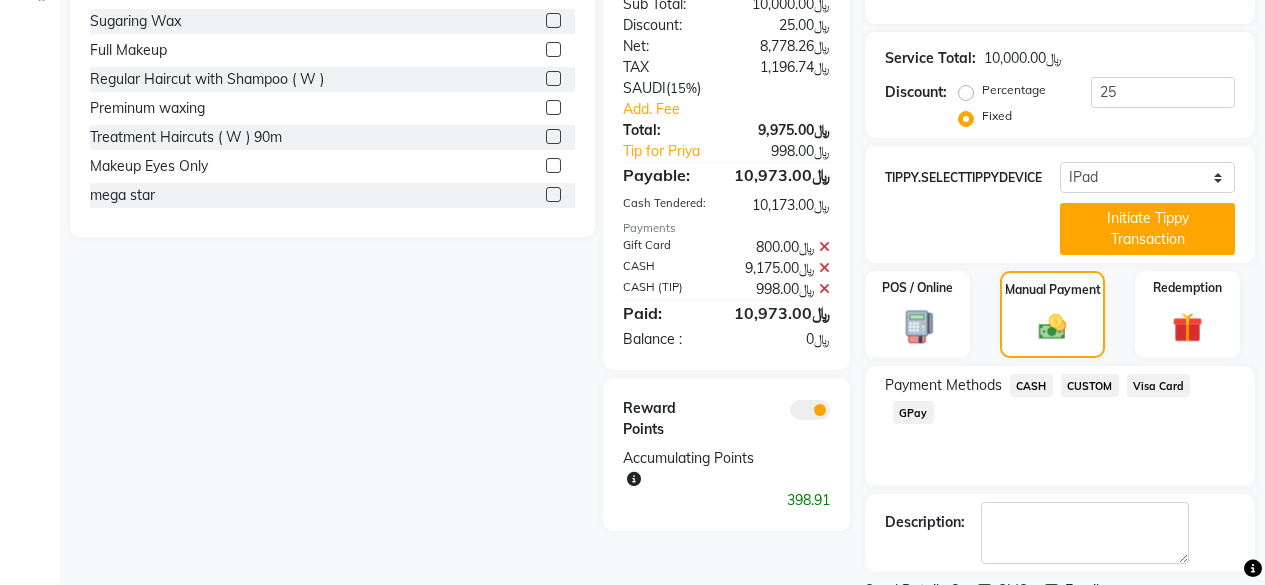 click on "CASH" 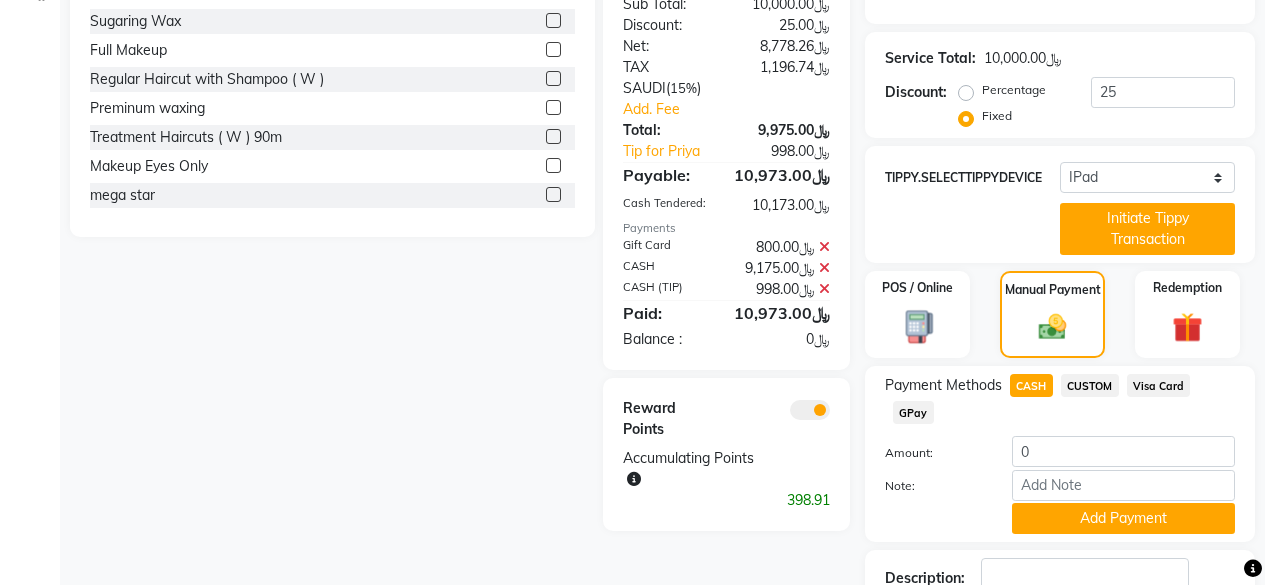 scroll, scrollTop: 658, scrollLeft: 0, axis: vertical 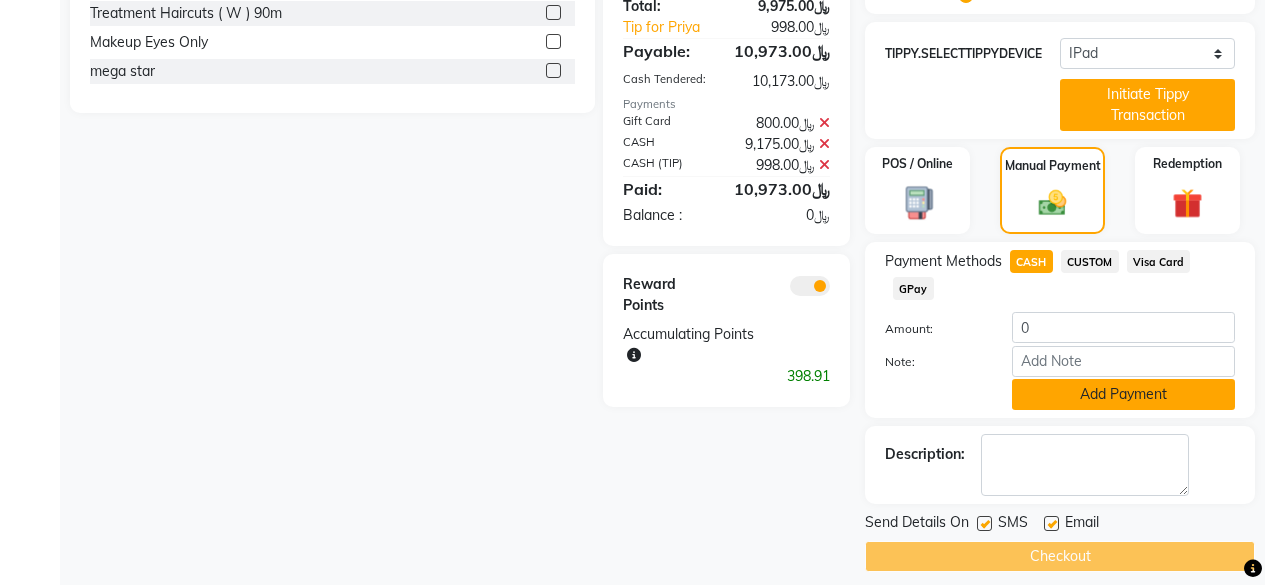 click on "Add Payment" 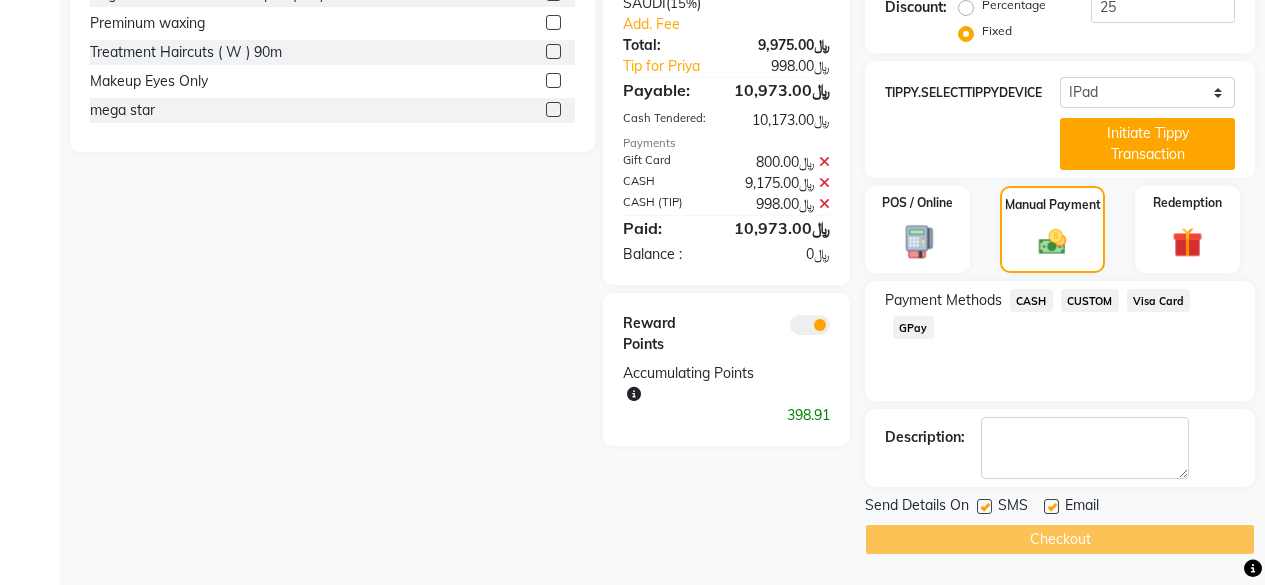 scroll, scrollTop: 603, scrollLeft: 0, axis: vertical 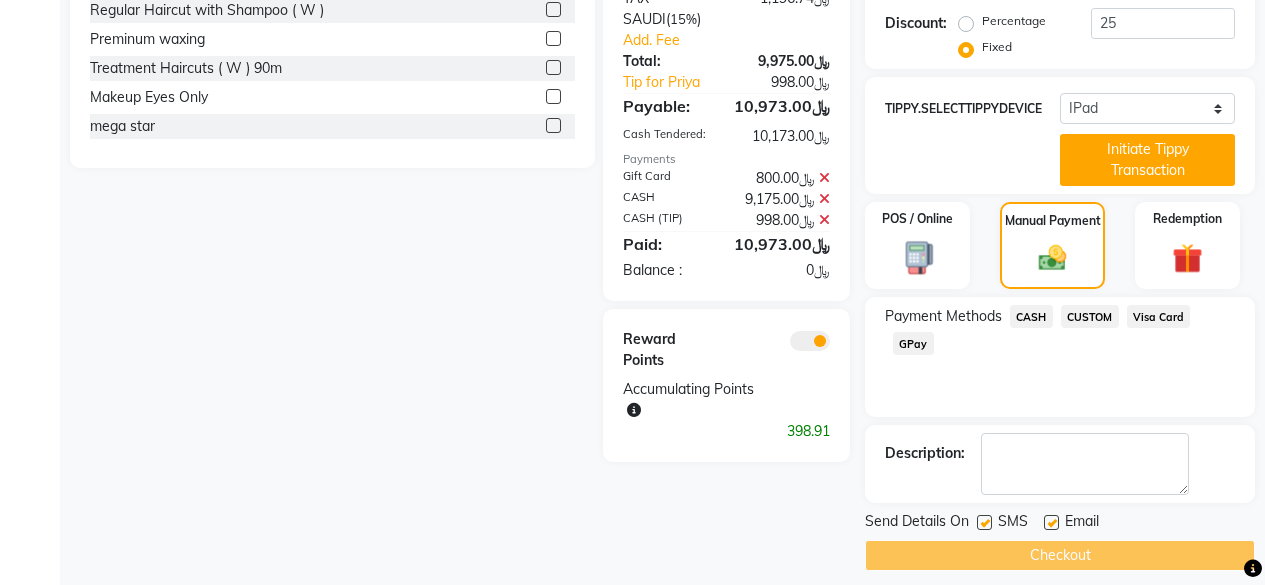 click on "Checkout" 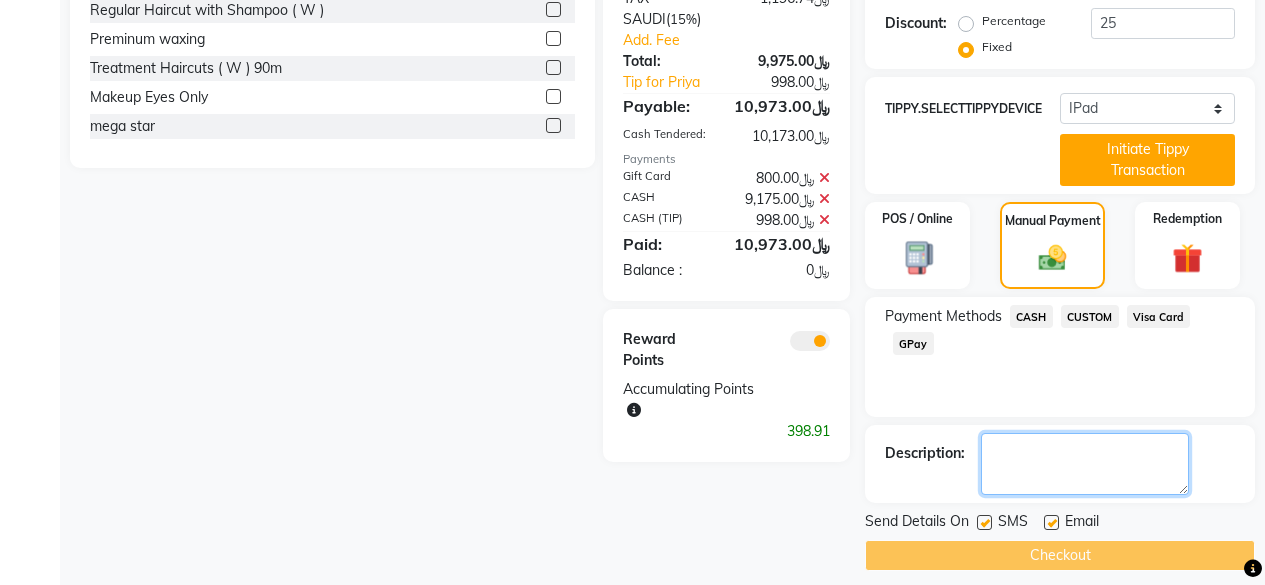 click 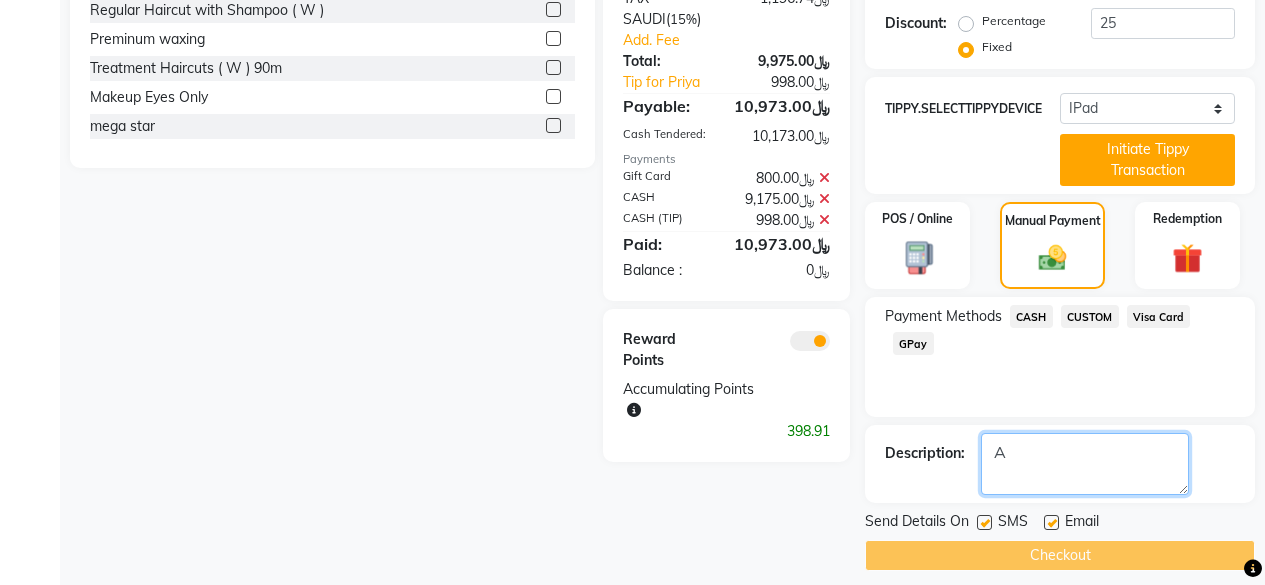 type on "A" 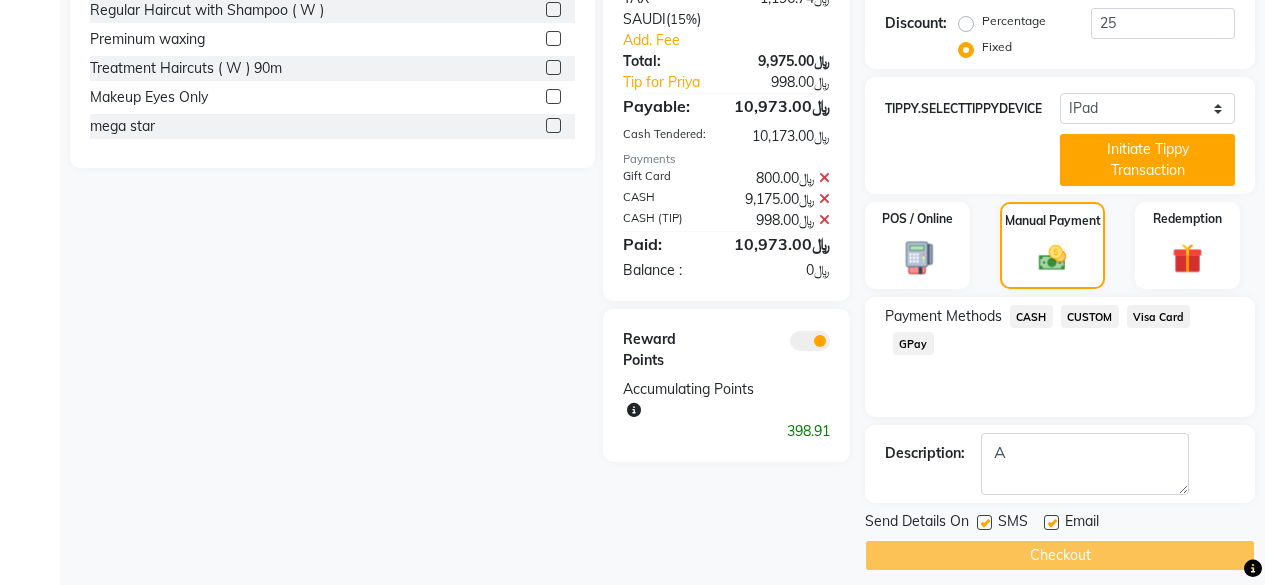 click on "Checkout" 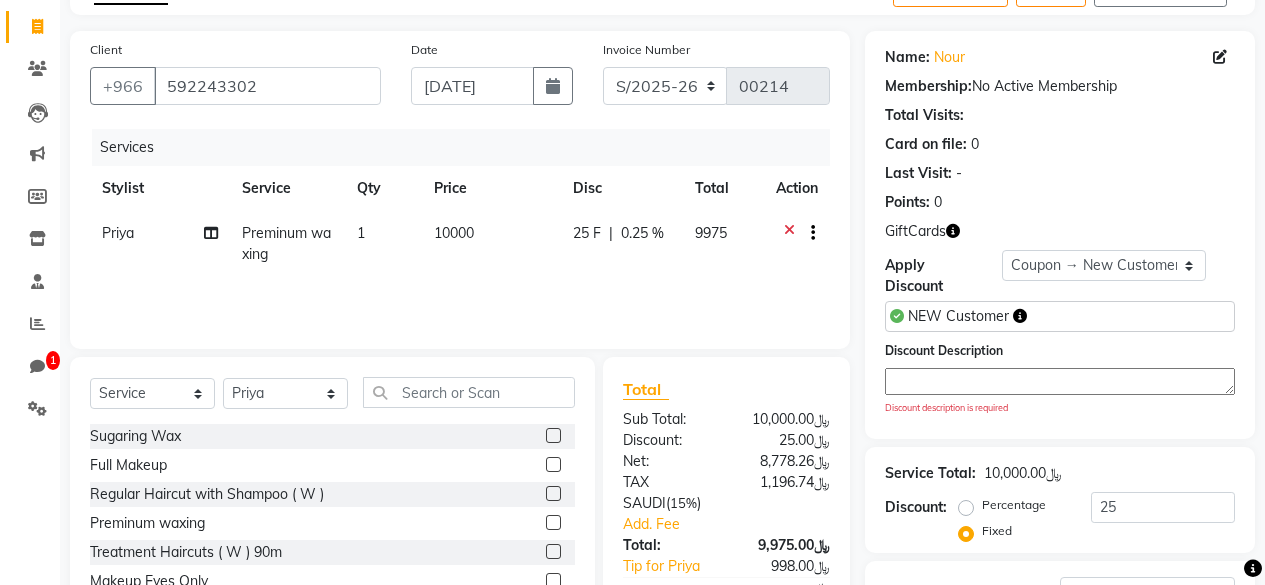 scroll, scrollTop: 0, scrollLeft: 0, axis: both 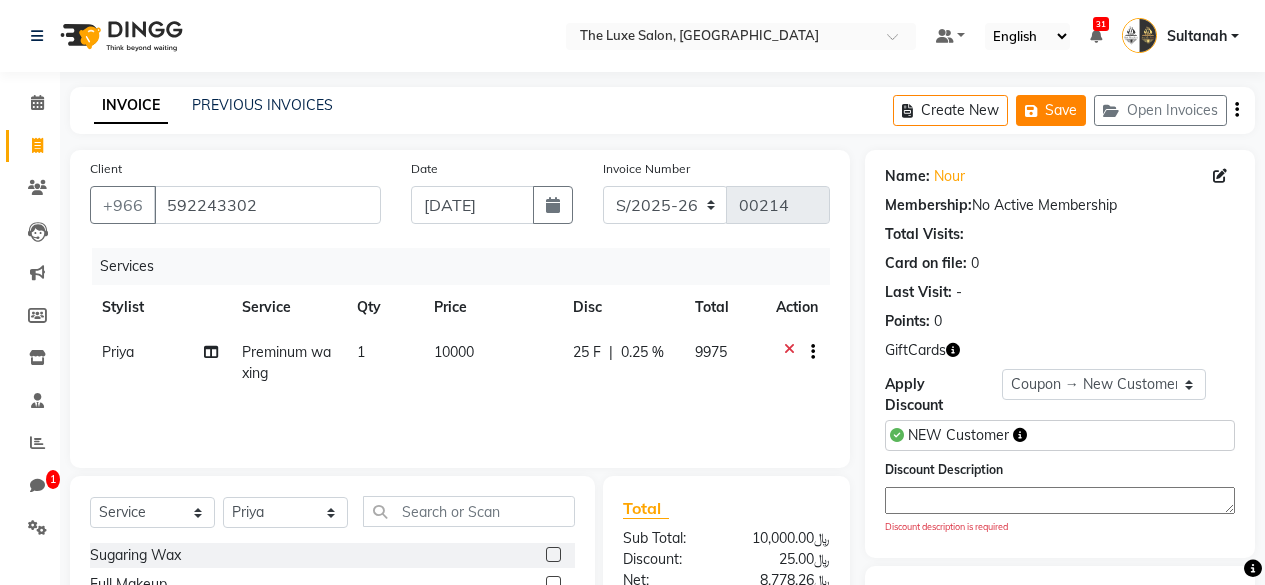 click on "Save" 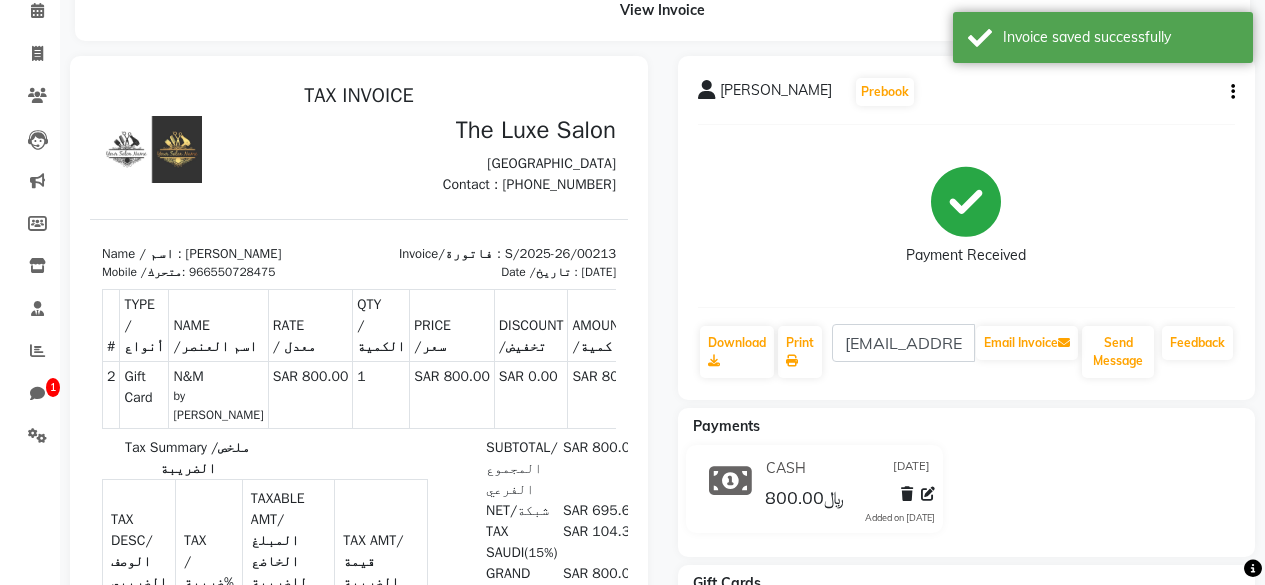 scroll, scrollTop: 87, scrollLeft: 0, axis: vertical 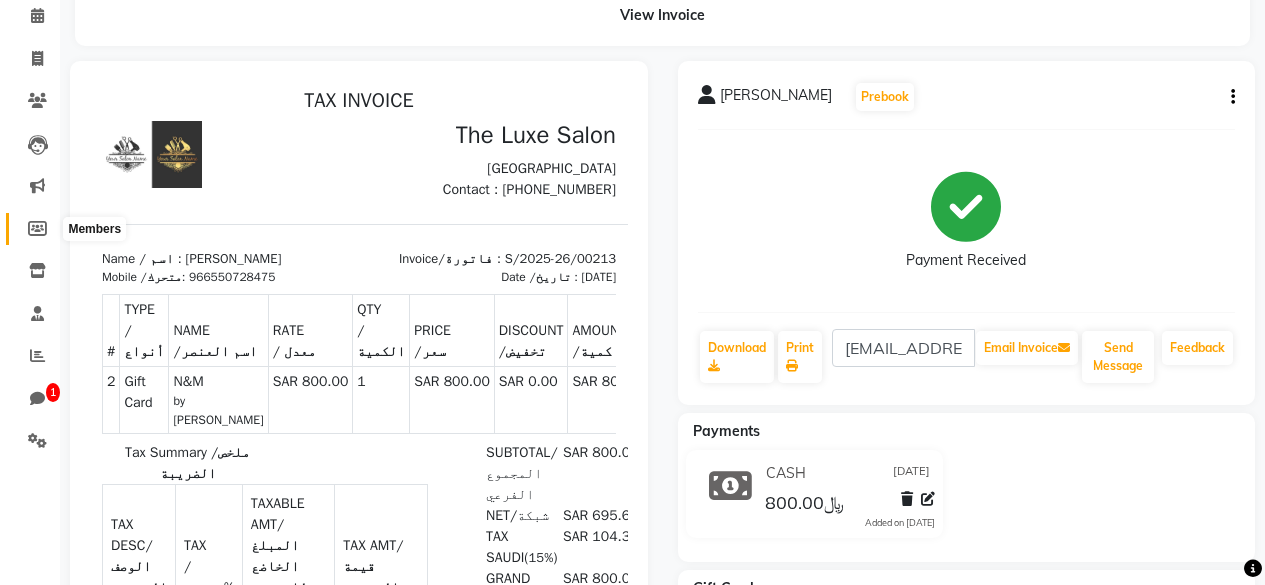click 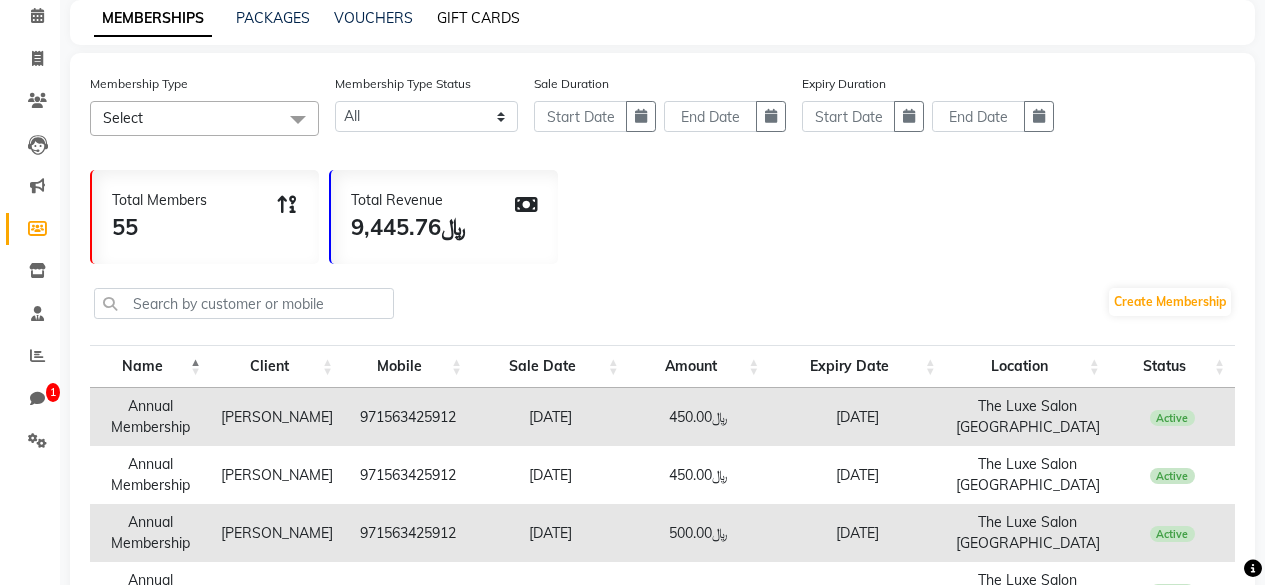 click on "GIFT CARDS" 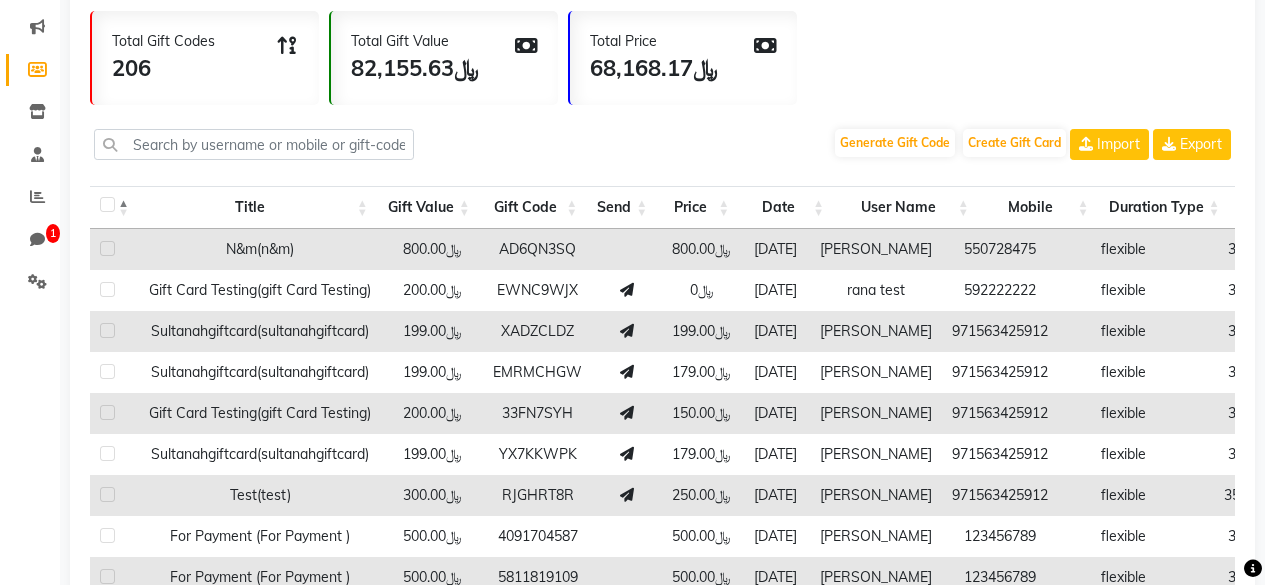scroll, scrollTop: 267, scrollLeft: 0, axis: vertical 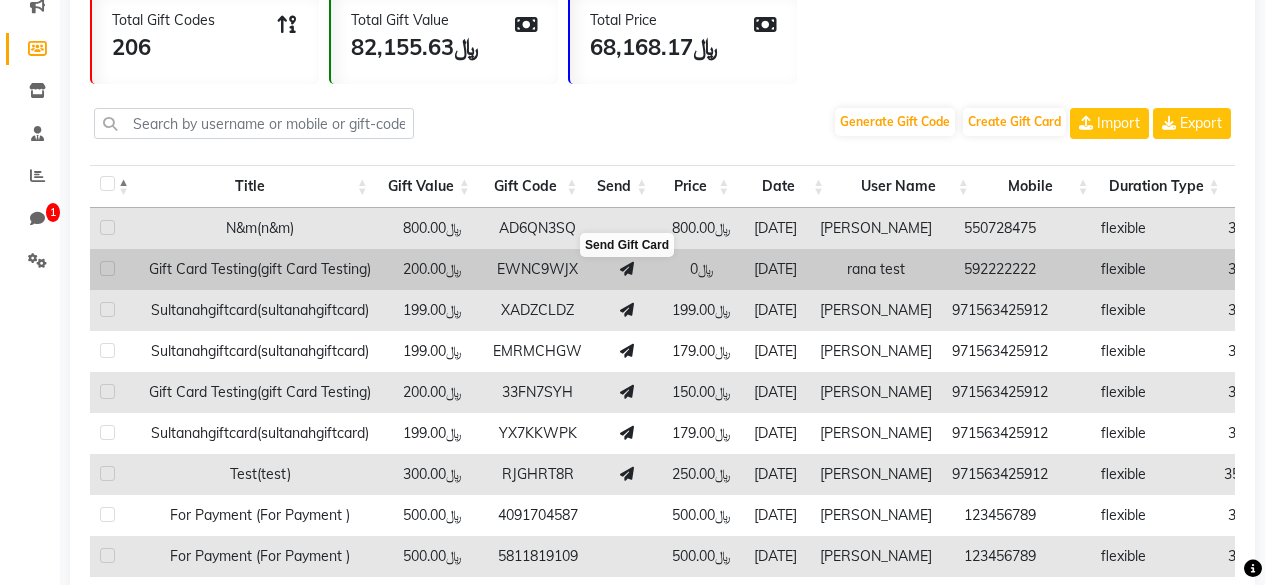 click at bounding box center [627, 269] 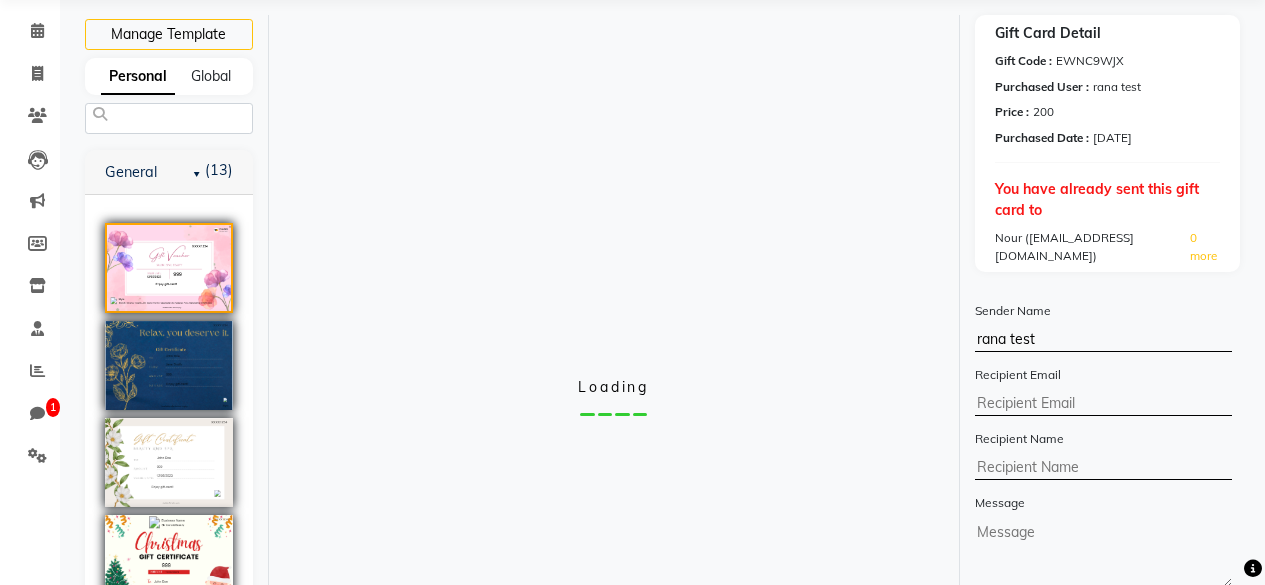 scroll, scrollTop: 267, scrollLeft: 0, axis: vertical 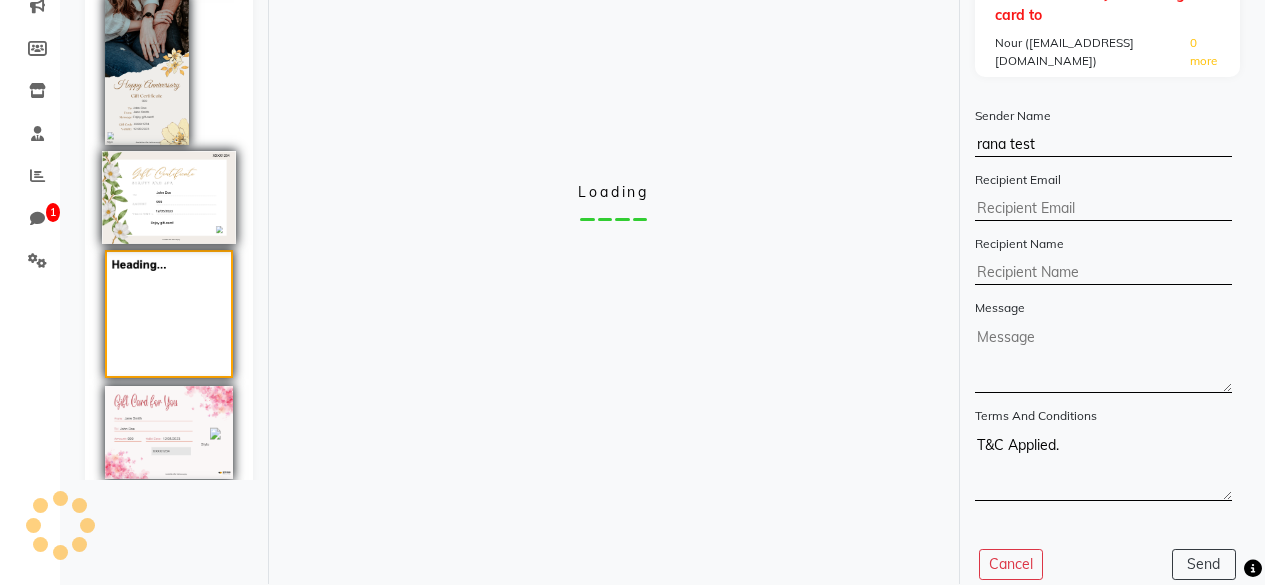 click at bounding box center [168, 198] 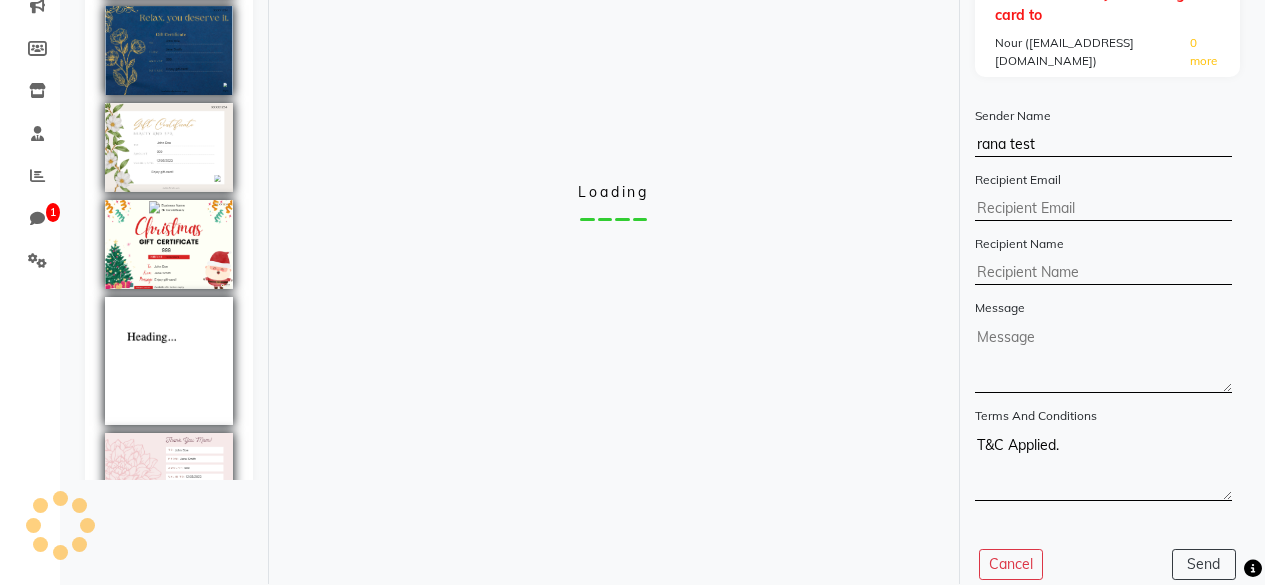 scroll, scrollTop: 0, scrollLeft: 0, axis: both 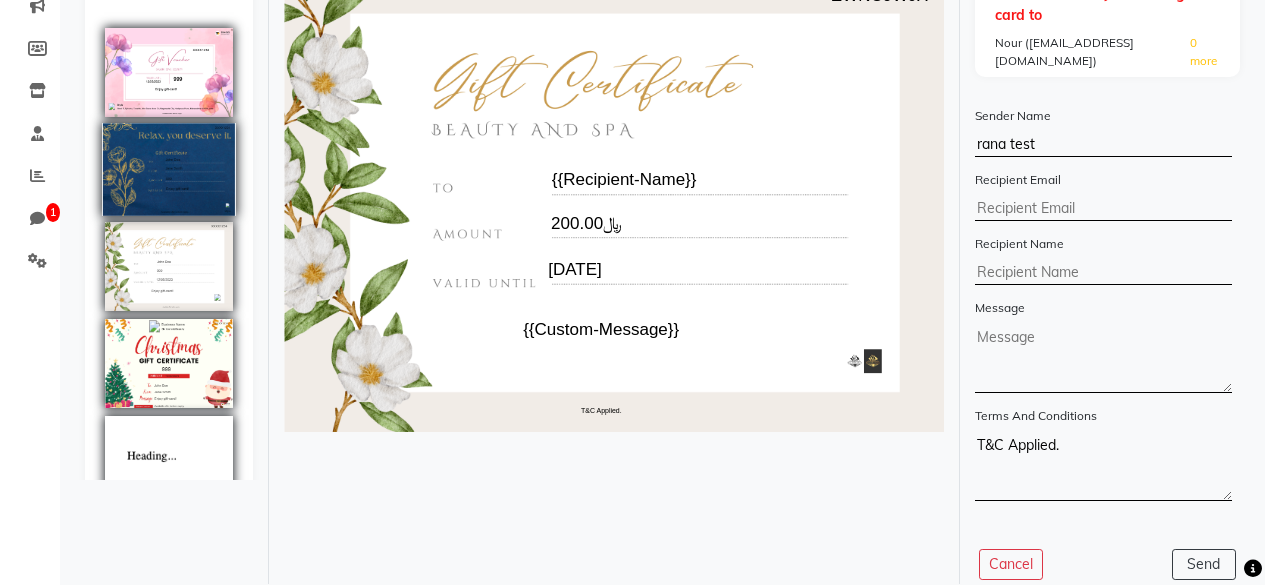 click at bounding box center (168, 169) 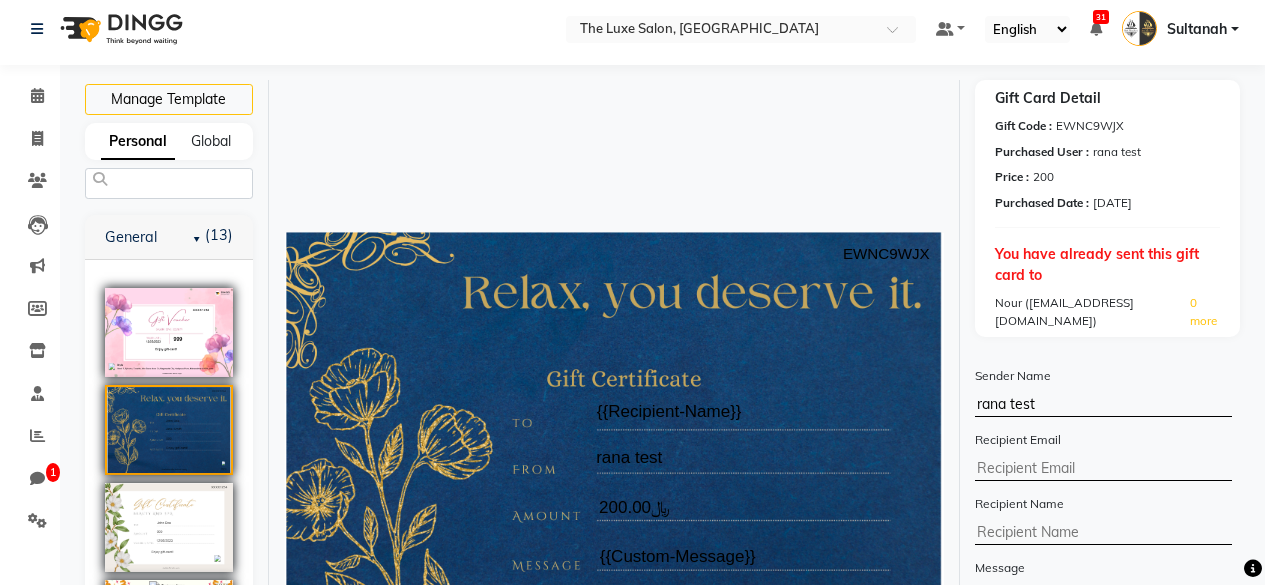 scroll, scrollTop: 0, scrollLeft: 0, axis: both 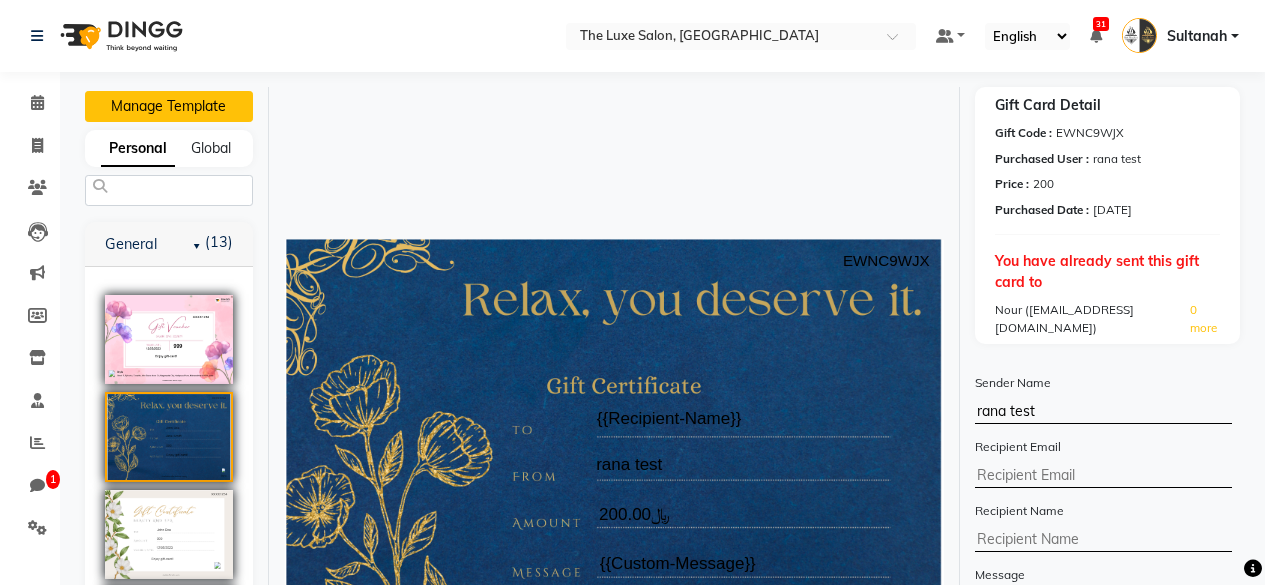 click on "Manage Template" 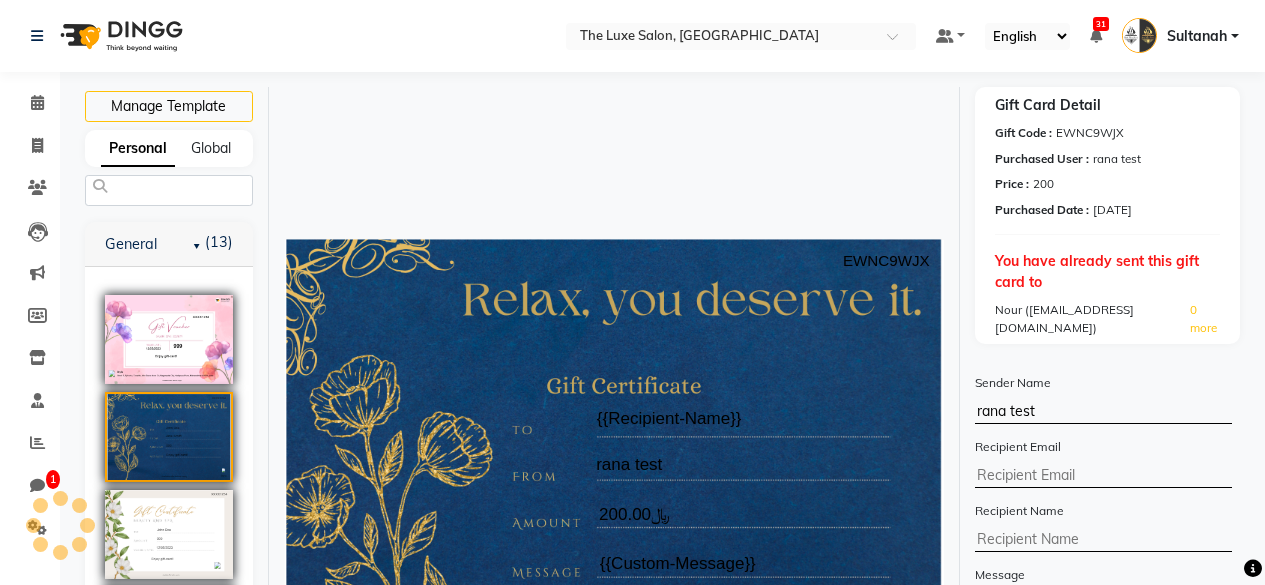 scroll, scrollTop: 0, scrollLeft: 0, axis: both 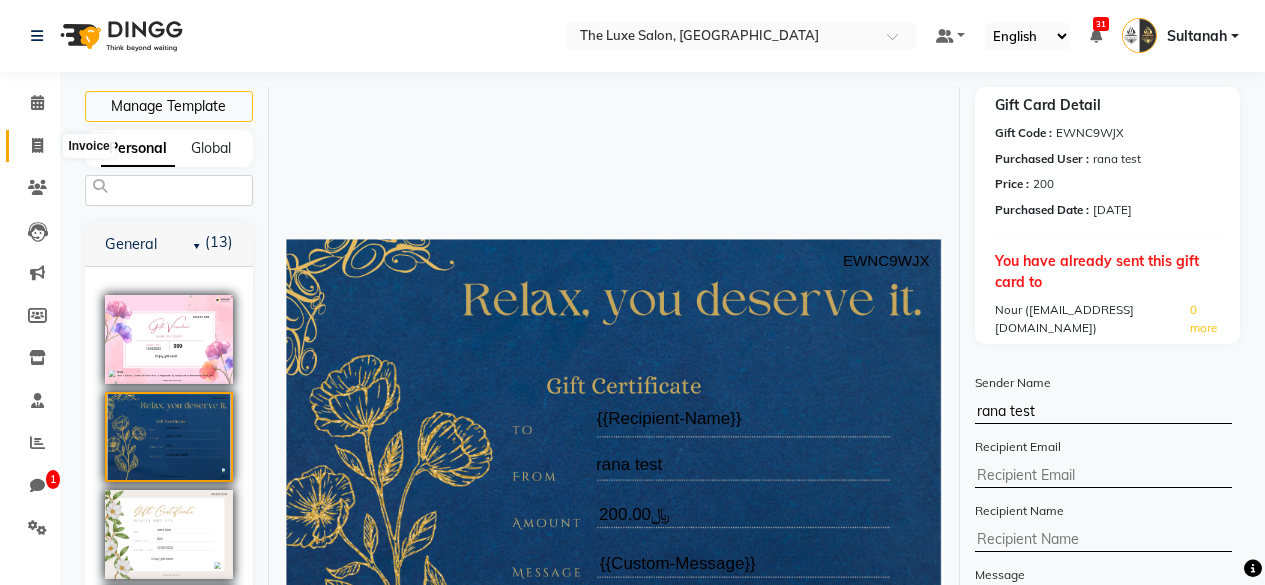 click 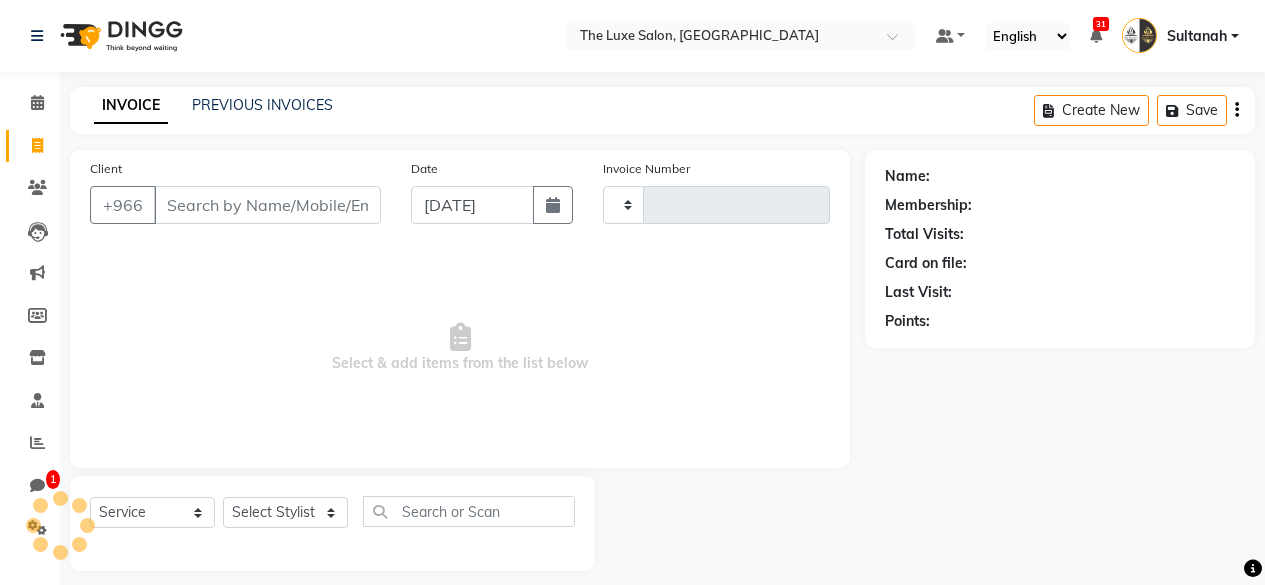 scroll, scrollTop: 16, scrollLeft: 0, axis: vertical 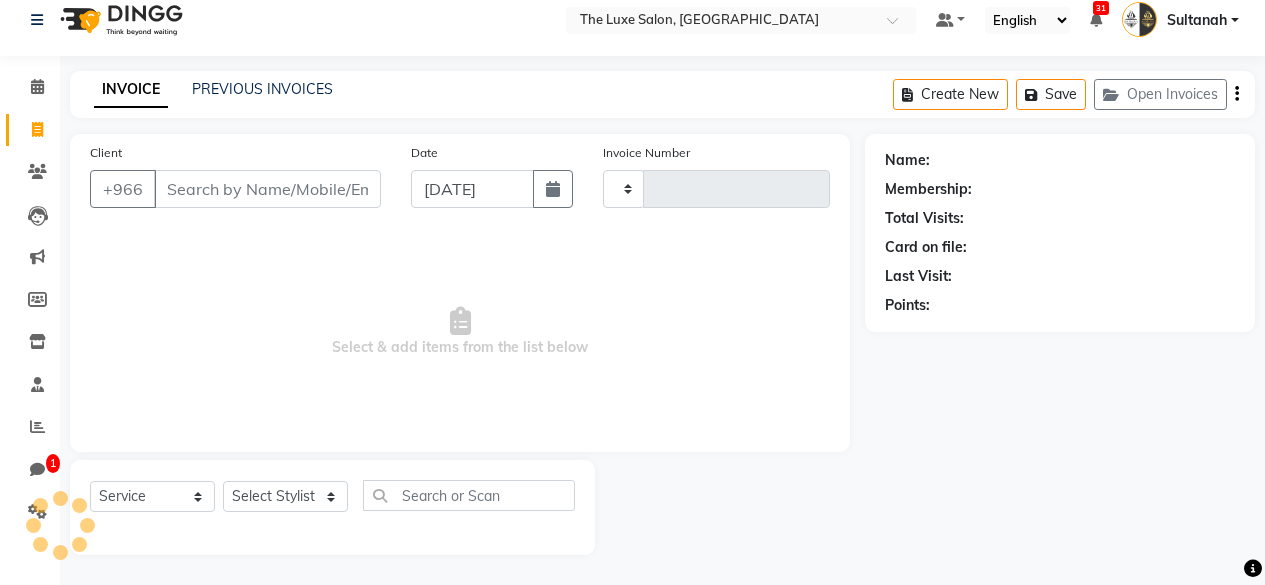 type on "00214" 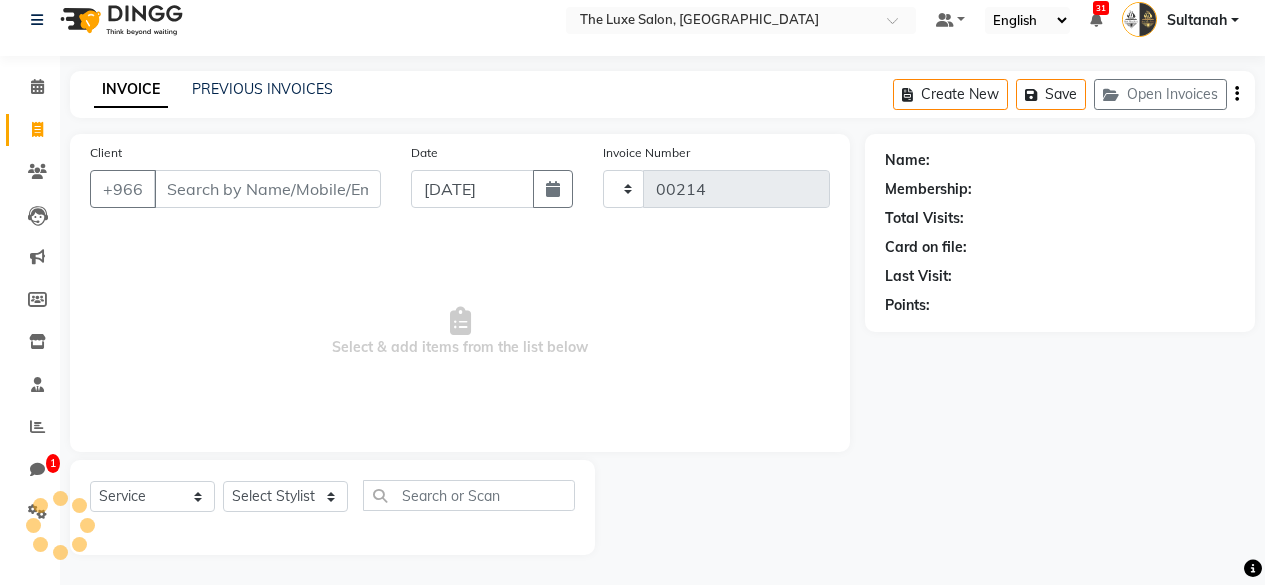 select on "181" 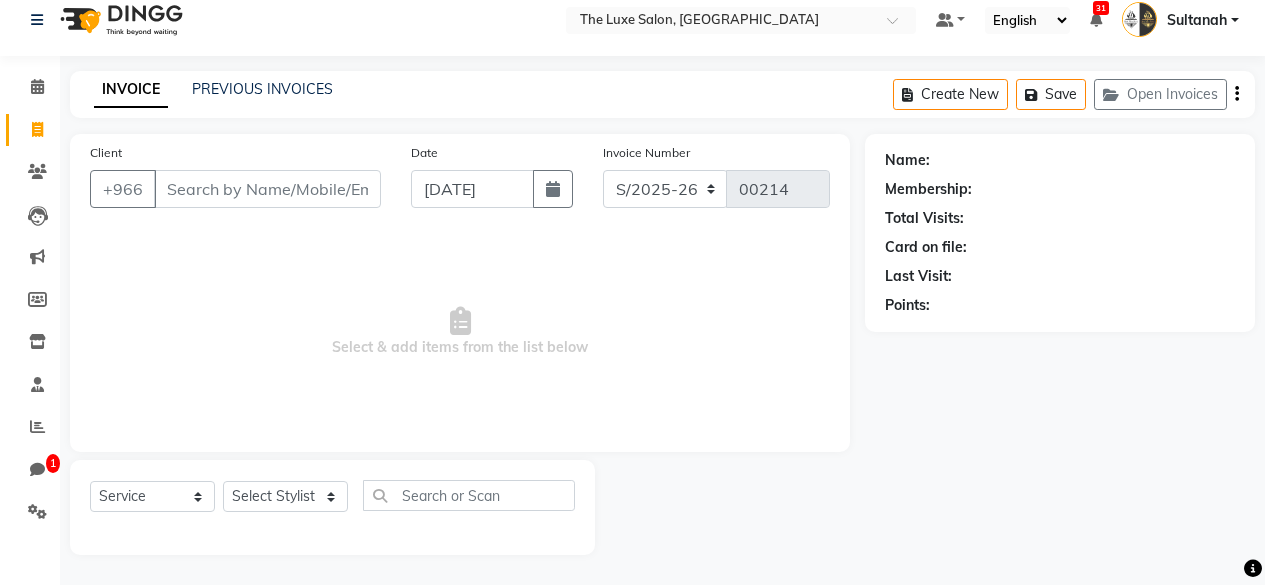 click on "Client" at bounding box center [267, 189] 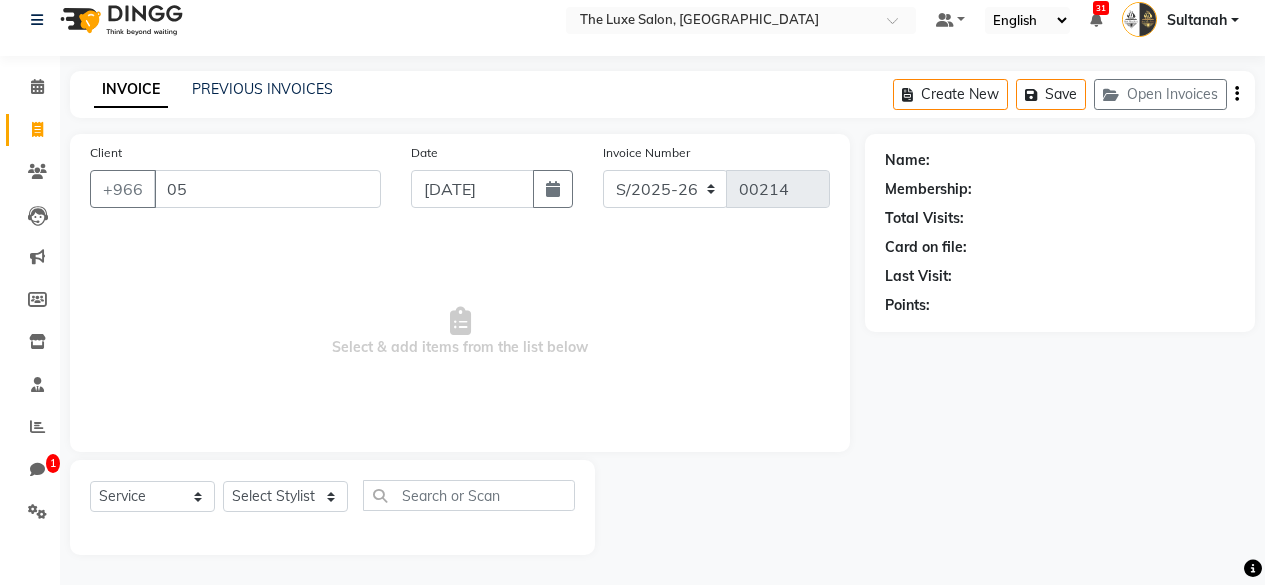 type on "0" 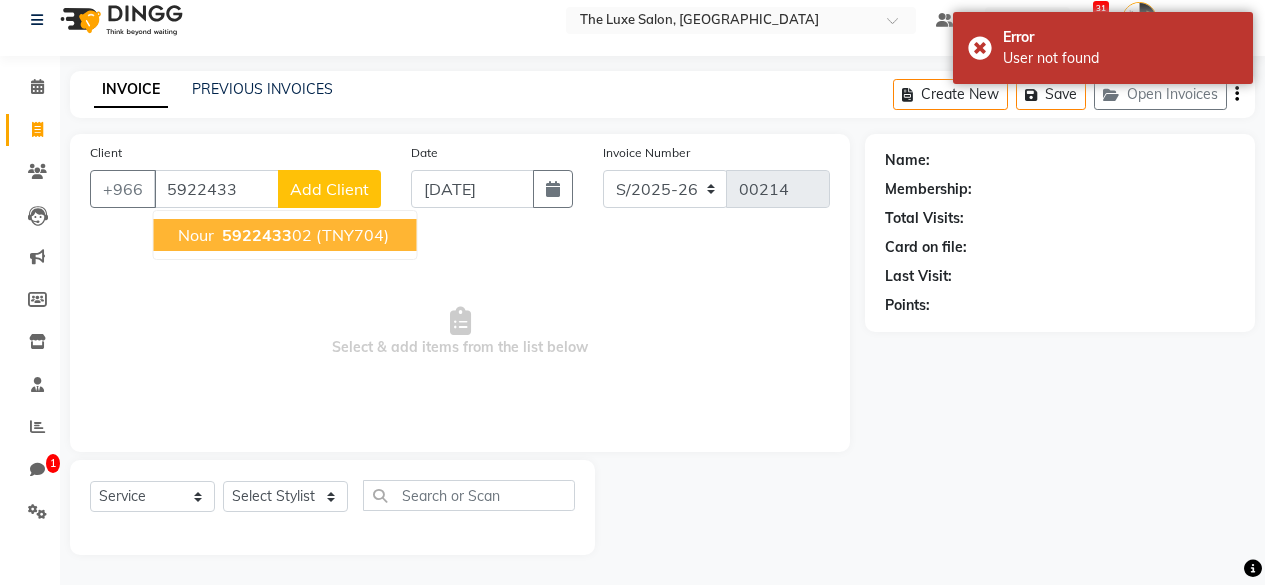 click on "5922433" at bounding box center (257, 235) 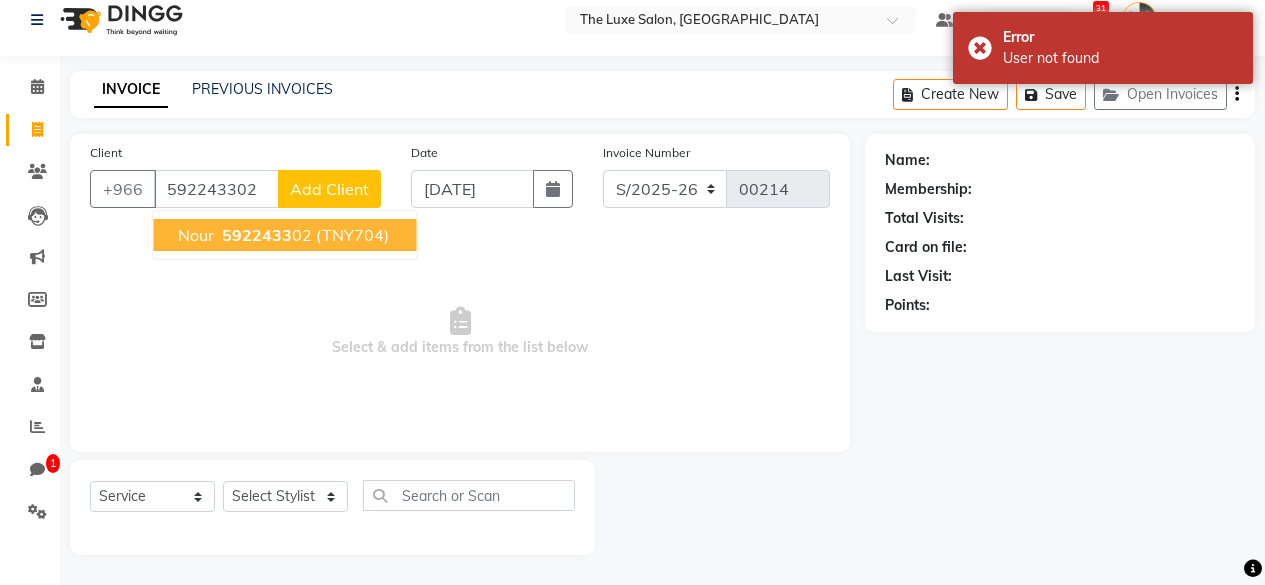 type on "592243302" 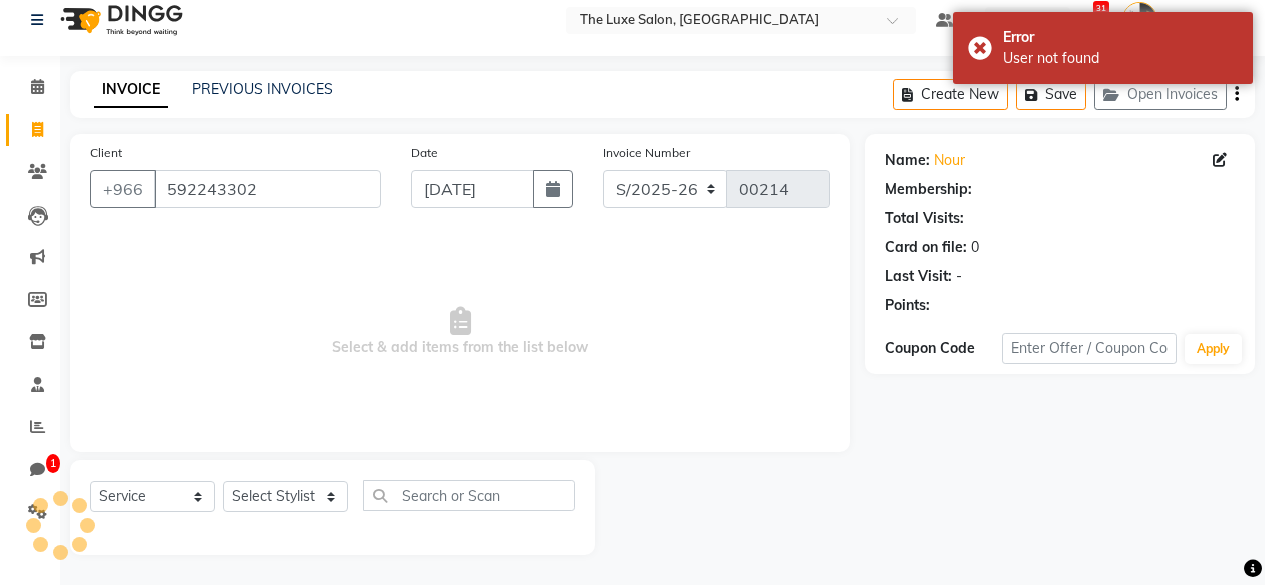 select on "2: Object" 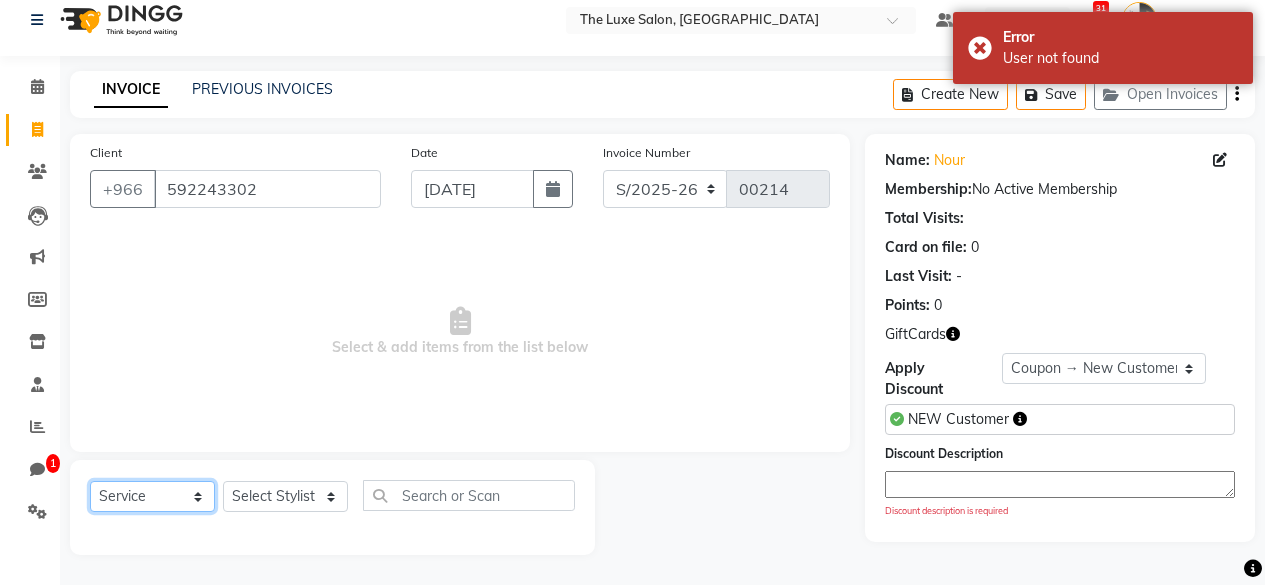 click on "Select  Service  Product  Membership  Package Voucher Prepaid Gift Card" 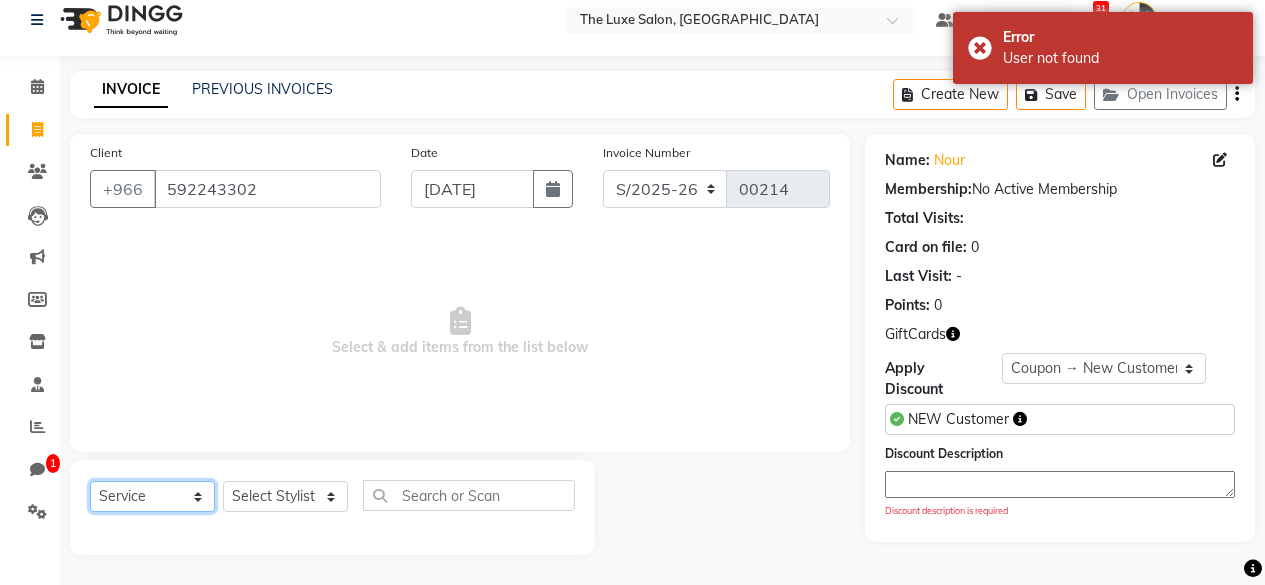 select on "G" 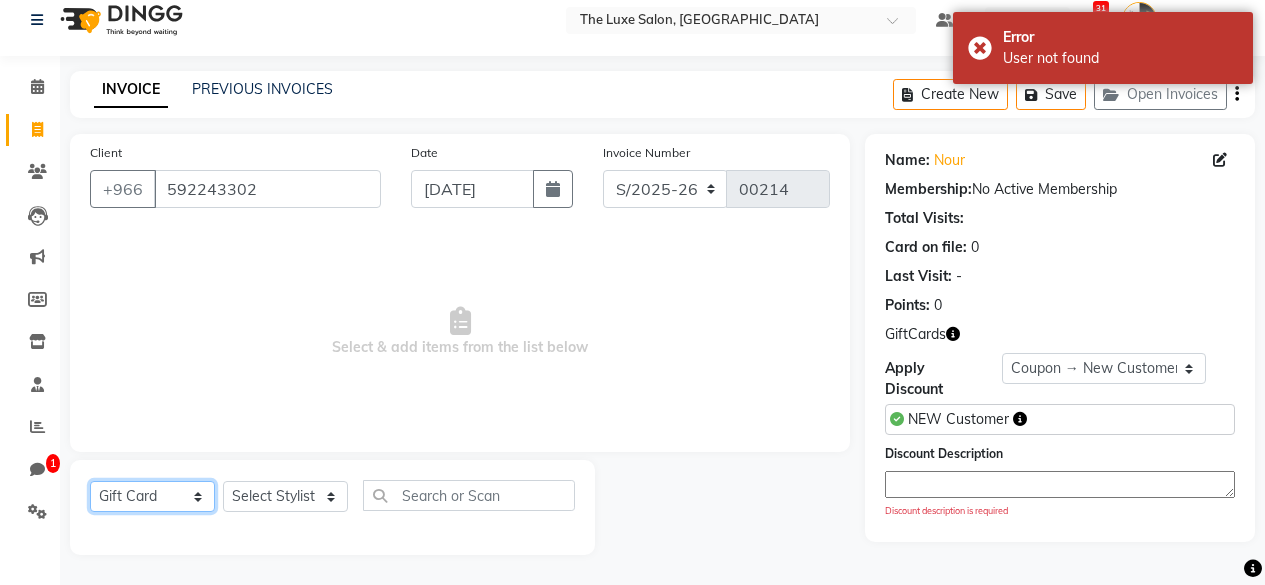 click on "Select  Service  Product  Membership  Package Voucher Prepaid Gift Card" 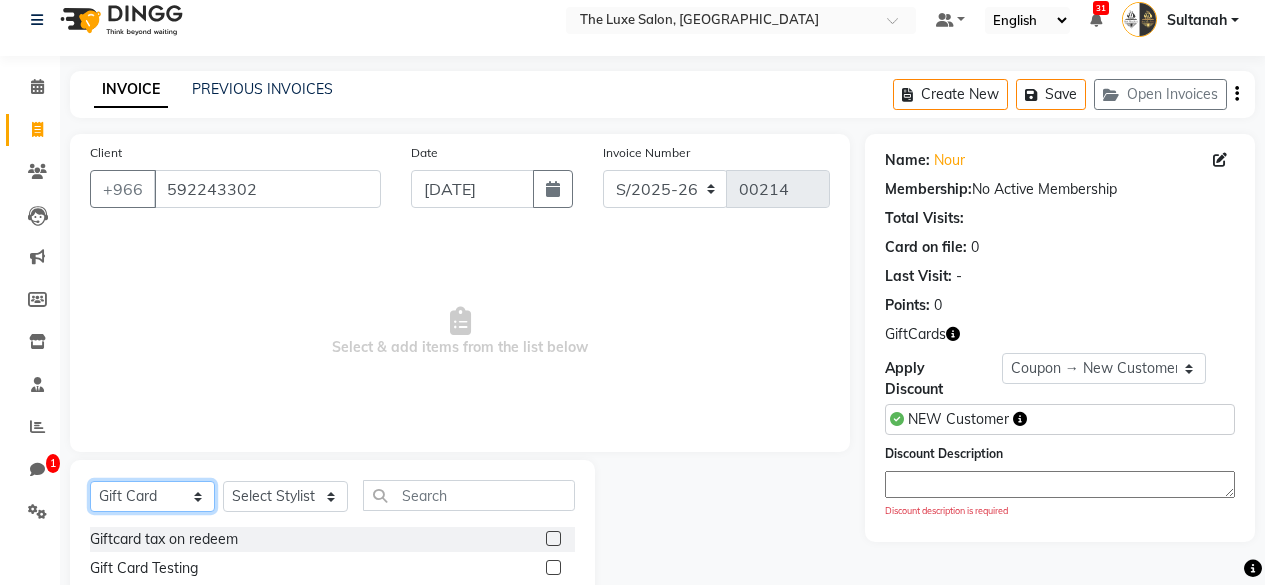scroll, scrollTop: 96, scrollLeft: 0, axis: vertical 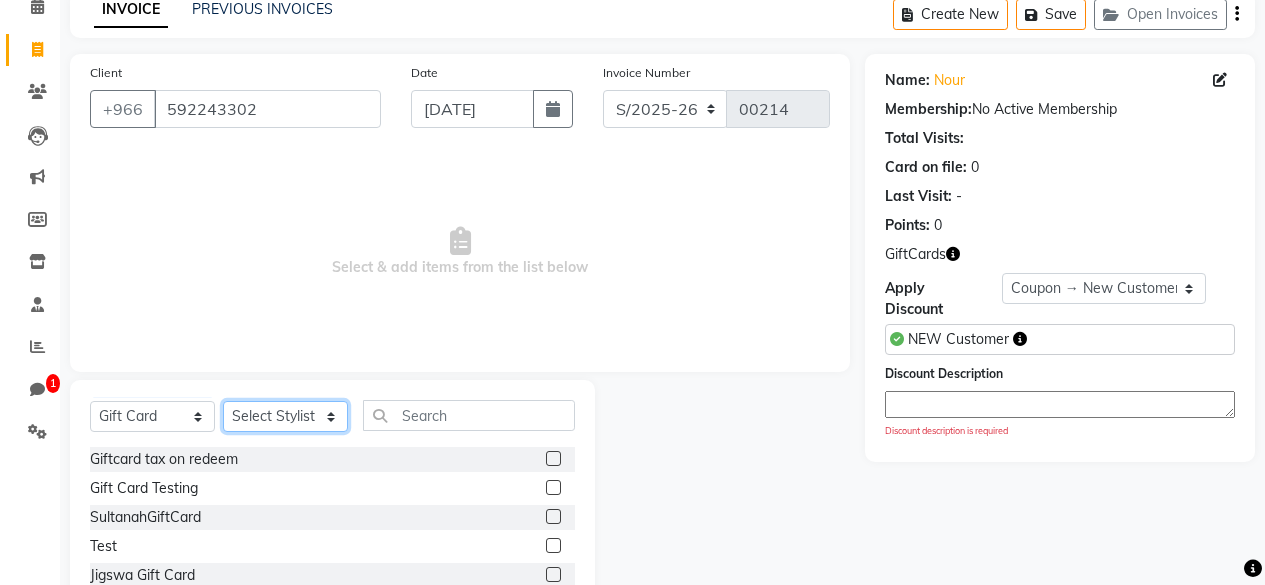 click on "Select Stylist David W Devendra Ganesh Gliden Harsh Jason Lauren Lorenzo Nour Priya Sasa Sibin staff-qa-1 staff-qa-2 staff-qa-3 Sultanah Sultanah SS Vishnu" 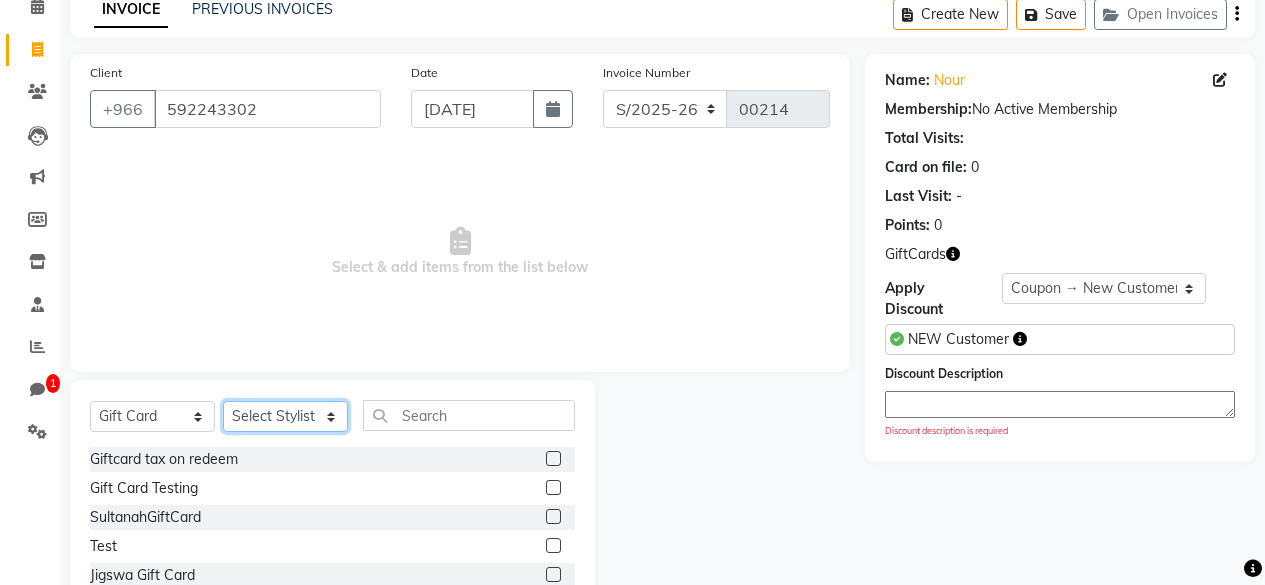select on "1389" 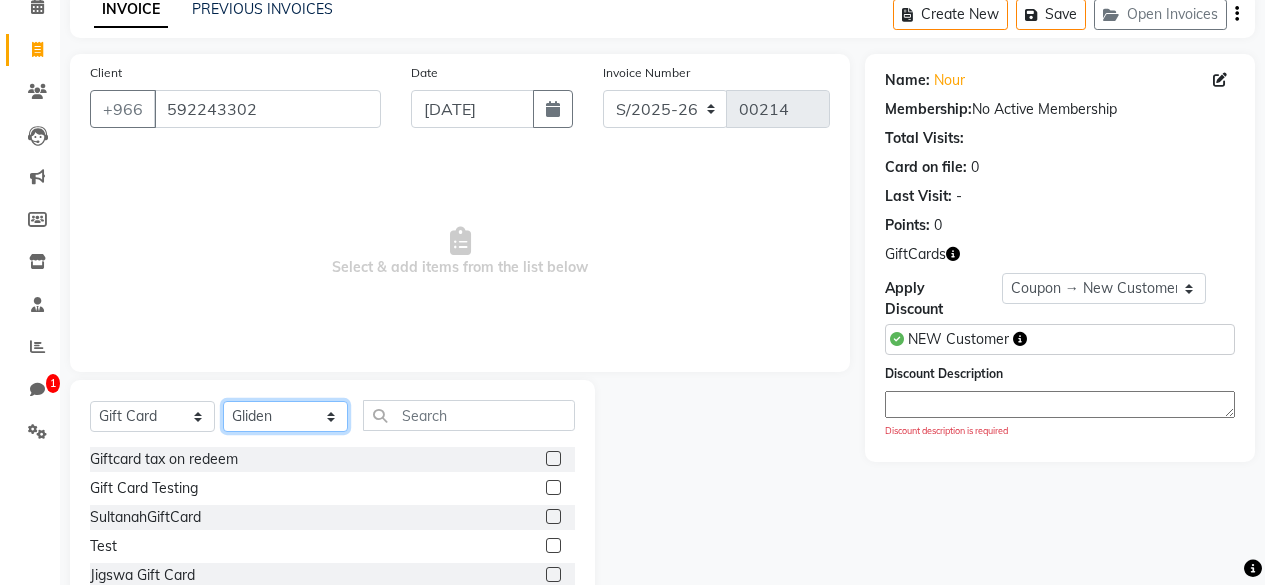 click on "Select Stylist David W Devendra Ganesh Gliden Harsh Jason Lauren Lorenzo Nour Priya Sasa Sibin staff-qa-1 staff-qa-2 staff-qa-3 Sultanah Sultanah SS Vishnu" 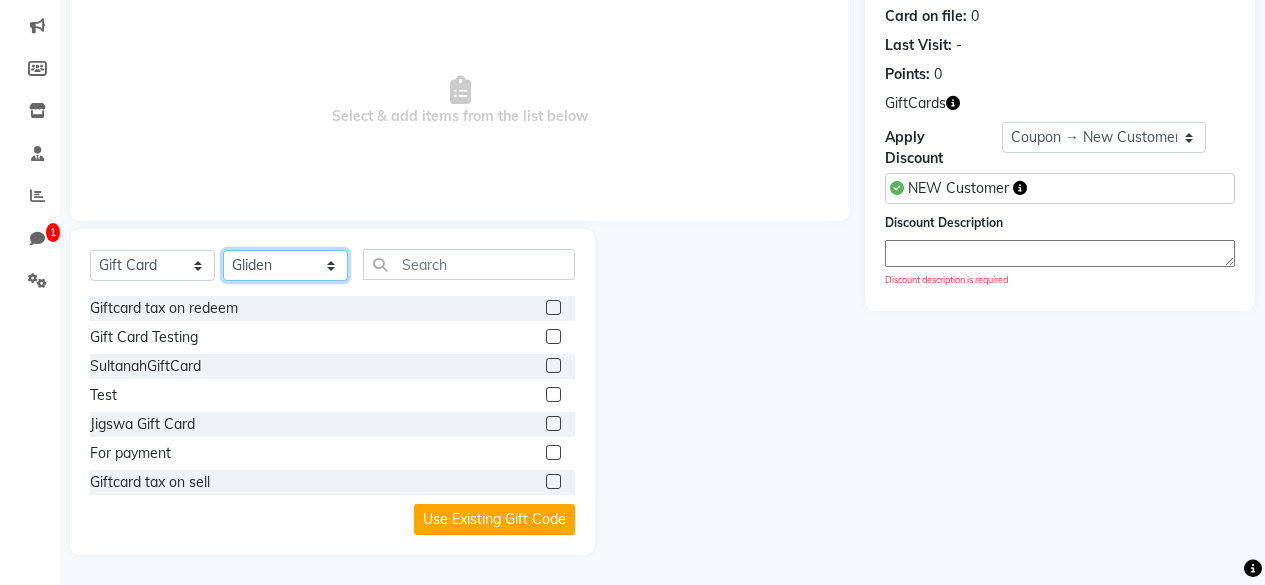 scroll, scrollTop: 119, scrollLeft: 0, axis: vertical 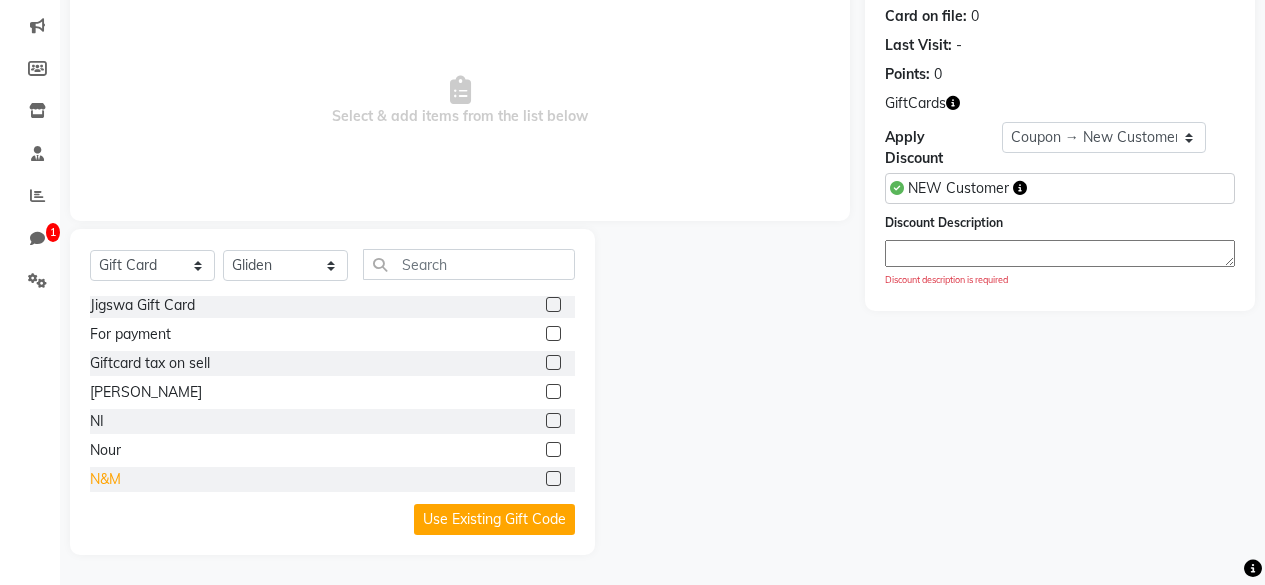 click on "N&M" 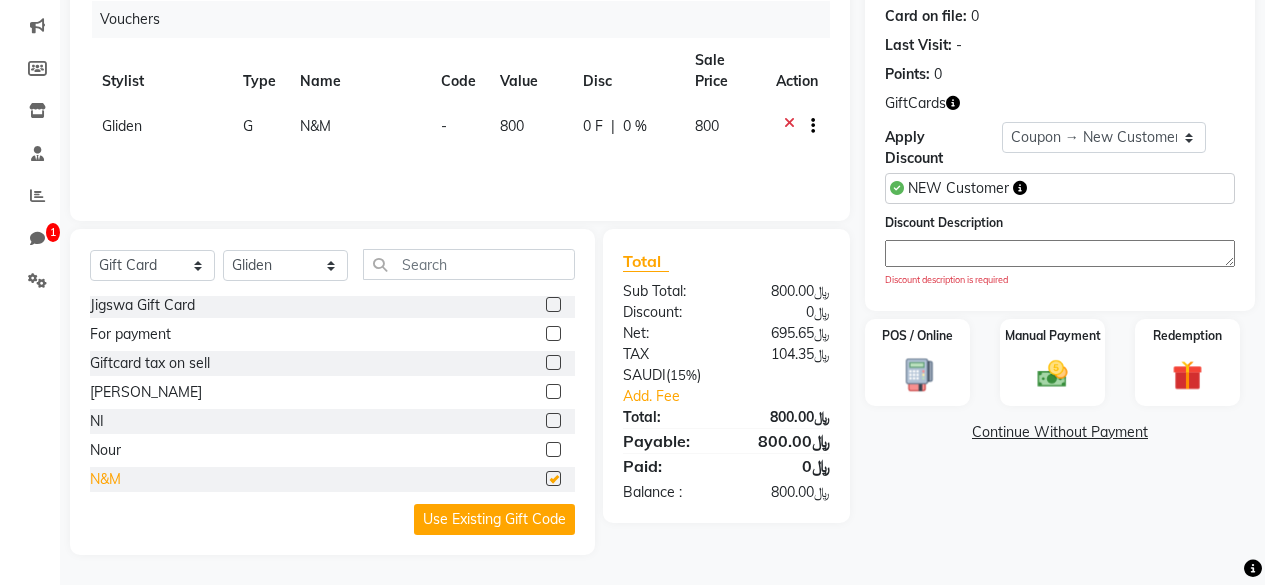 checkbox on "false" 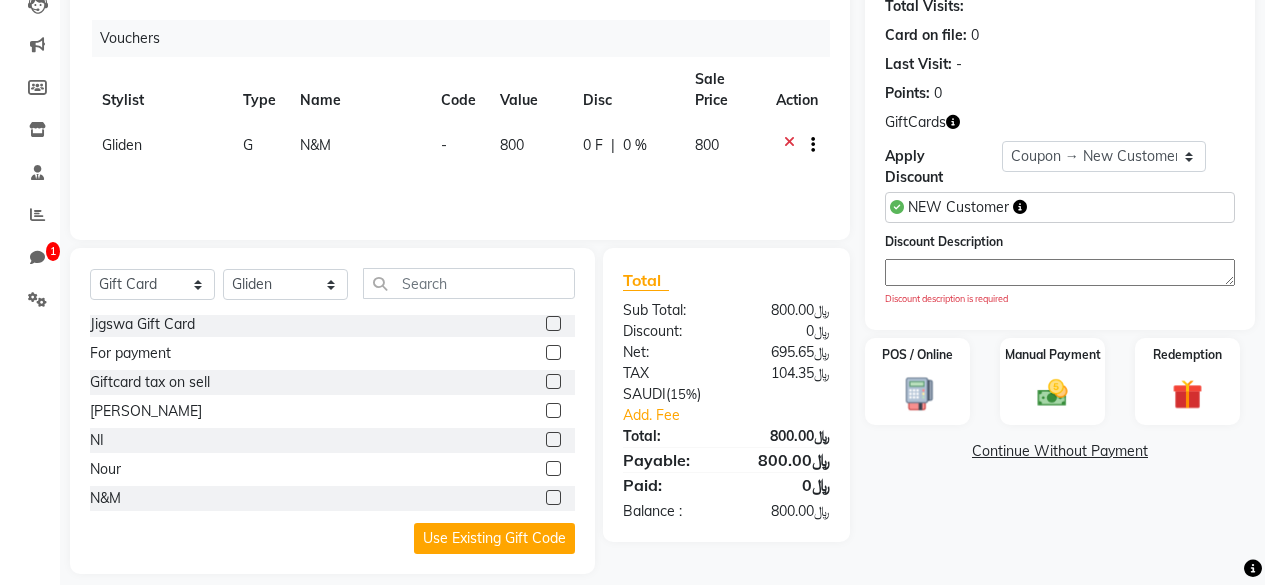scroll, scrollTop: 232, scrollLeft: 0, axis: vertical 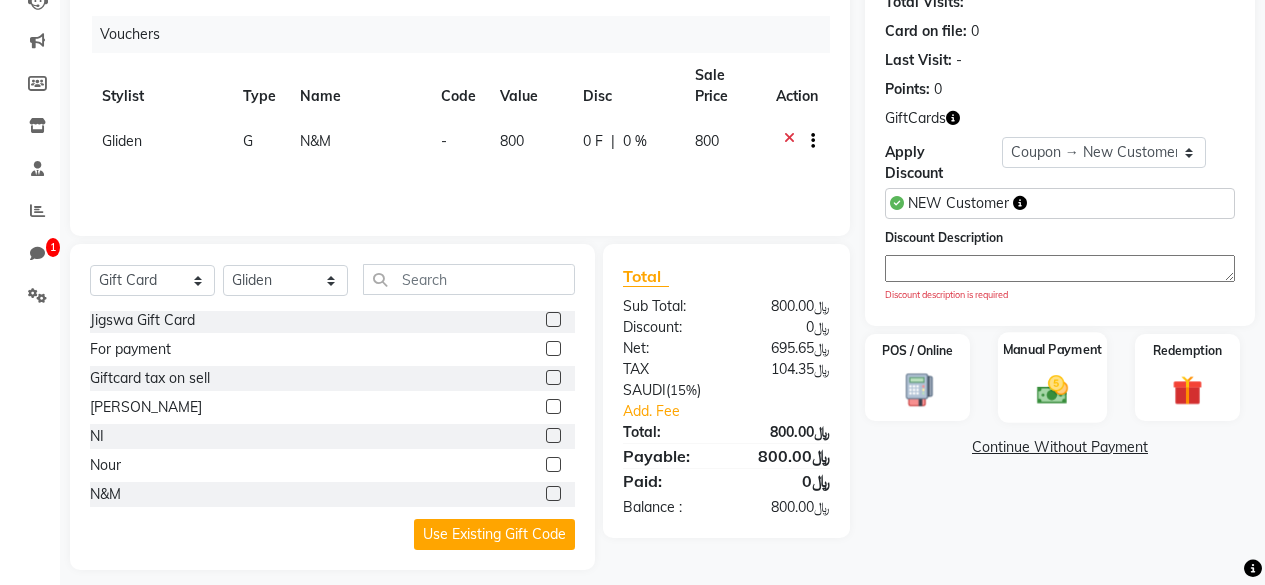 click on "Manual Payment" 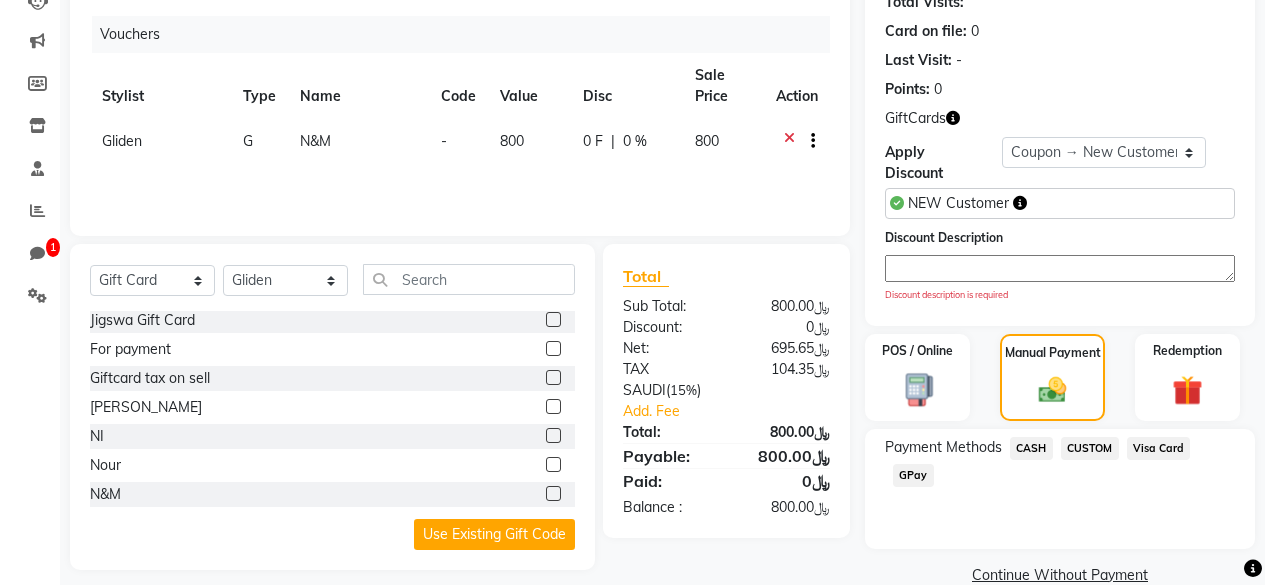 click on "CASH" 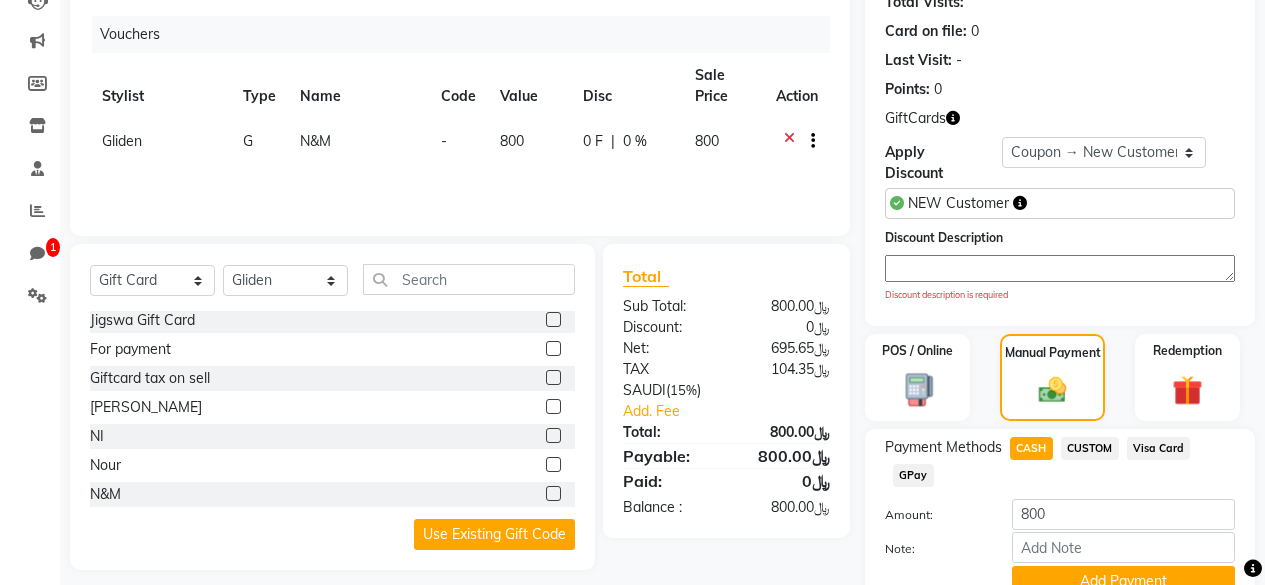 scroll, scrollTop: 306, scrollLeft: 0, axis: vertical 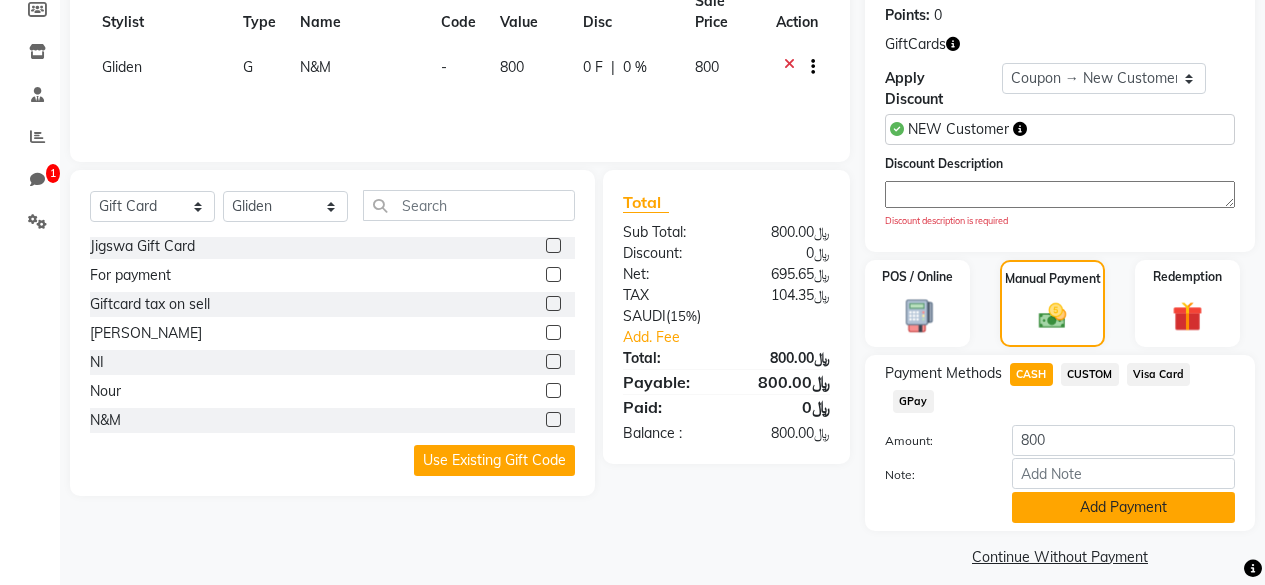 click on "Add Payment" 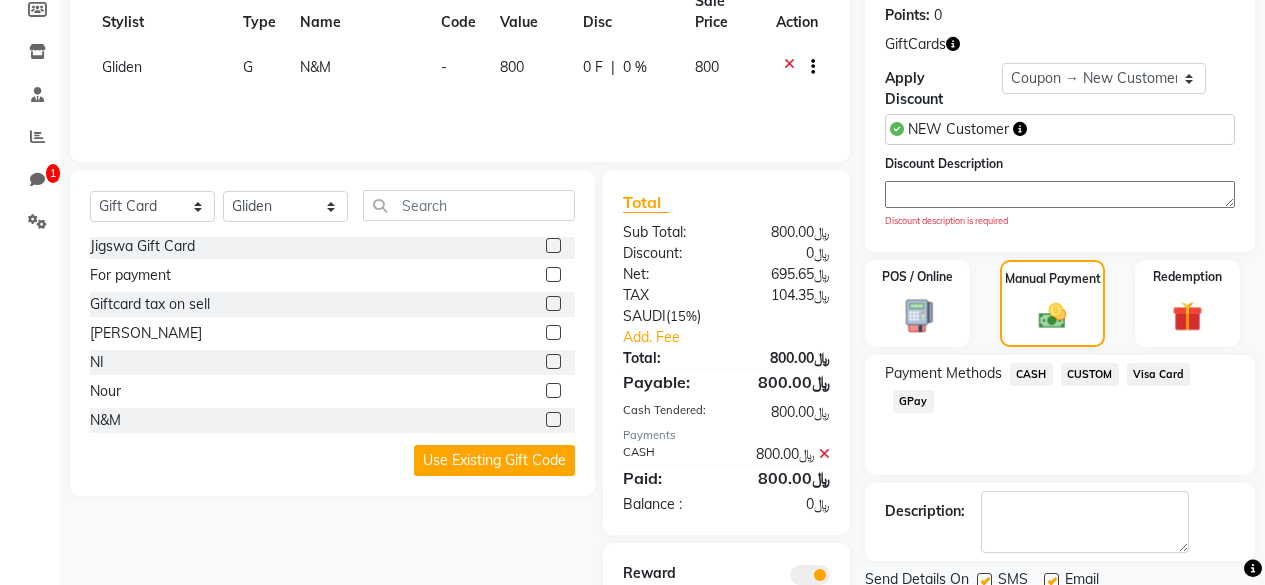 scroll, scrollTop: 426, scrollLeft: 0, axis: vertical 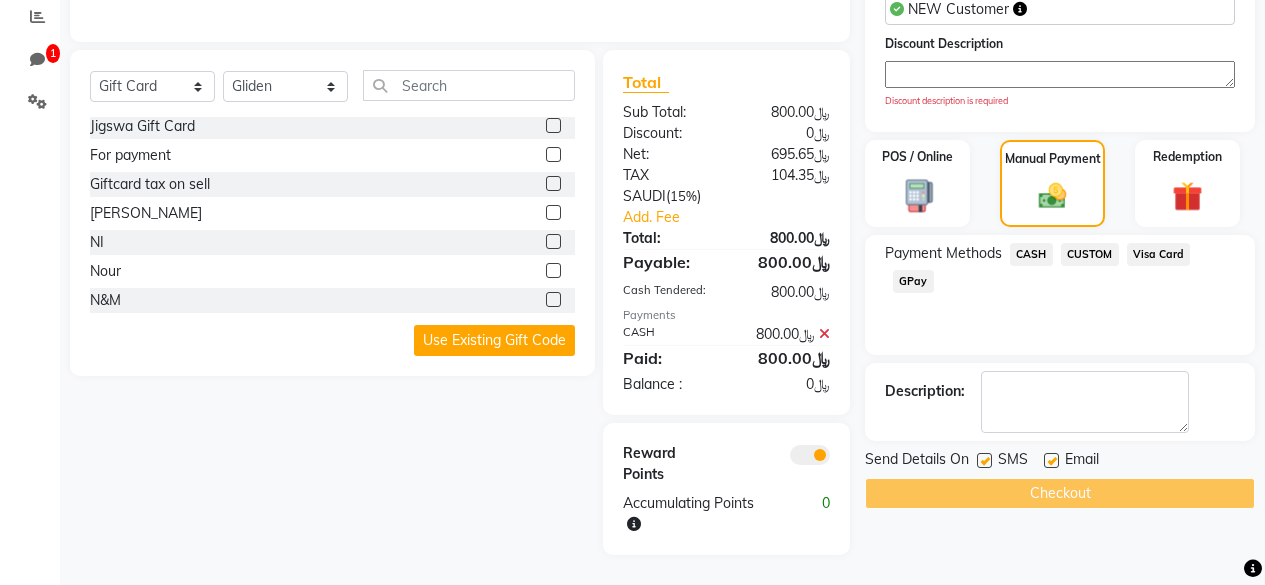 click 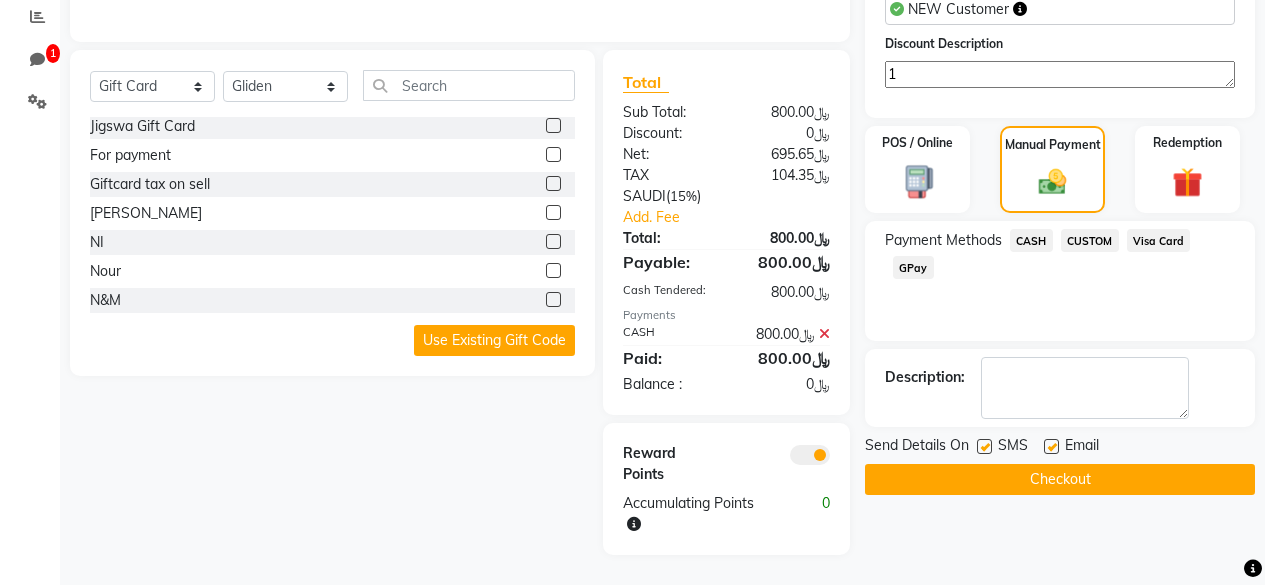 type on "10" 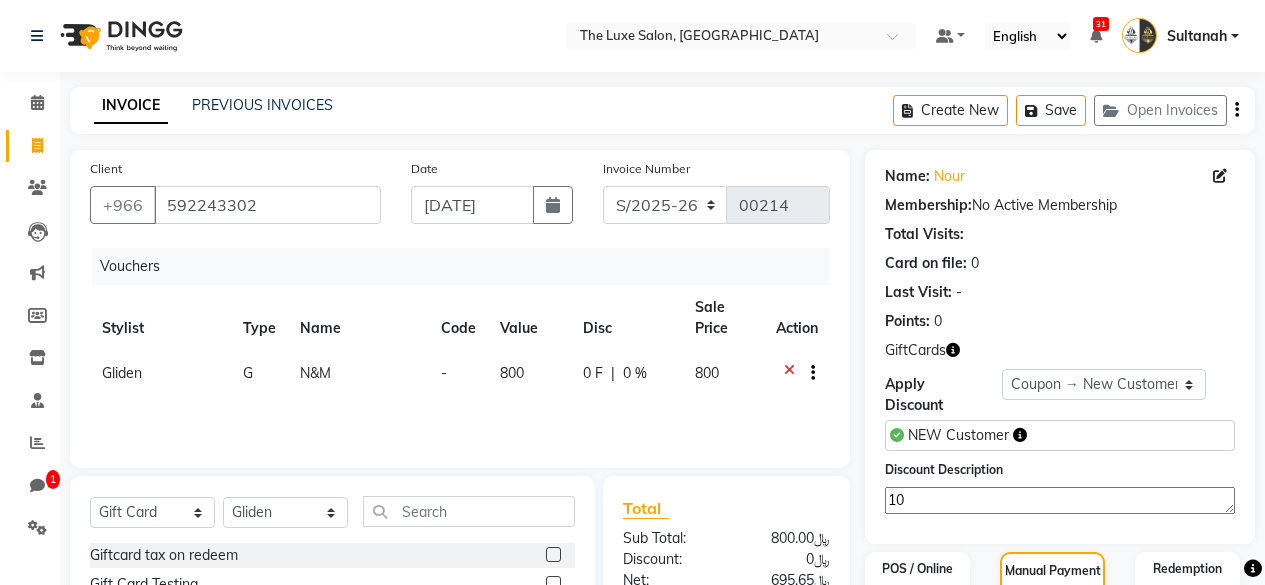 select on "G" 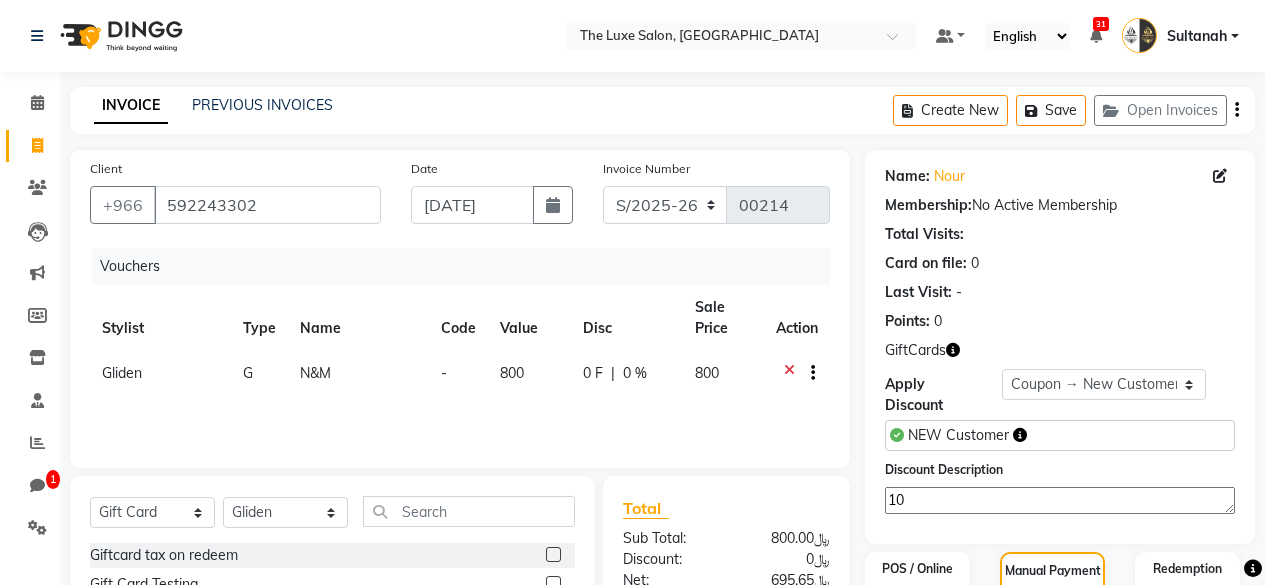 scroll, scrollTop: 426, scrollLeft: 0, axis: vertical 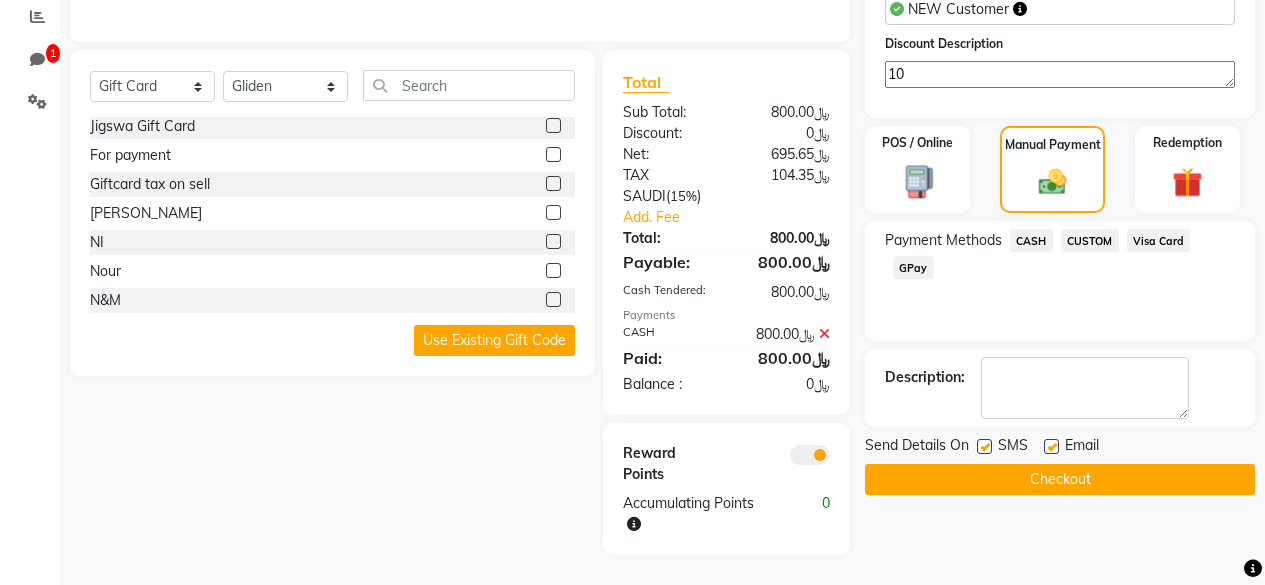 type on "10" 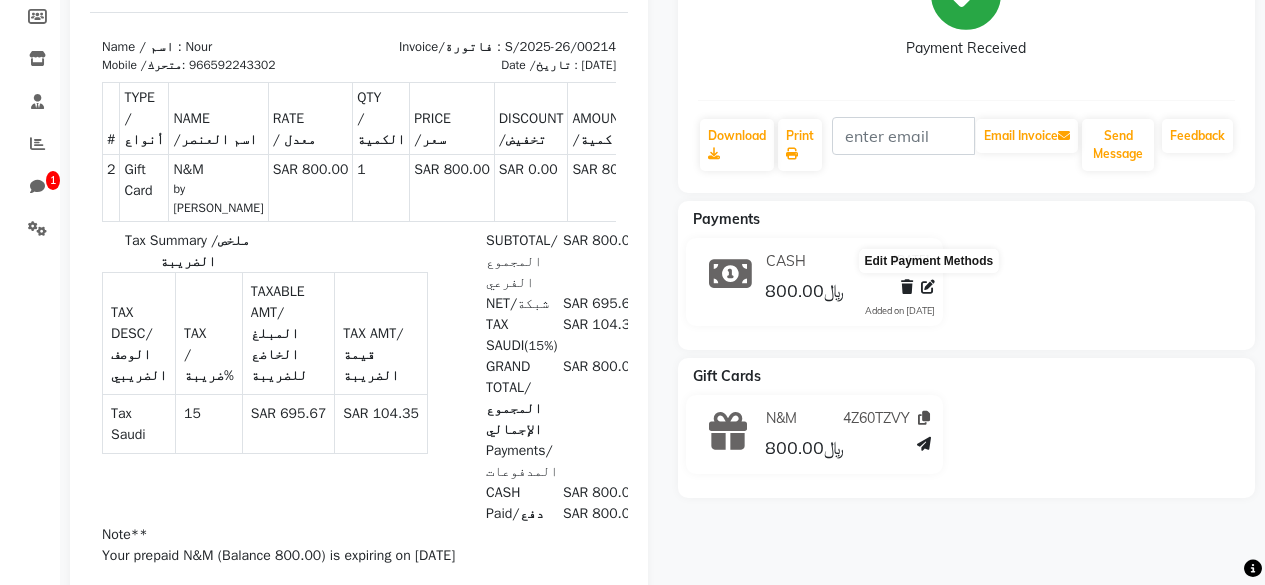 scroll, scrollTop: 387, scrollLeft: 0, axis: vertical 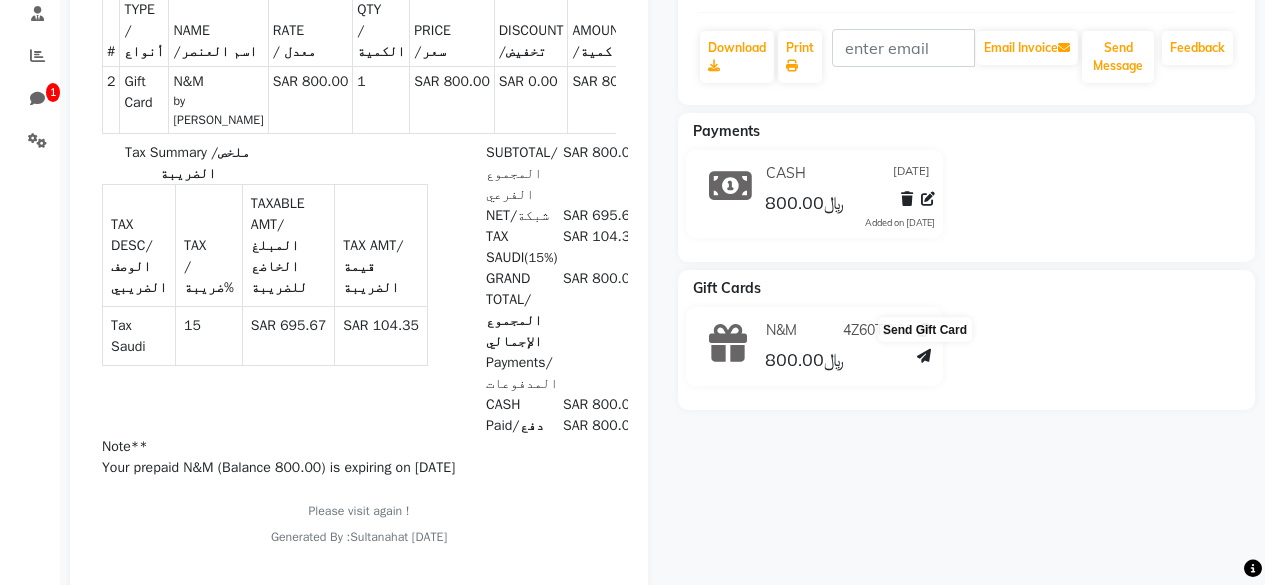 click 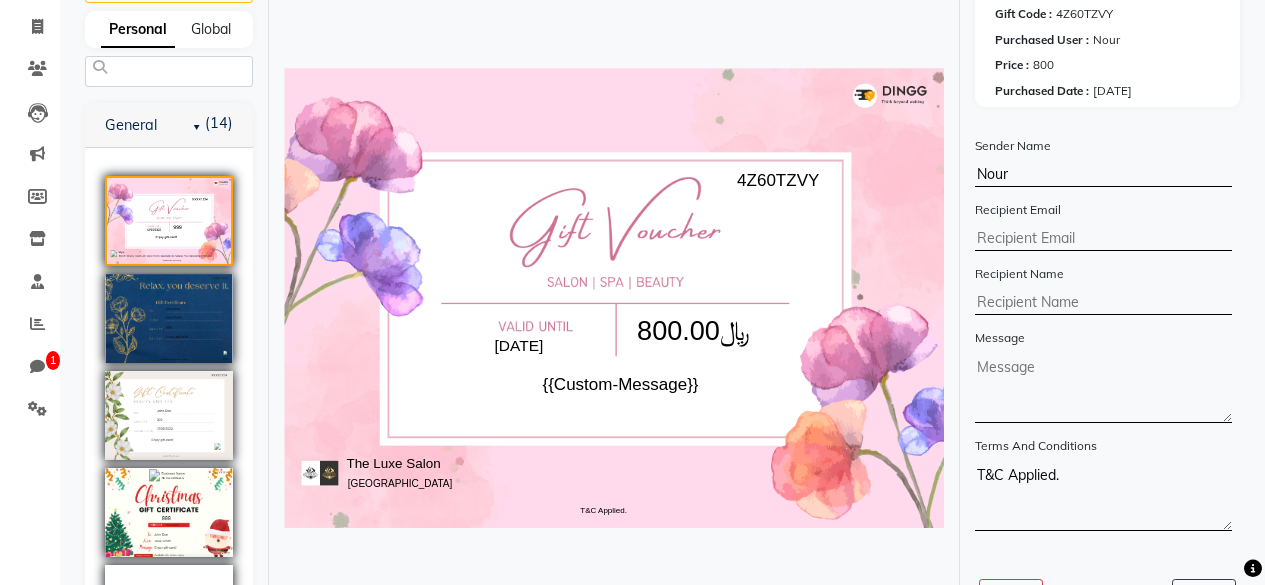 scroll, scrollTop: 192, scrollLeft: 0, axis: vertical 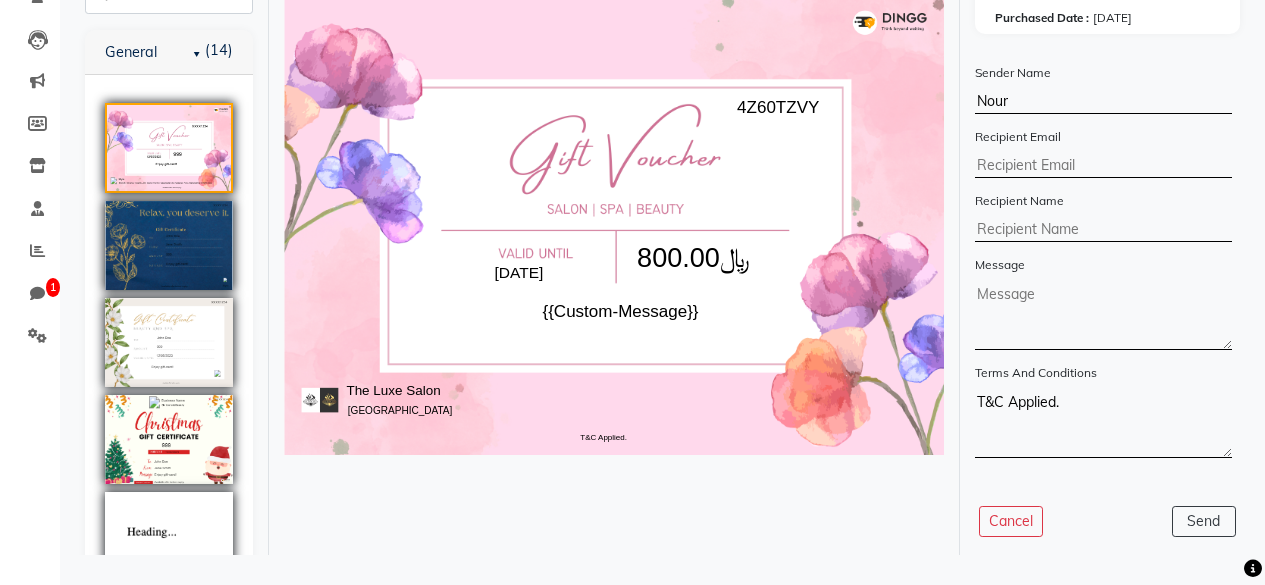 click at bounding box center [1103, 166] 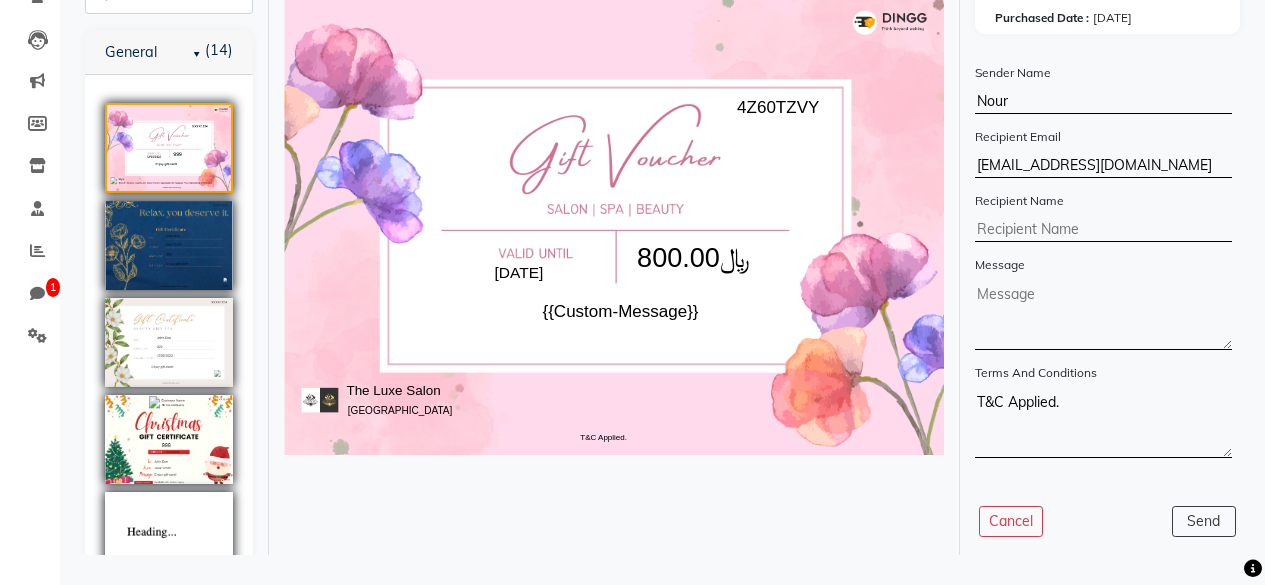 click on "[EMAIL_ADDRESS][DOMAIN_NAME]" at bounding box center [1103, 166] 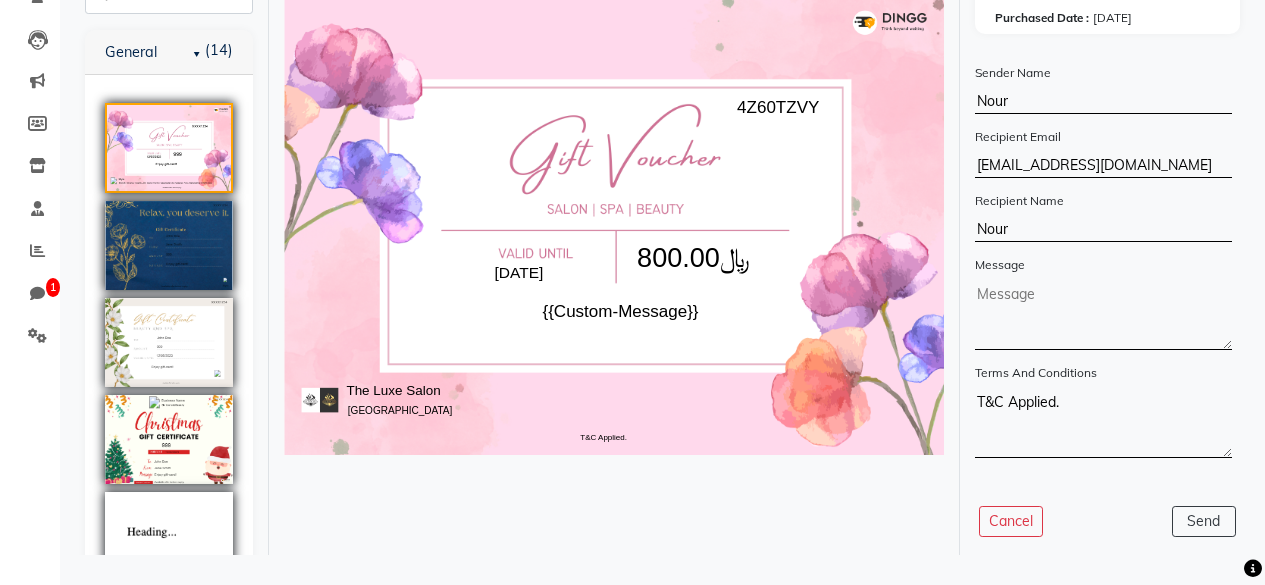 type on "Nour" 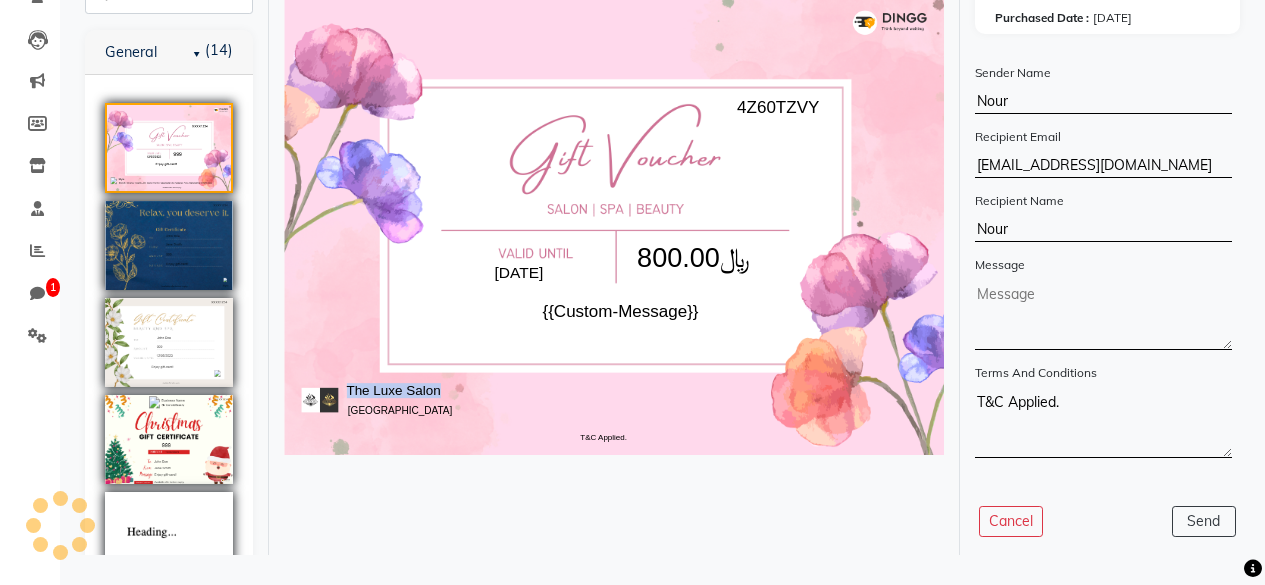 drag, startPoint x: 738, startPoint y: 107, endPoint x: 805, endPoint y: 96, distance: 67.89698 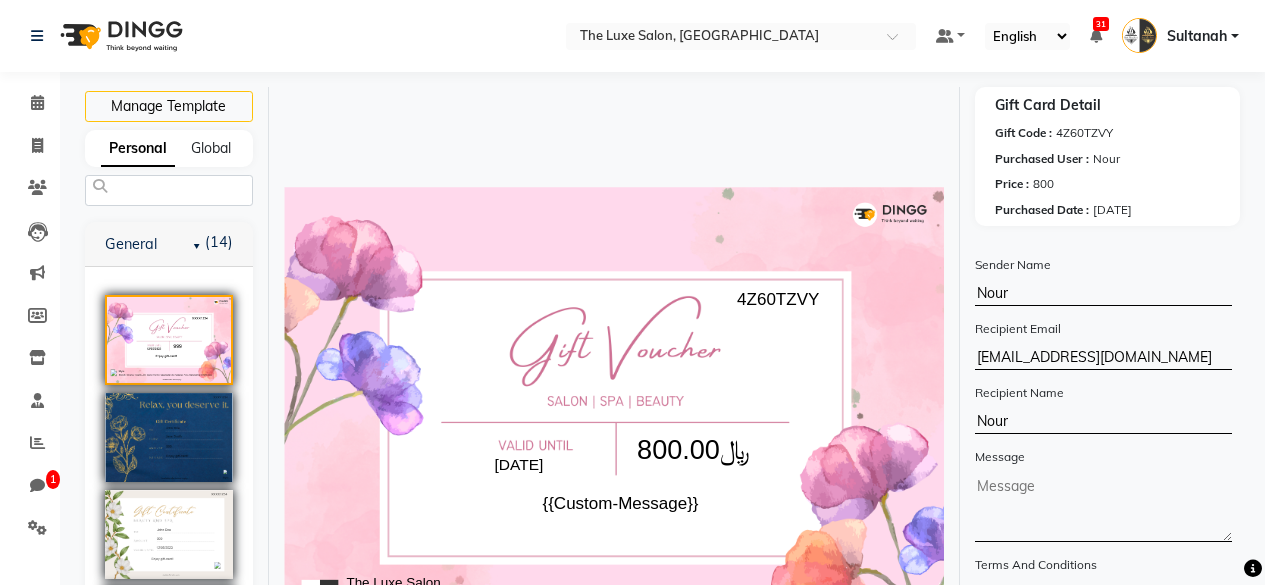 scroll, scrollTop: 192, scrollLeft: 0, axis: vertical 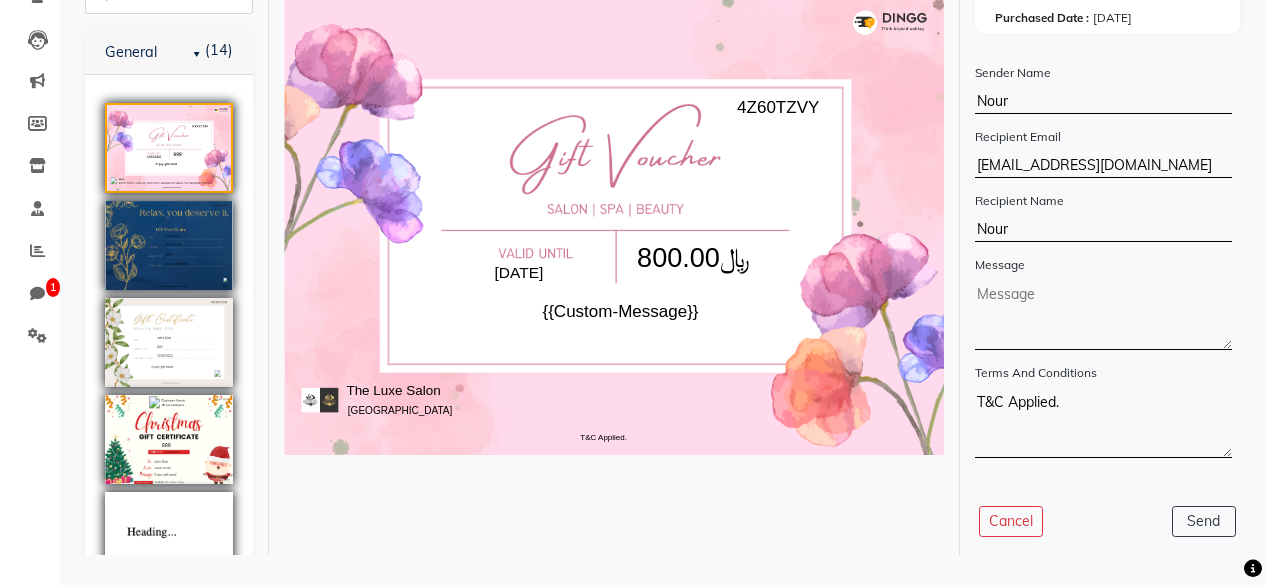 click 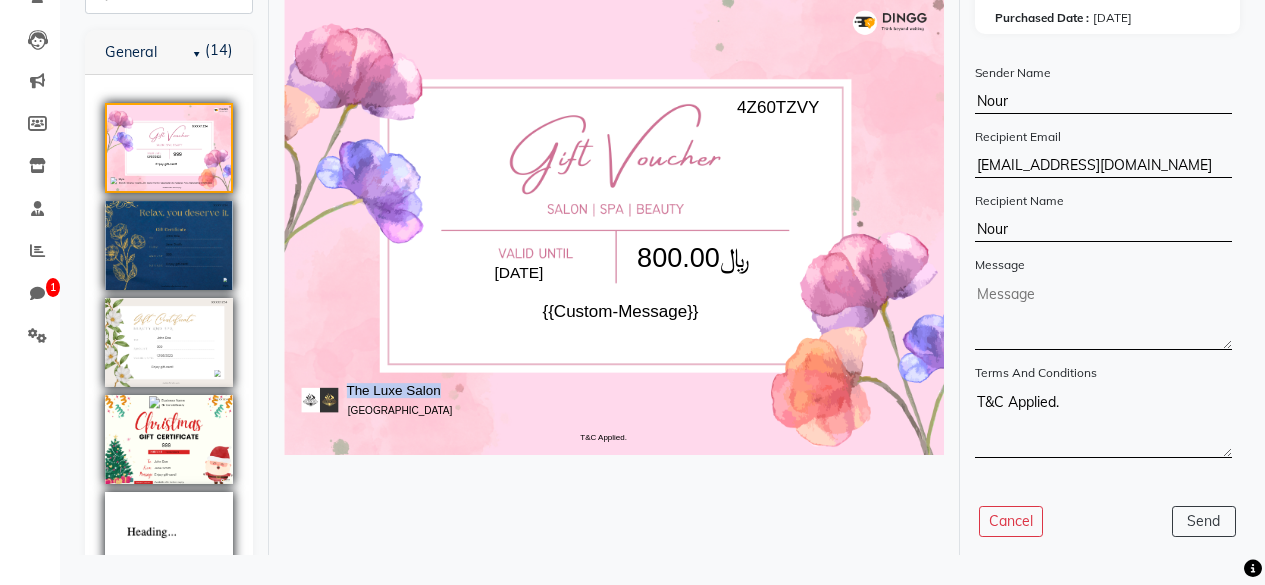 drag, startPoint x: 739, startPoint y: 103, endPoint x: 826, endPoint y: 102, distance: 87.005745 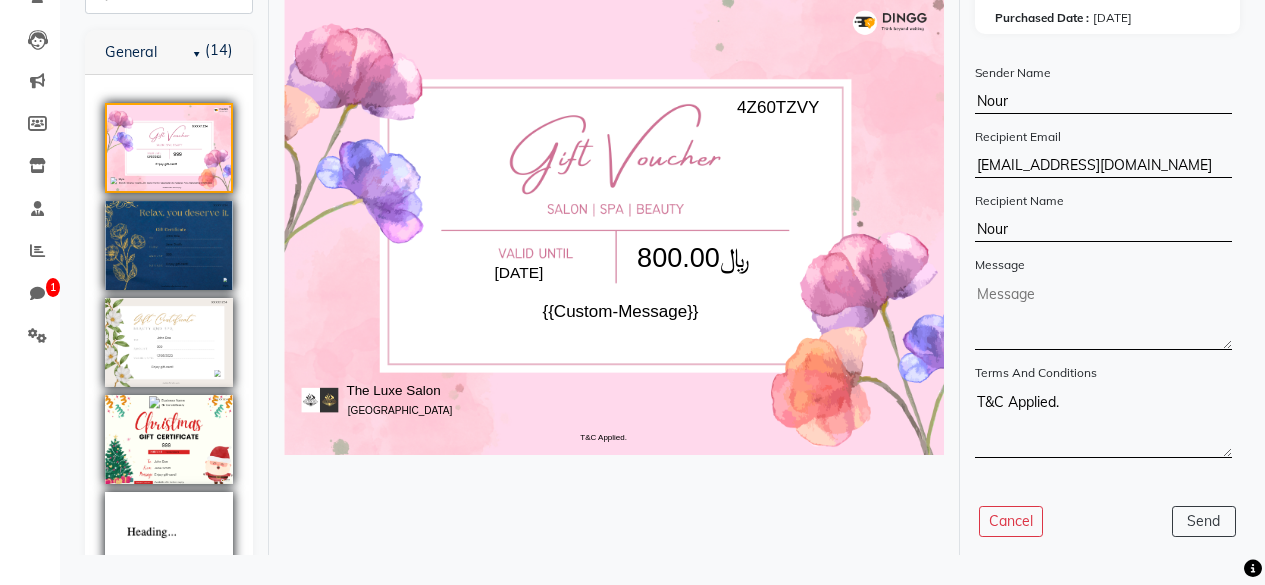 click 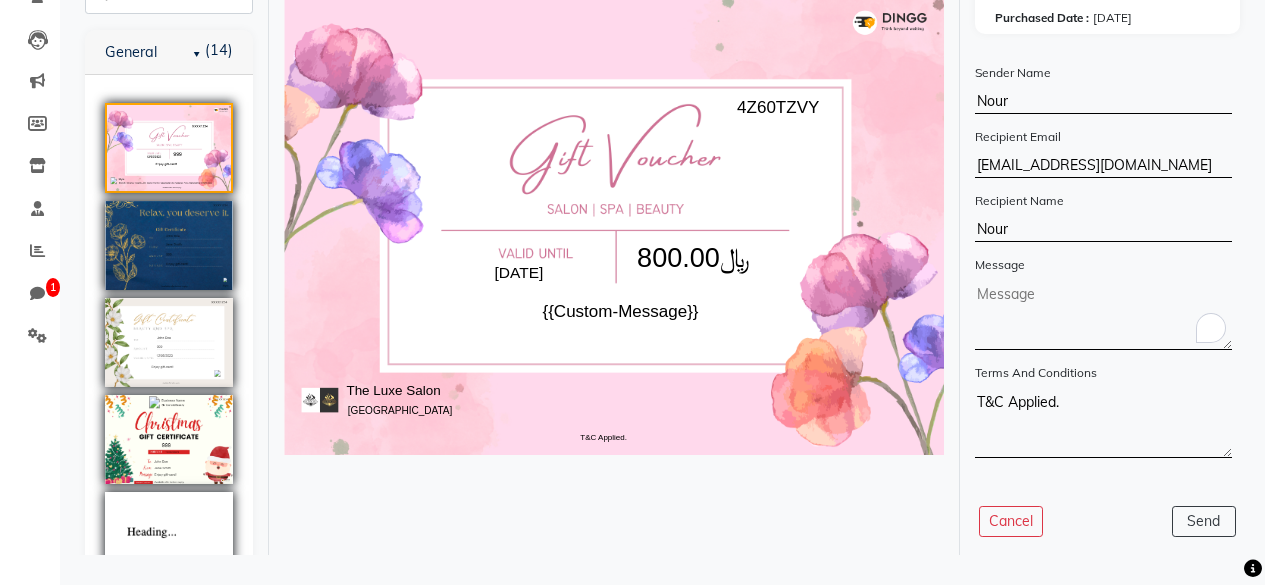 click at bounding box center (1103, 316) 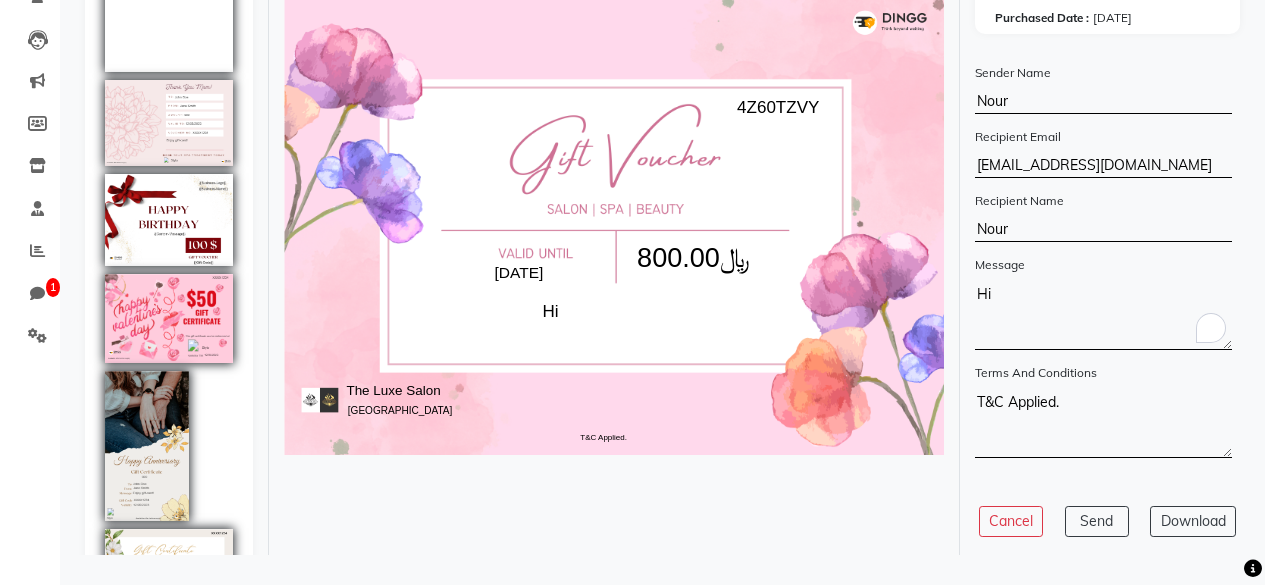scroll, scrollTop: 563, scrollLeft: 0, axis: vertical 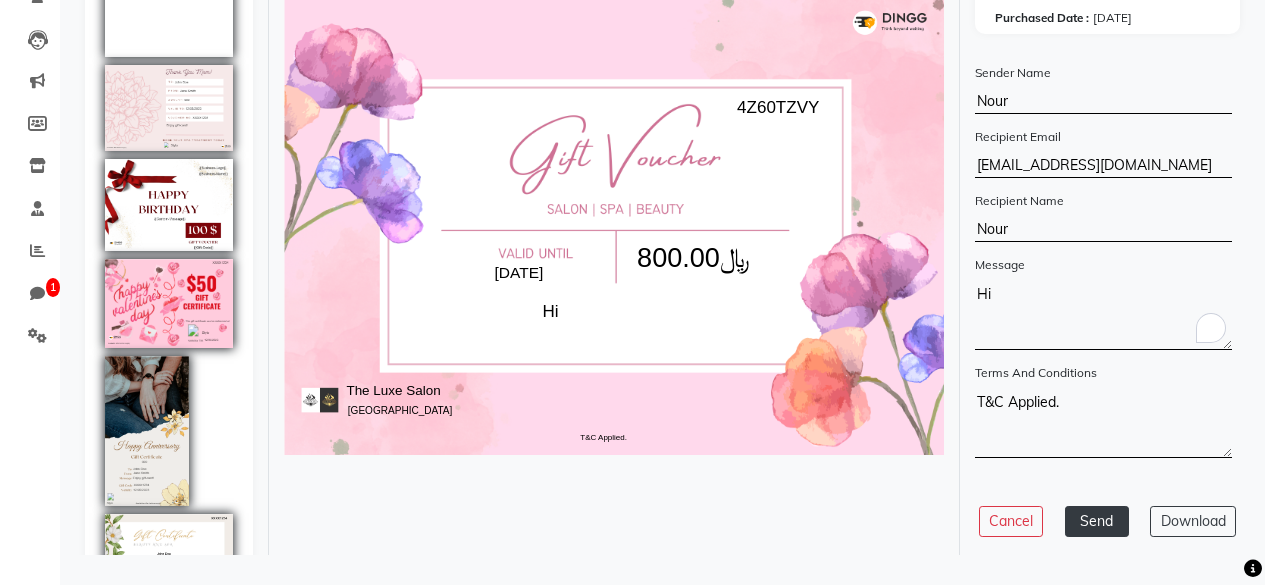 type on "Hi" 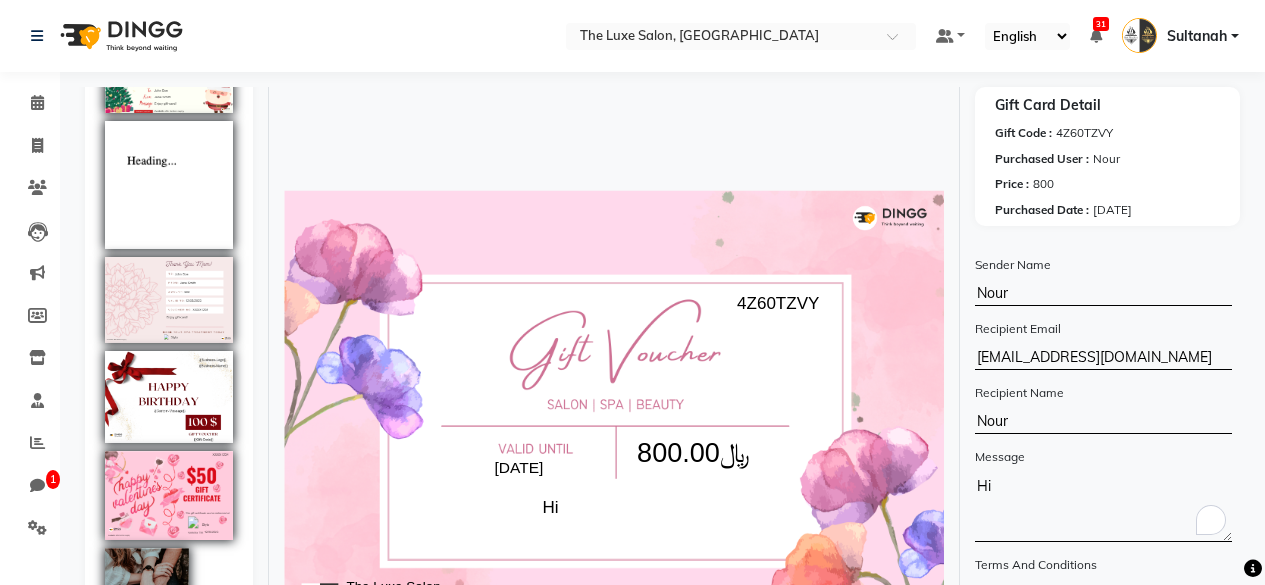 scroll, scrollTop: 199, scrollLeft: 0, axis: vertical 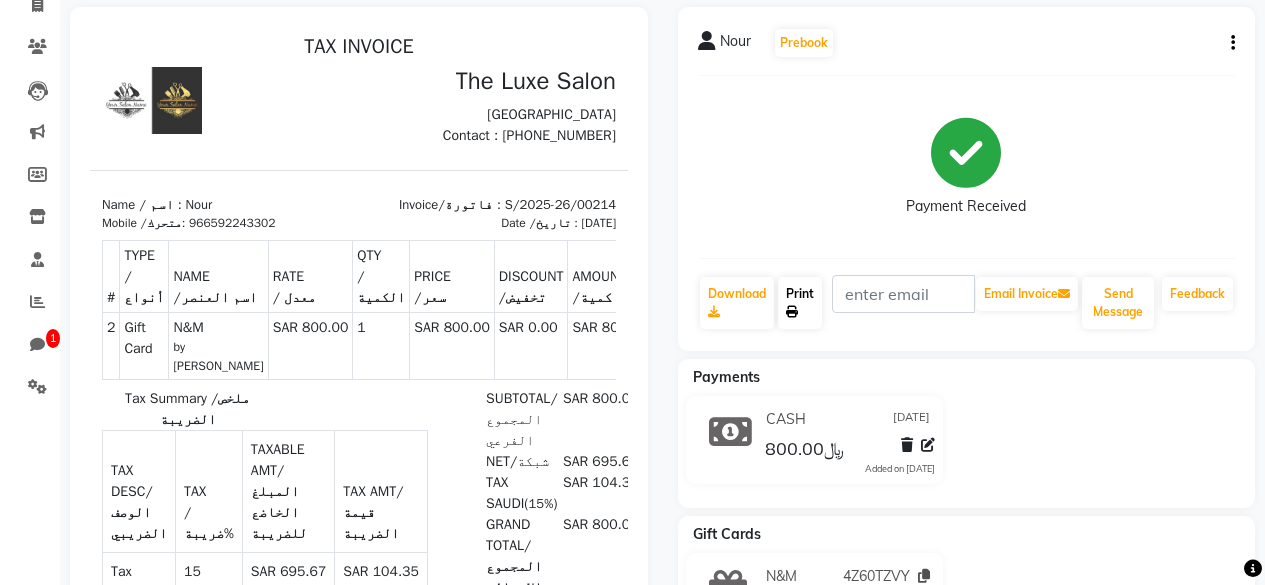 click on "Print" 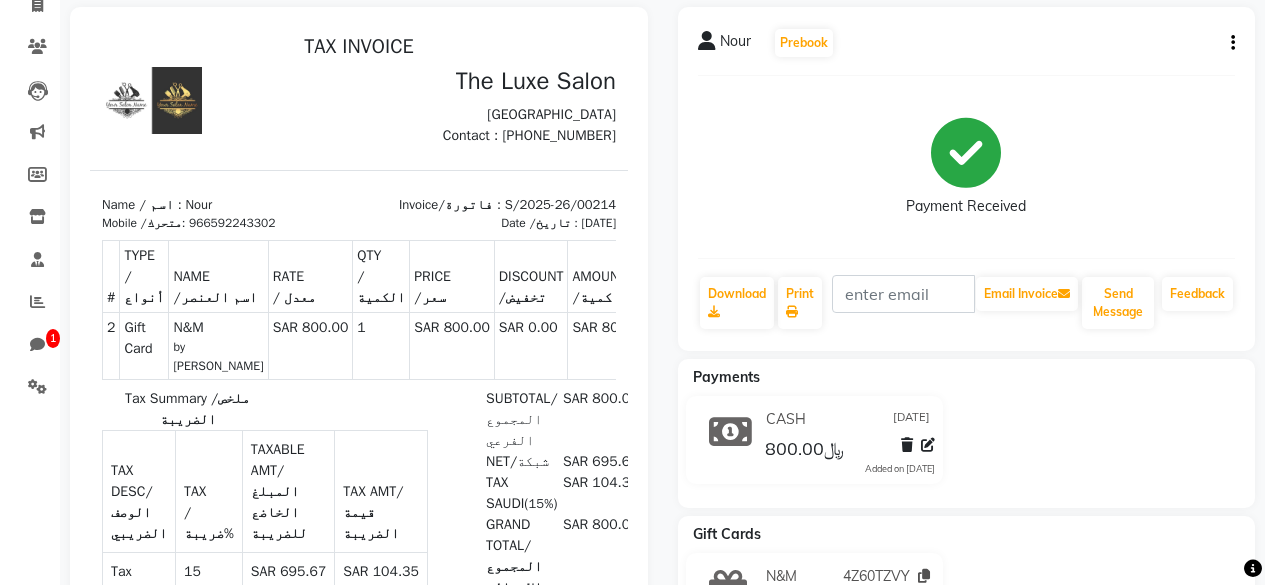 click on "Payment Received" 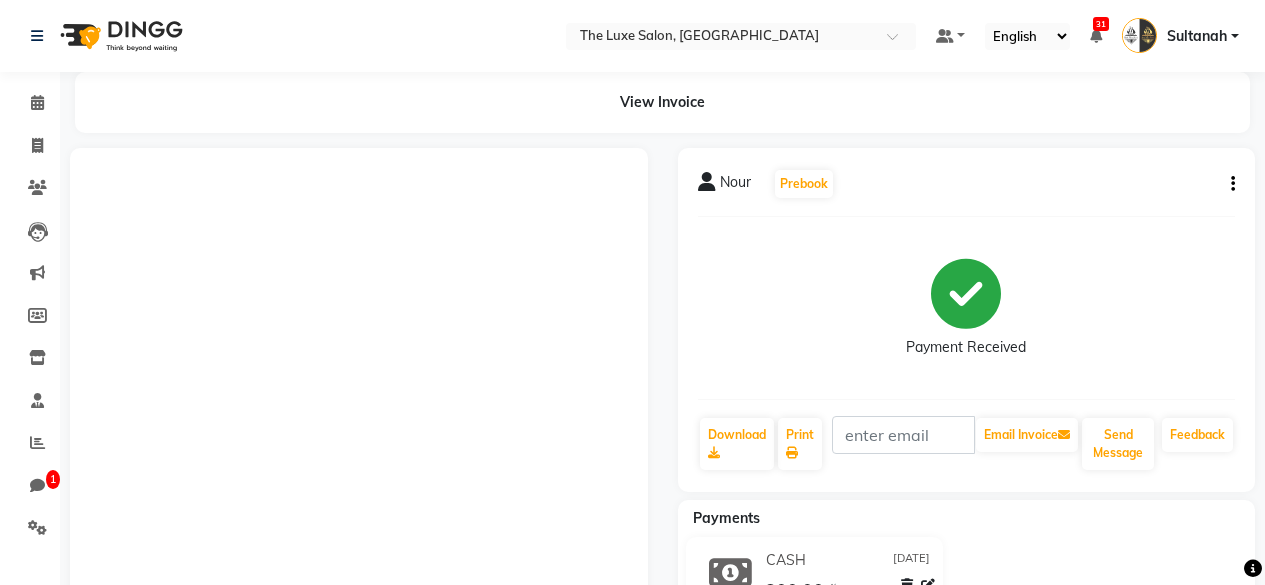 scroll, scrollTop: 141, scrollLeft: 0, axis: vertical 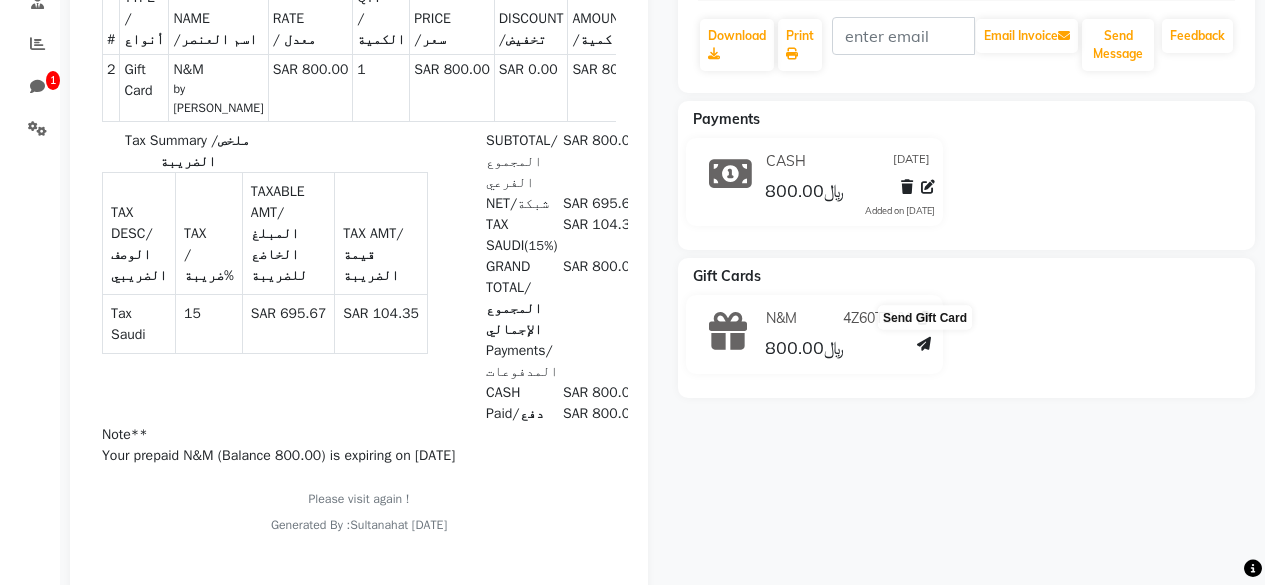 click 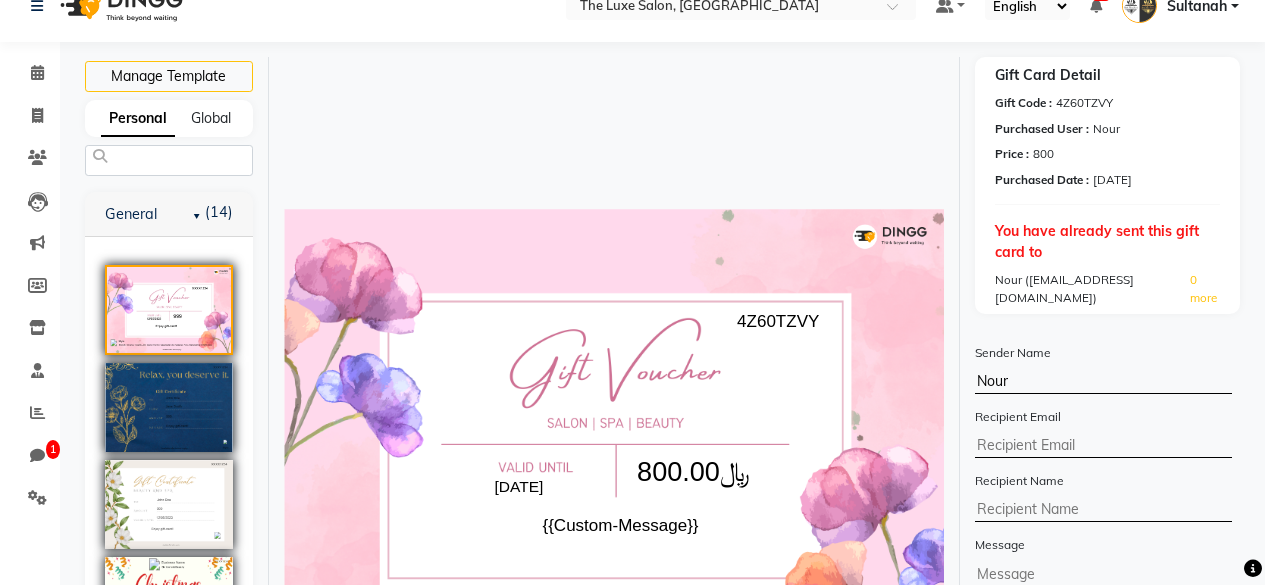 scroll, scrollTop: 66, scrollLeft: 0, axis: vertical 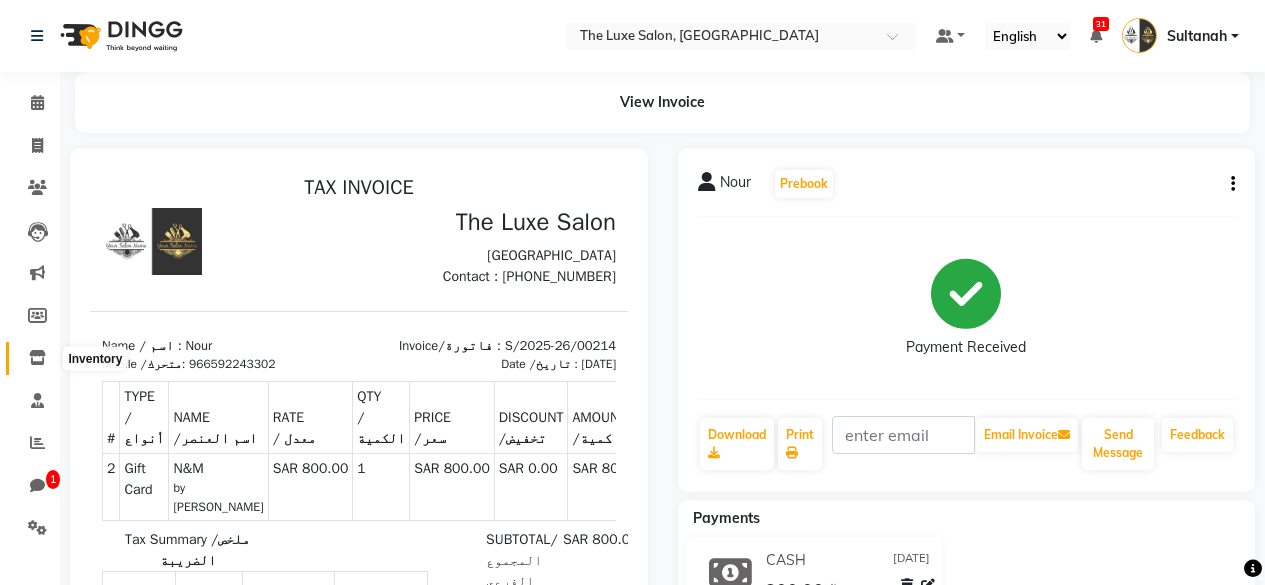 click 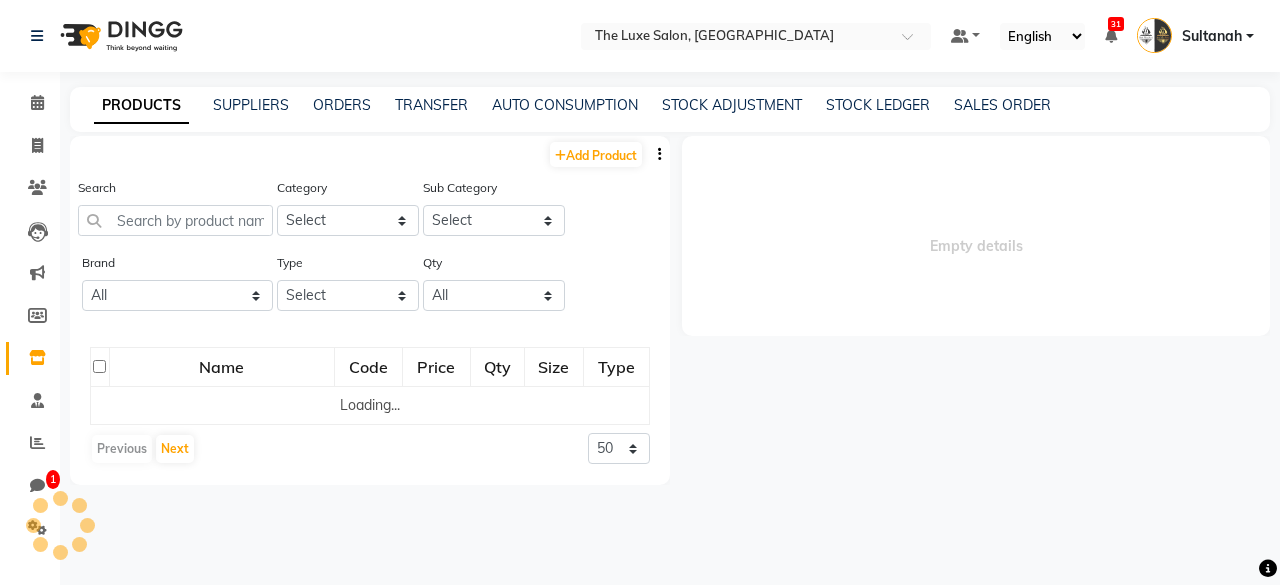 select 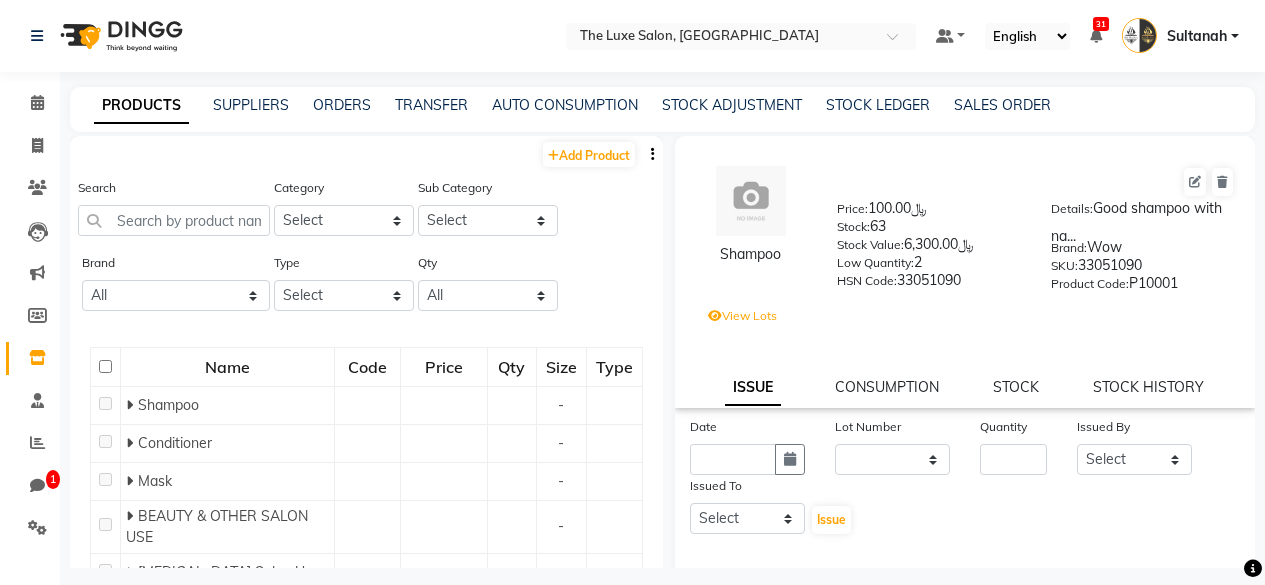 click on "PRODUCTS SUPPLIERS ORDERS TRANSFER AUTO CONSUMPTION STOCK ADJUSTMENT STOCK LEDGER SALES ORDER" 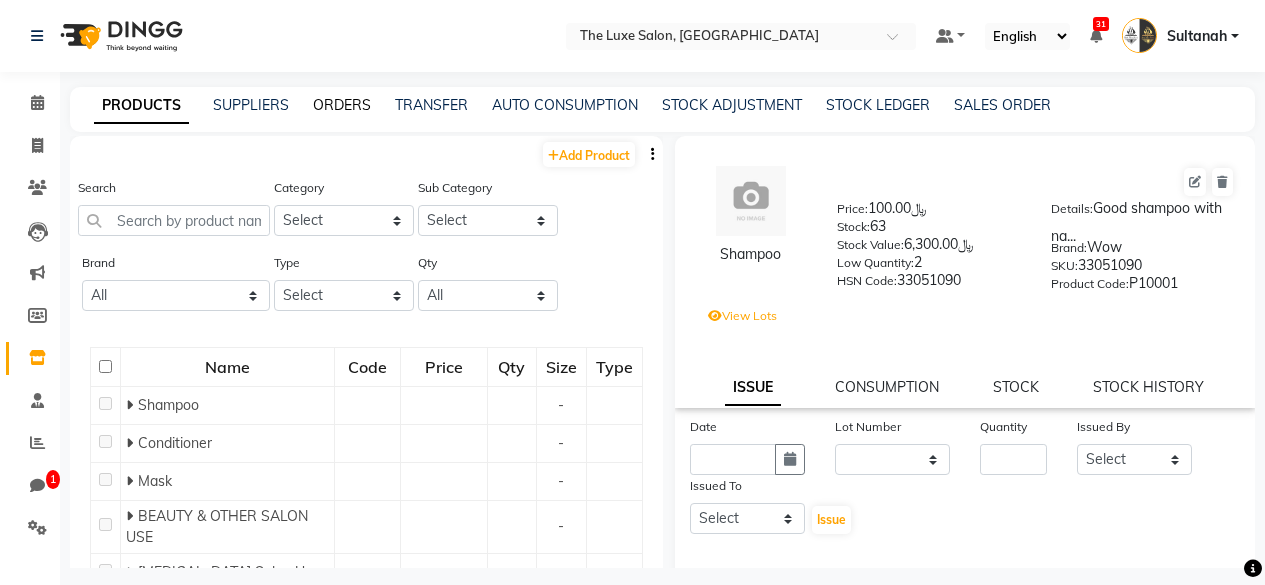 click on "ORDERS" 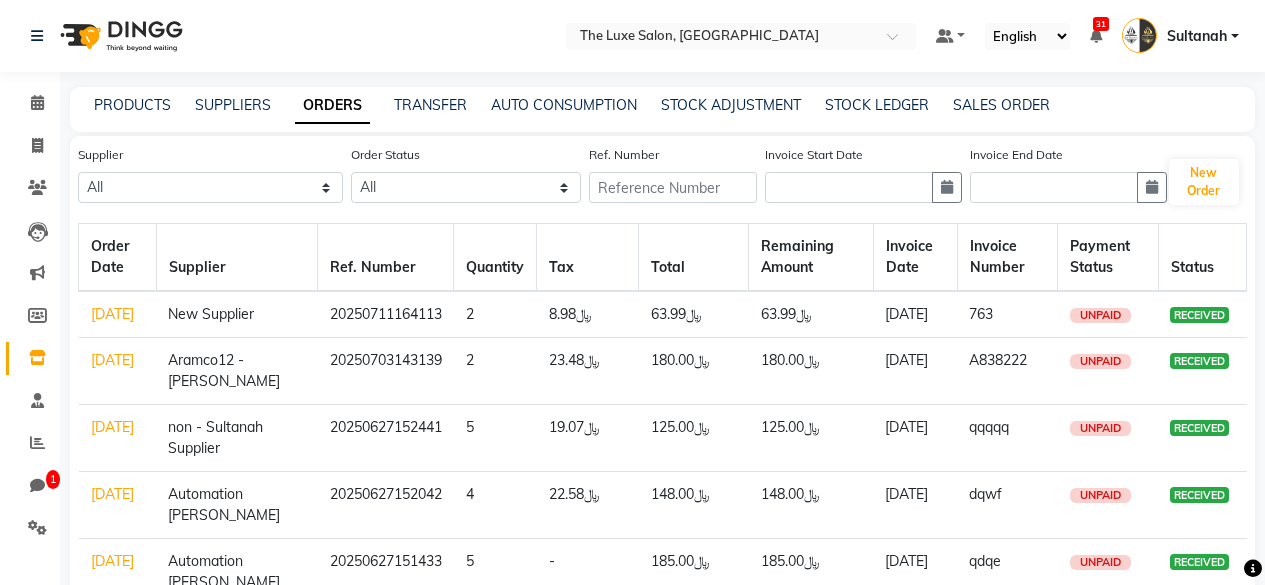 scroll, scrollTop: 0, scrollLeft: 0, axis: both 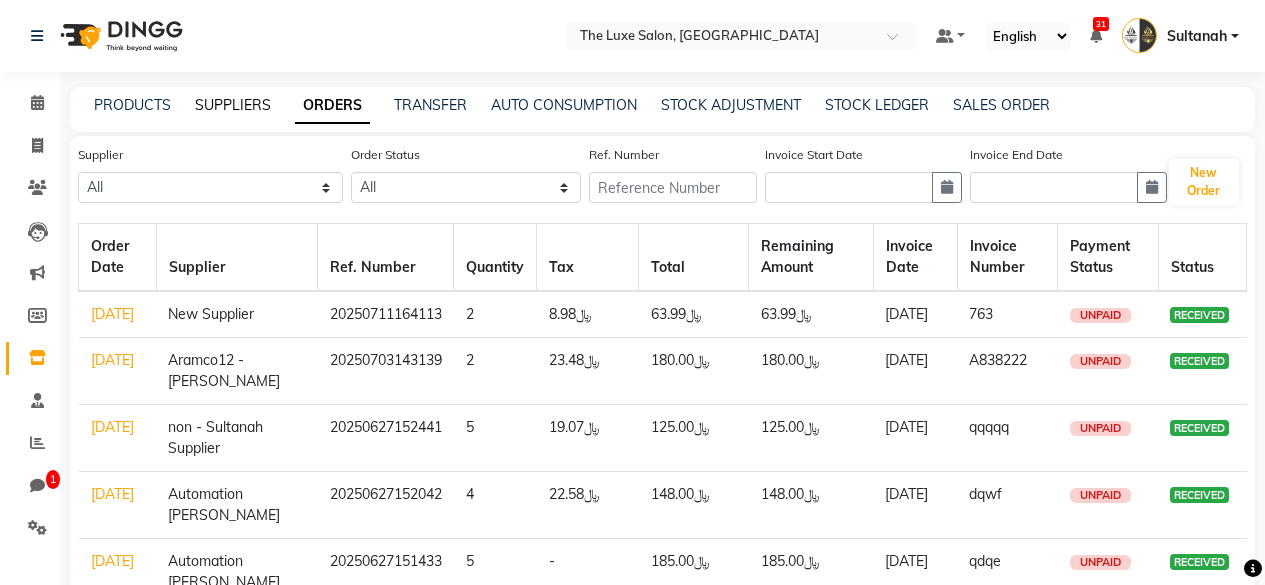 click on "SUPPLIERS" 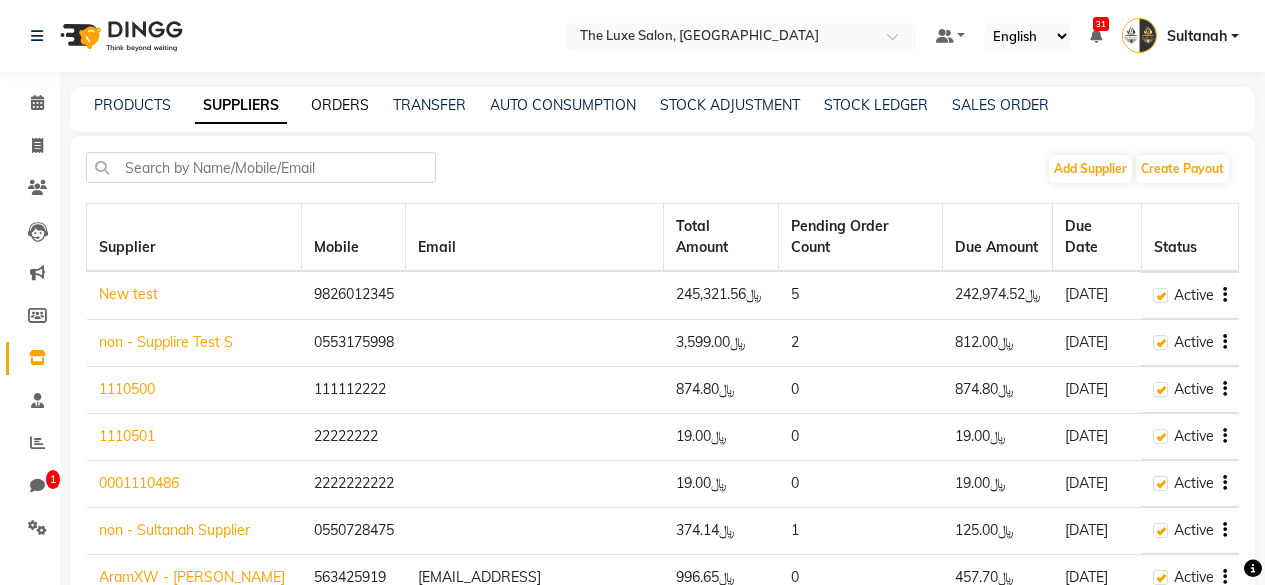 click on "ORDERS" 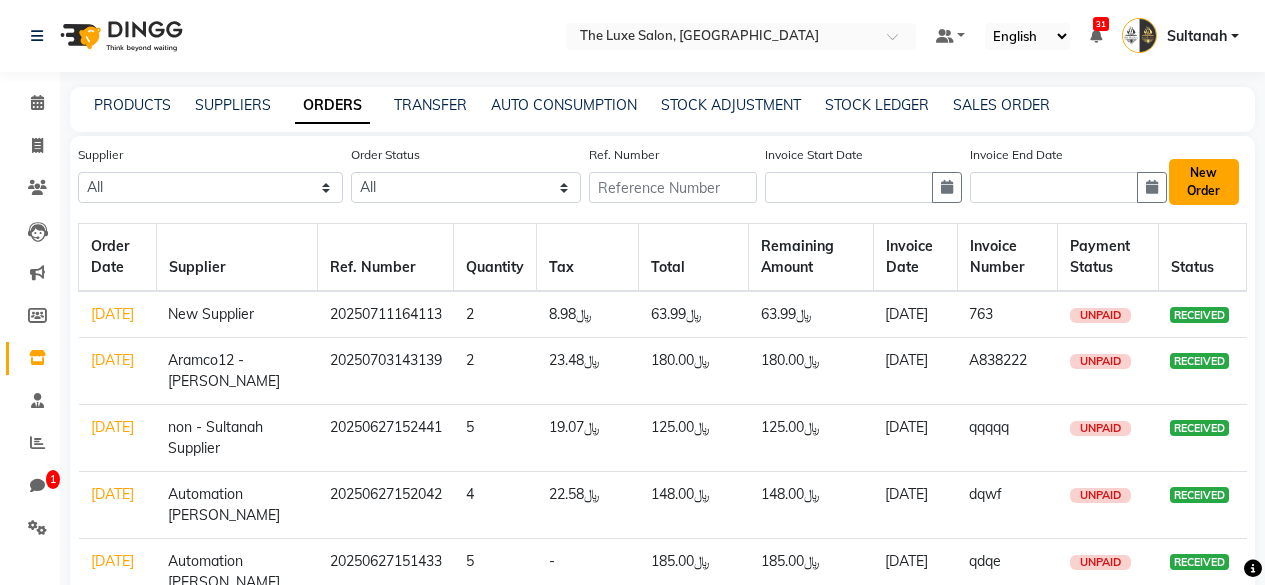 click on "New Order" 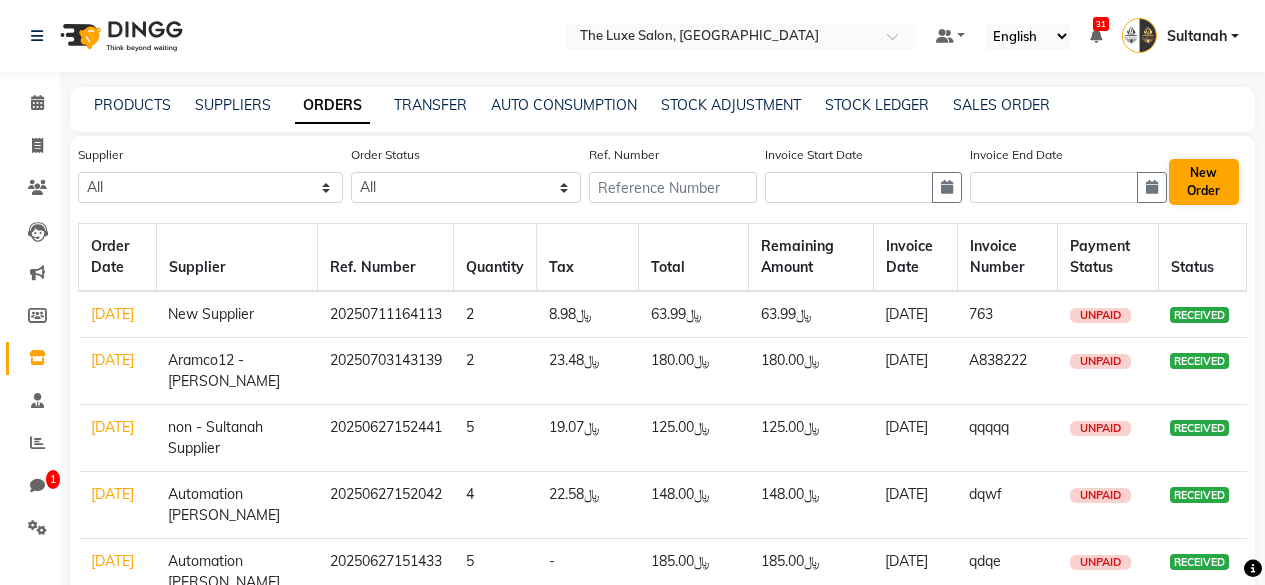 select on "true" 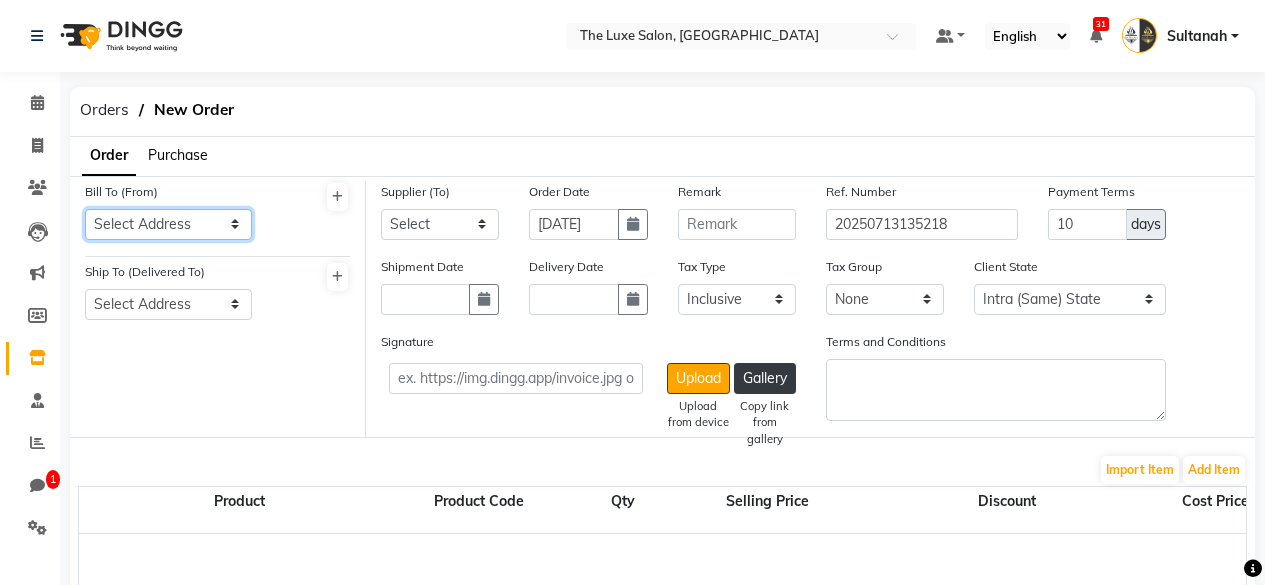 click on "Select Address  Test   test   test   TEst   Test   [GEOGRAPHIC_DATA][STREET_ADDRESS]" 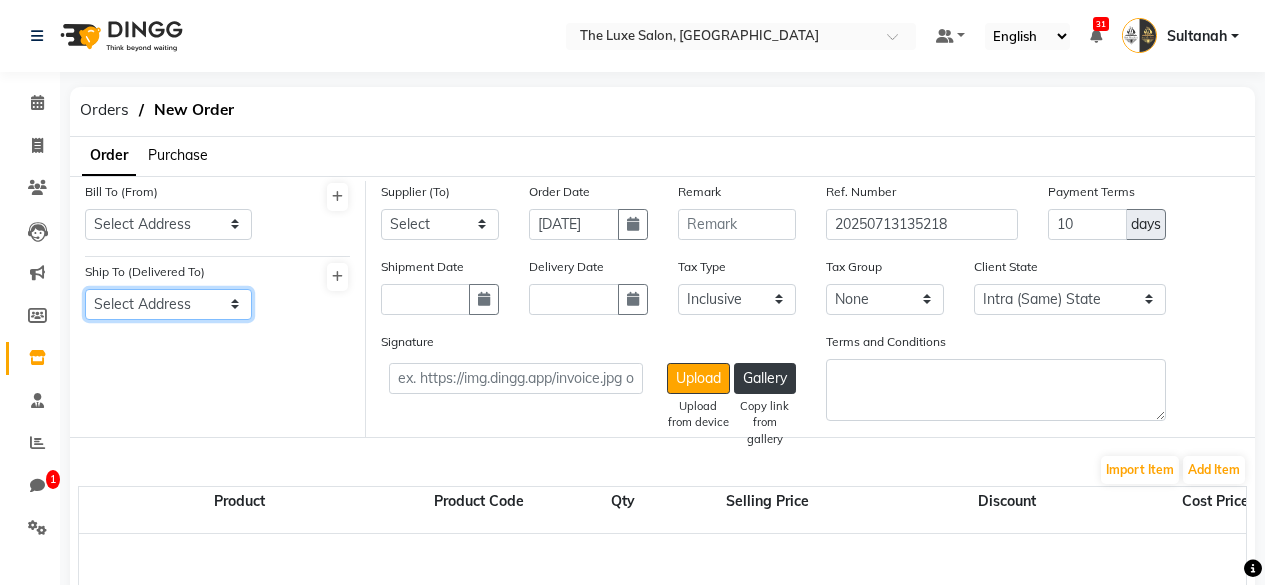 click on "Select Address  Test   test   Test   Reachware
Test   Rd 2, Address 2, shipping   Rd 2, Address 2, shipping   [GEOGRAPHIC_DATA]" 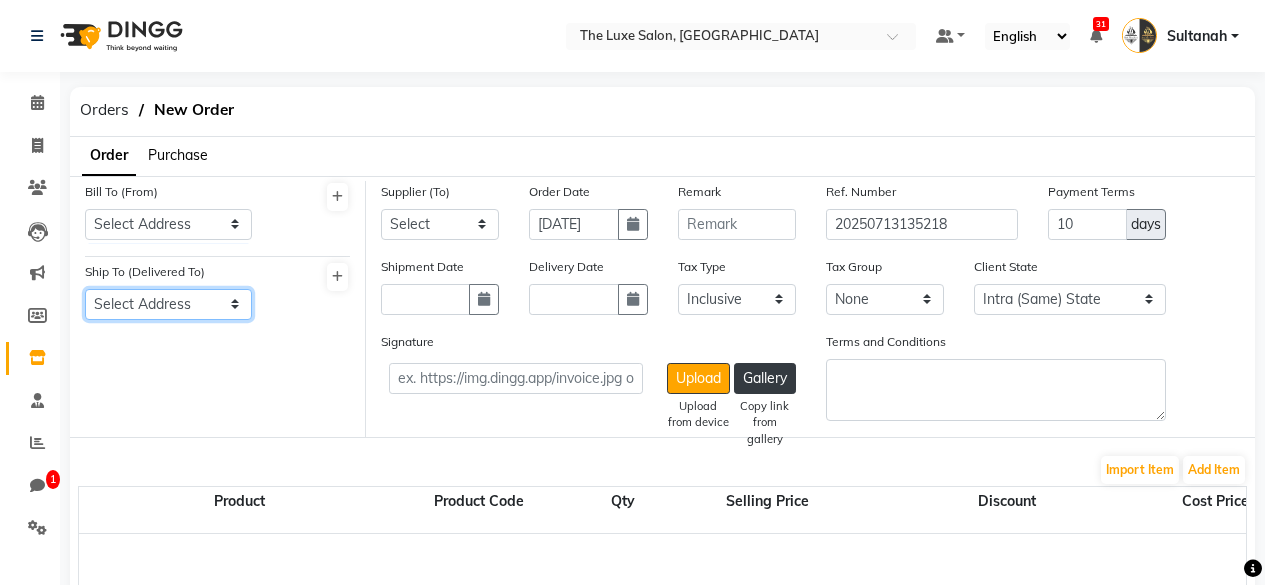 click on "Select Address  Test   test   Test   Reachware
Test   Rd 2, Address 2, shipping   Rd 2, Address 2, shipping   [GEOGRAPHIC_DATA]" 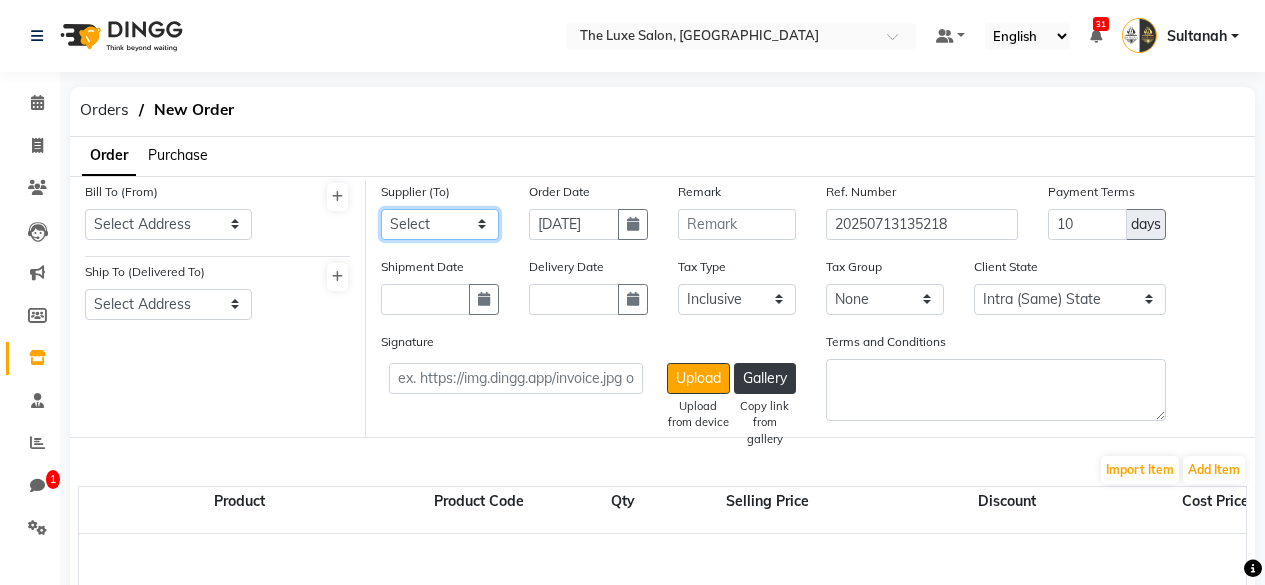 click on "Select New test non - Supplire Test S 1110500 1110501 0001110486 non - Sultanah   Supplier AramXW - [PERSON_NAME] New Supplier Automation [PERSON_NAME] Aramco12 - [PERSON_NAME]" 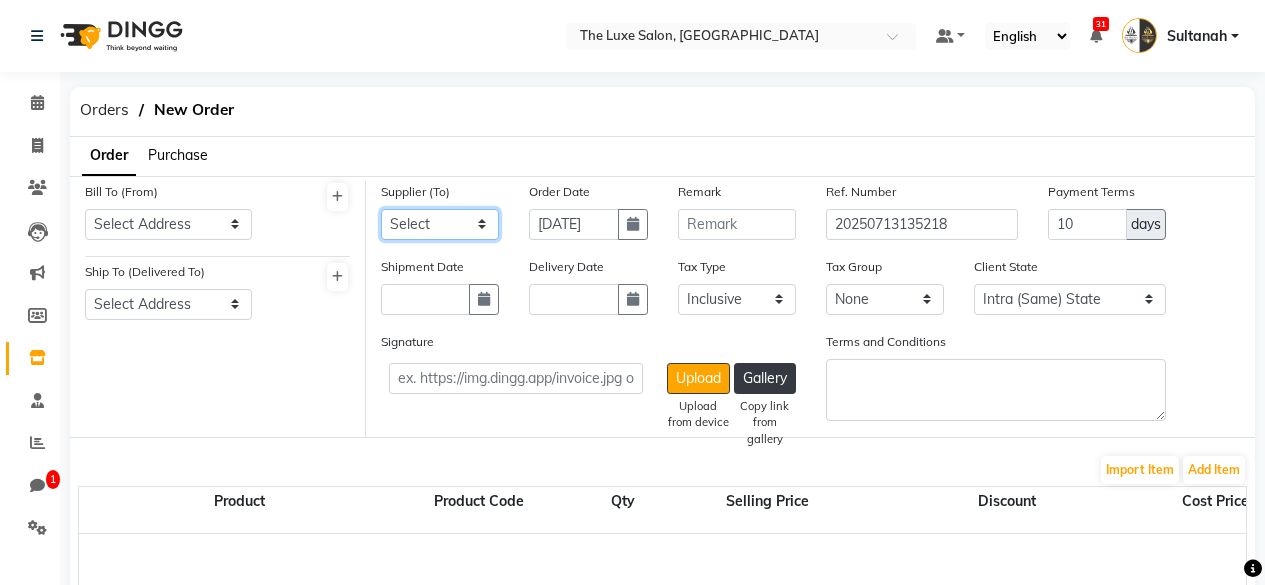 select on "221" 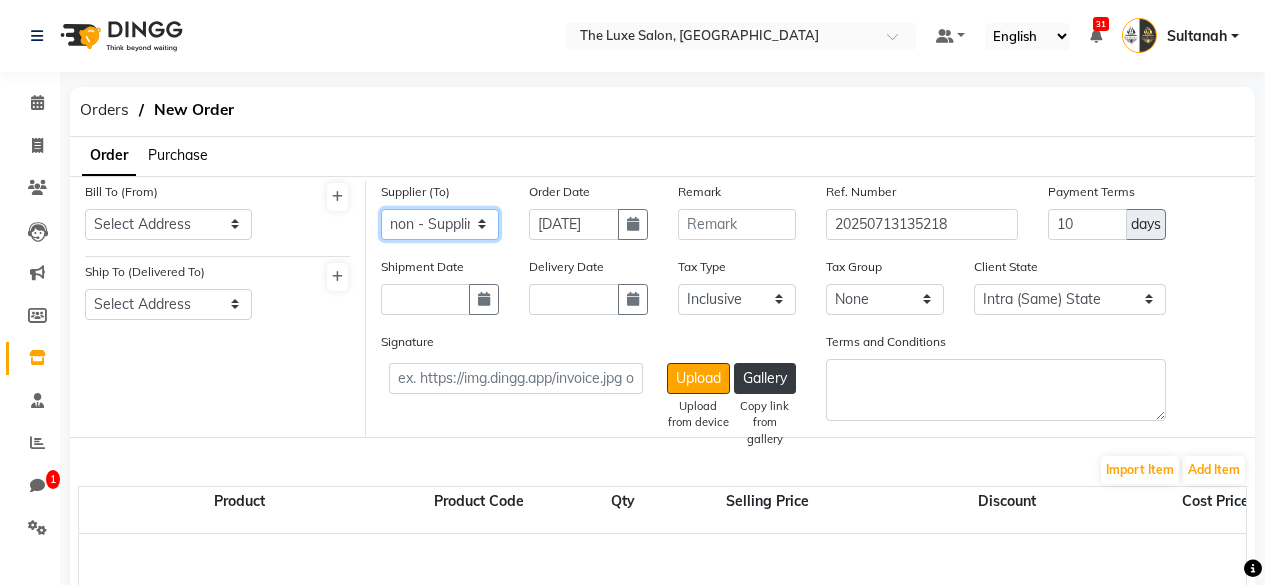 click on "Select New test non - Supplire Test S 1110500 1110501 0001110486 non - Sultanah   Supplier AramXW - Hassen Moustapha New Supplier Automation Gerard Aramco12 - Mohamed Abdullah" 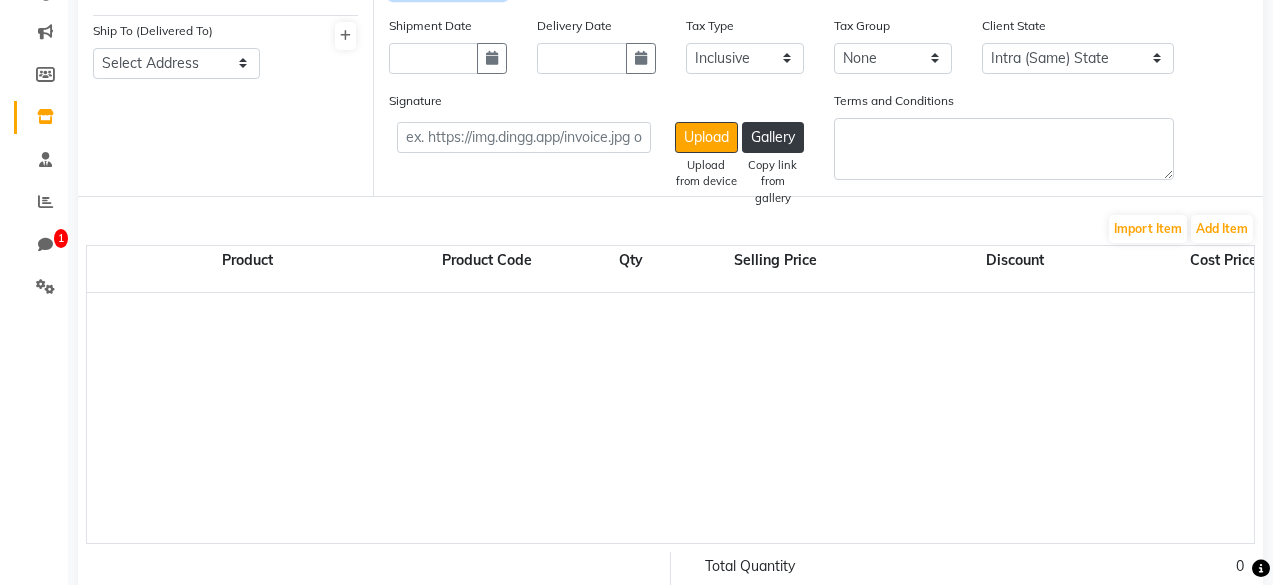 scroll, scrollTop: 242, scrollLeft: 0, axis: vertical 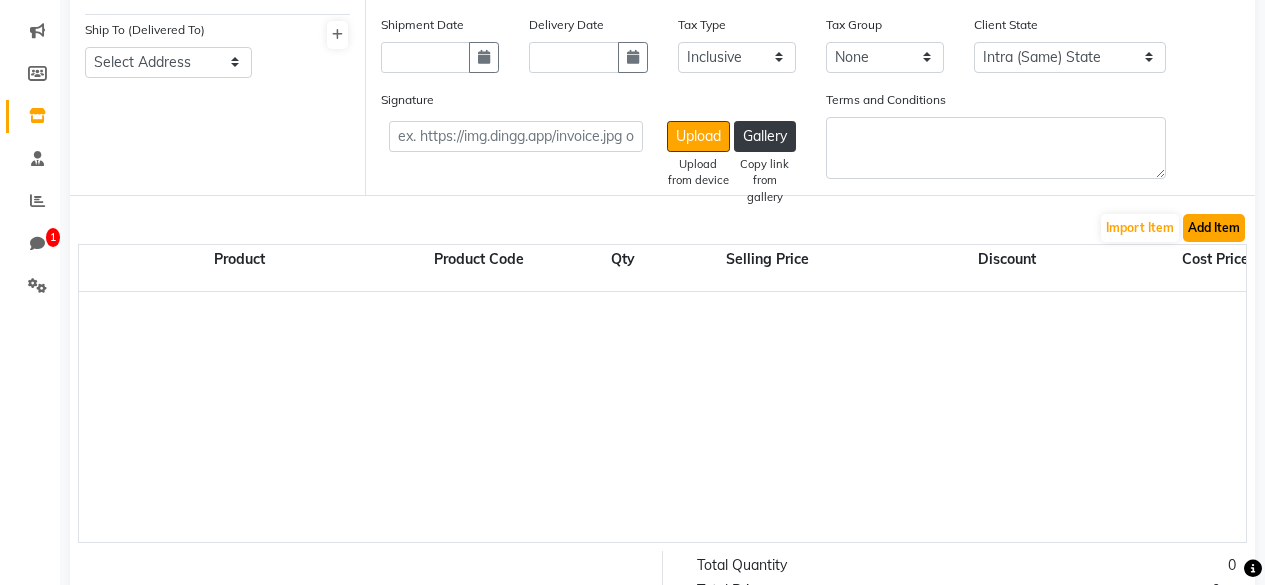 click on "Add Item" 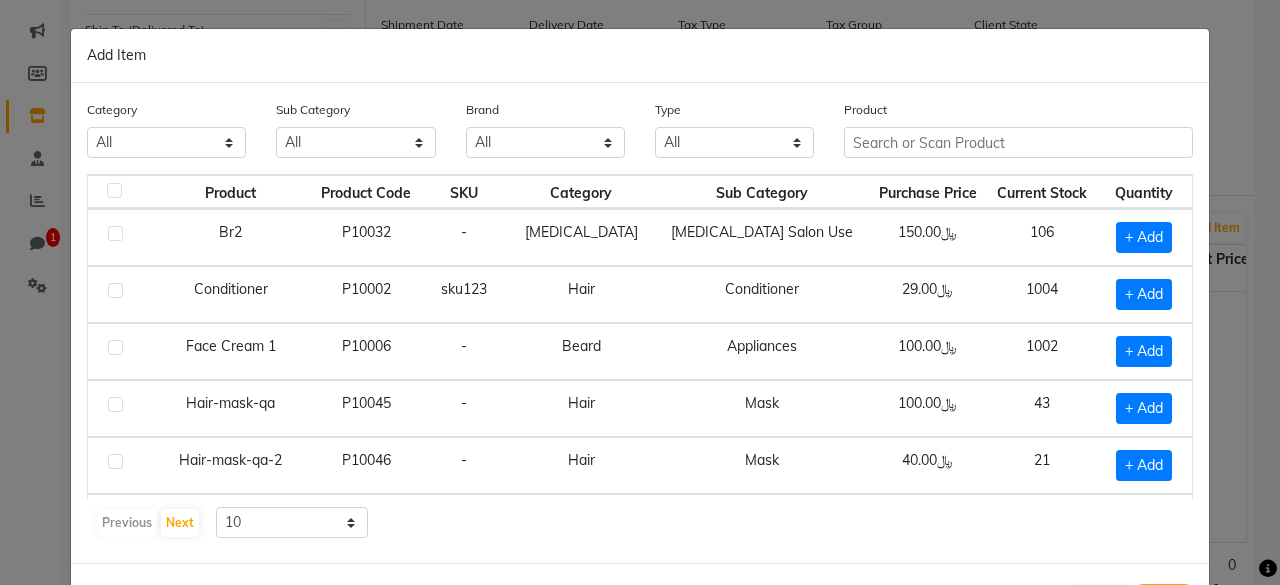 scroll, scrollTop: 281, scrollLeft: 0, axis: vertical 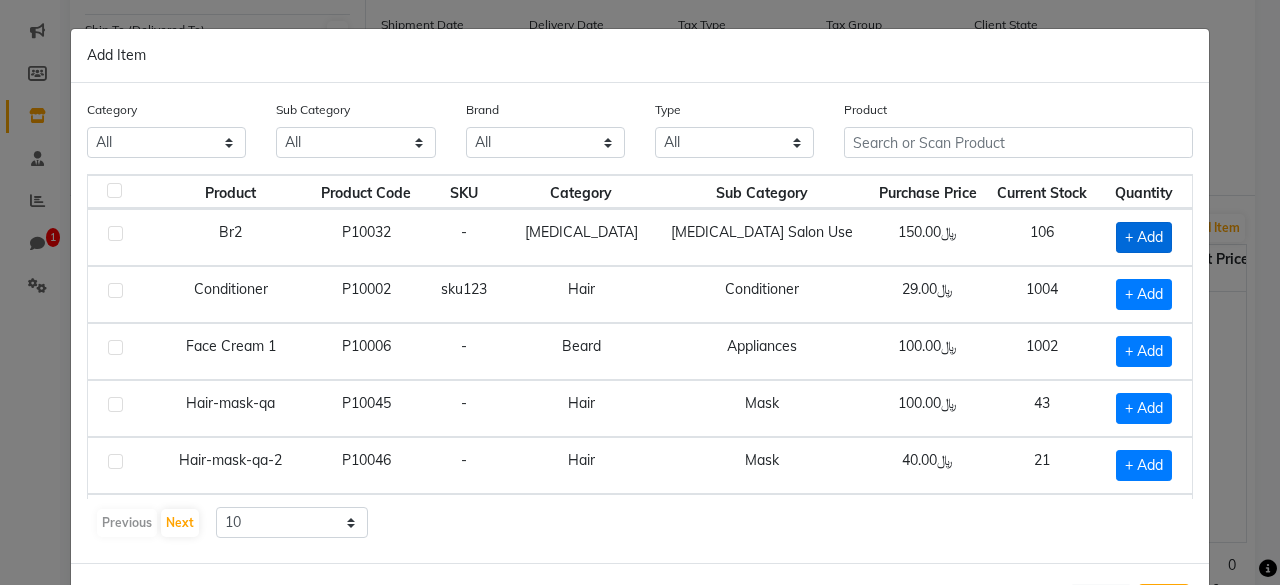 click on "+ Add" 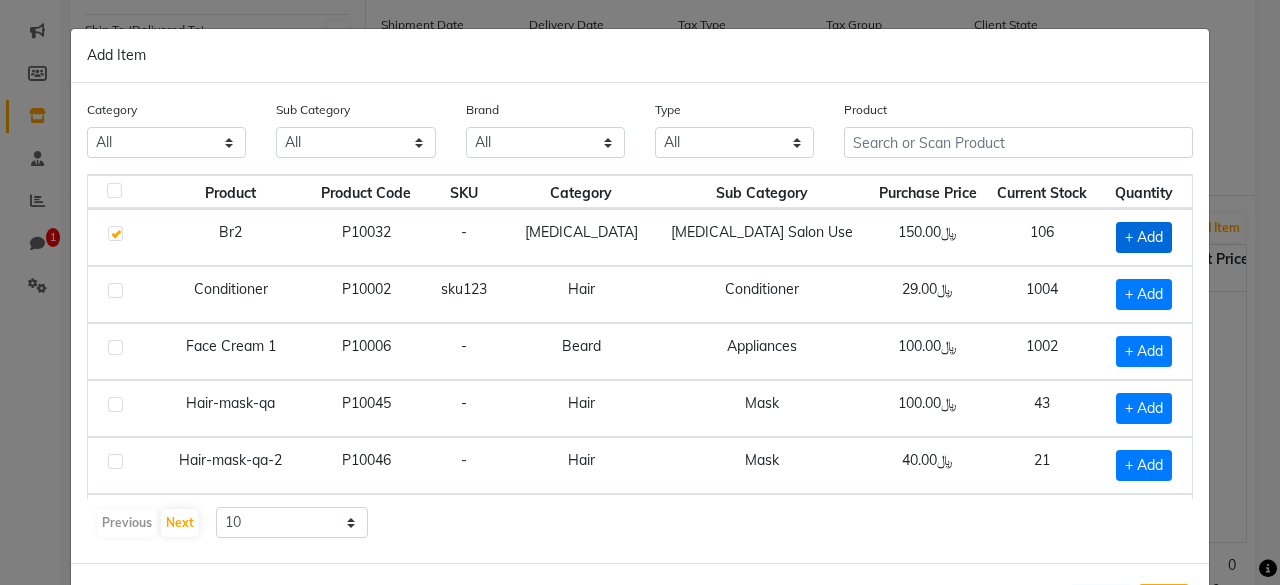 checkbox on "true" 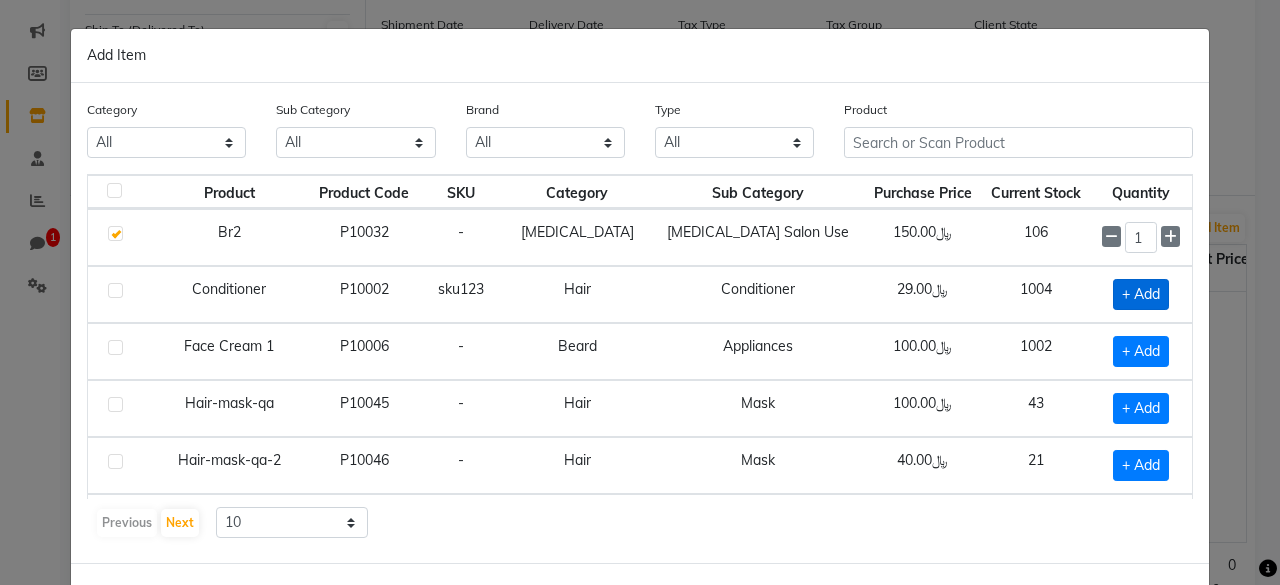 click on "+ Add" 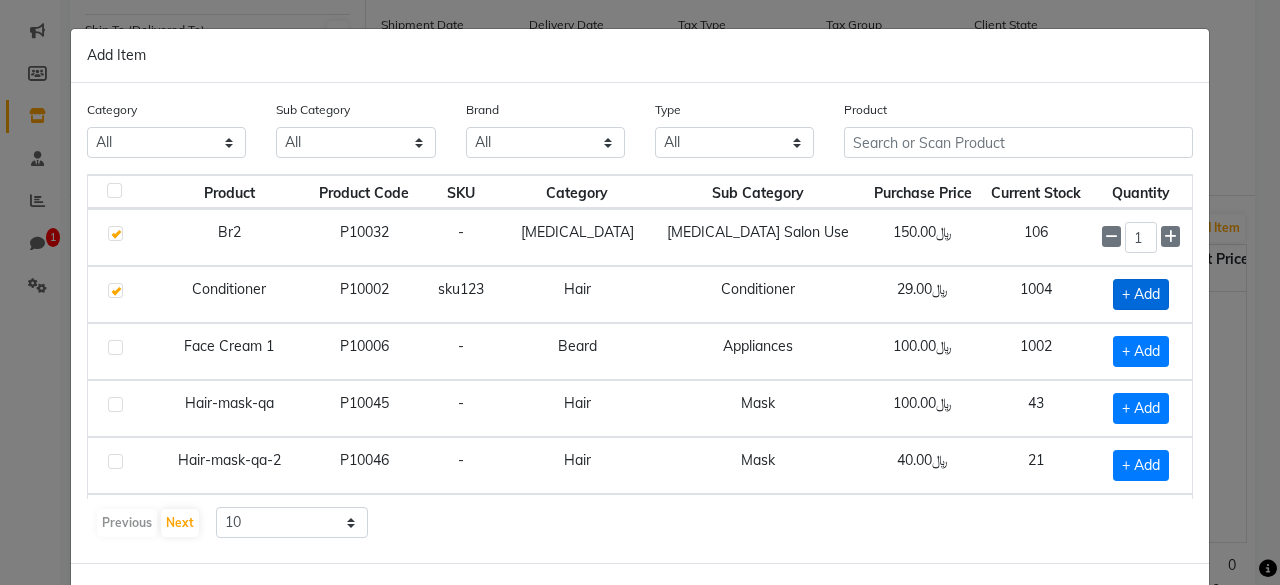checkbox on "true" 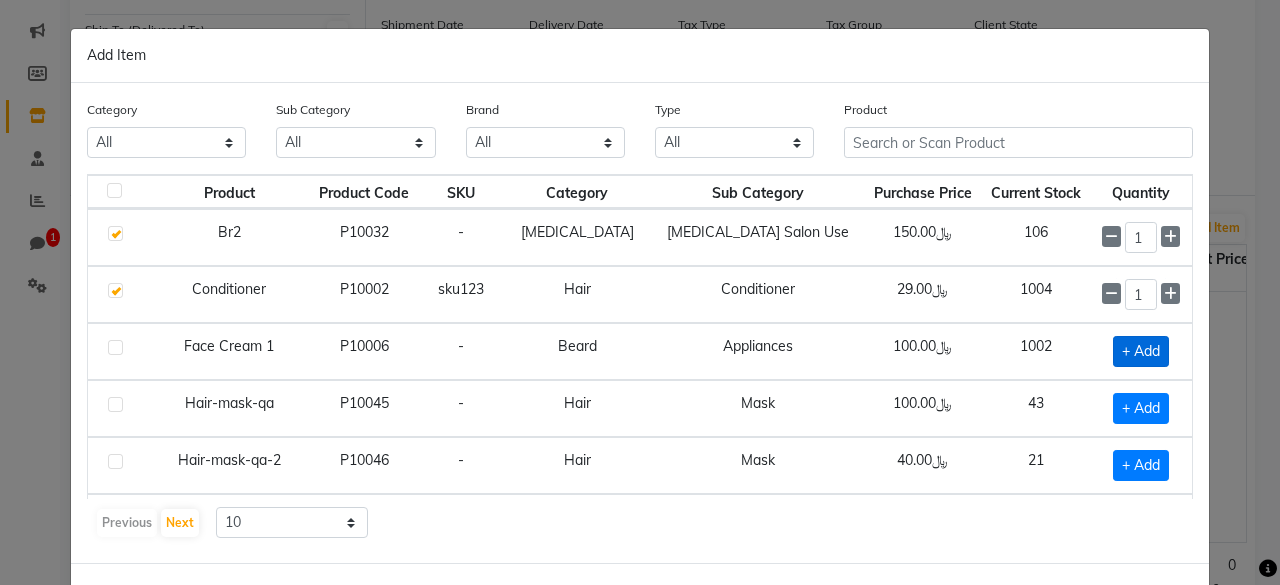 click on "+ Add" 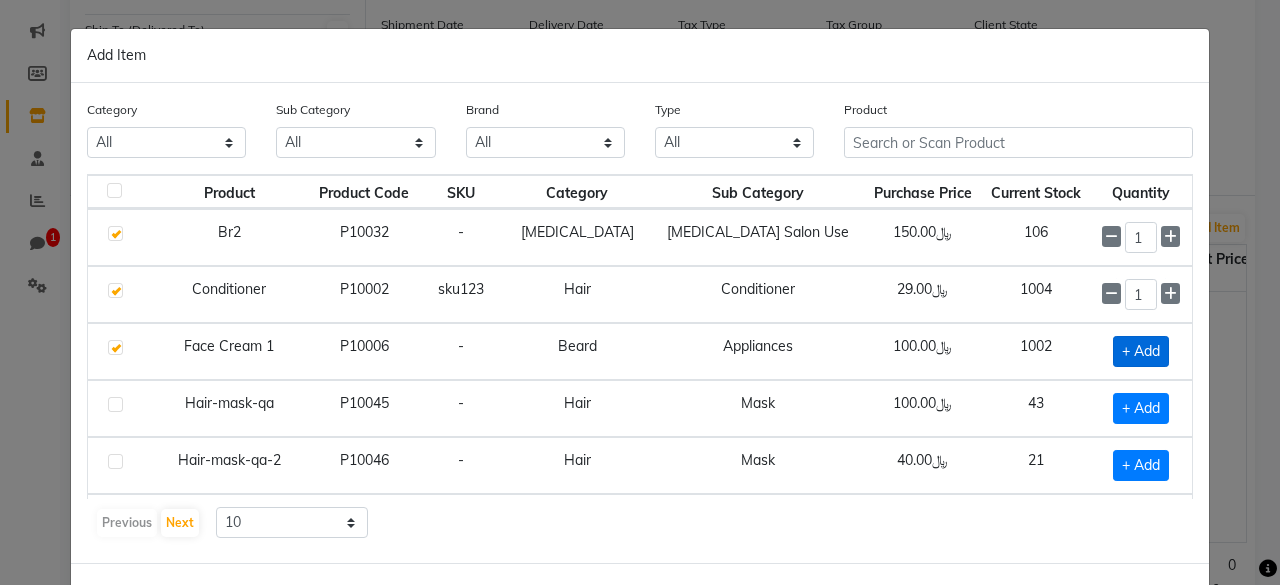 checkbox on "true" 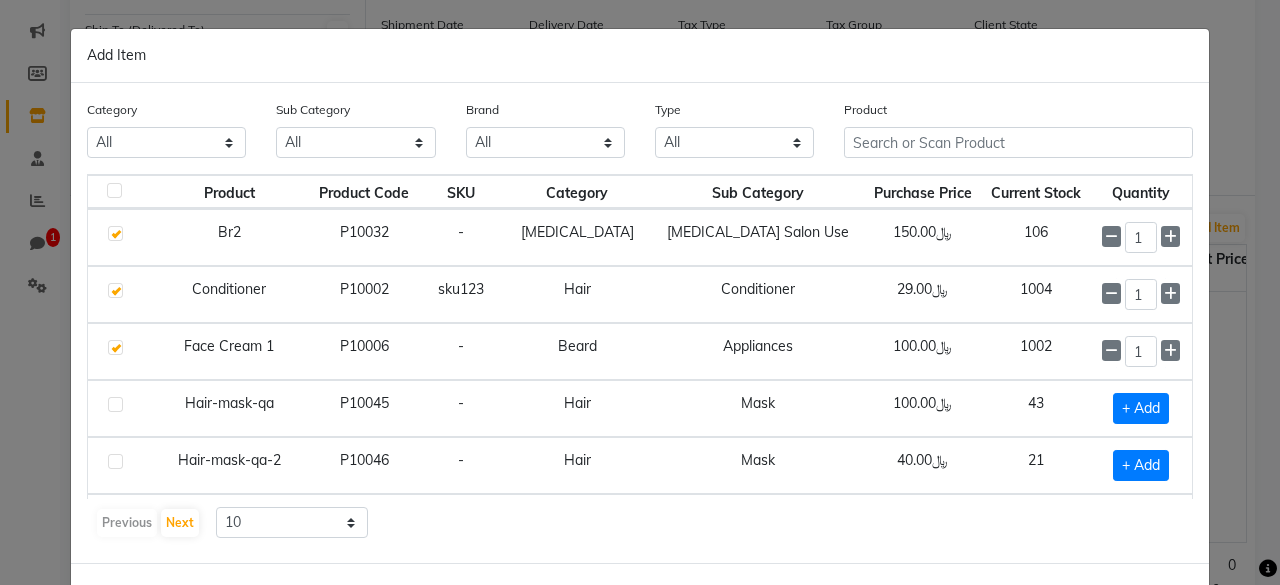 click on "+ Add" 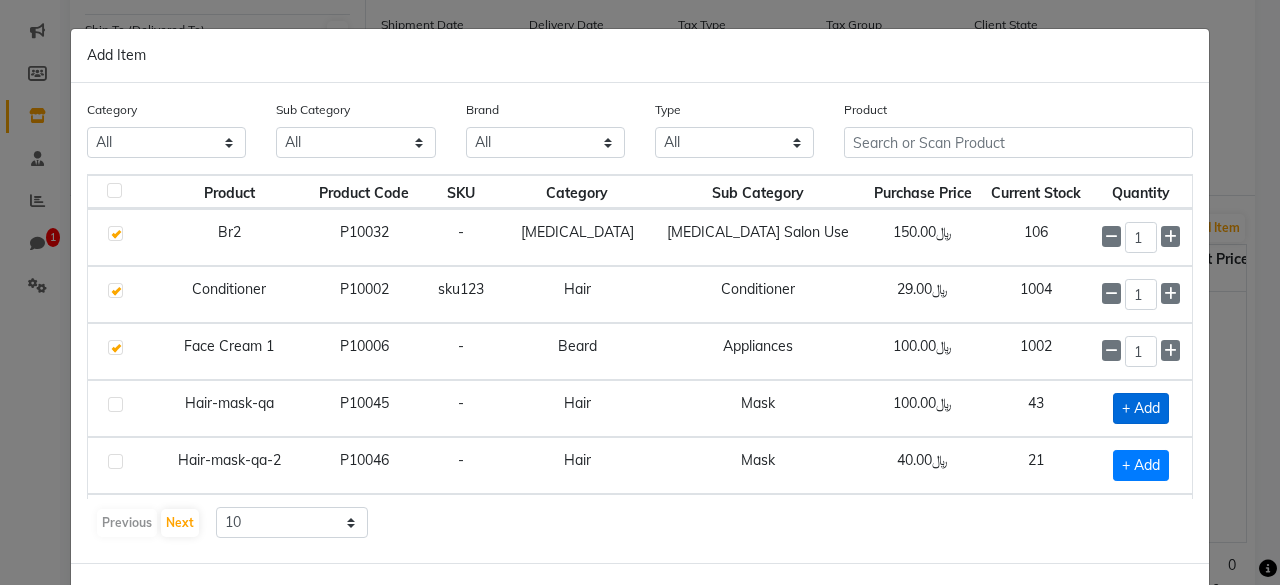 click on "+ Add" 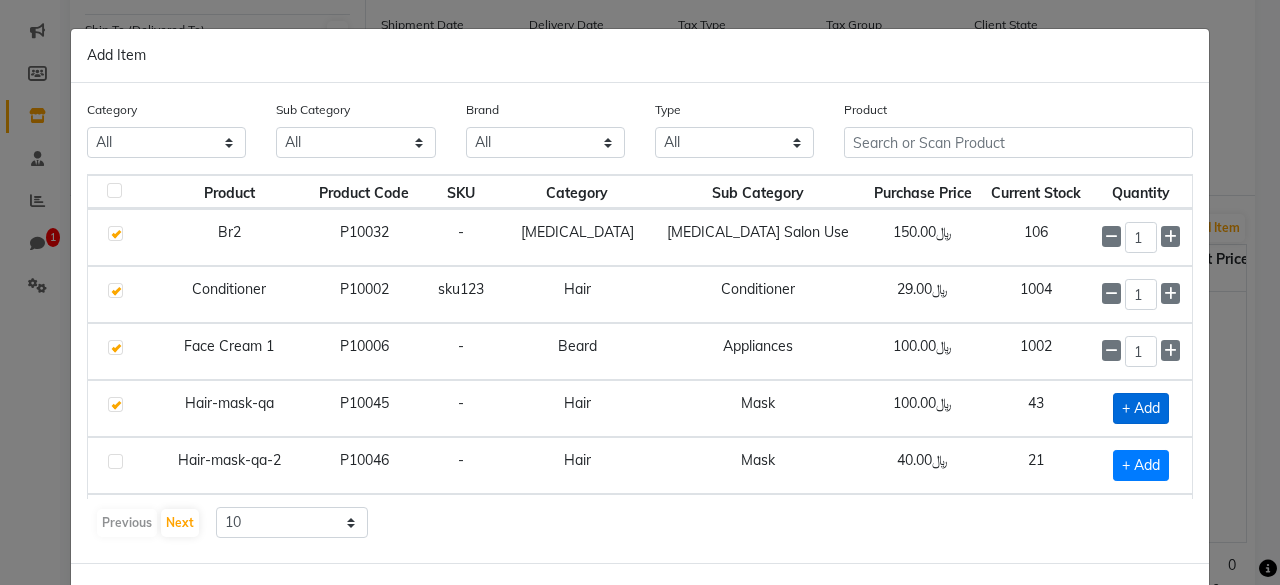 checkbox on "true" 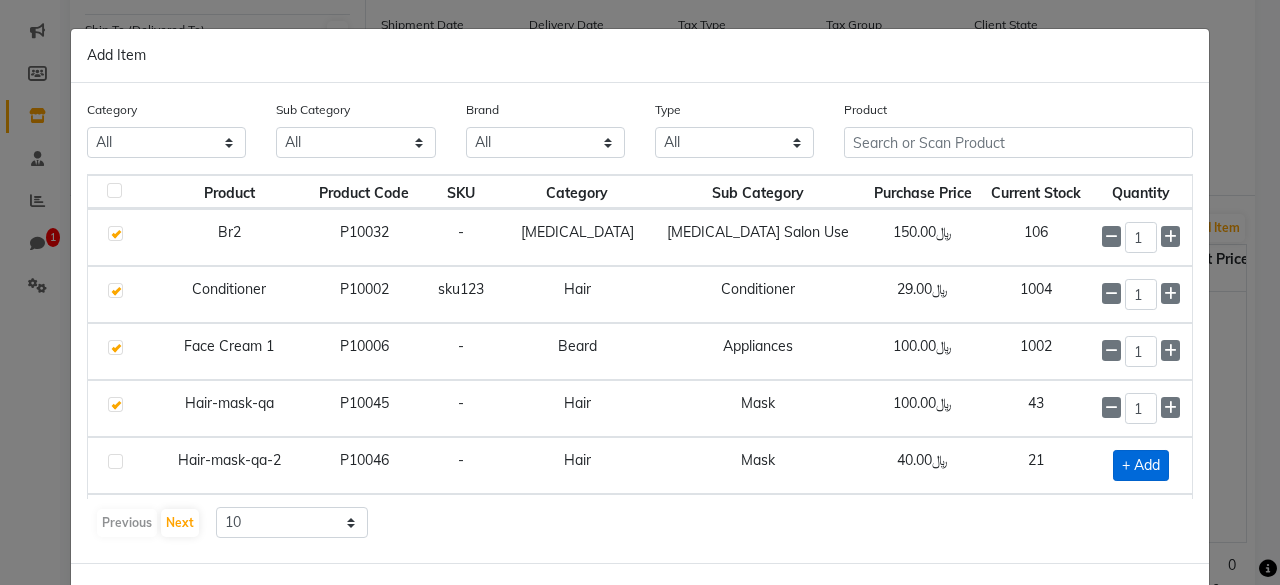click on "+ Add" 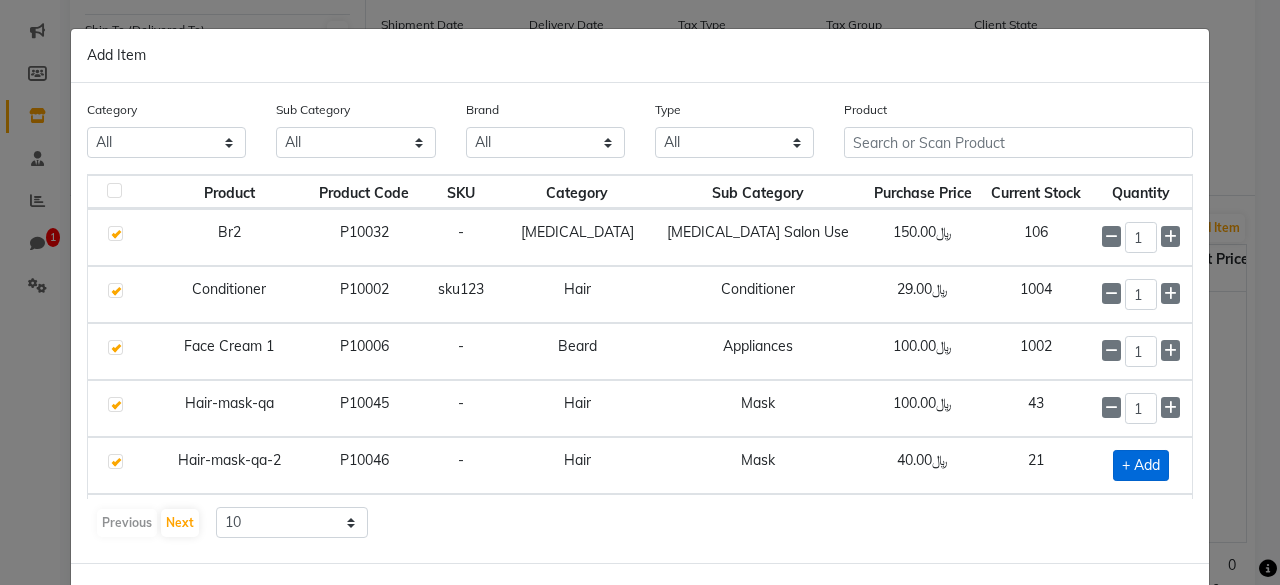 checkbox on "true" 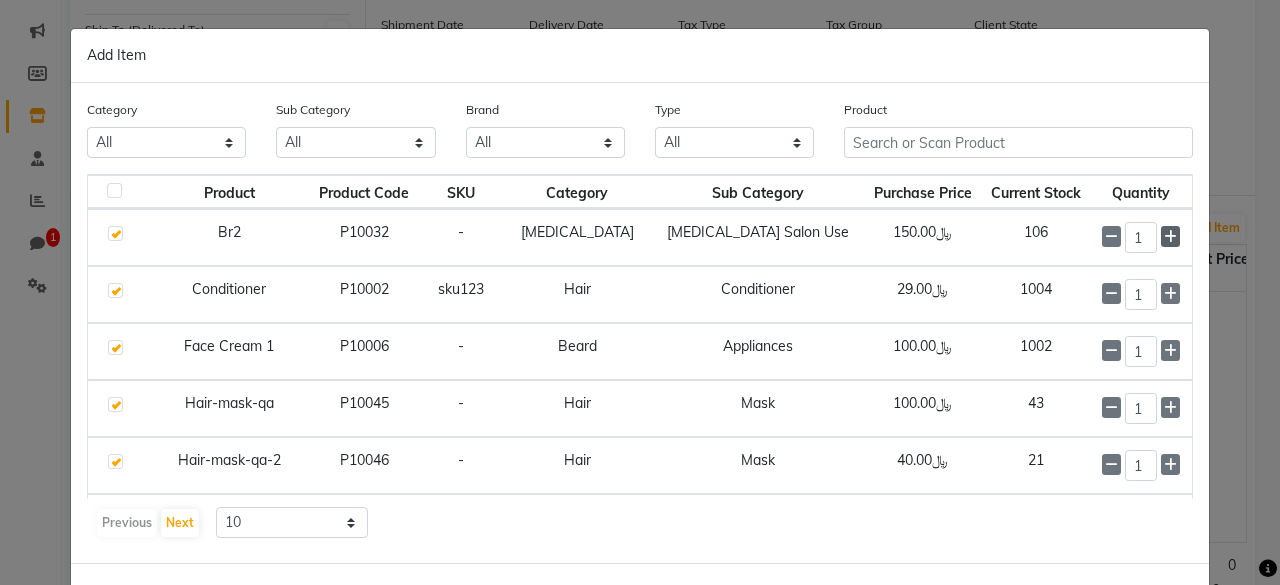 click 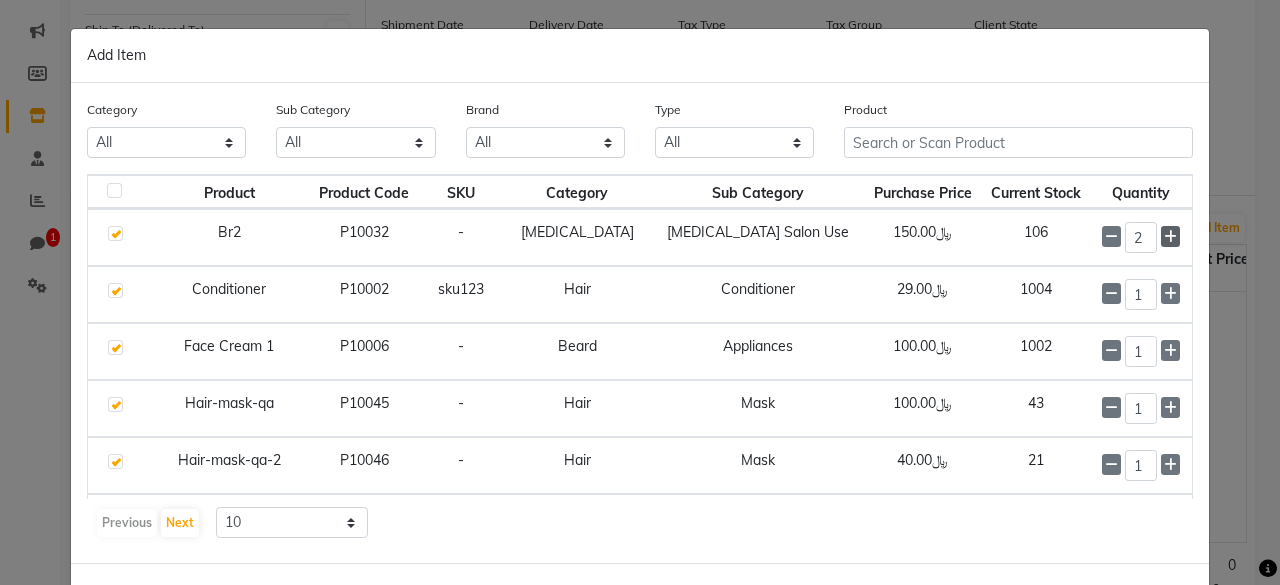 click 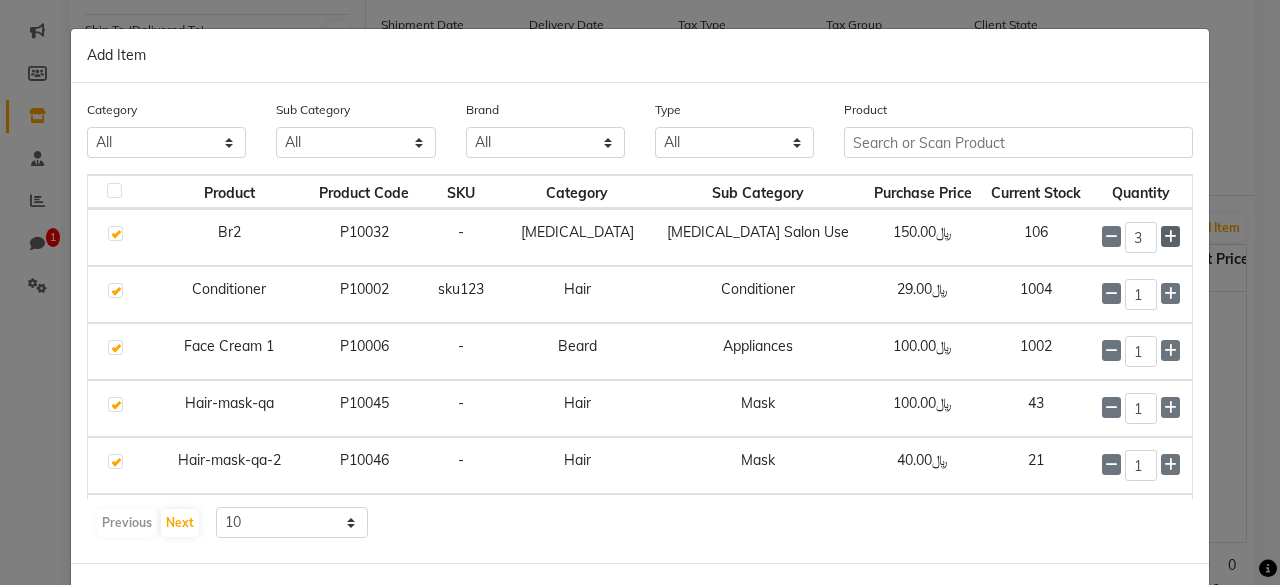 click 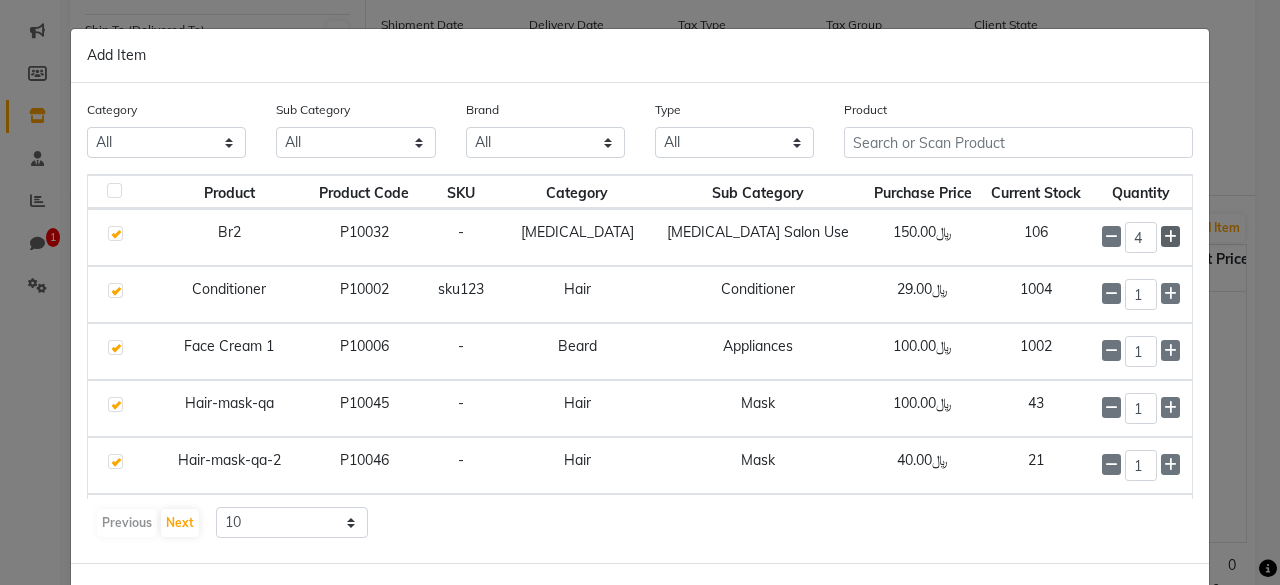 click 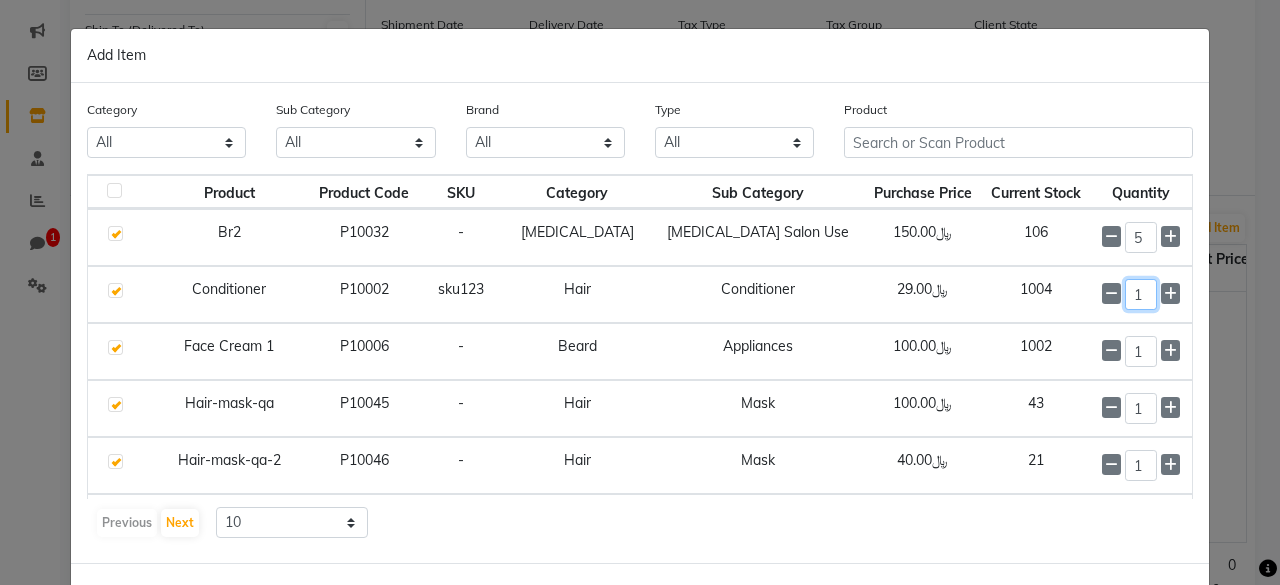 drag, startPoint x: 1110, startPoint y: 294, endPoint x: 1090, endPoint y: 295, distance: 20.024984 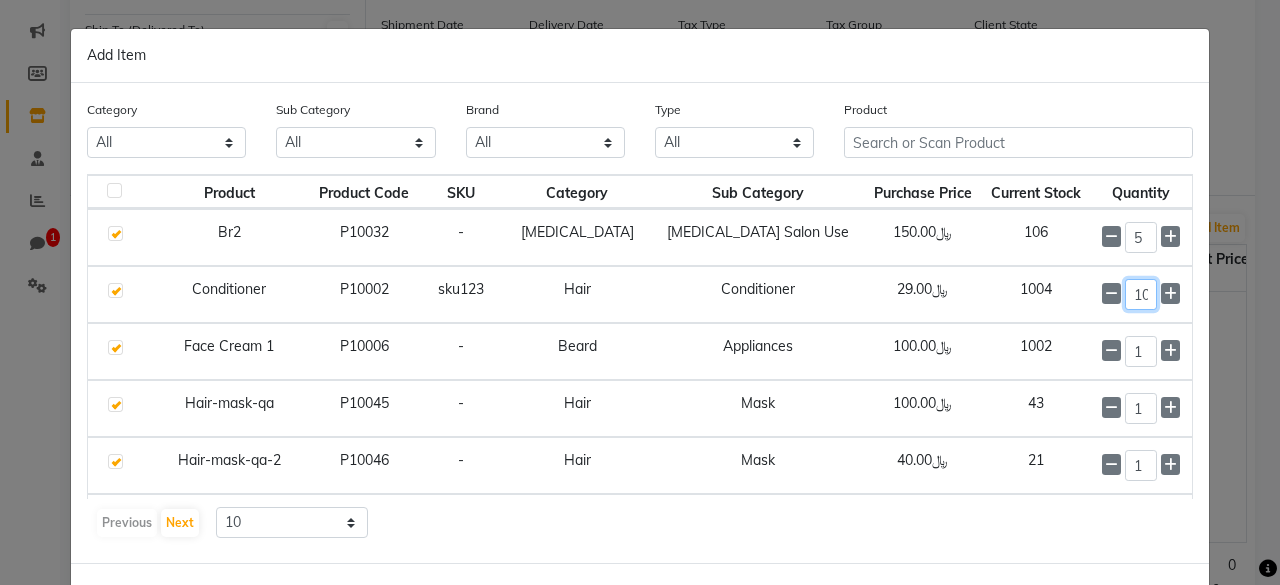 type on "10" 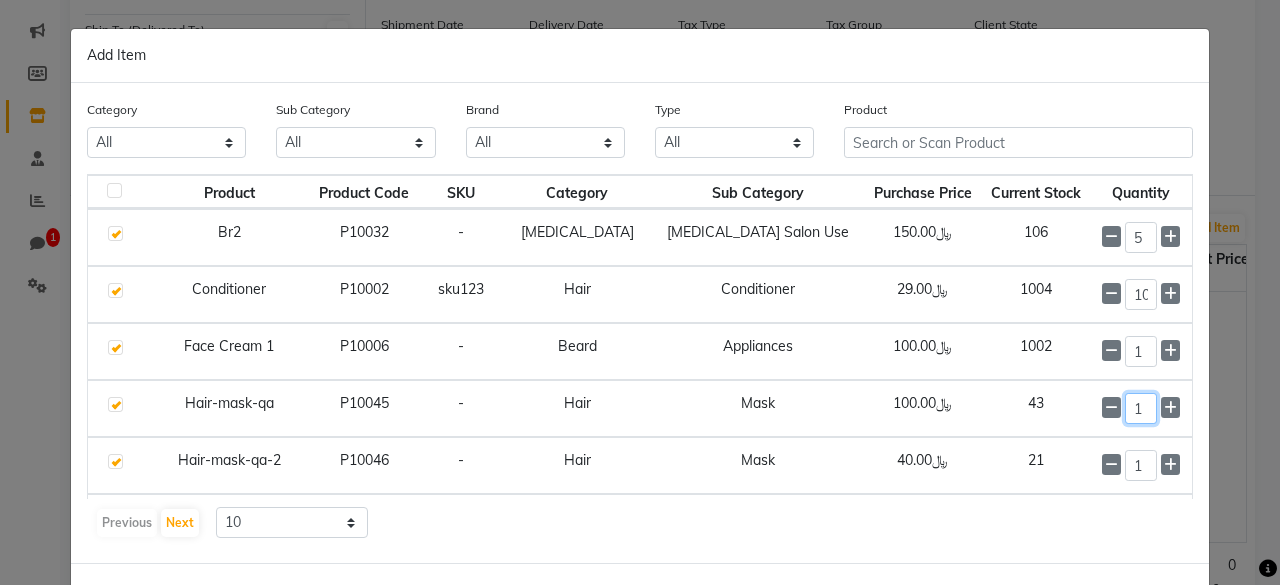 drag, startPoint x: 1111, startPoint y: 406, endPoint x: 1050, endPoint y: 409, distance: 61.073727 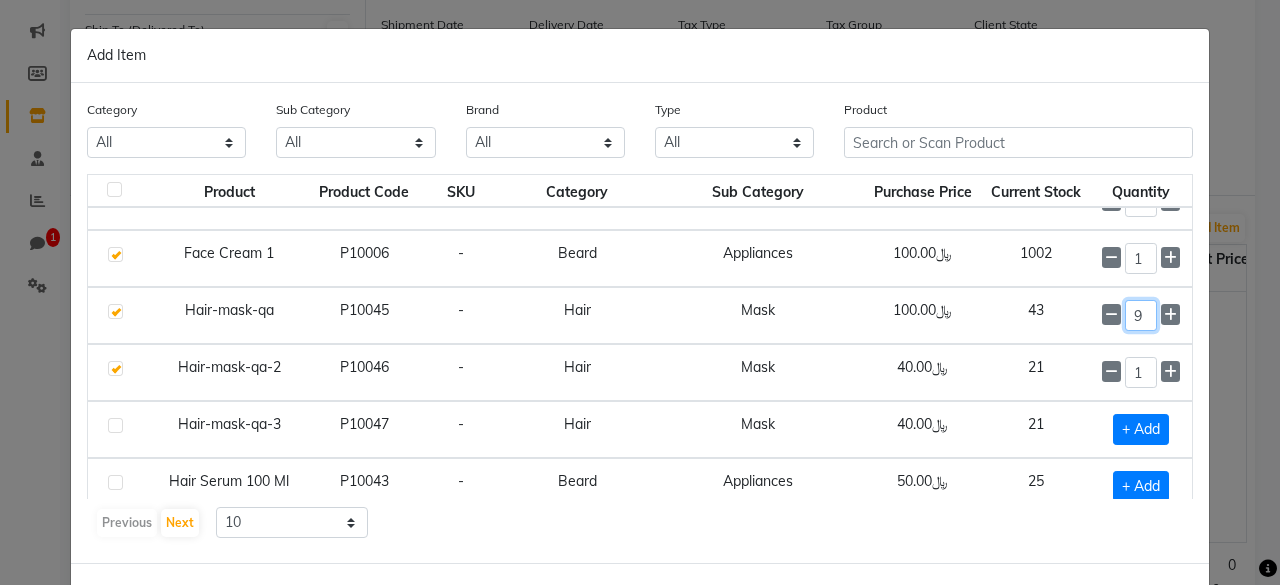 scroll, scrollTop: 0, scrollLeft: 0, axis: both 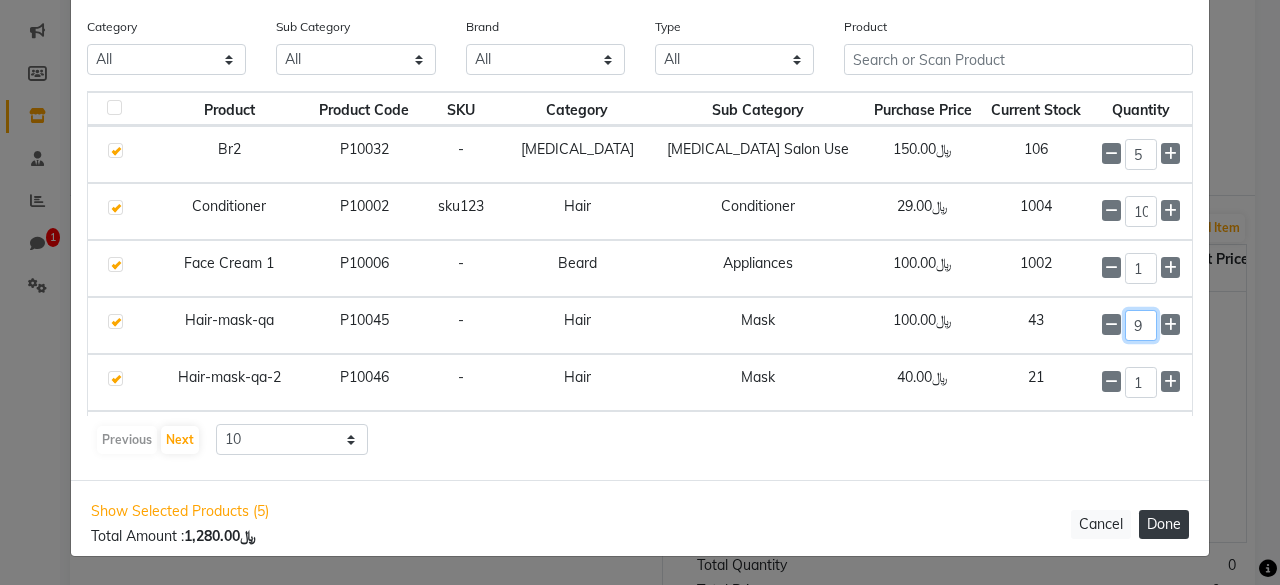 type on "9" 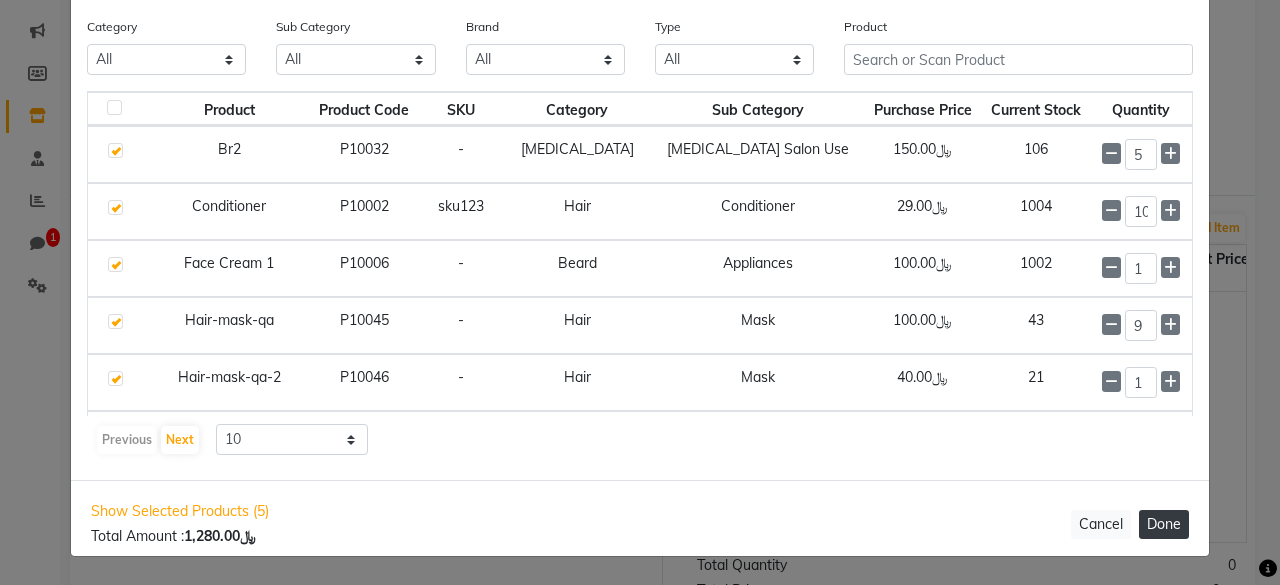 click on "Done" 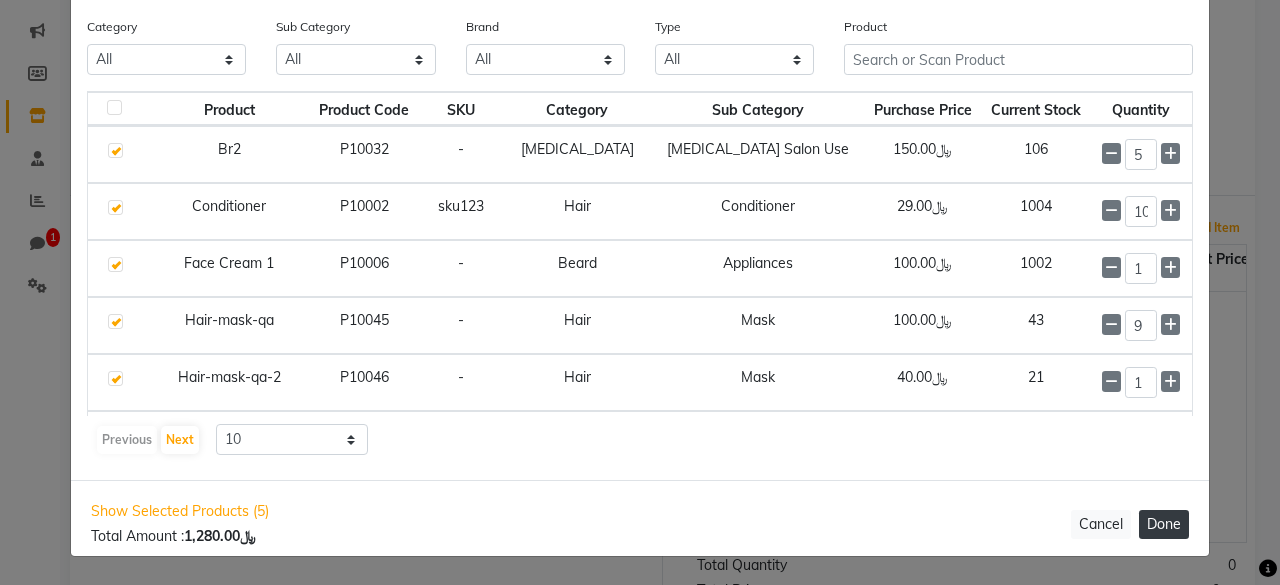 select on "278" 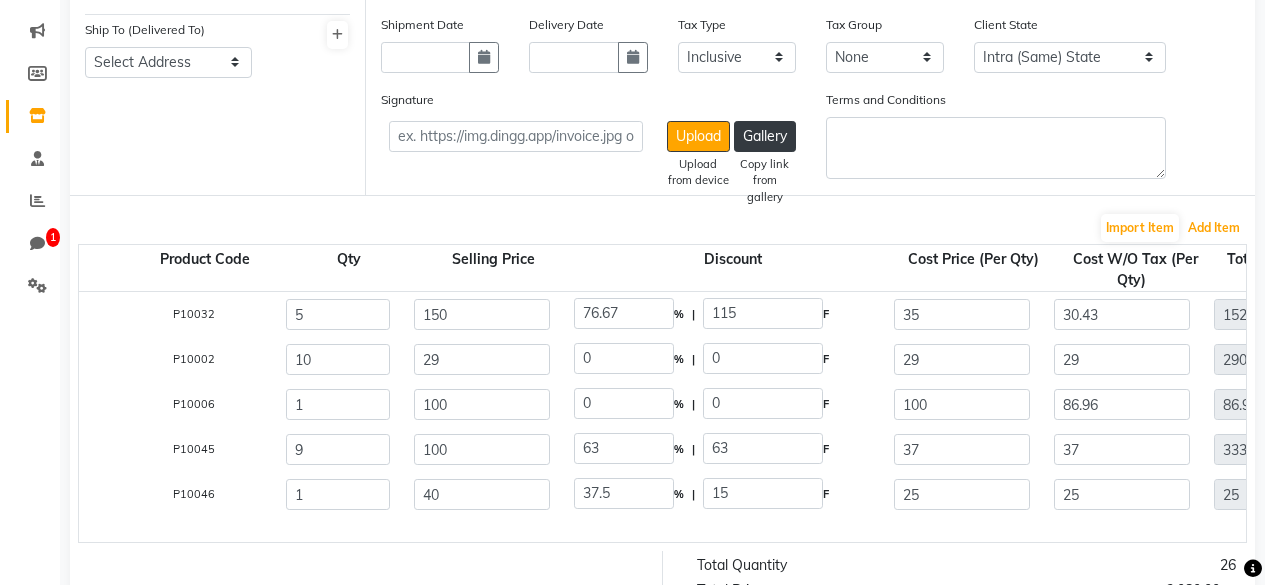 scroll, scrollTop: 0, scrollLeft: 287, axis: horizontal 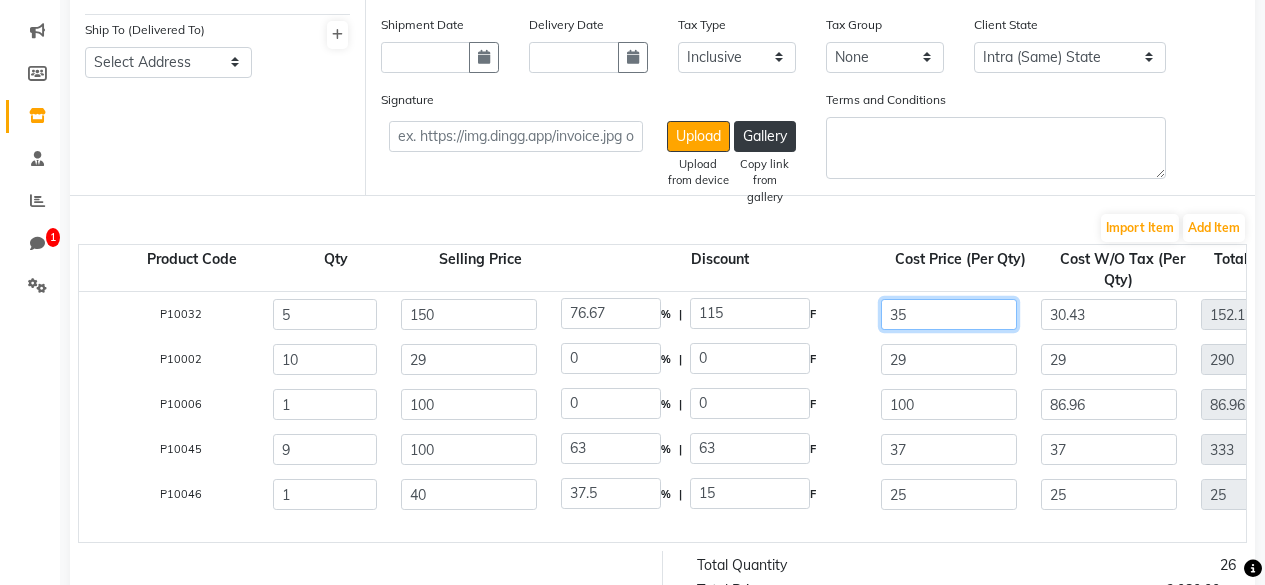 drag, startPoint x: 939, startPoint y: 313, endPoint x: 873, endPoint y: 314, distance: 66.007576 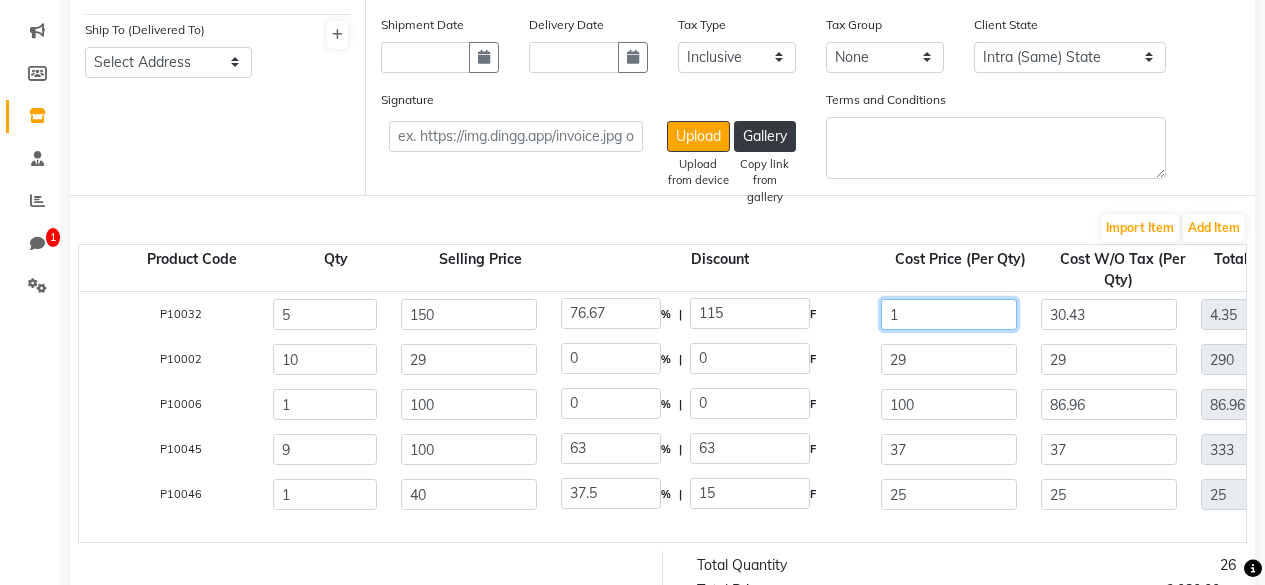 type on "10" 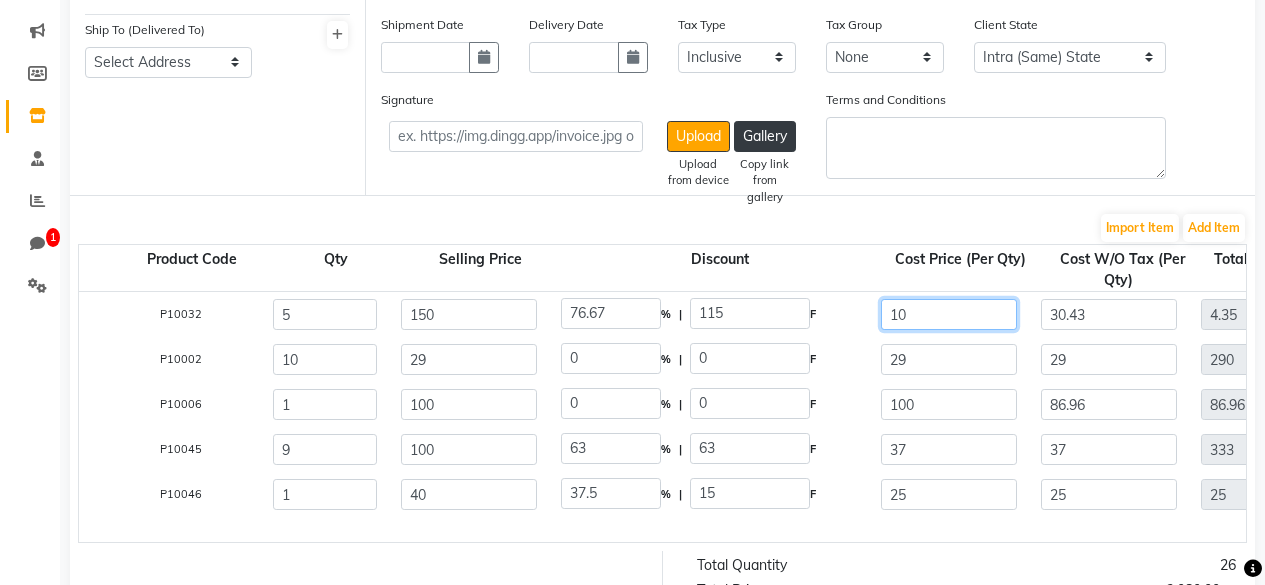 type on "43.48" 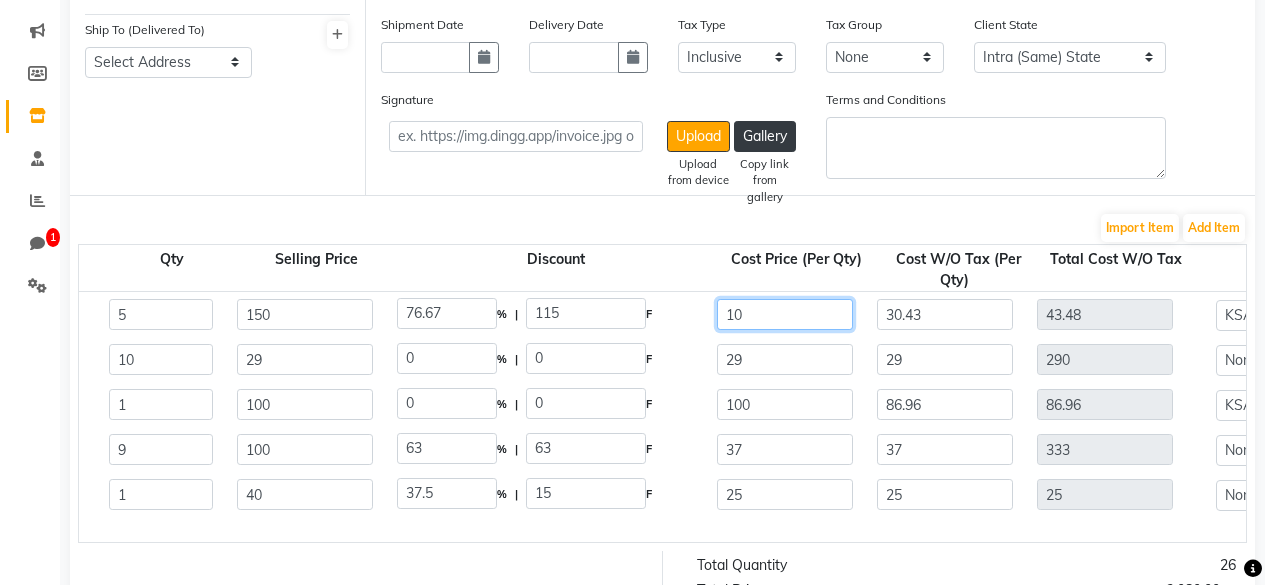 scroll, scrollTop: 0, scrollLeft: 453, axis: horizontal 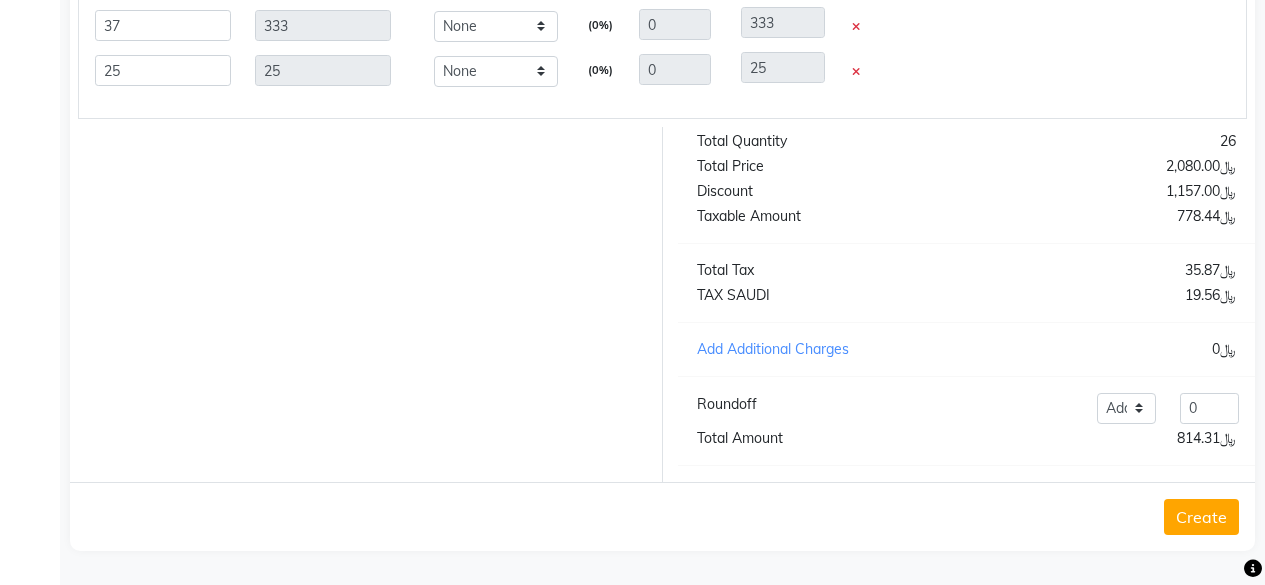 type on "10" 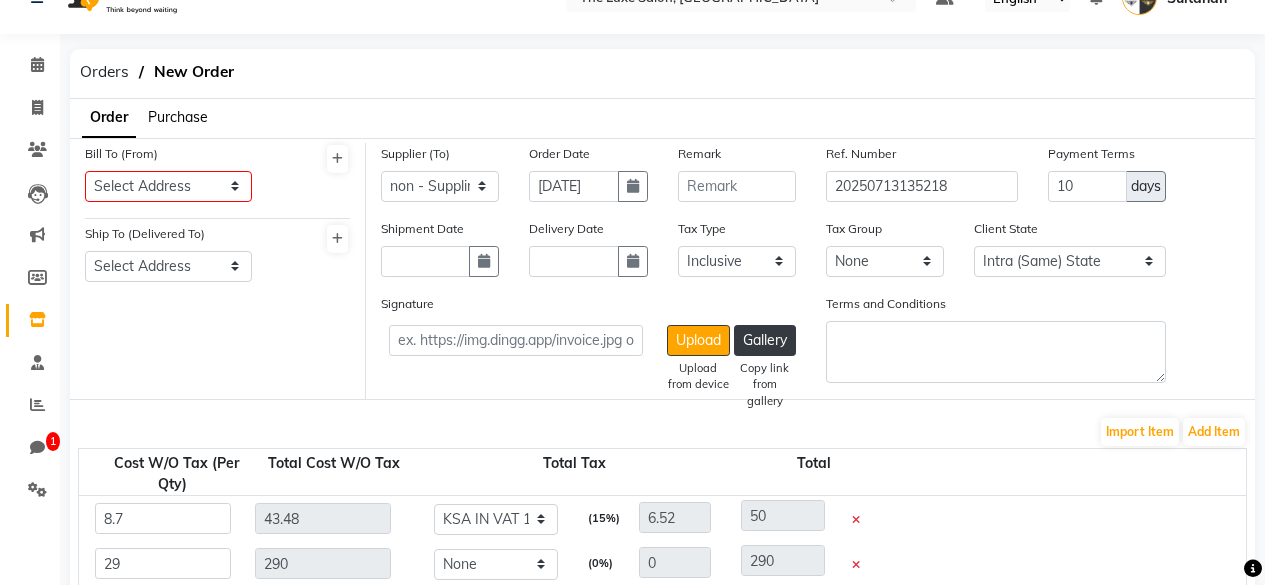 scroll, scrollTop: 37, scrollLeft: 0, axis: vertical 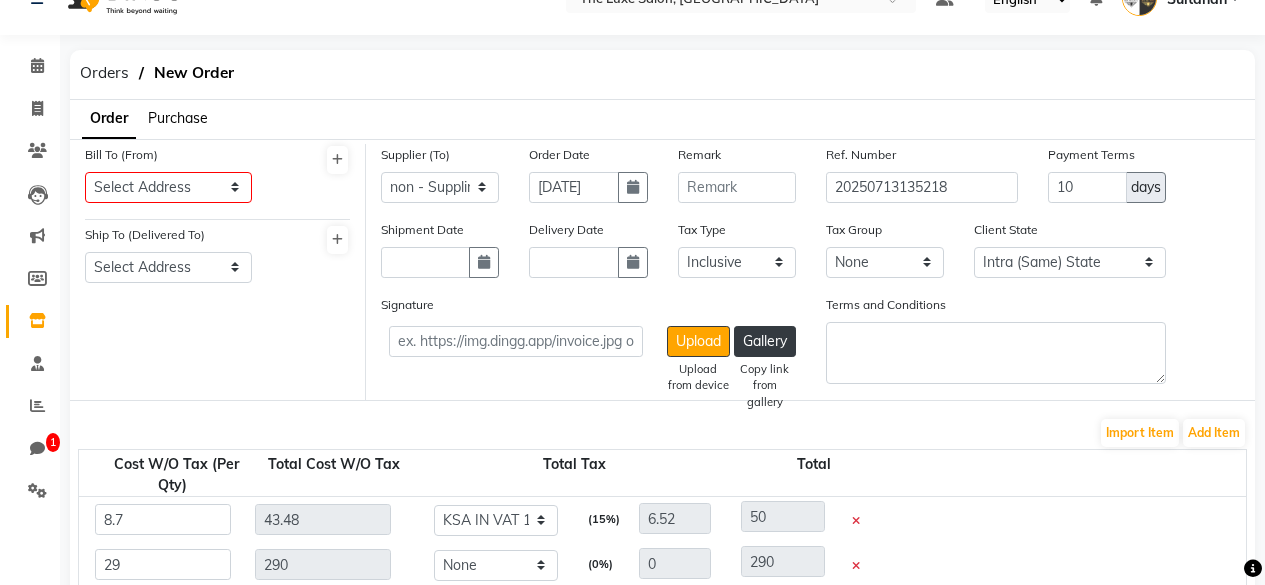 click on "Payment Terms 10 days" 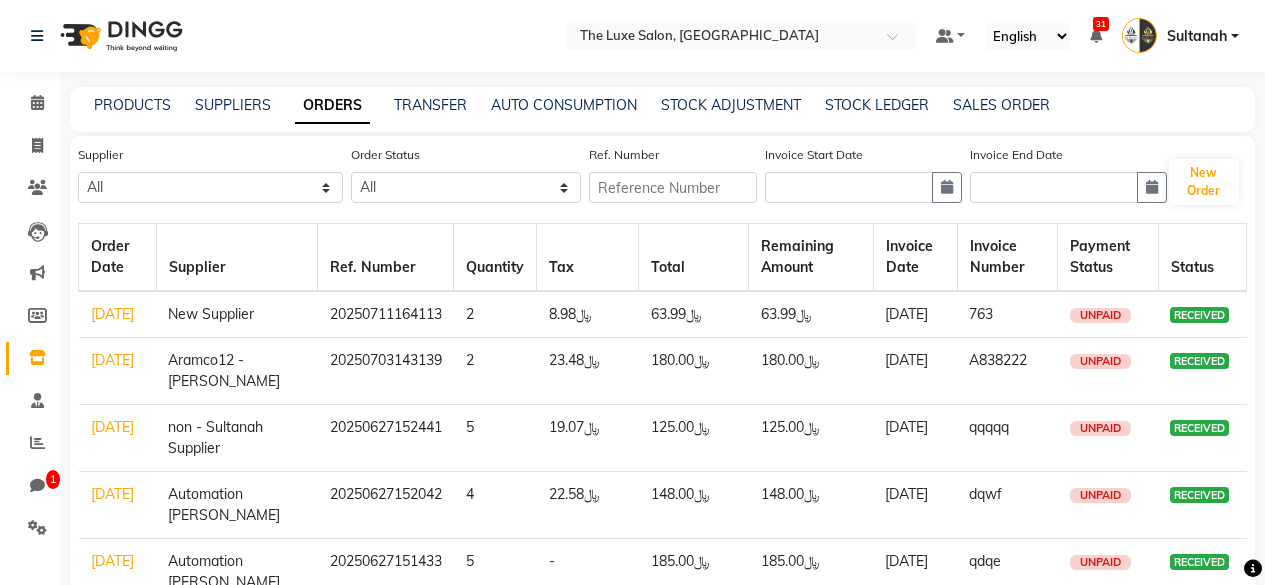 select on "true" 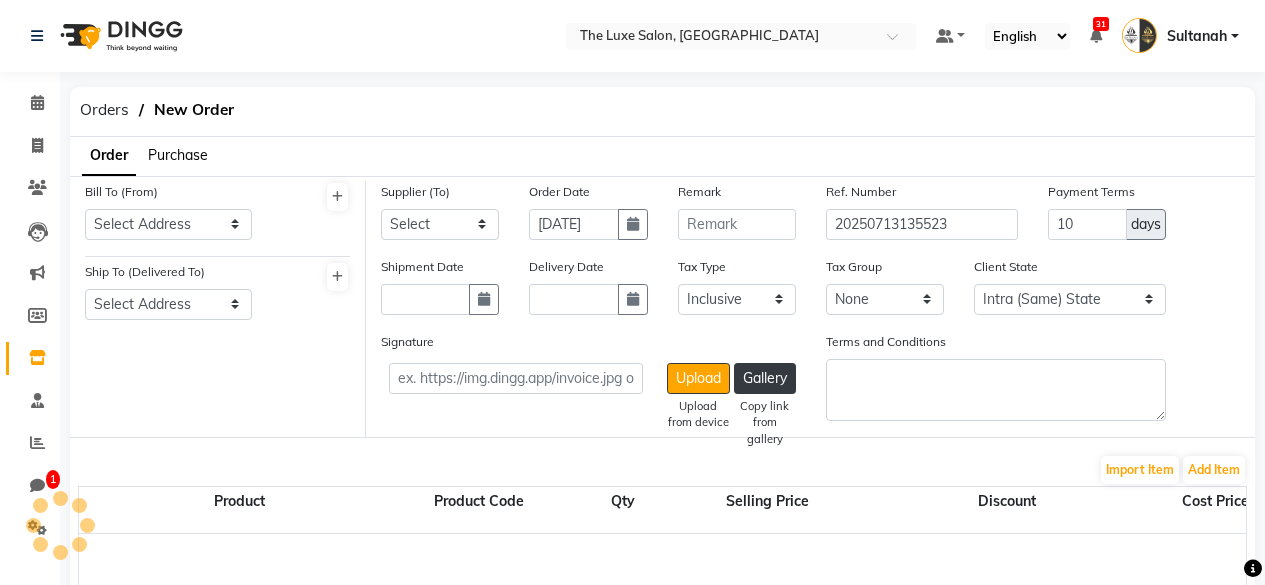 scroll, scrollTop: 37, scrollLeft: 0, axis: vertical 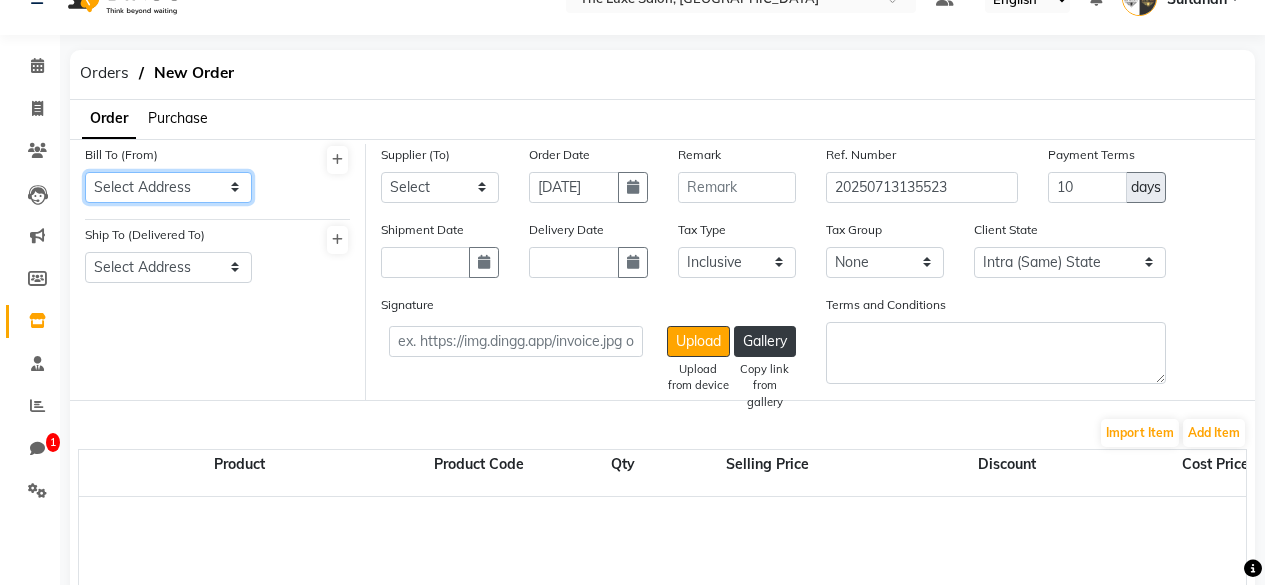 click on "Select Address  Test   test   test   TEst   Test   Dingg
Rd St, address1 billing   Rd St, address1 billing   Alkharj" 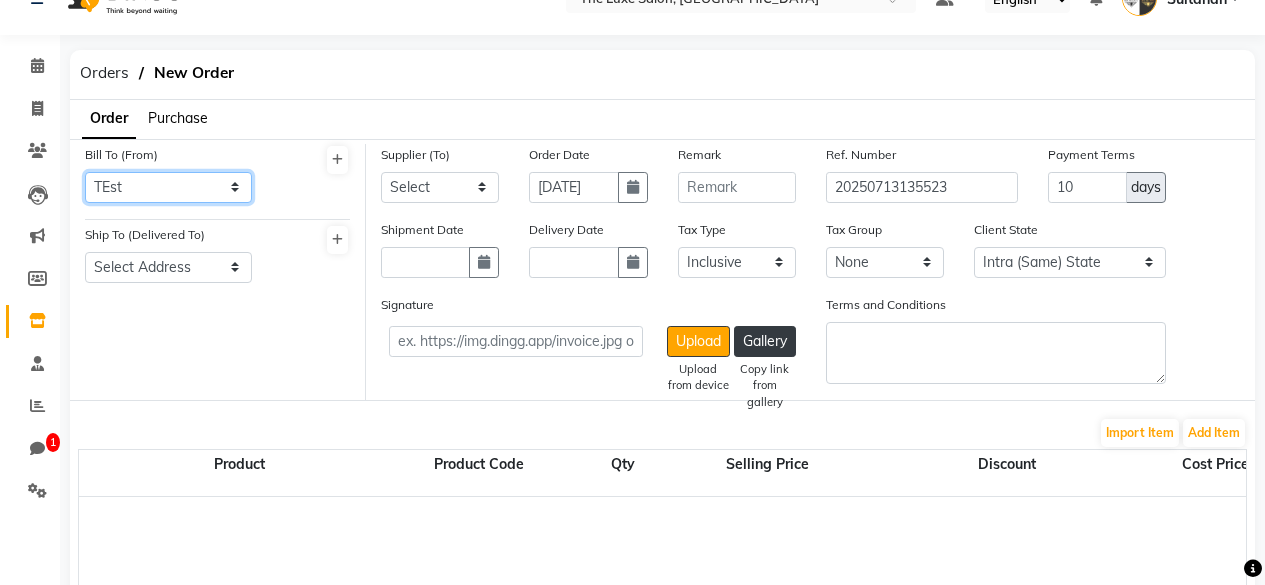 click on "Select Address  Test   test   test   TEst   Test   Dingg
Rd St, address1 billing   Rd St, address1 billing   Alkharj" 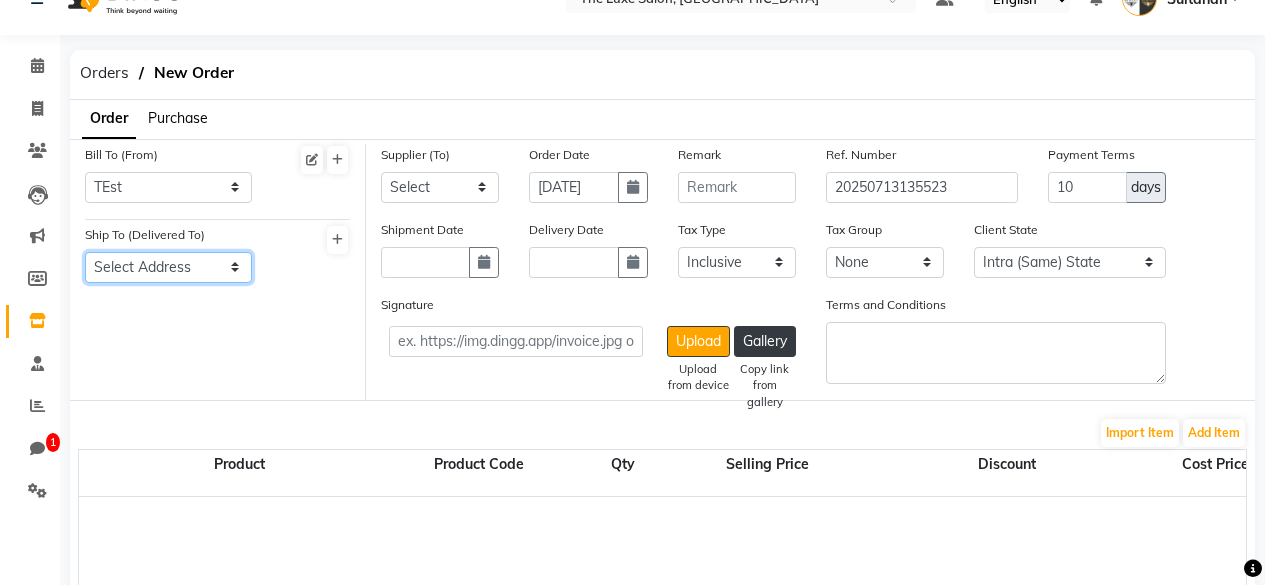 click on "Select Address  Test   test   Test   Reachware
Test   Rd 2, Address 2, shipping   Rd 2, Address 2, shipping   Black Stone /R" 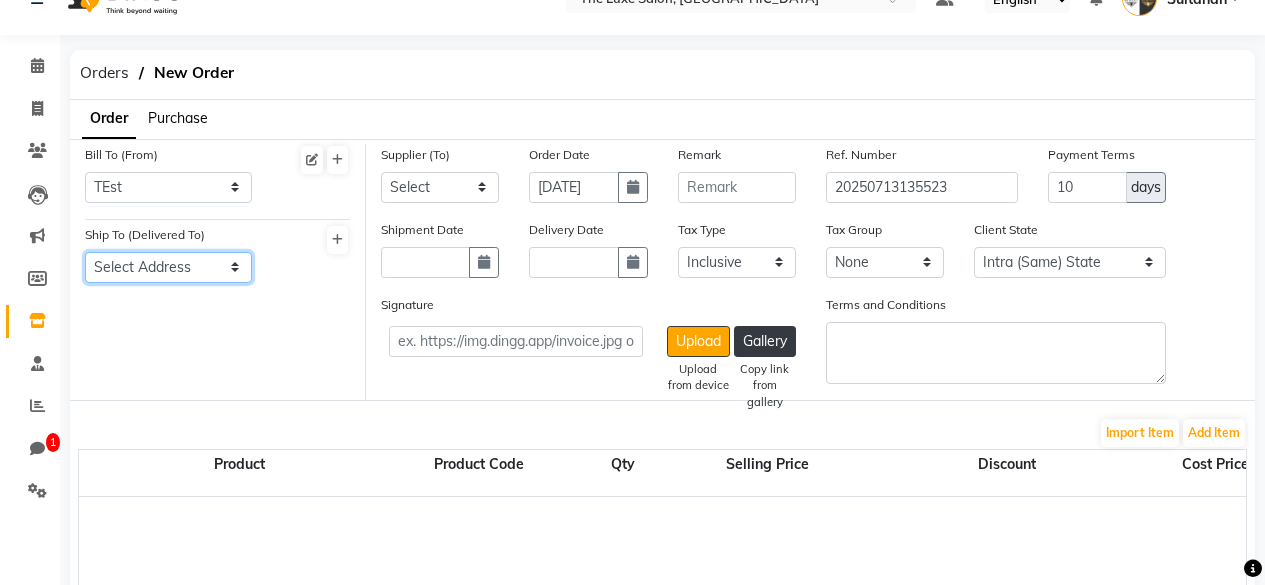 select on "17" 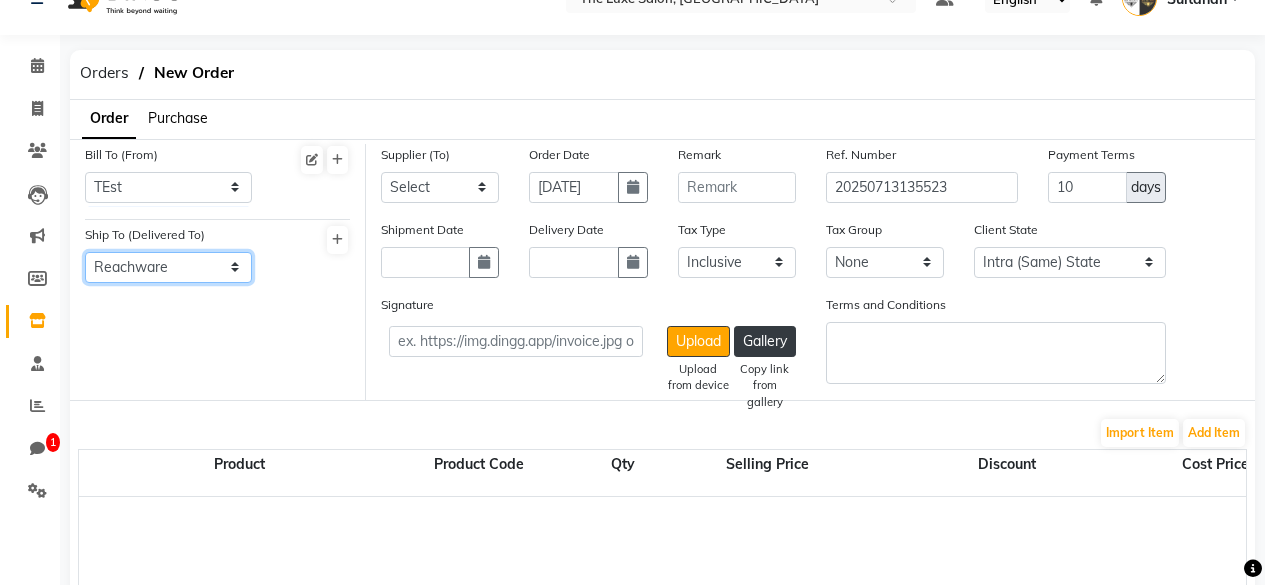click on "Select Address  Test   test   Test   Reachware
Test   Rd 2, Address 2, shipping   Rd 2, Address 2, shipping   Black Stone /R" 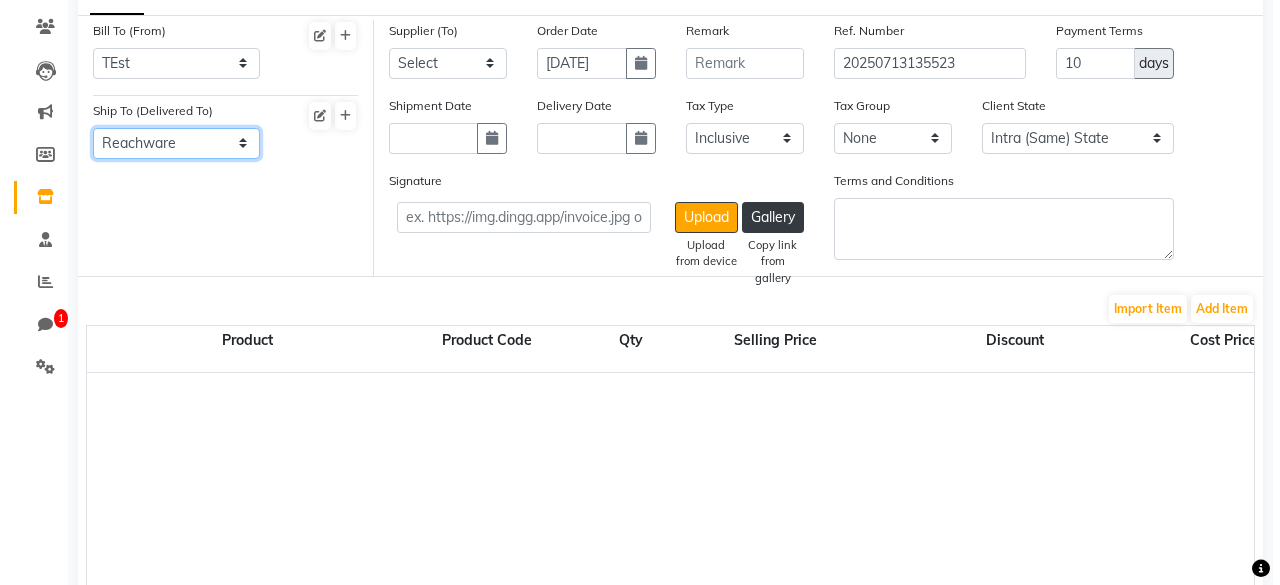 scroll, scrollTop: 257, scrollLeft: 0, axis: vertical 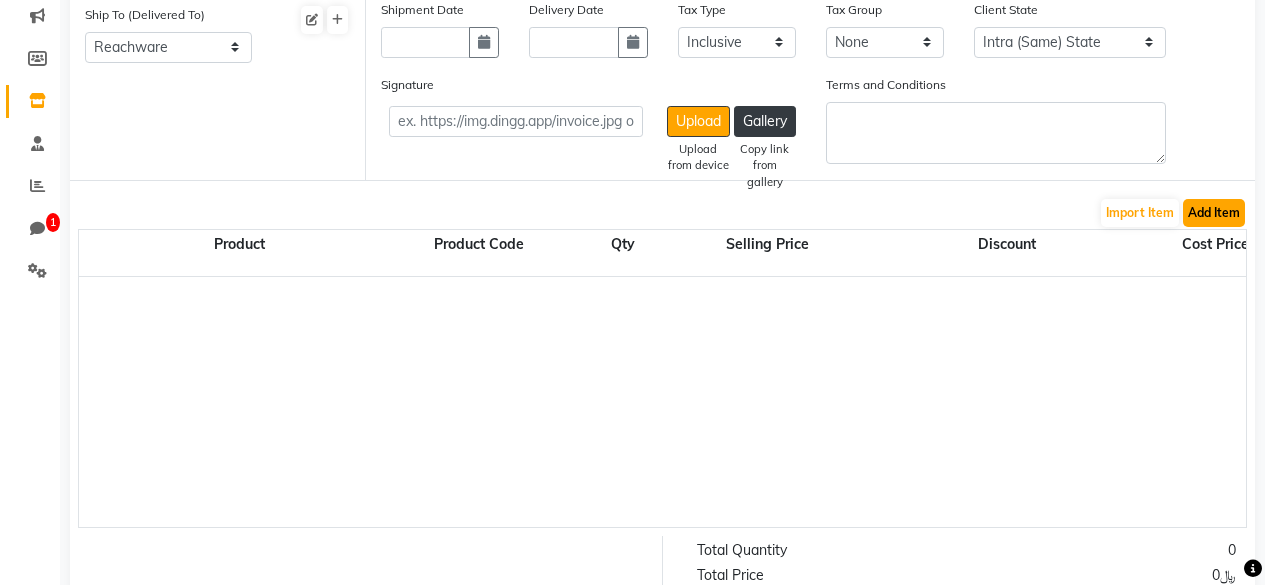 click on "Add Item" 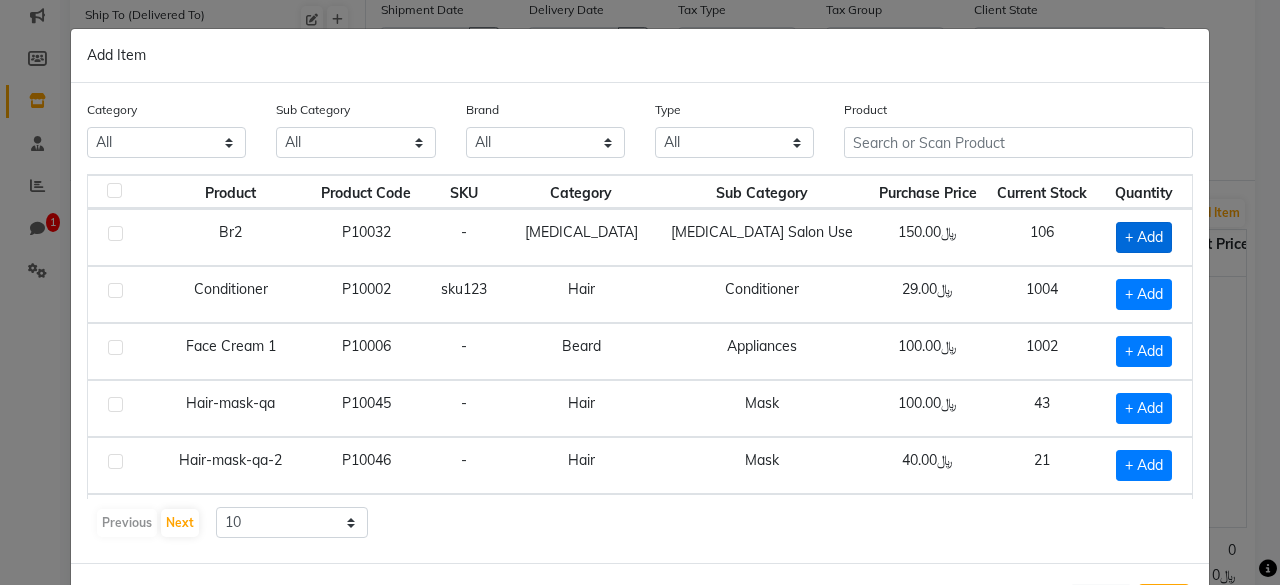 click on "+ Add" 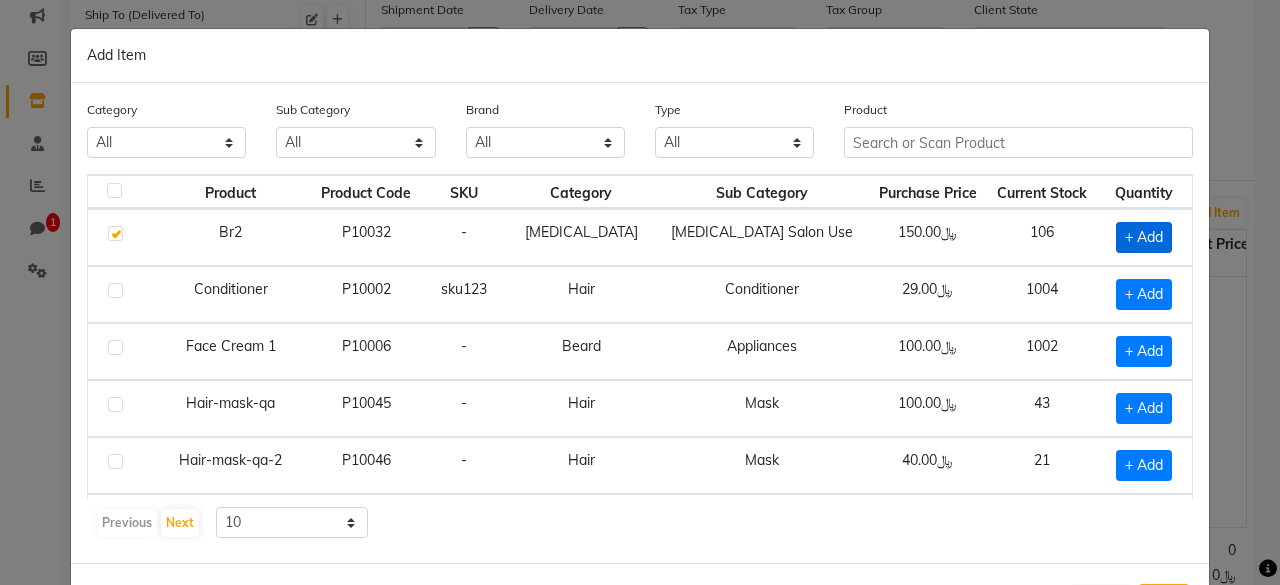 checkbox on "true" 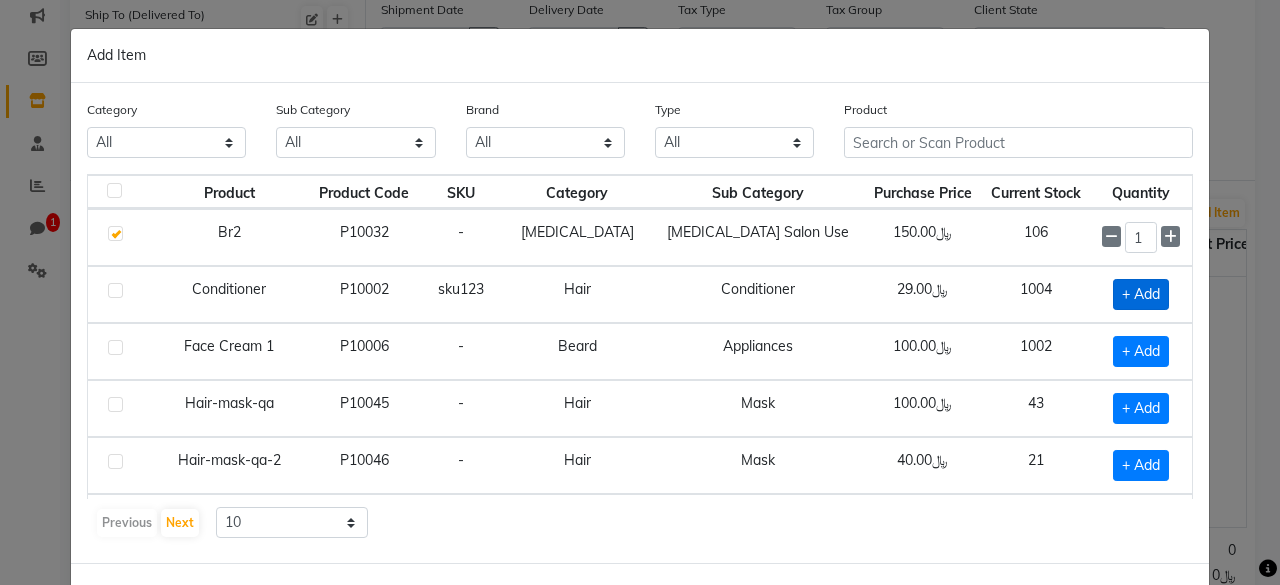 click on "+ Add" 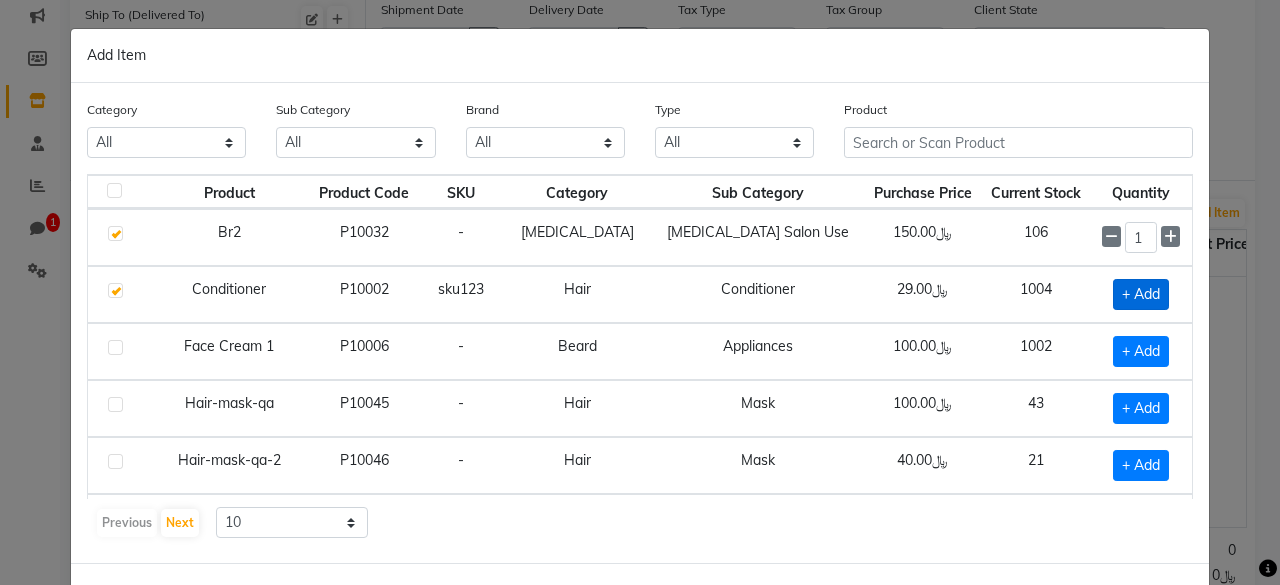 checkbox on "true" 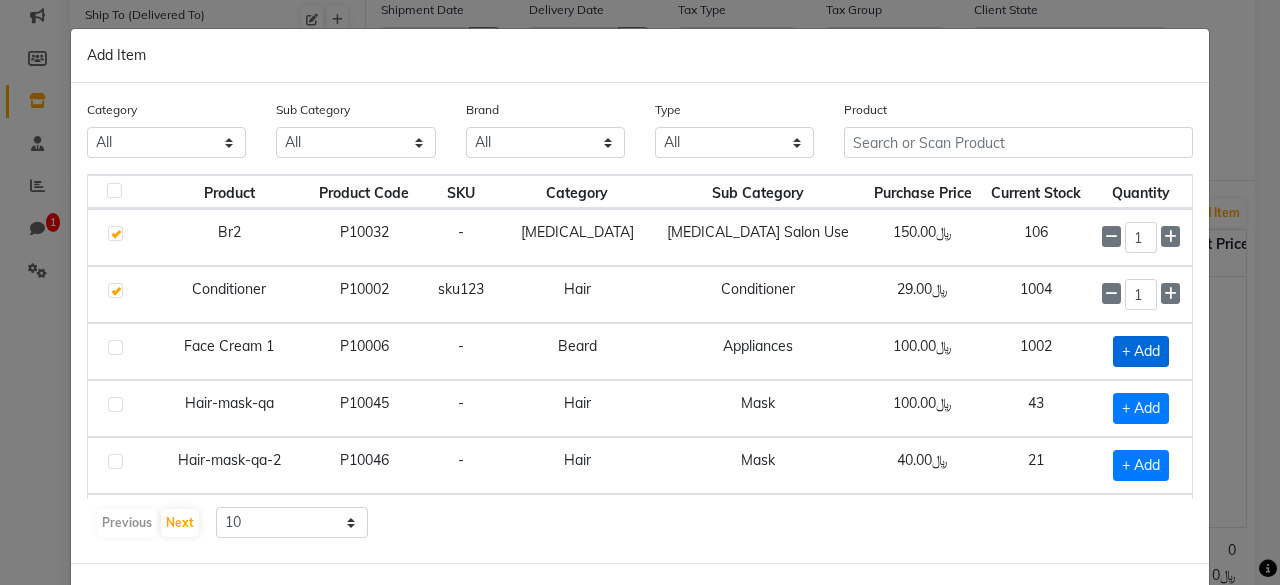 click on "+ Add" 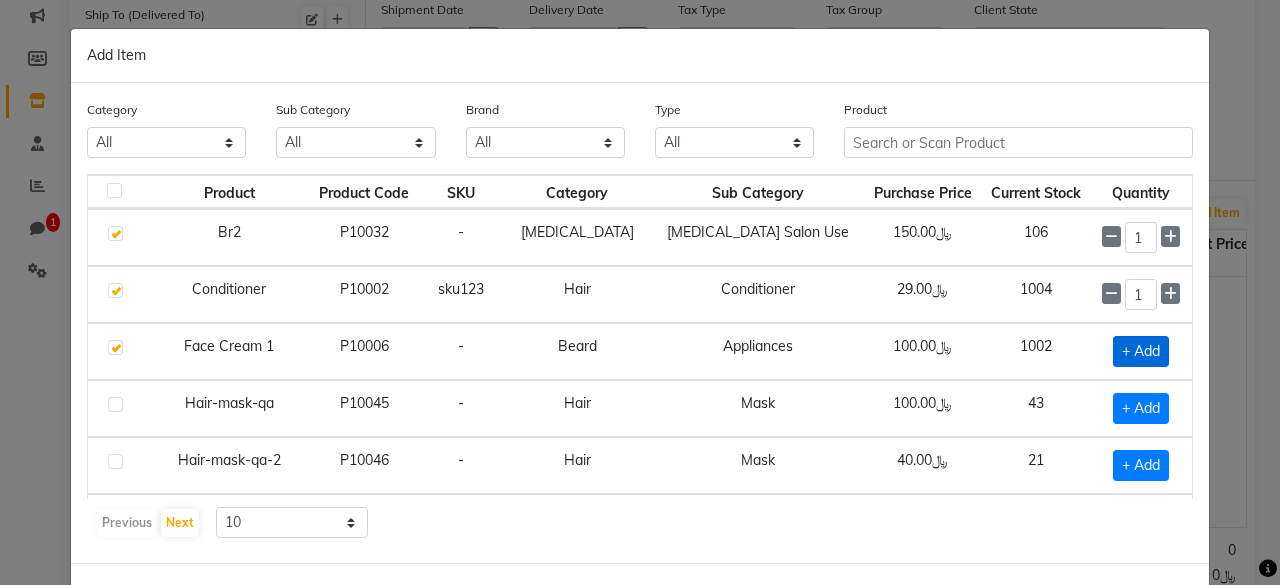 checkbox on "true" 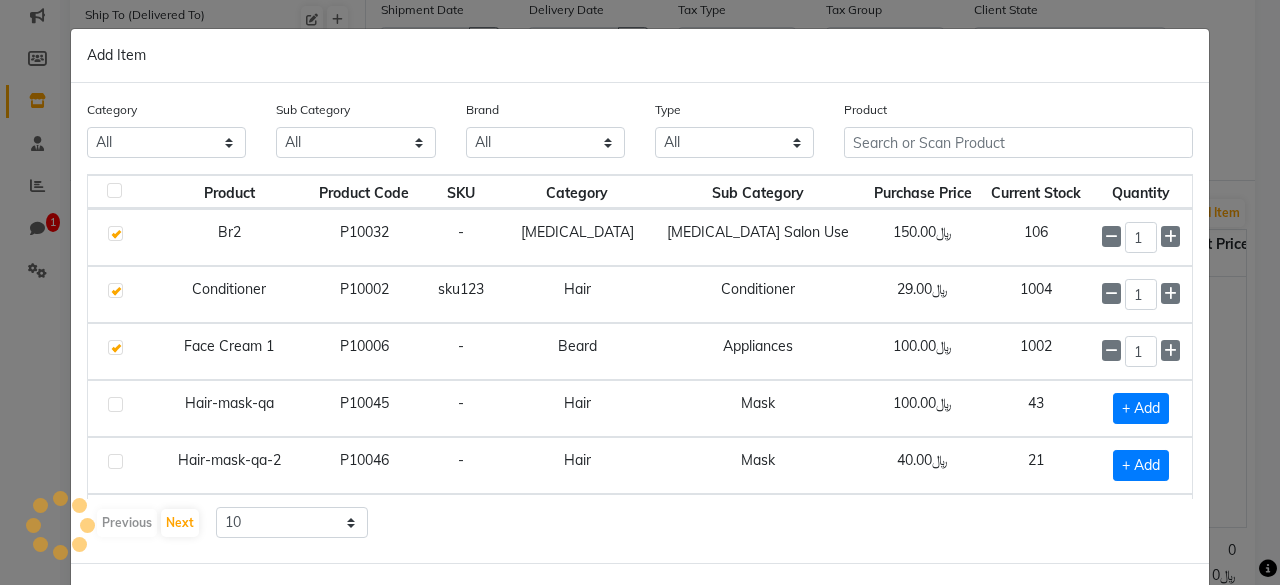 scroll, scrollTop: 281, scrollLeft: 0, axis: vertical 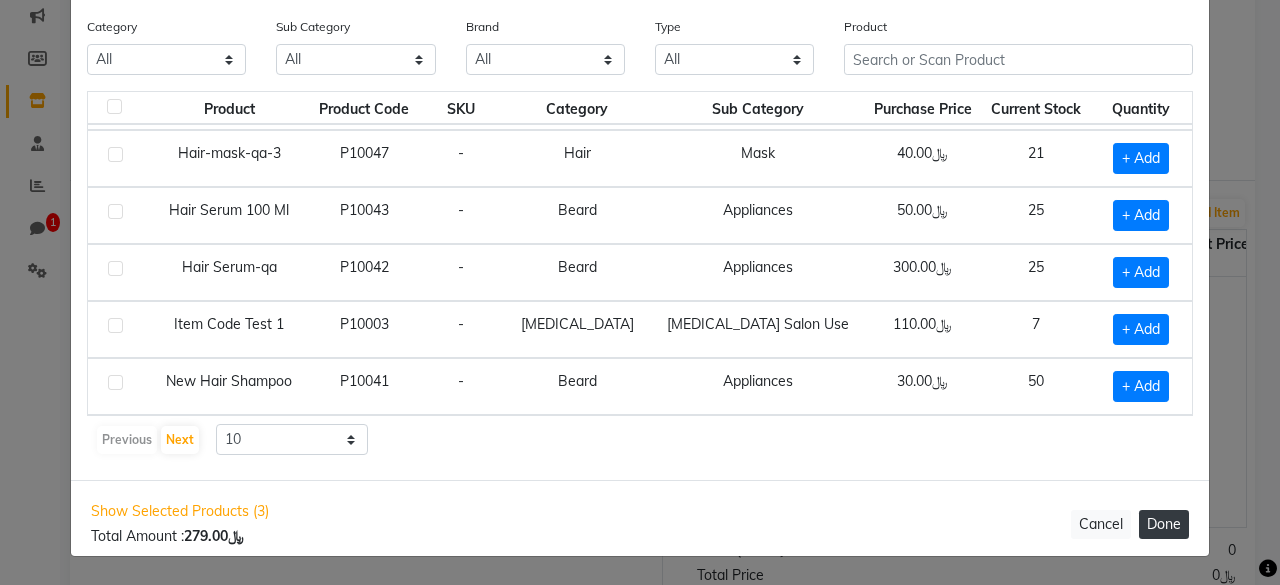 click on "Done" 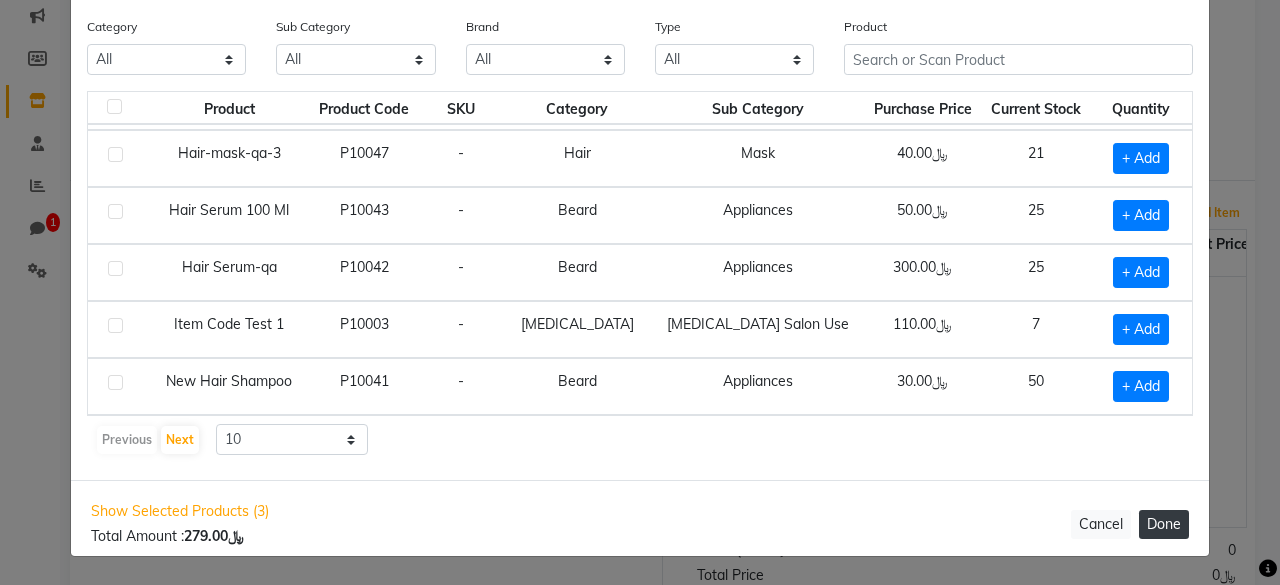 select on "278" 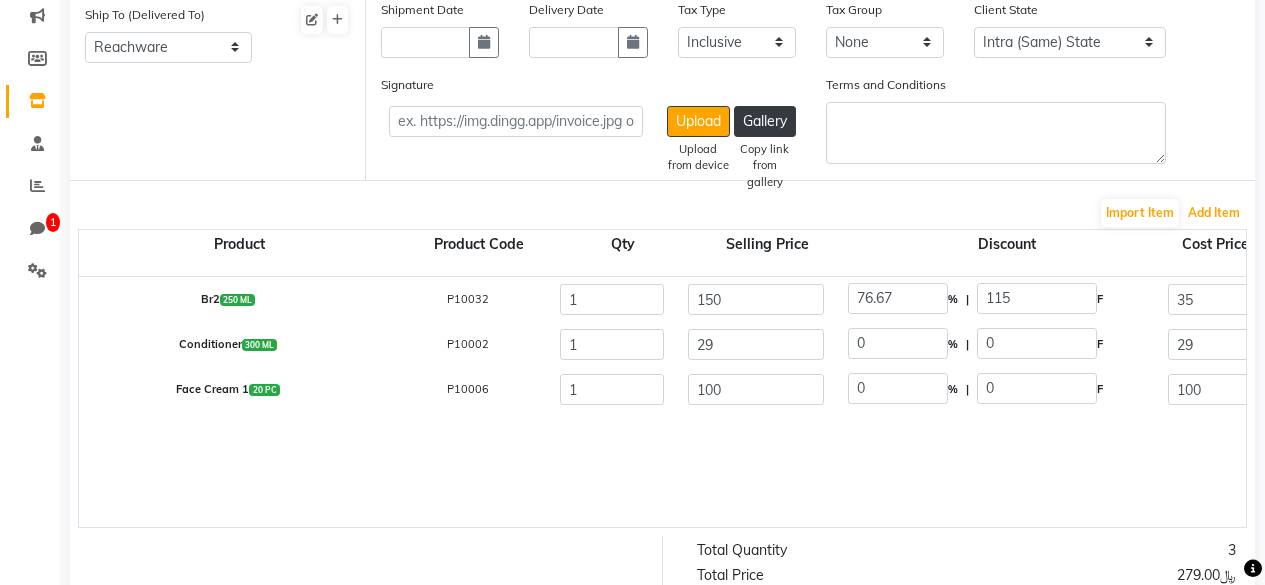 scroll, scrollTop: 0, scrollLeft: 0, axis: both 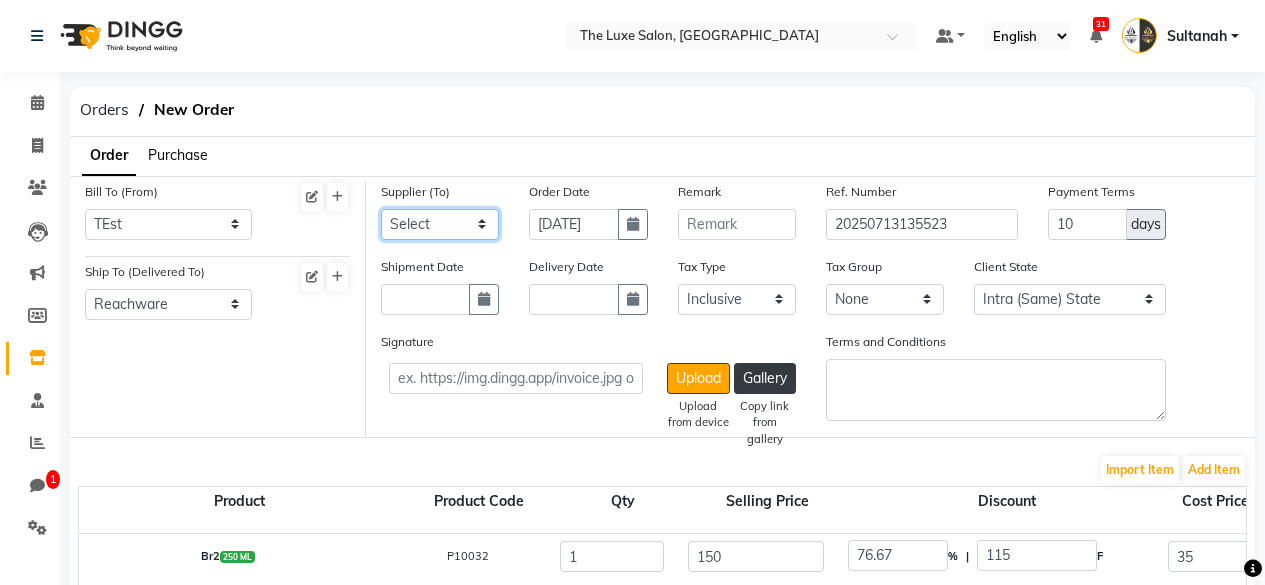 click on "Select New test non - Supplire Test S 1110500 1110501 0001110486 non - Sultanah   Supplier AramXW - Hassen Moustapha New Supplier Automation Gerard Aramco12 - Mohamed Abdullah" 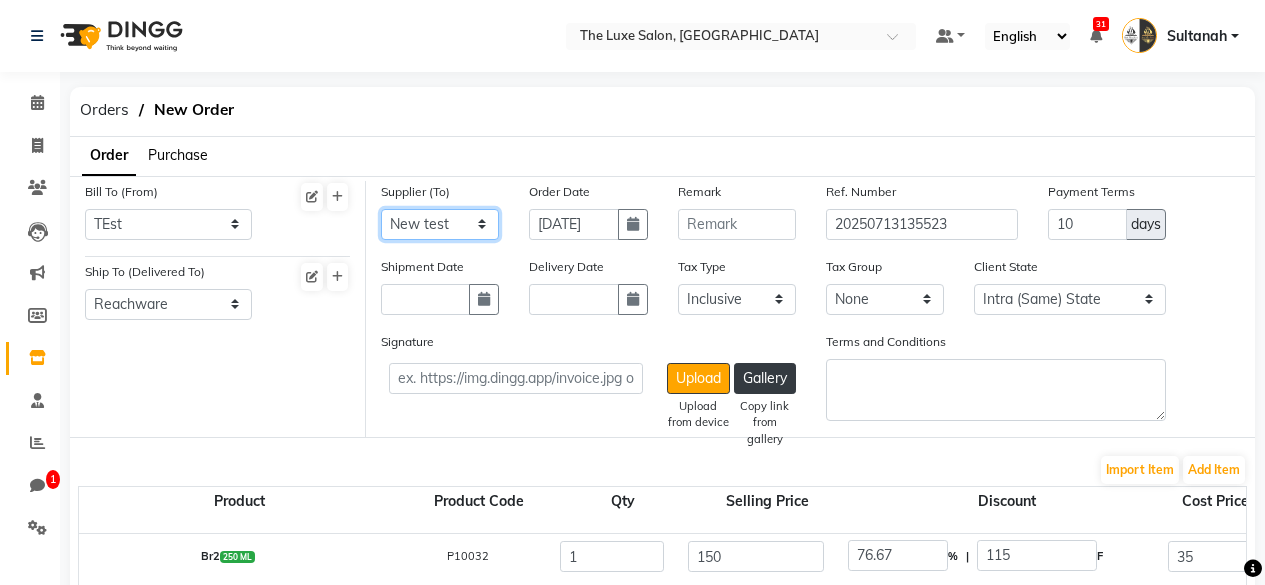click on "Select New test non - Supplire Test S 1110500 1110501 0001110486 non - Sultanah   Supplier AramXW - Hassen Moustapha New Supplier Automation Gerard Aramco12 - Mohamed Abdullah" 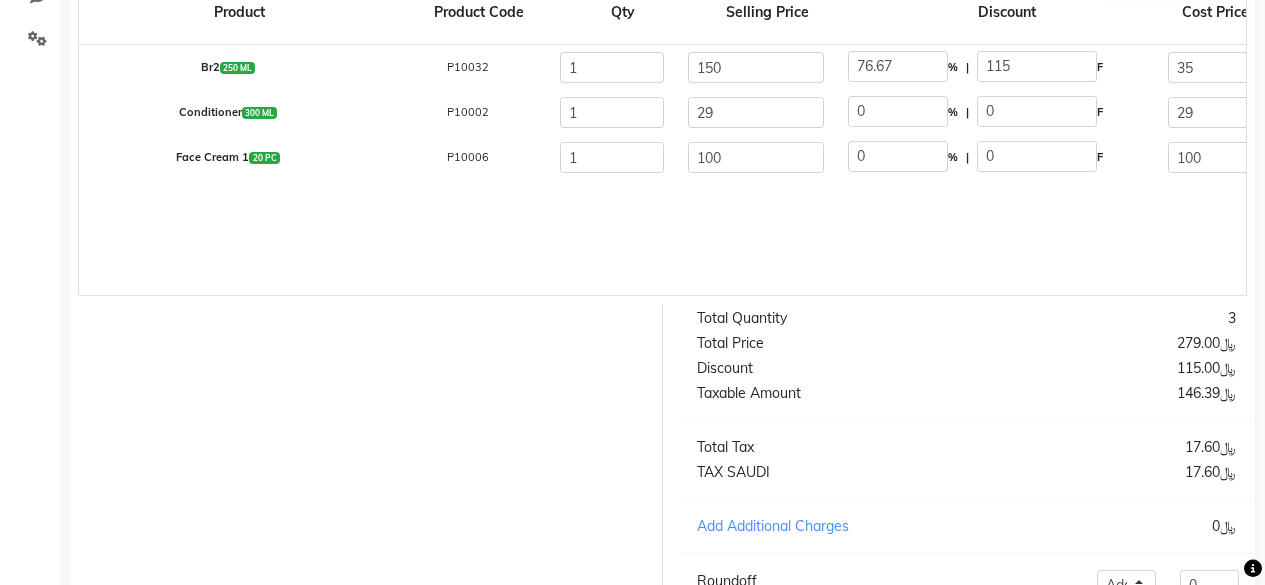 scroll, scrollTop: 680, scrollLeft: 0, axis: vertical 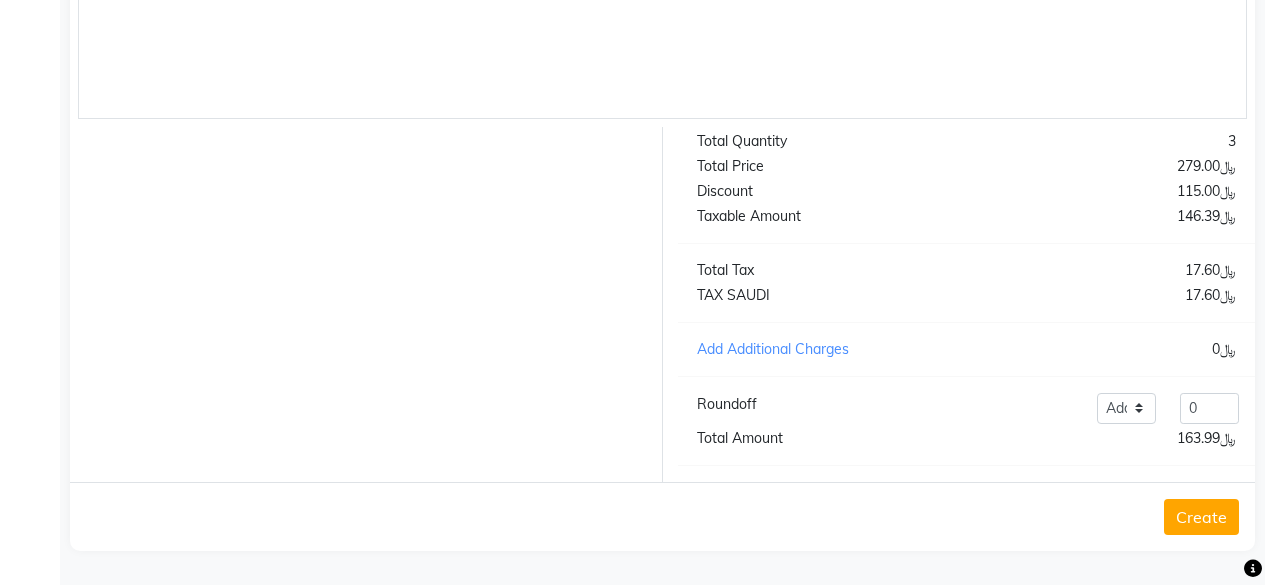 click on "Create" 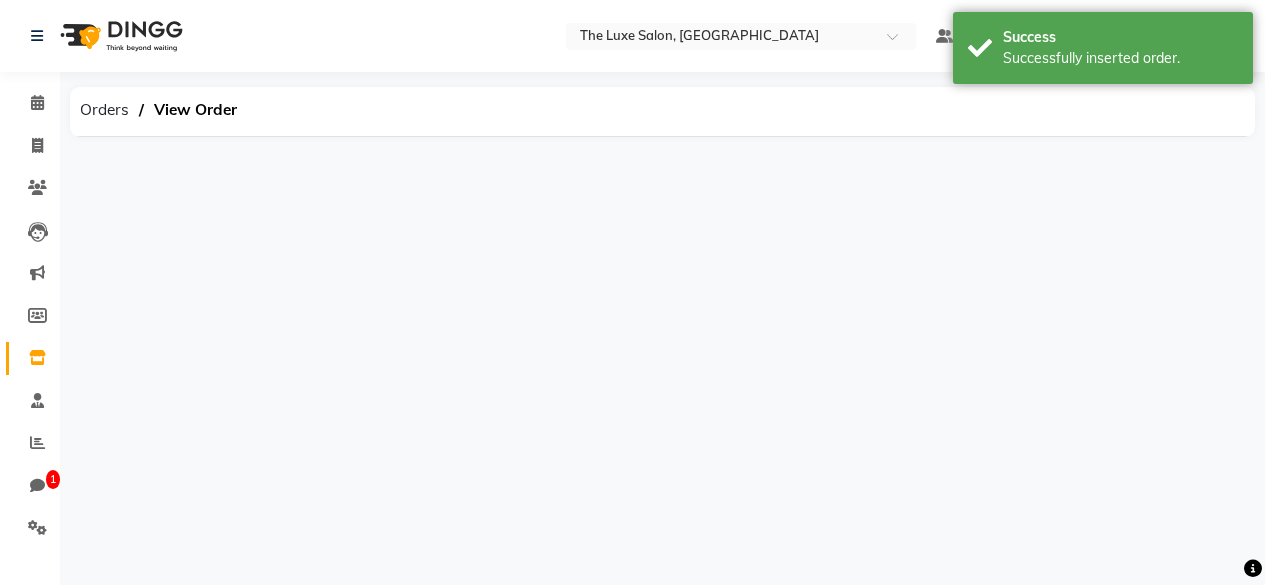 scroll, scrollTop: 0, scrollLeft: 0, axis: both 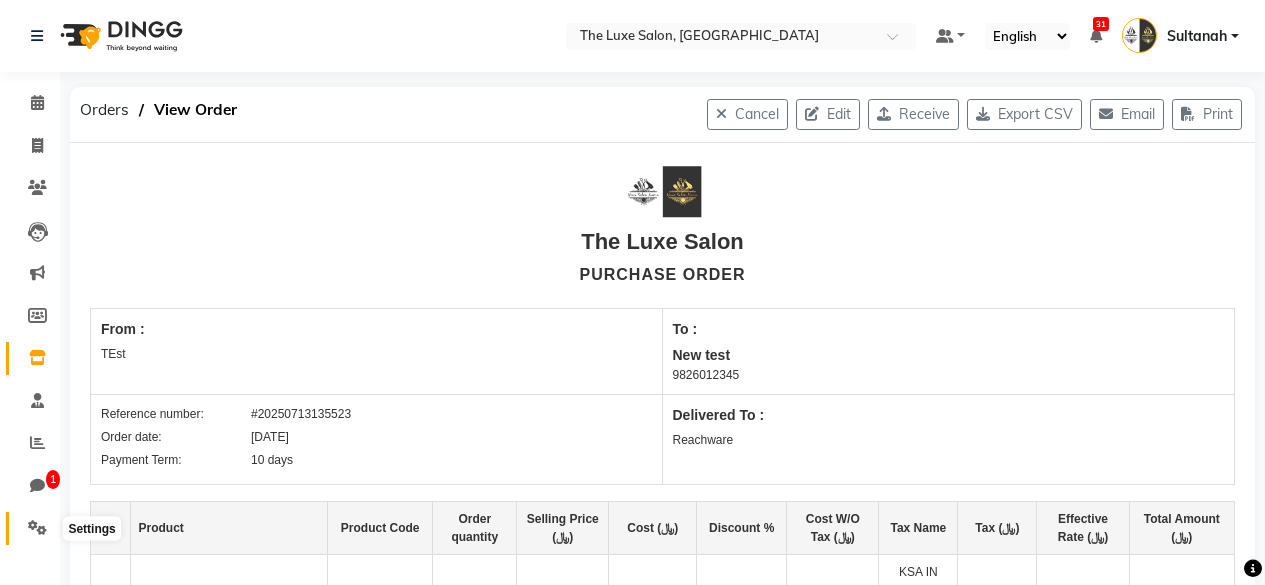 click 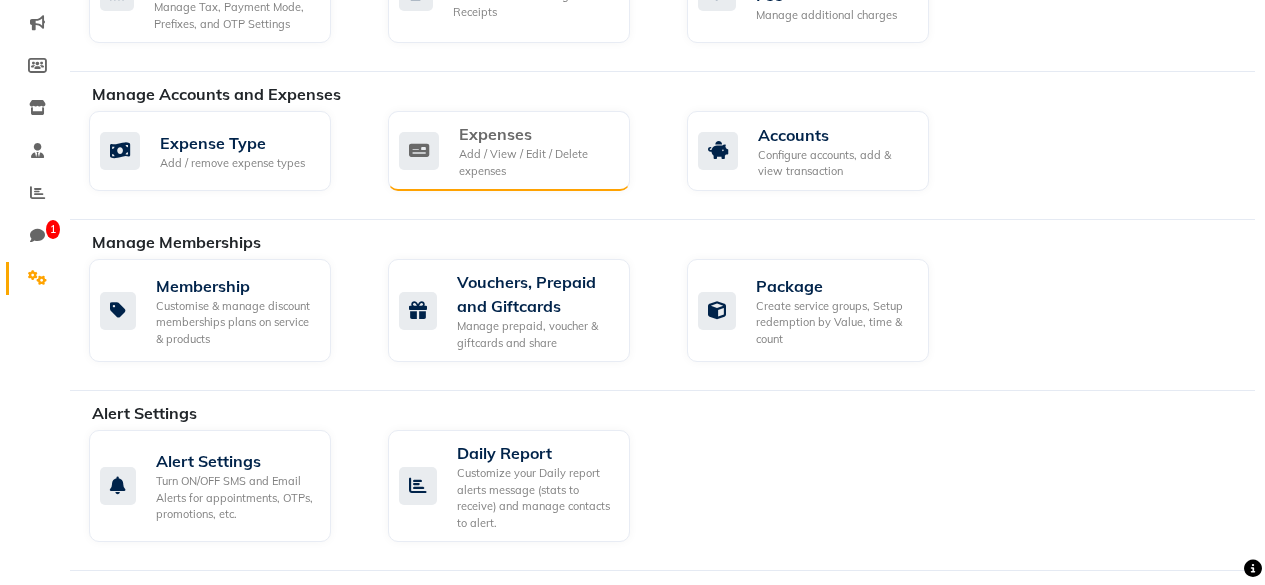 scroll, scrollTop: 304, scrollLeft: 0, axis: vertical 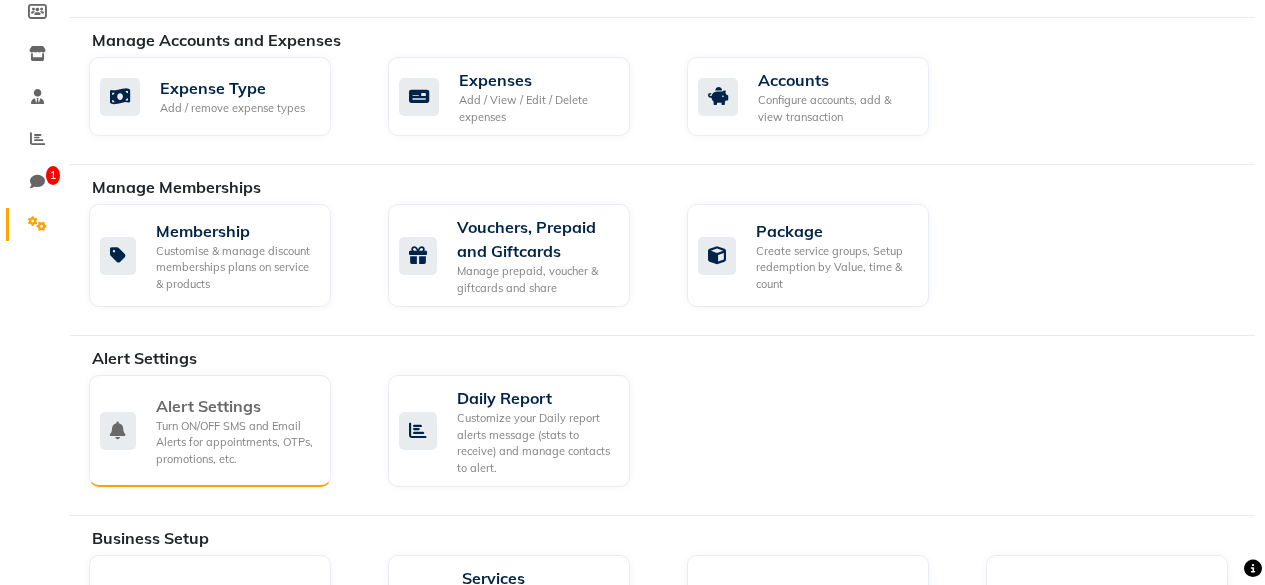 click on "Alert Settings" 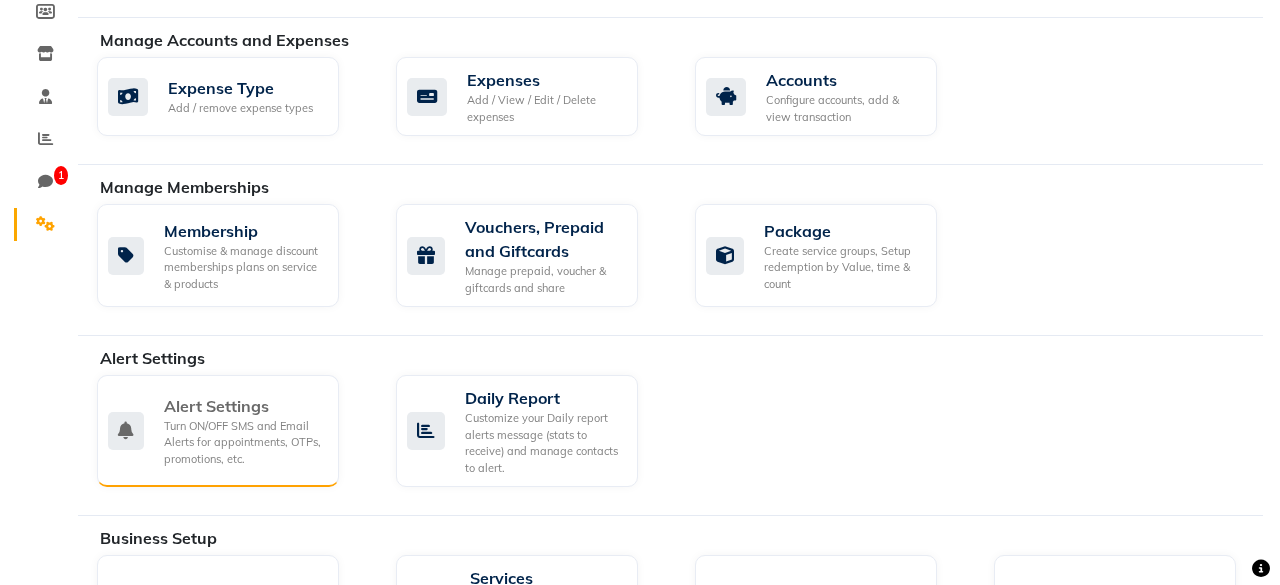 scroll, scrollTop: 0, scrollLeft: 0, axis: both 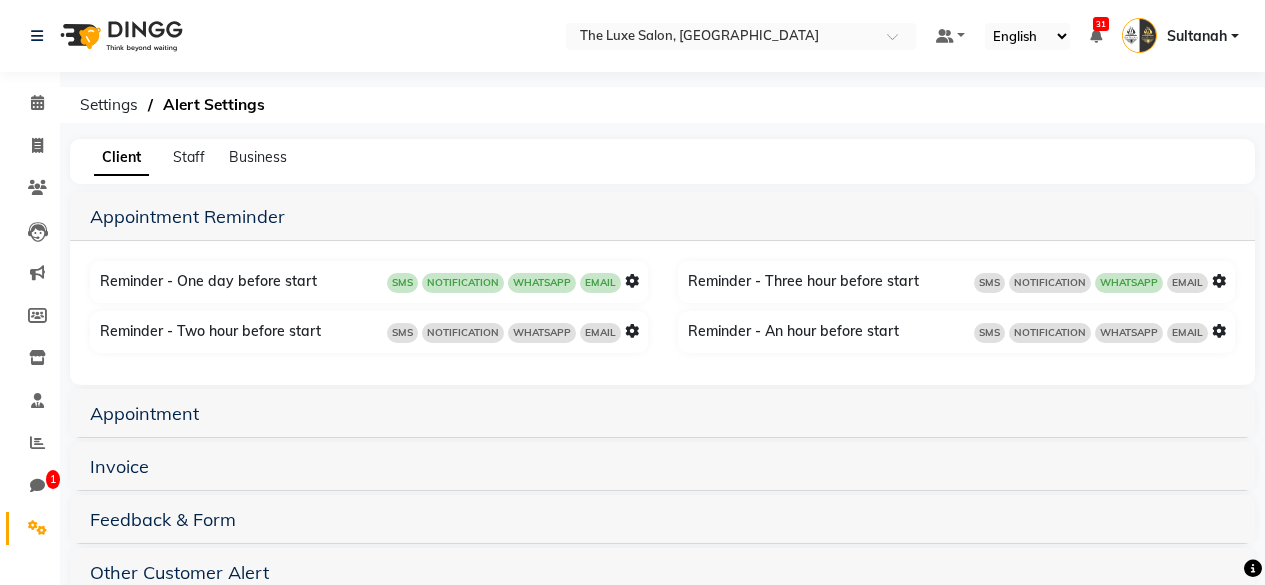 click on "Reminder - One day before start   SMS   NOTIFICATION   WHATSAPP   EMAIL" at bounding box center [371, 282] 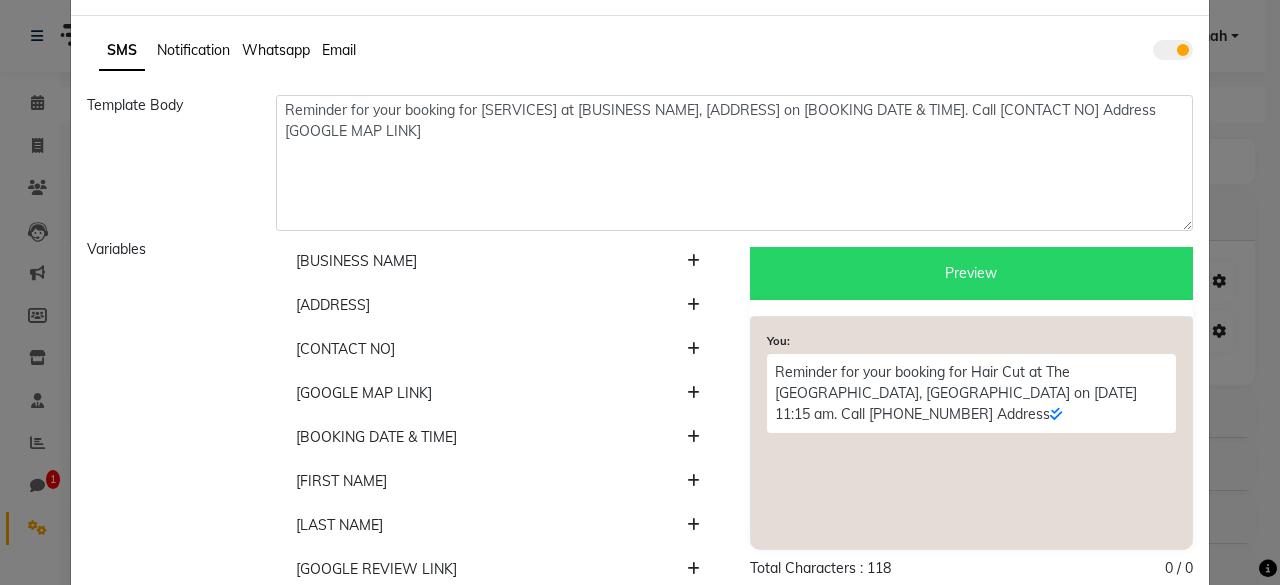 scroll, scrollTop: 81, scrollLeft: 0, axis: vertical 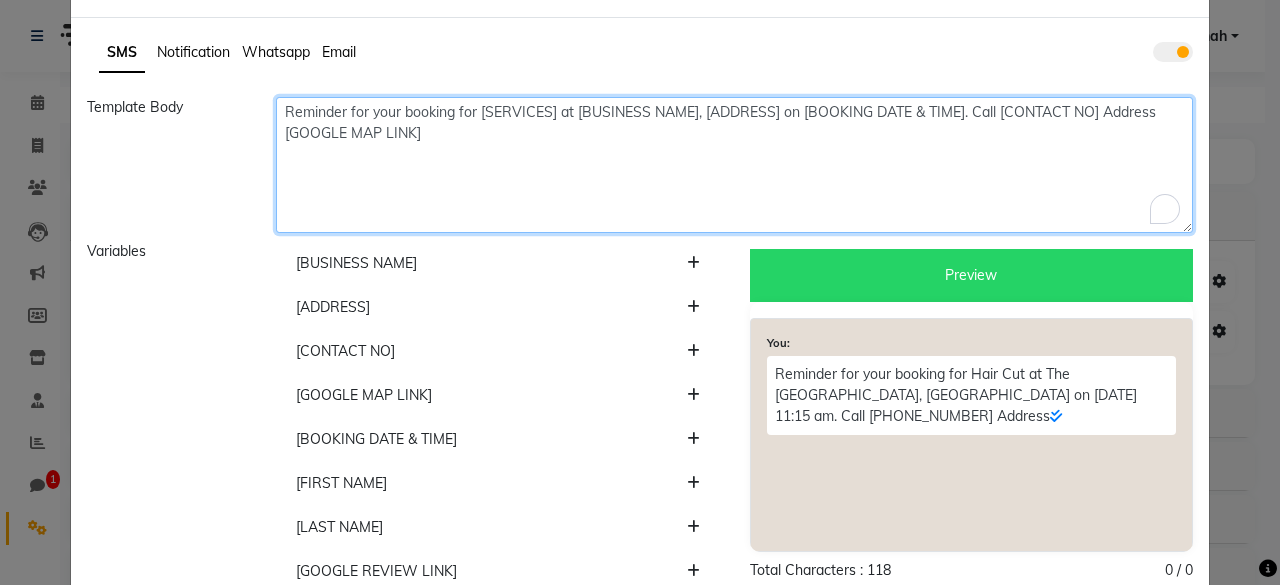 drag, startPoint x: 685, startPoint y: 110, endPoint x: 576, endPoint y: 117, distance: 109.22454 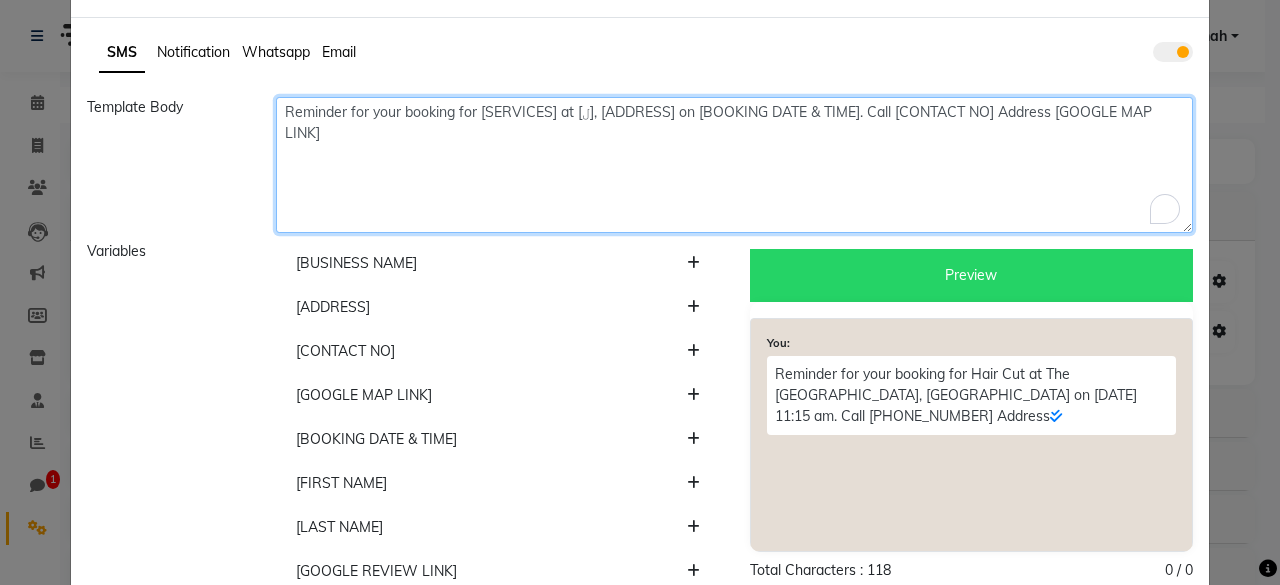 type on "Reminder for your booking for [SERVICES] at [لا], [ADDRESS] on [BOOKING DATE & TIME]. Call [CONTACT NO] Address [GOOGLE MAP LINK]" 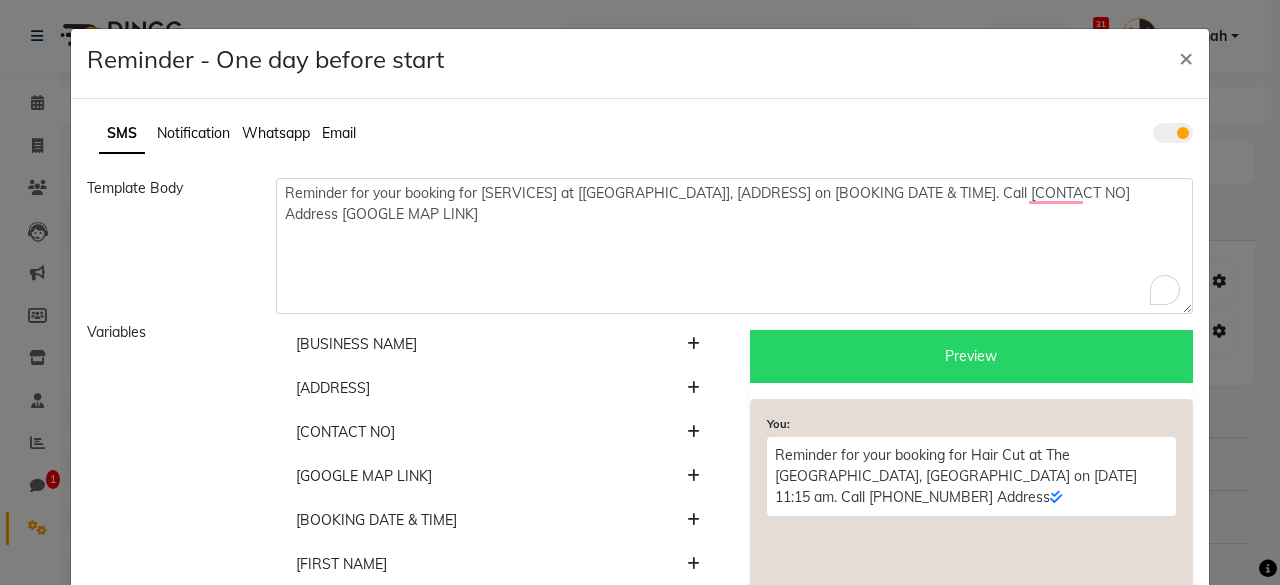 scroll, scrollTop: 0, scrollLeft: 0, axis: both 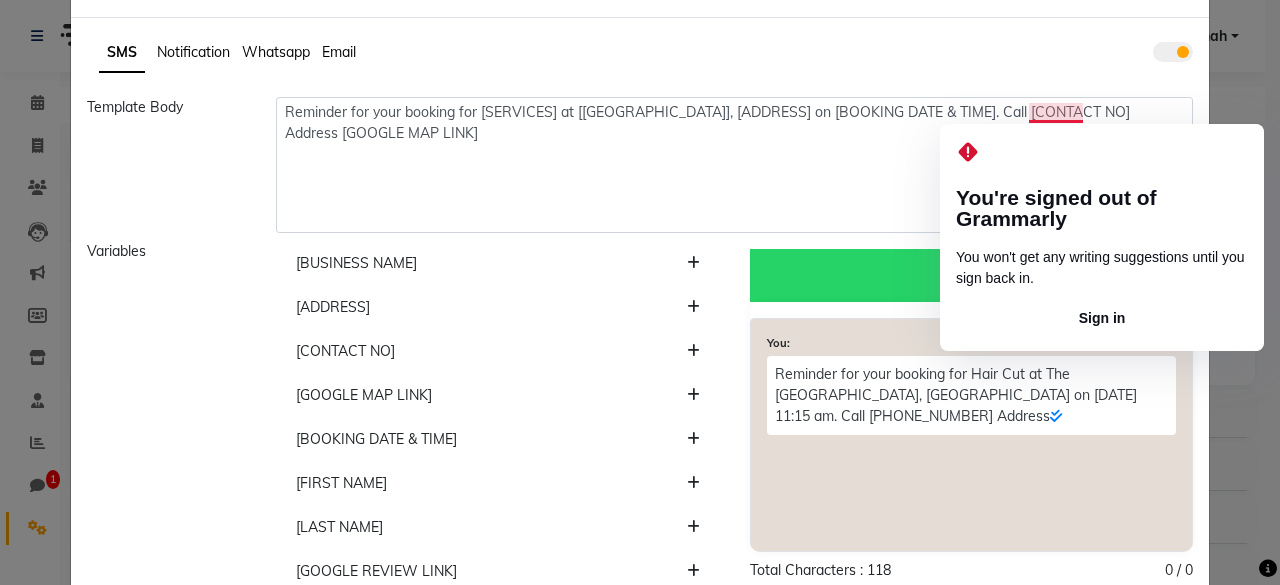 click on "Reminder for your booking for [SERVICES] at [[GEOGRAPHIC_DATA]], [ADDRESS] on [BOOKING DATE & TIME]. Call [CONTACT NO] Address [GOOGLE MAP LINK]" 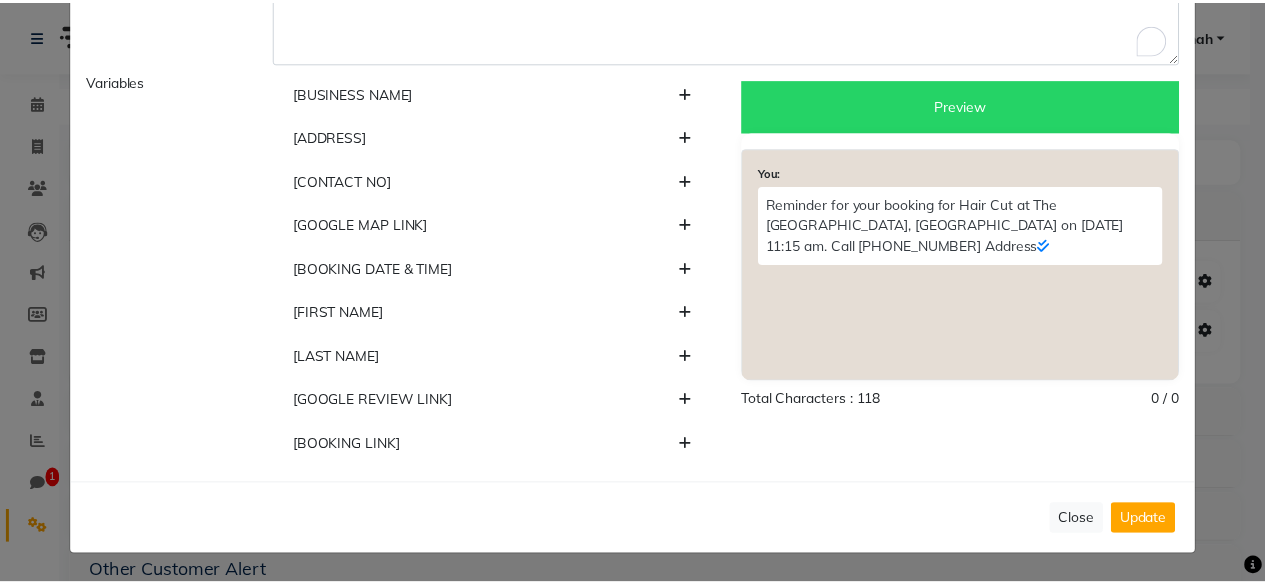 scroll, scrollTop: 0, scrollLeft: 0, axis: both 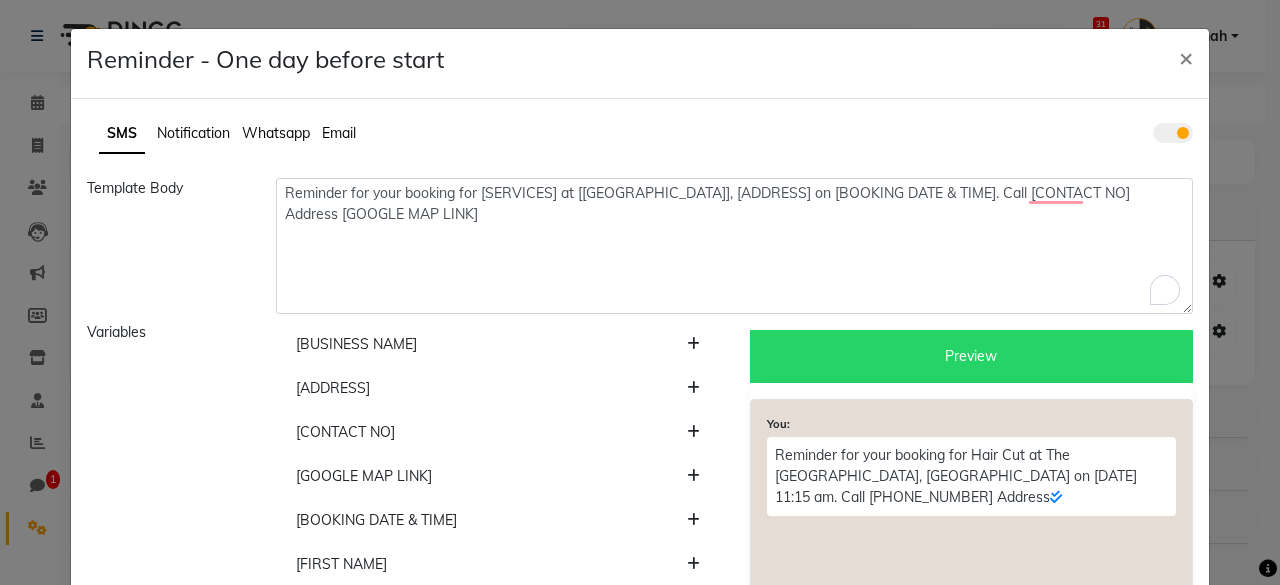 drag, startPoint x: 610, startPoint y: 188, endPoint x: 574, endPoint y: 188, distance: 36 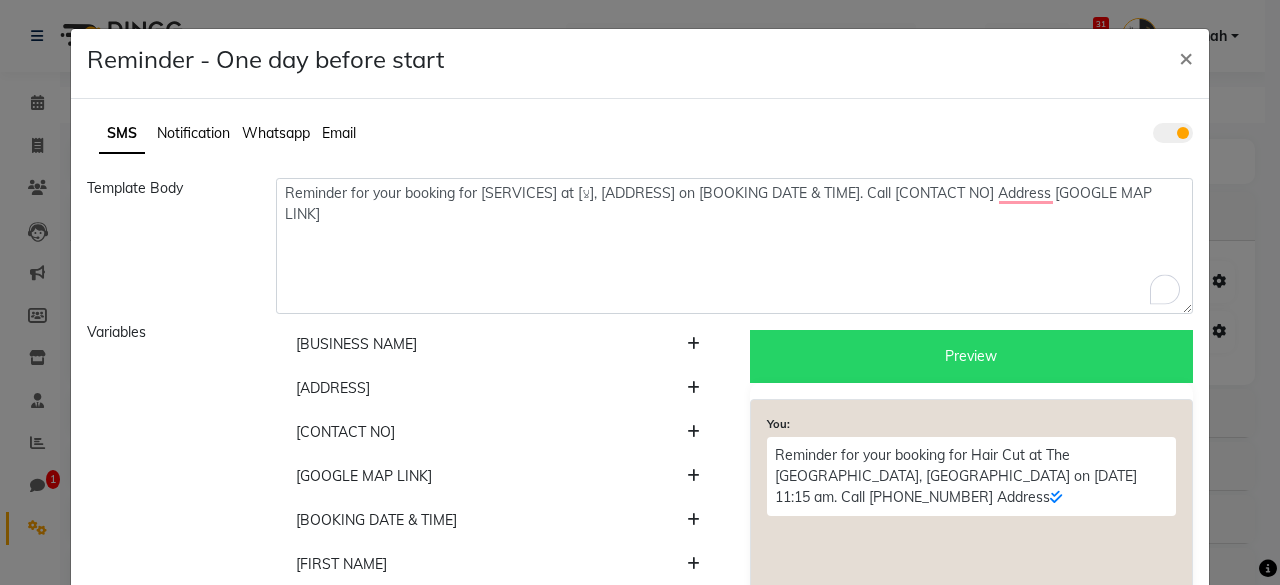 type on "Reminder for your booking for [SERVICES] at [BUSINESS NAME], [ADDRESS] on [BOOKING DATE & TIME]. Call [CONTACT NO] Address [GOOGLE MAP LINK]" 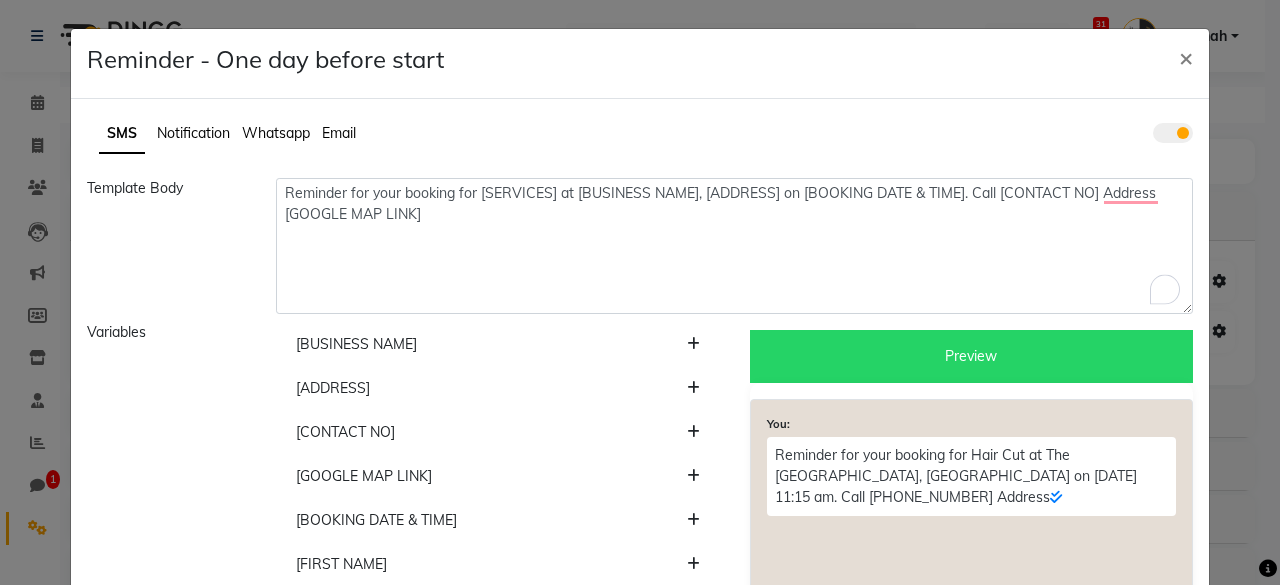 click on "Reminder for your booking for [SERVICES] at [BUSINESS NAME], [ADDRESS] on [BOOKING DATE & TIME]. Call [CONTACT NO] Address [GOOGLE MAP LINK]" 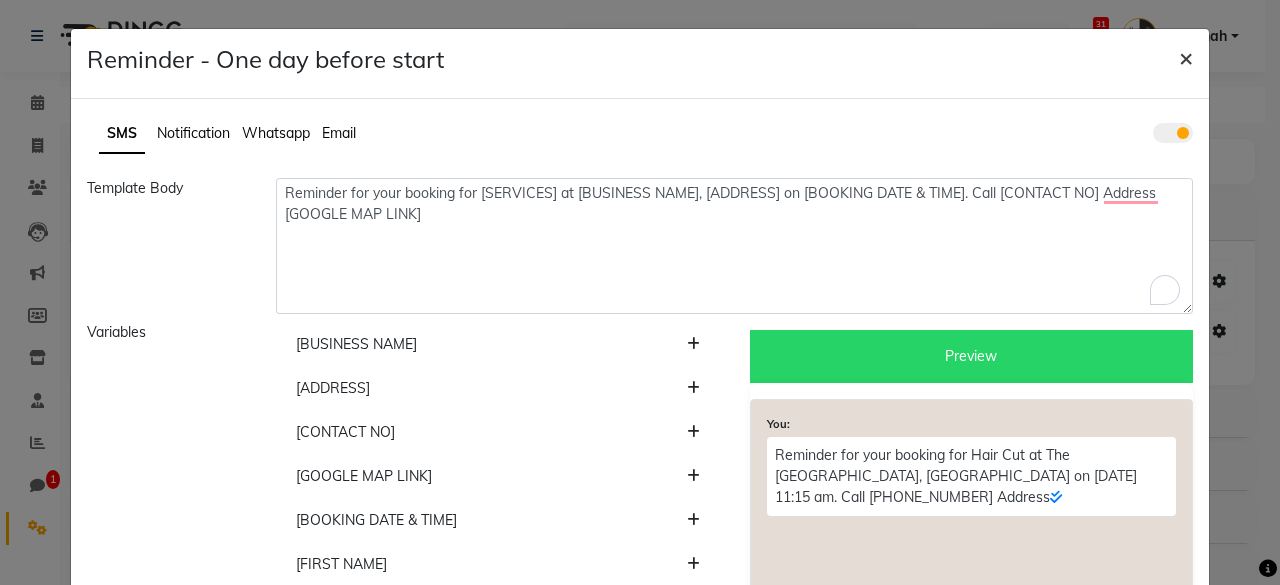 click on "×" 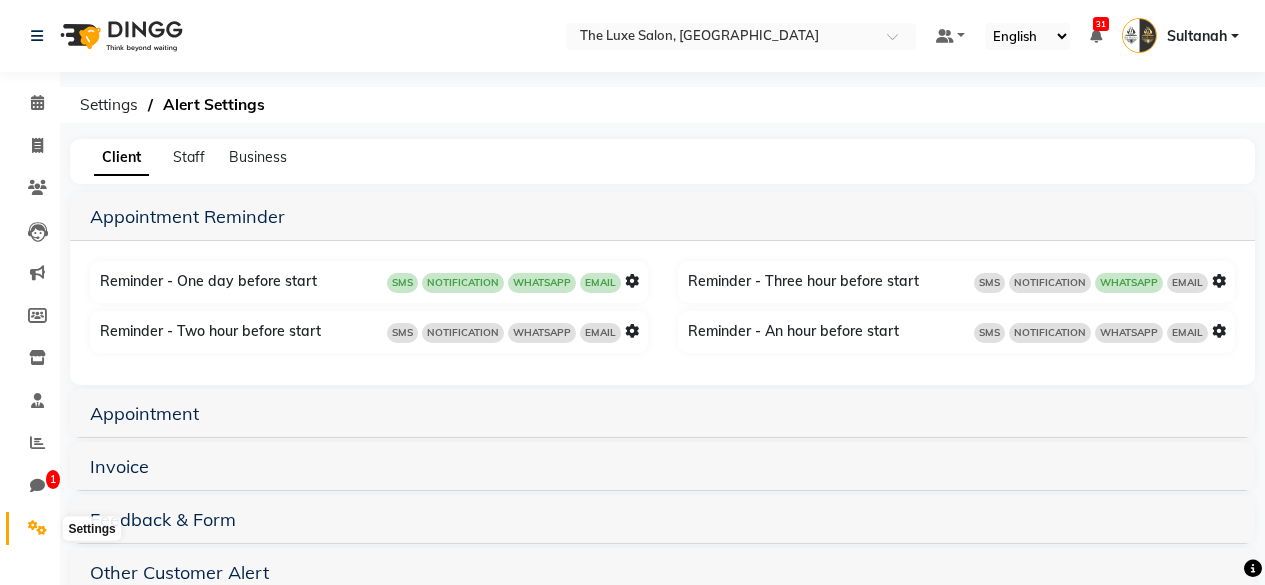 click 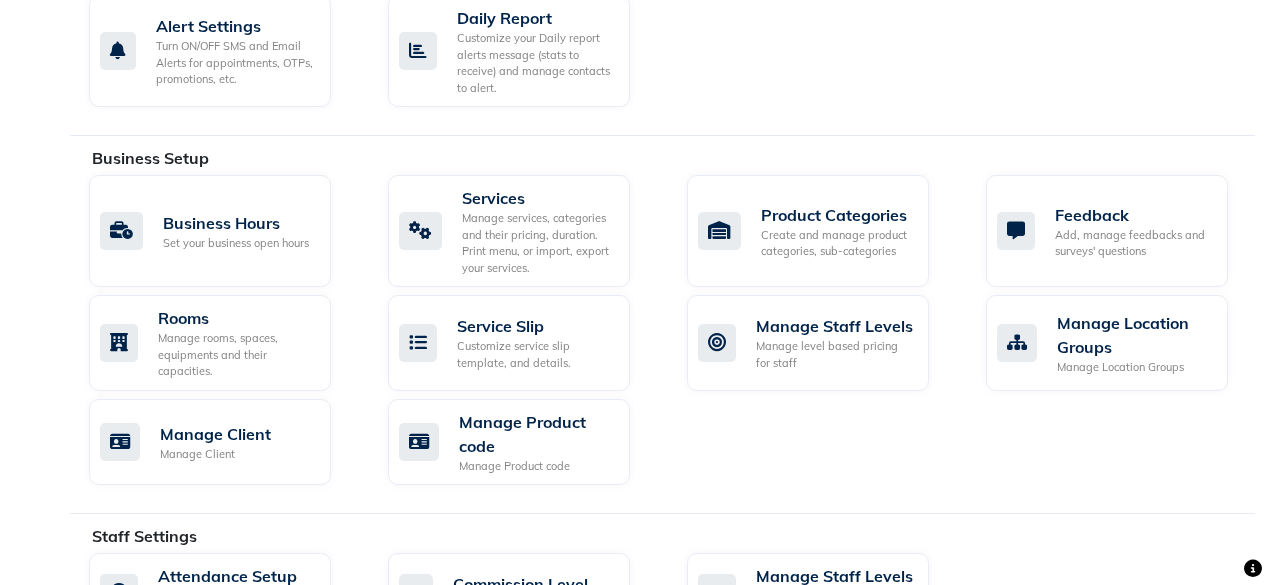 scroll, scrollTop: 685, scrollLeft: 0, axis: vertical 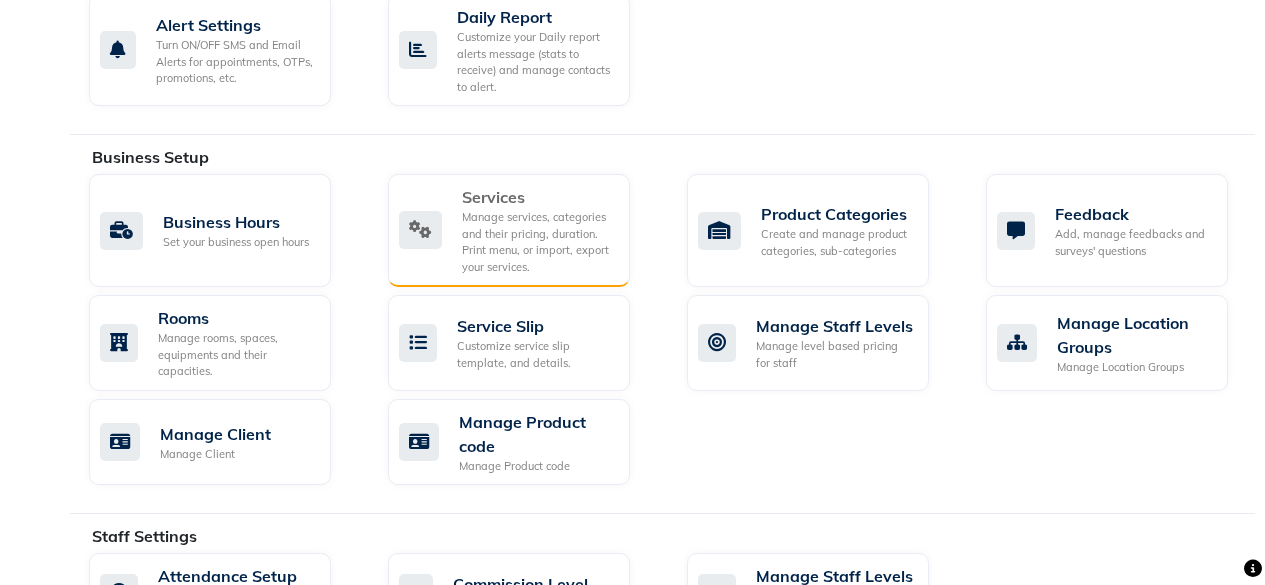 click on "Manage services, categories and their pricing, duration. Print menu, or import, export your services." 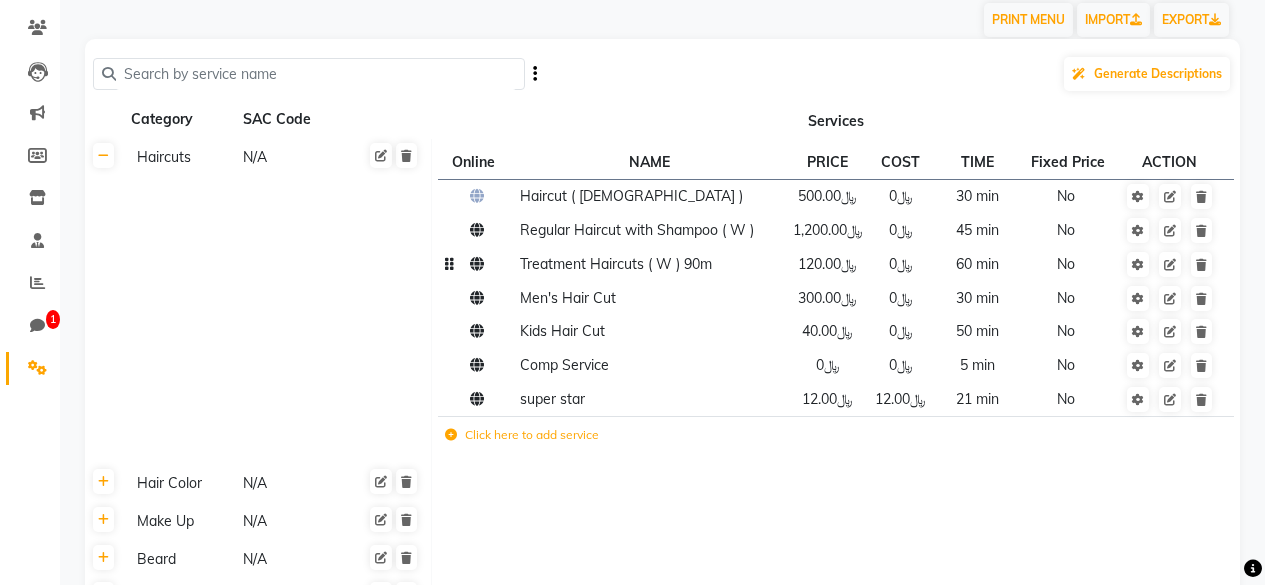 scroll, scrollTop: 162, scrollLeft: 0, axis: vertical 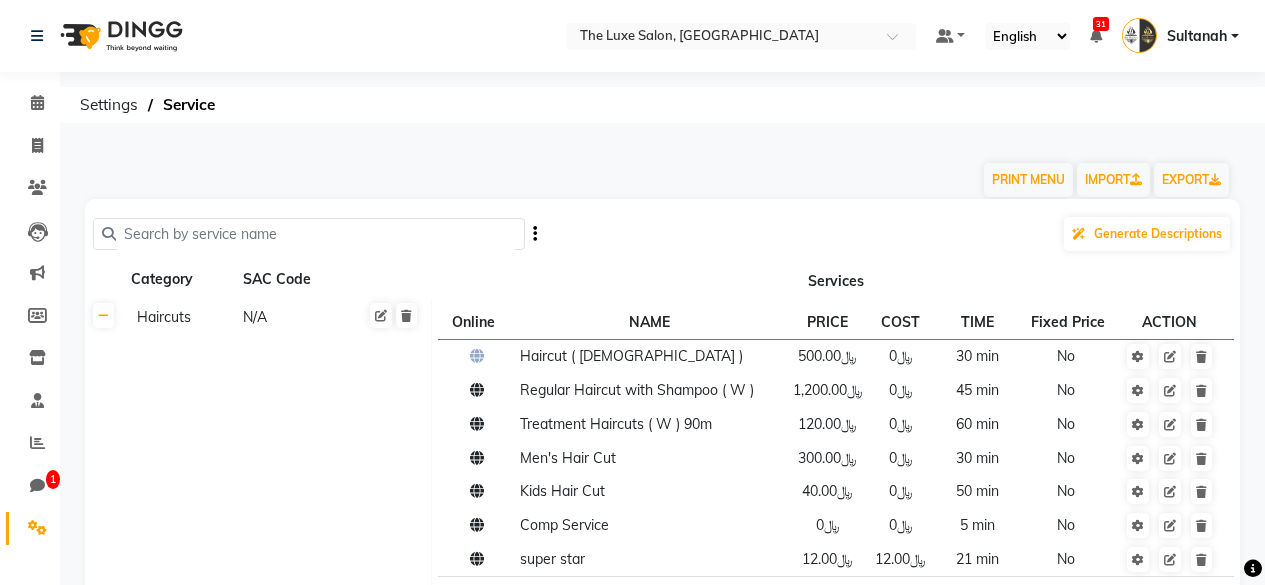 click on "Services" 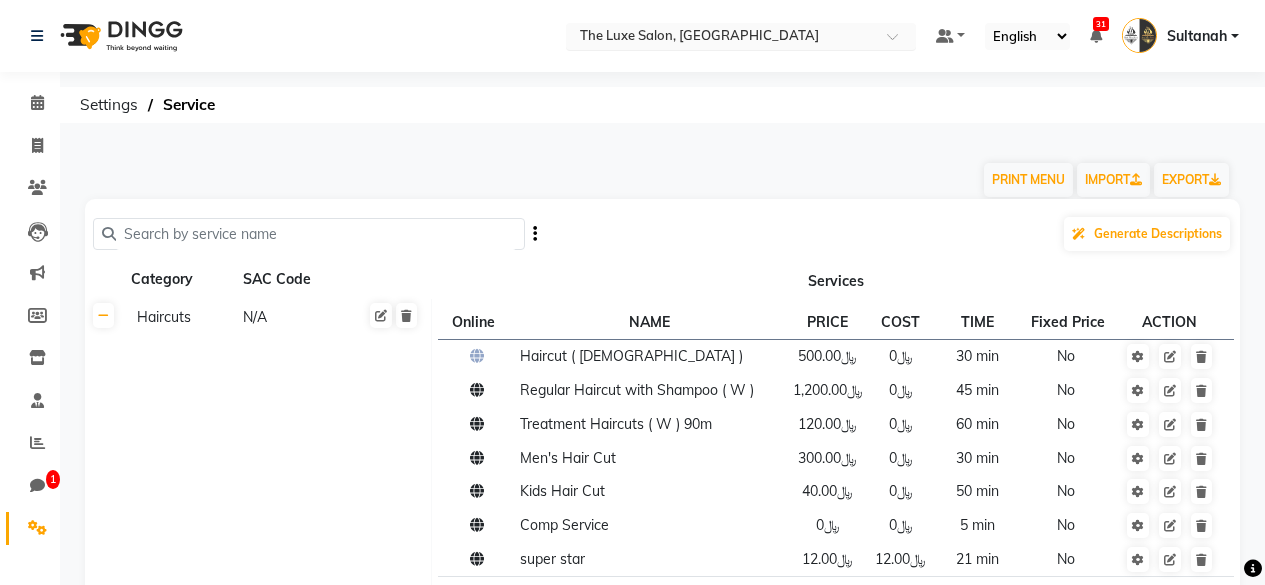 click at bounding box center [721, 38] 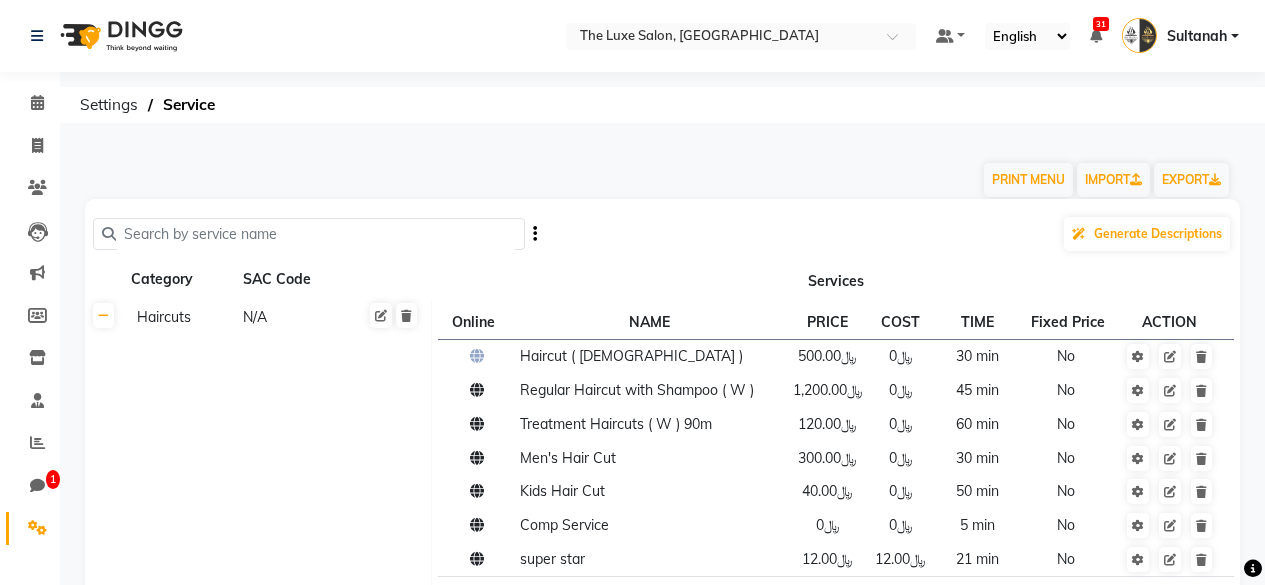 click on "PRINT MENU   IMPORT   EXPORT" 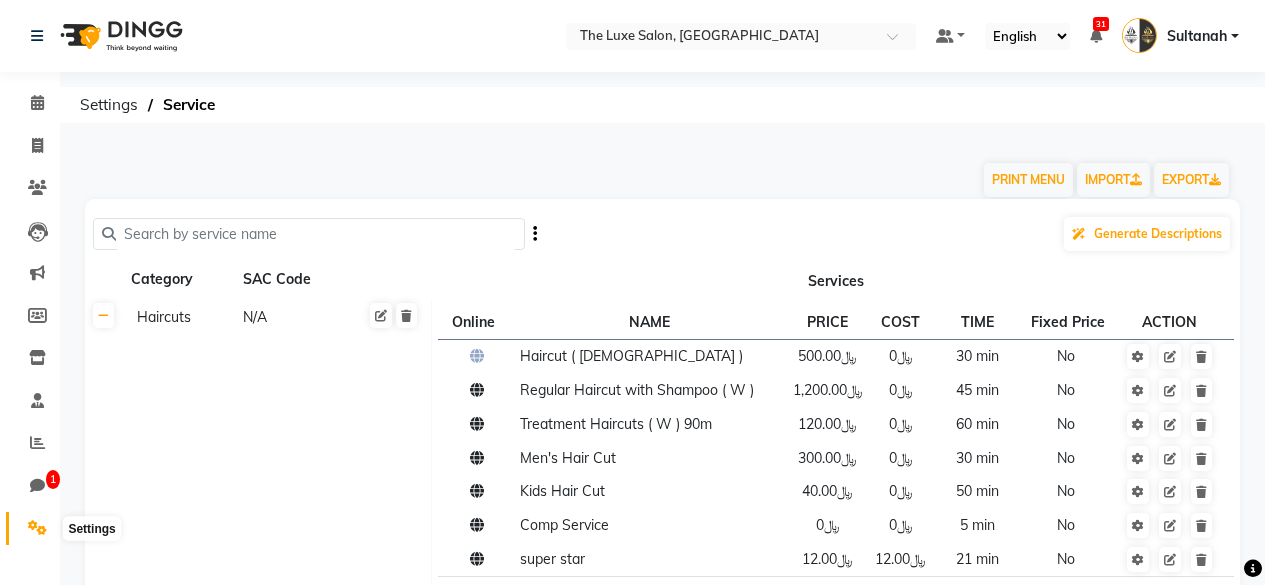 click 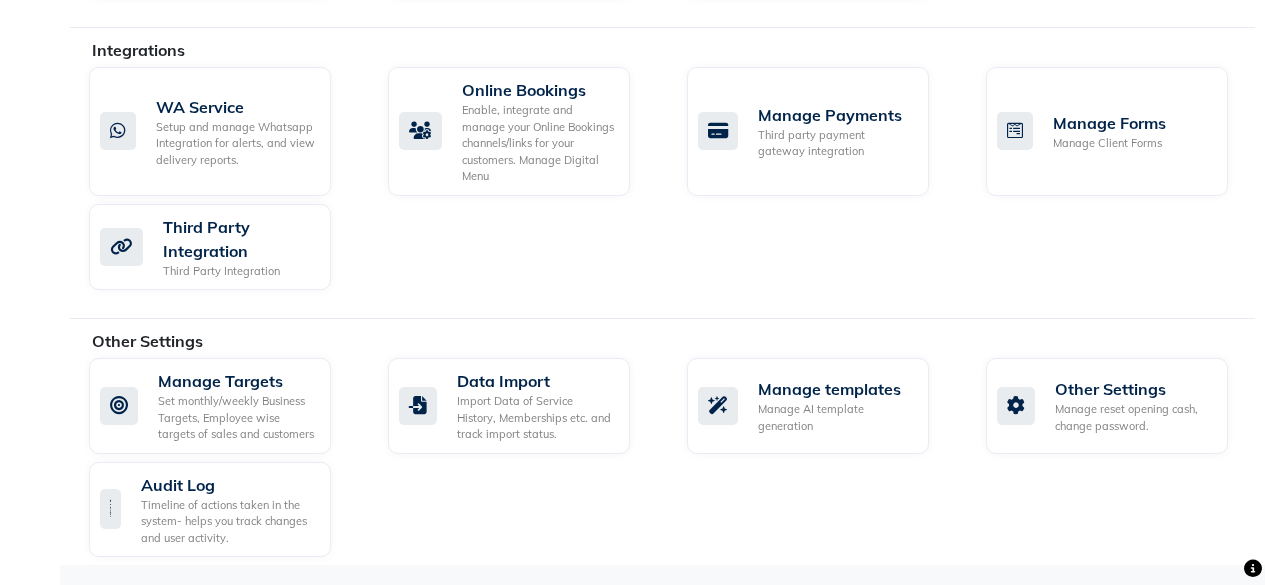 scroll, scrollTop: 1317, scrollLeft: 0, axis: vertical 